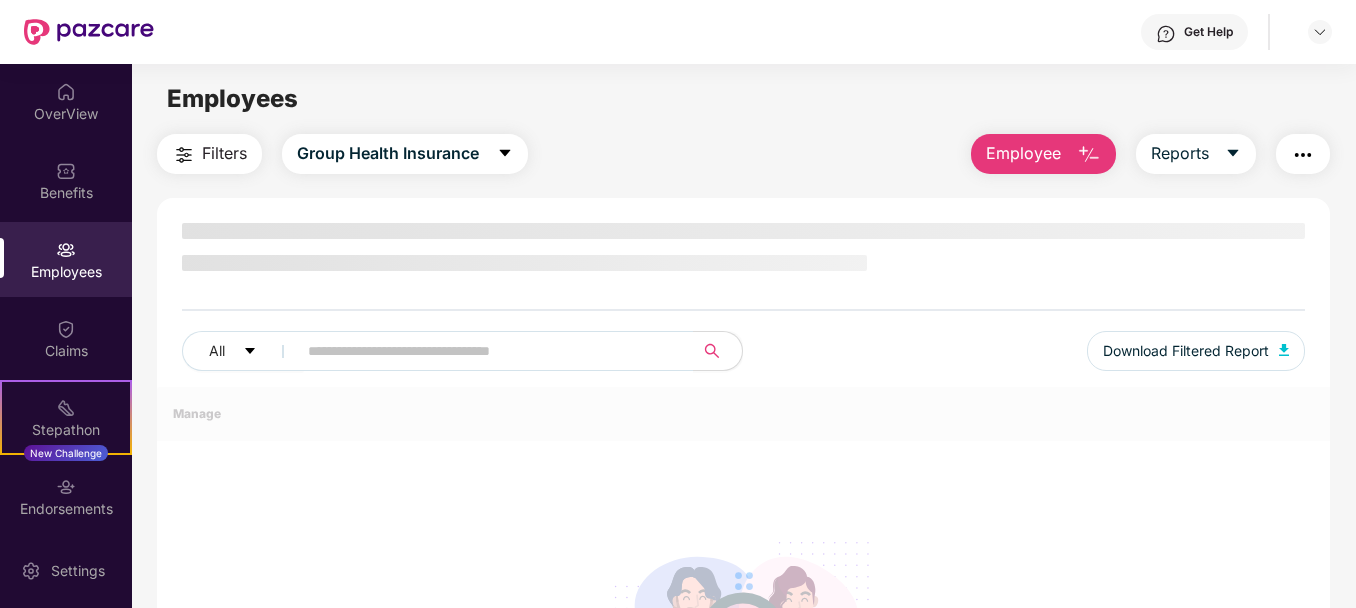 scroll, scrollTop: 0, scrollLeft: 0, axis: both 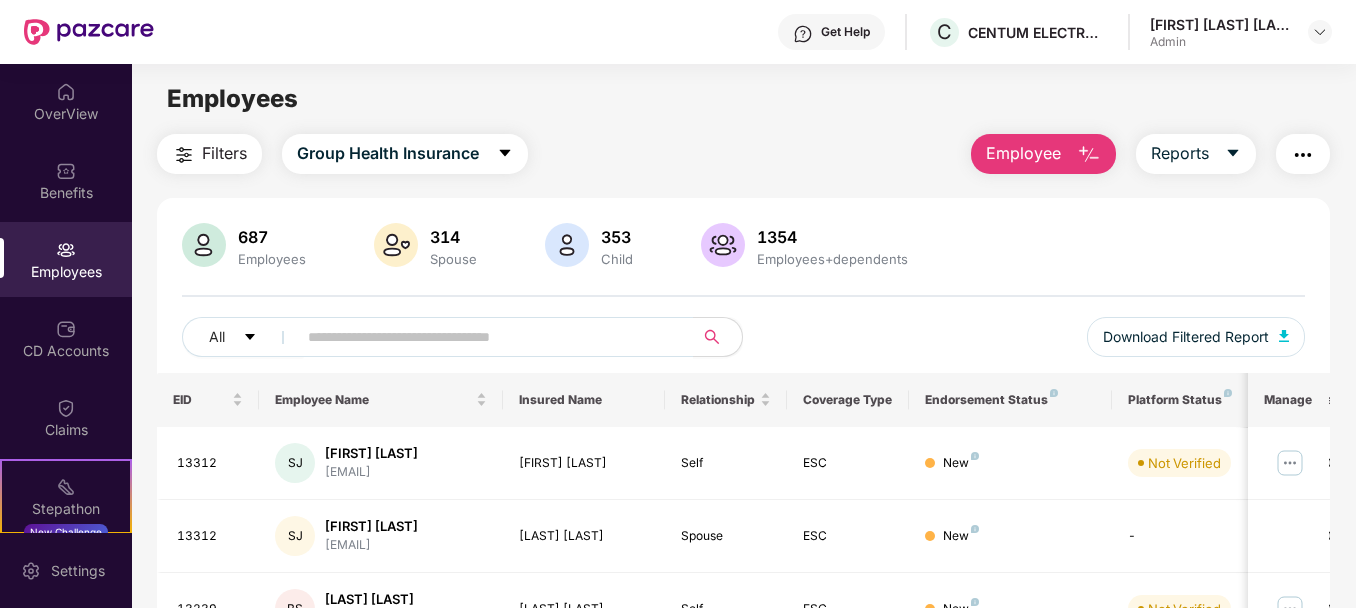 click at bounding box center (1089, 155) 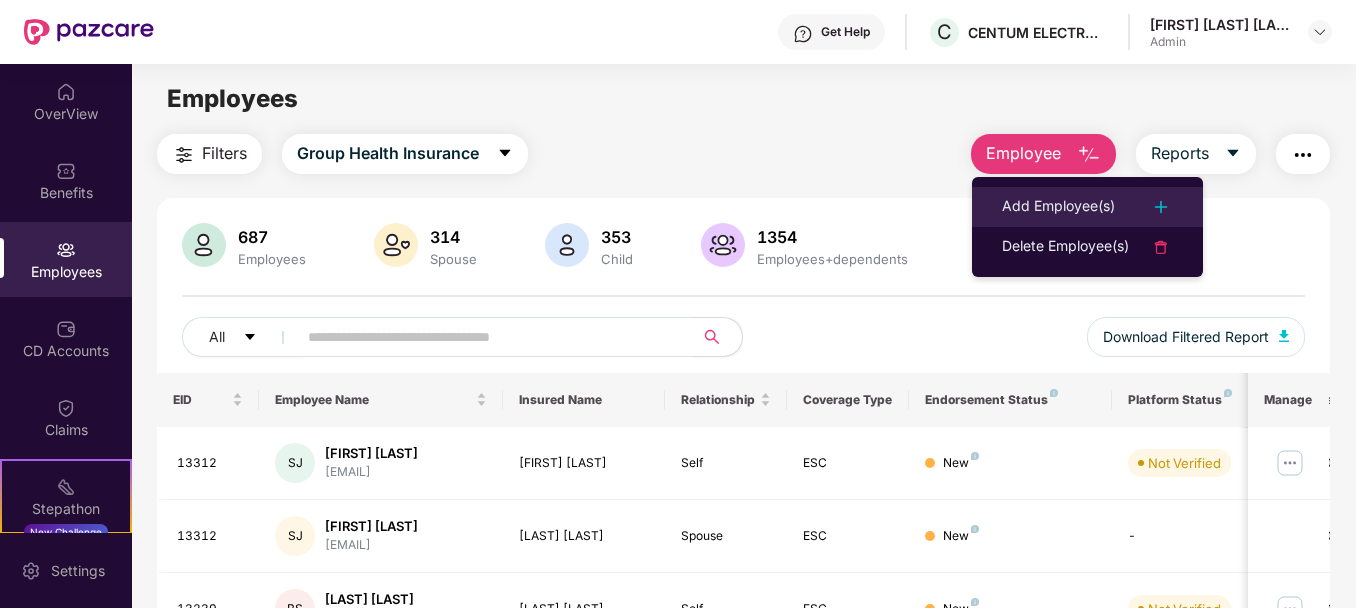 click on "Add Employee(s)" at bounding box center [1058, 207] 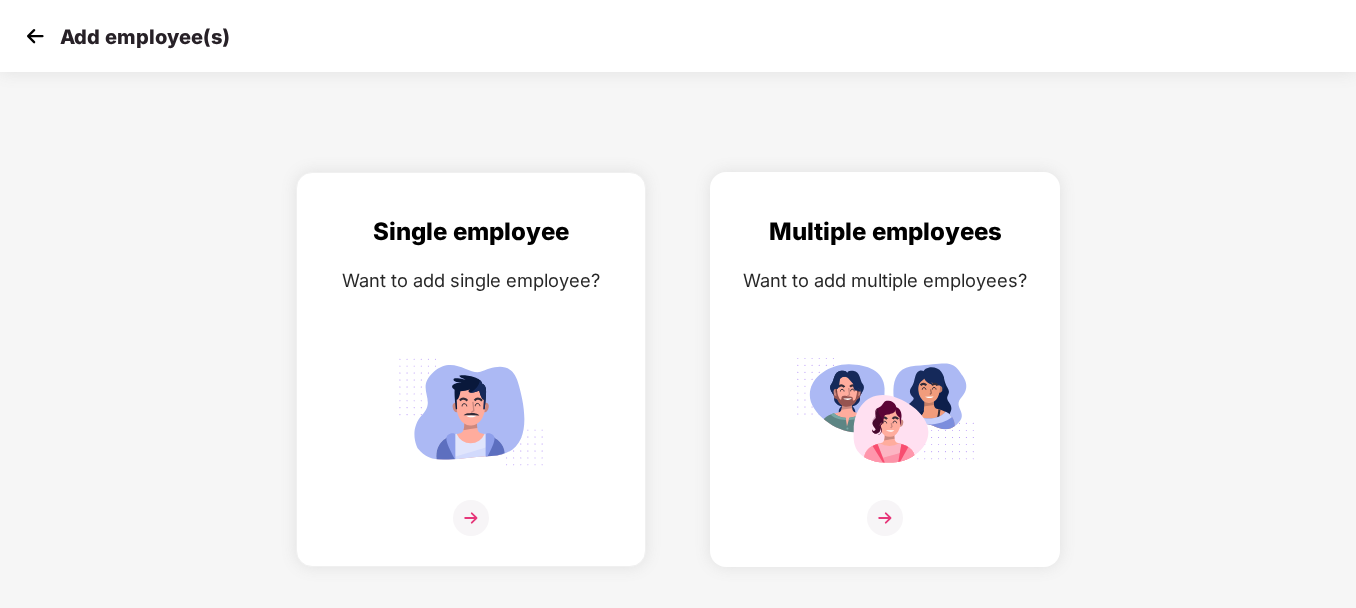 click on "Multiple employees" at bounding box center [885, 232] 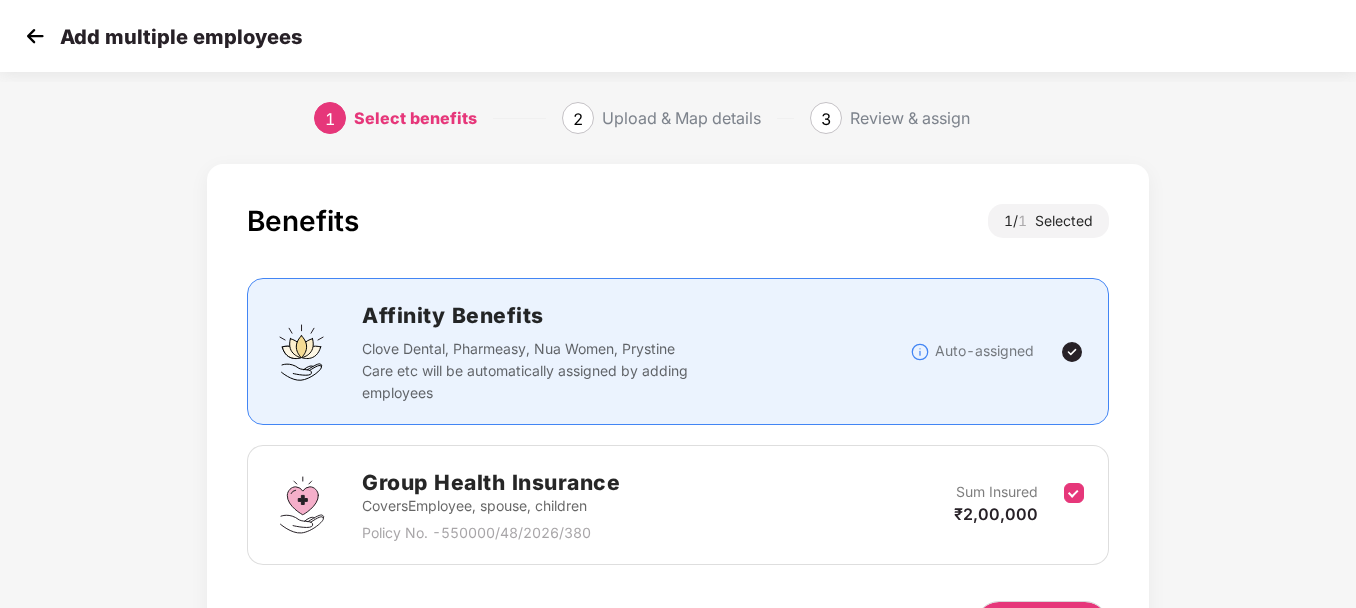 click on "Benefits 1 / 1     Selected Affinity Benefits Clove Dental, Pharmeasy, Nua Women, Prystine Care etc will be automatically assigned by adding employees Auto-assigned Group Health Insurance Covers  Employee, spouse, children Policy No. -  550000/48/2026/380 Sum Insured   ₹2,00,000 Back Next" at bounding box center (678, 446) 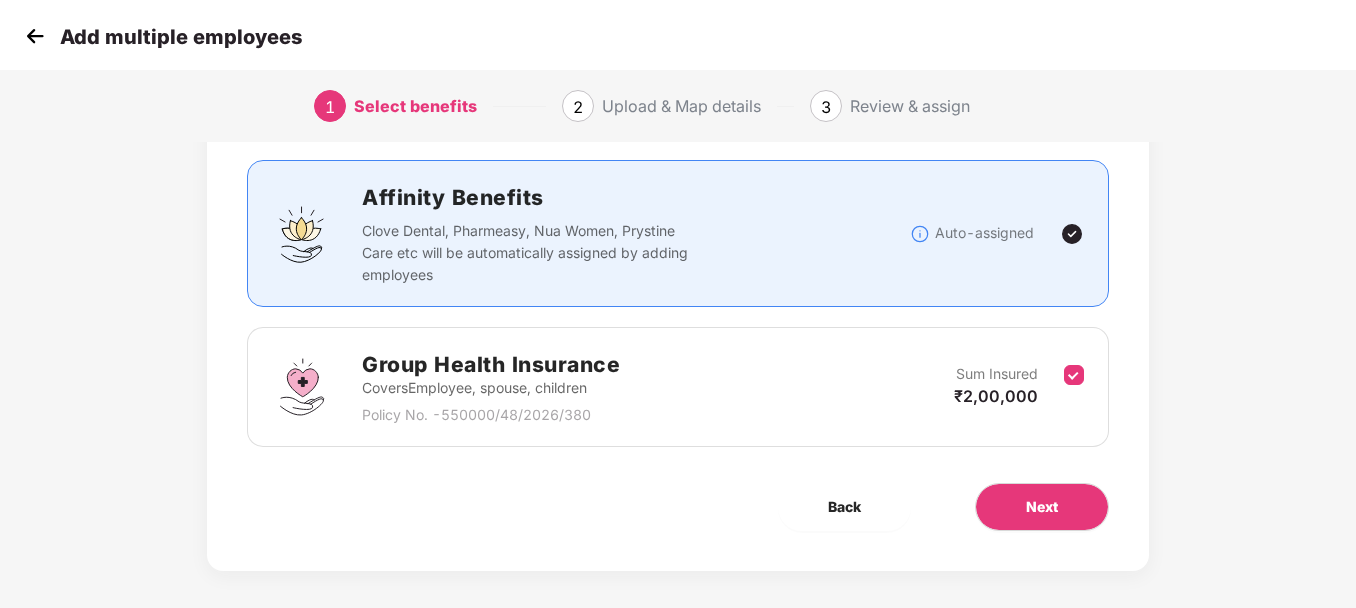 scroll, scrollTop: 120, scrollLeft: 0, axis: vertical 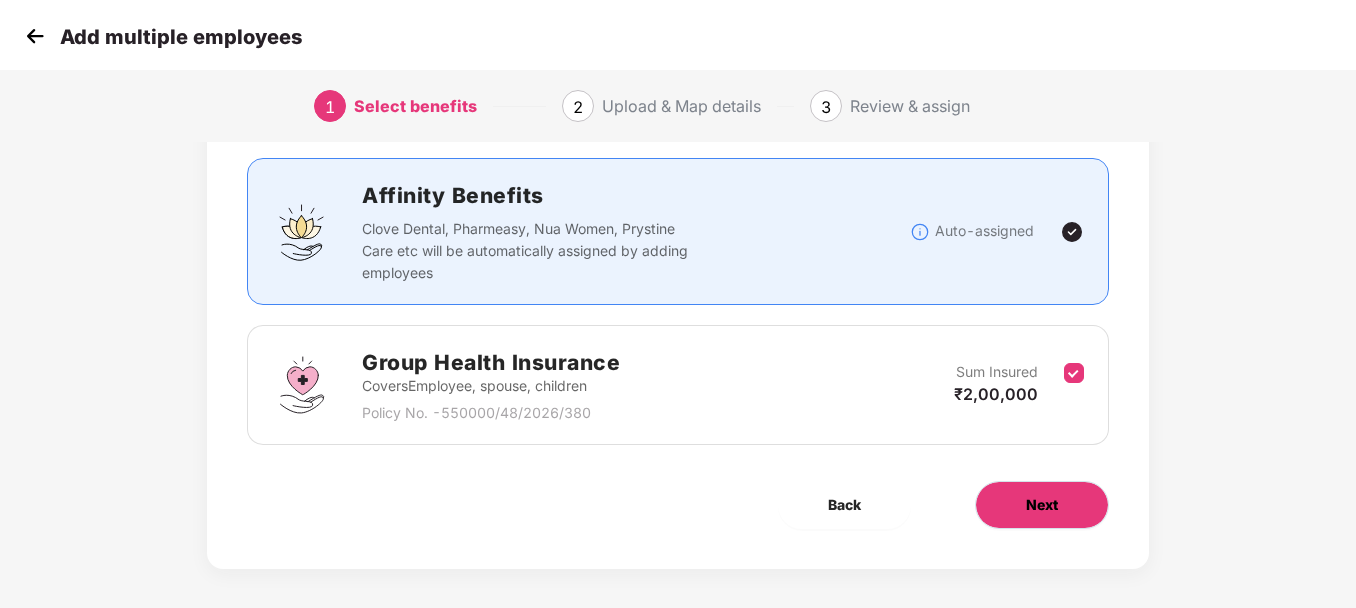 click on "Next" at bounding box center (1042, 505) 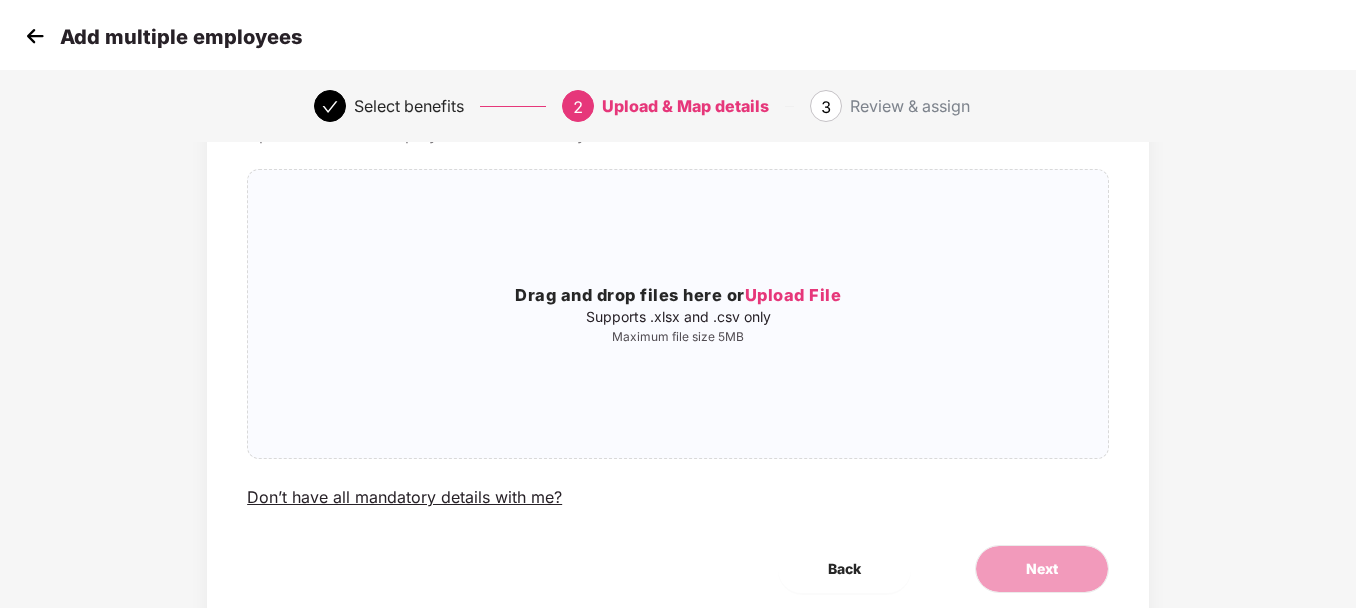 scroll, scrollTop: 0, scrollLeft: 0, axis: both 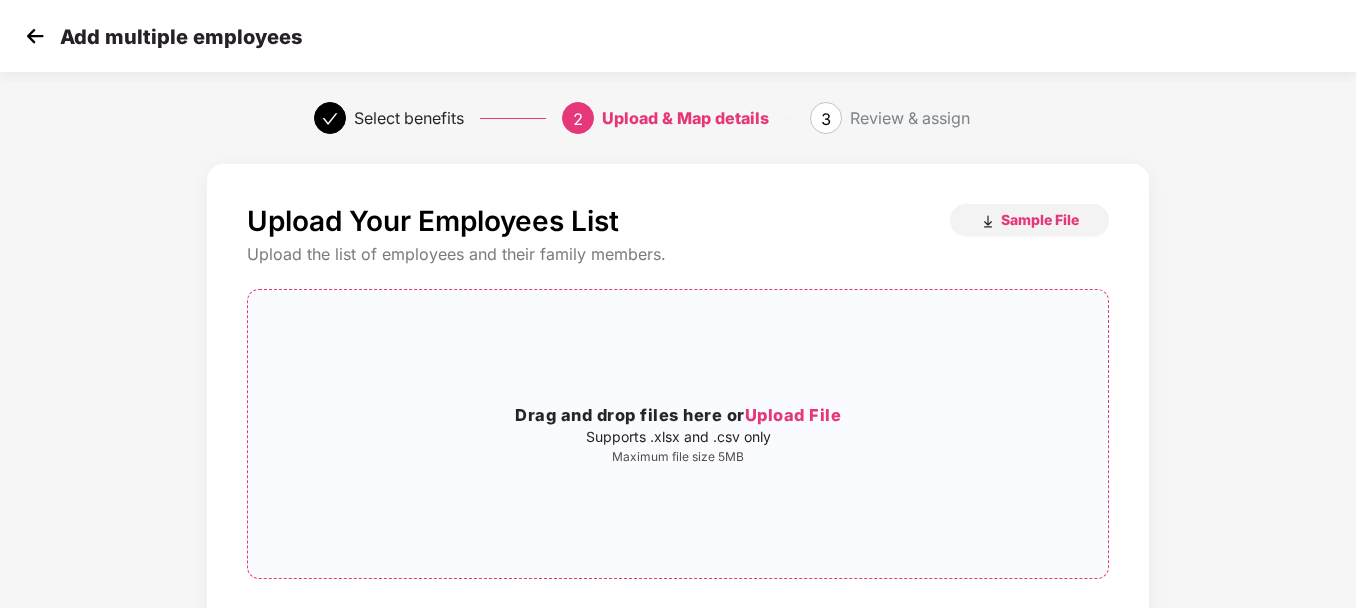 click on "Upload File" at bounding box center [793, 415] 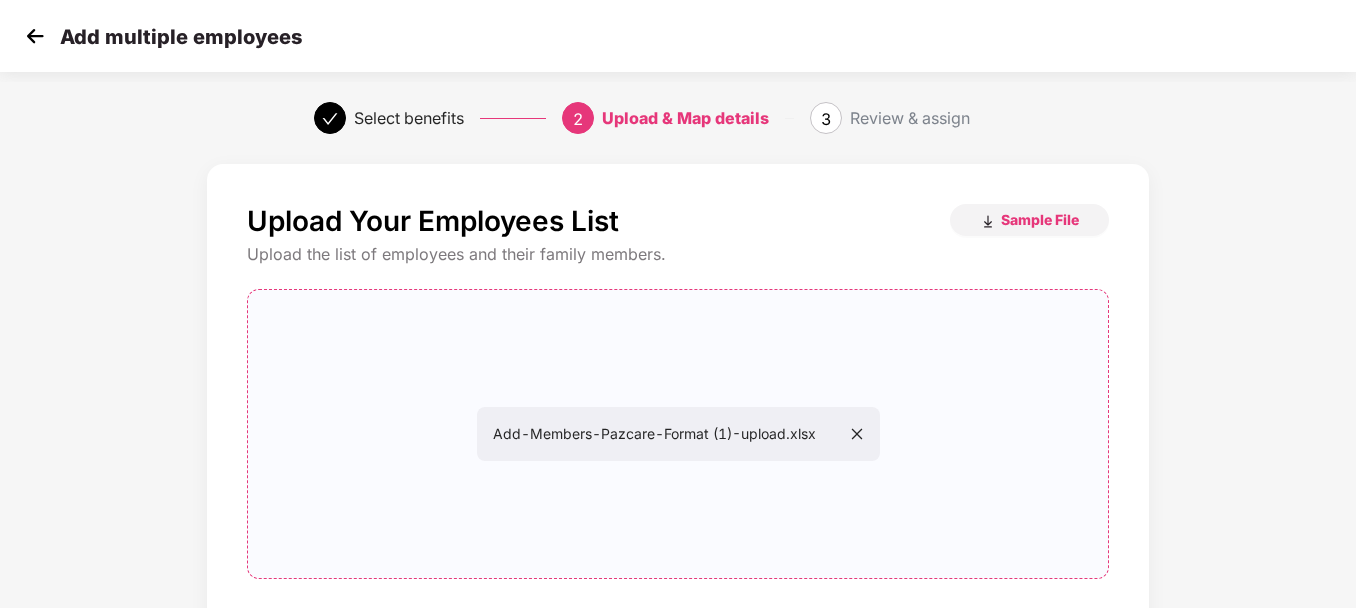 click on "Upload Your Employees List Sample File Upload the list of employees and their family members. Add-Members-Pazcare-Format (1)-upload.xlsx   Add-Members-Pazcare-Format (1)-upload.xlsx Don’t have all mandatory details with me? Back Next" at bounding box center (678, 478) 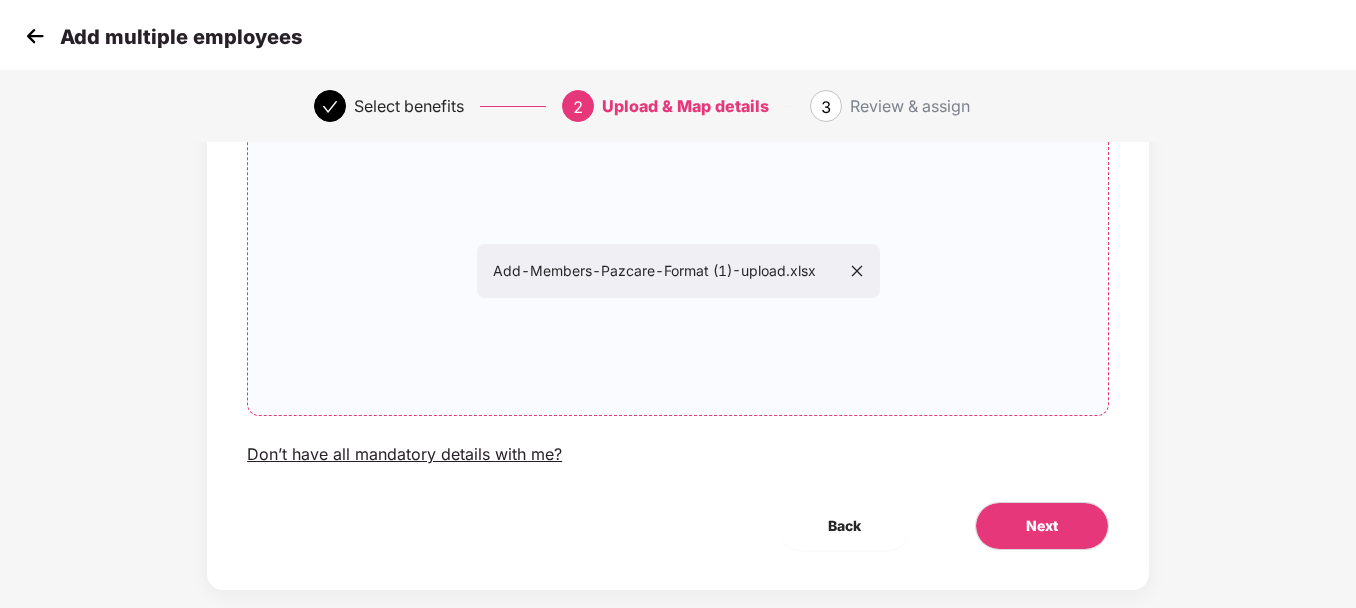 scroll, scrollTop: 195, scrollLeft: 0, axis: vertical 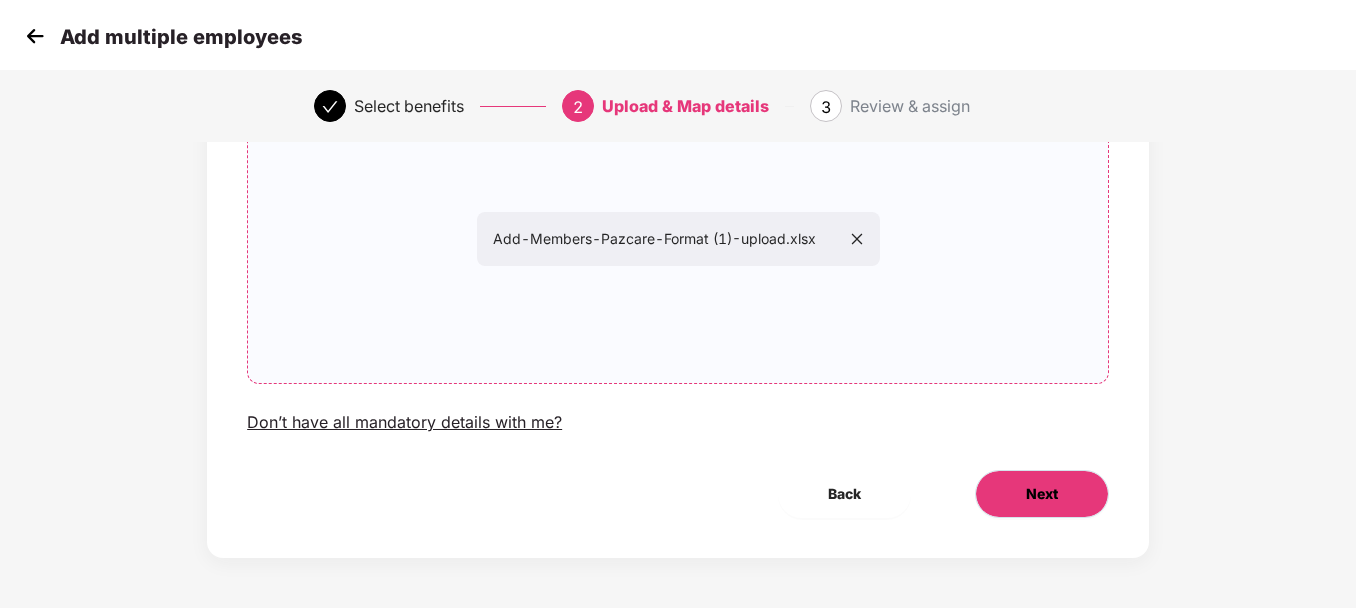 click on "Next" at bounding box center [1042, 494] 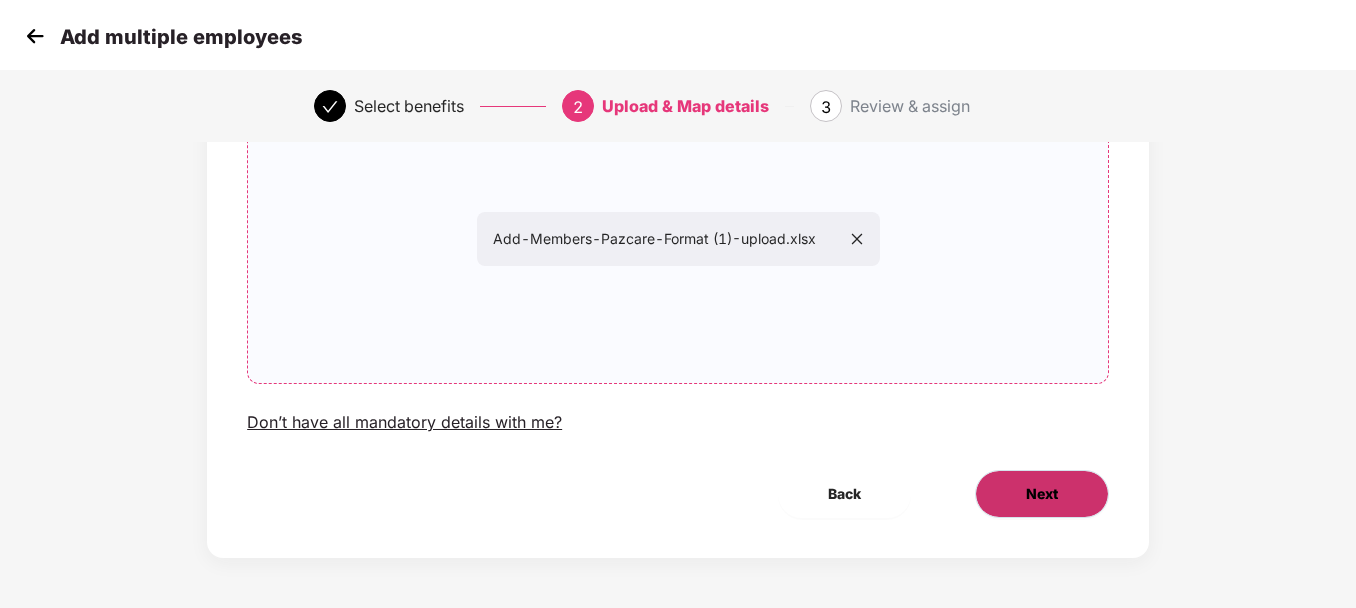 scroll, scrollTop: 0, scrollLeft: 0, axis: both 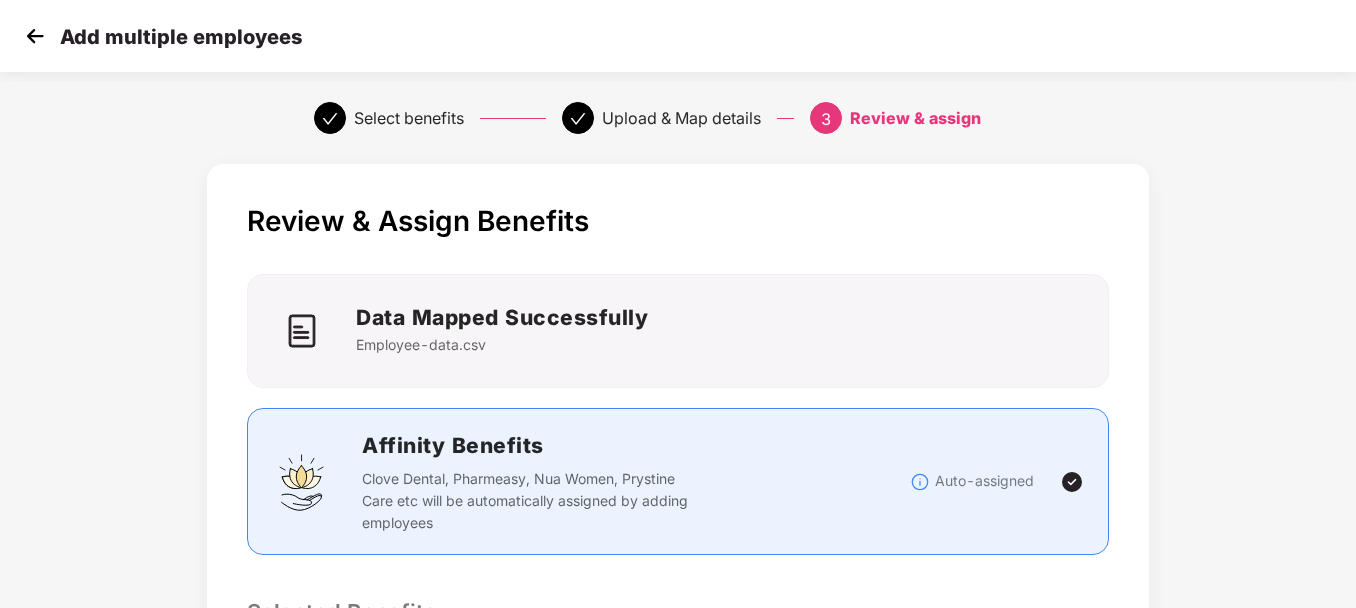 click on "Review & Assign Benefits Data Mapped Successfully Employee-data.csv Affinity Benefits Clove Dental, Pharmeasy, Nua Women, Prystine Care etc will be automatically assigned by adding employees Auto-assigned Selected Benefits Group Health Insurance Covers  Employee, spouse, children Policy No. -  550000/48/2026/380 Sum Insured ₹2,00,000 Email preference Send Onboarding Email If you plan to send this email later, you can send it using the ‘Reminder’ button on the Employees Tab Back Submit" at bounding box center [678, 645] 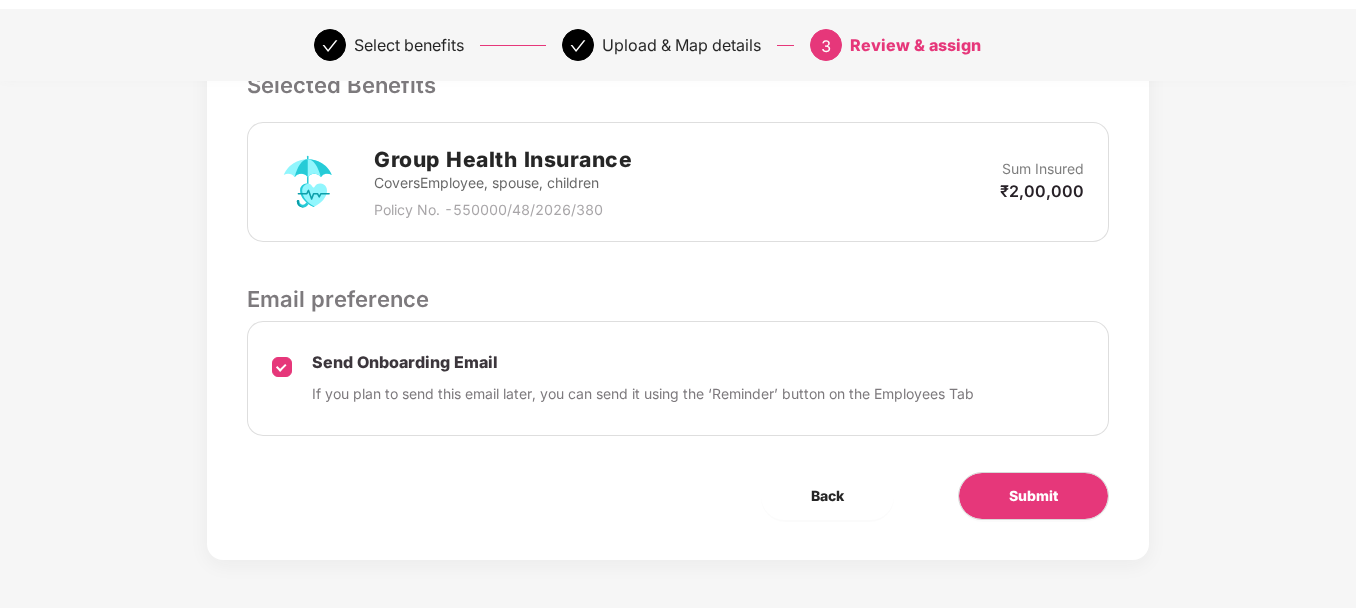scroll, scrollTop: 529, scrollLeft: 0, axis: vertical 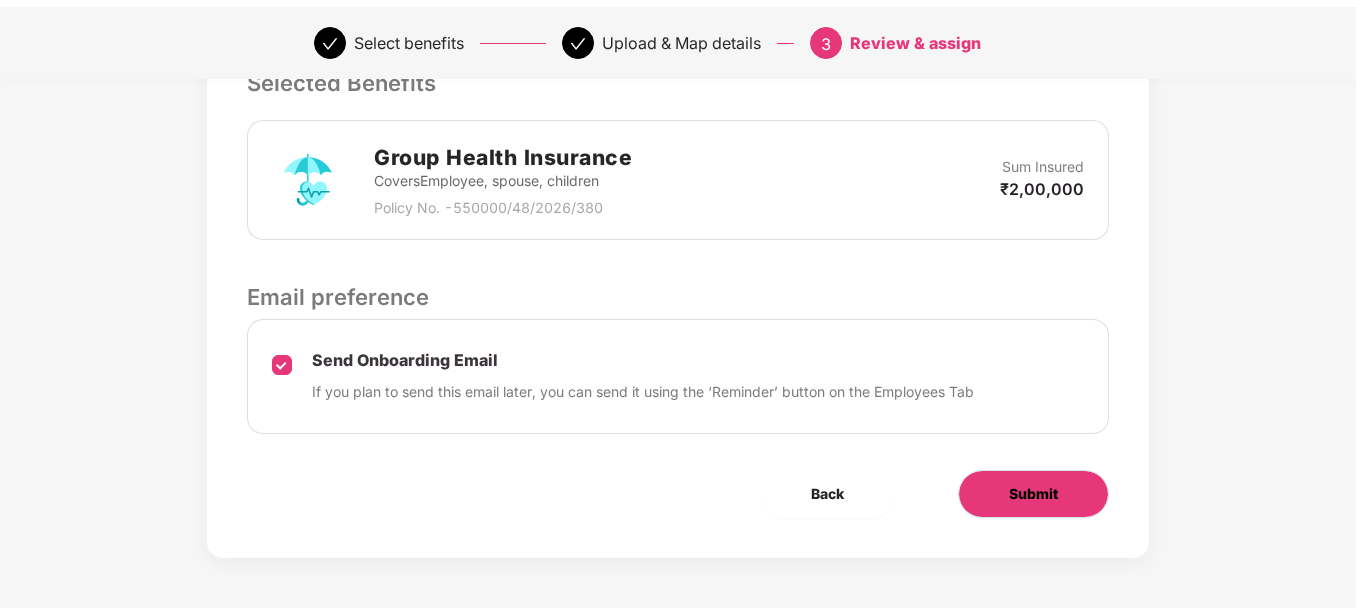 click on "Submit" at bounding box center [1033, 494] 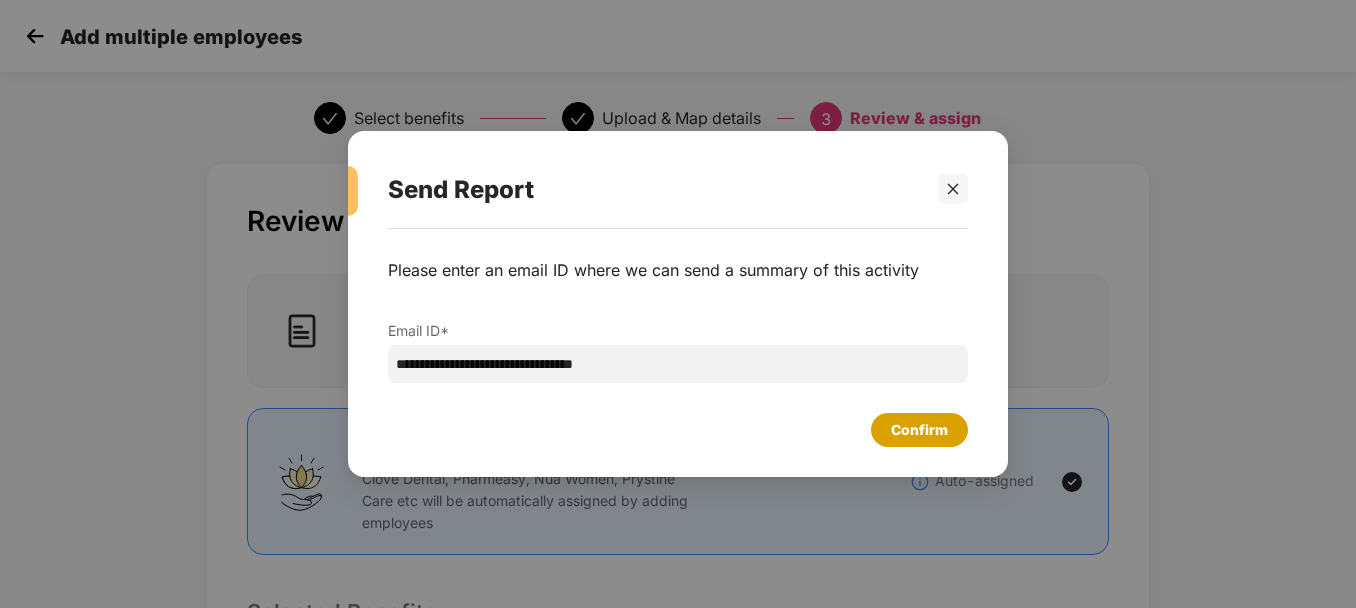 click on "Confirm" at bounding box center [919, 430] 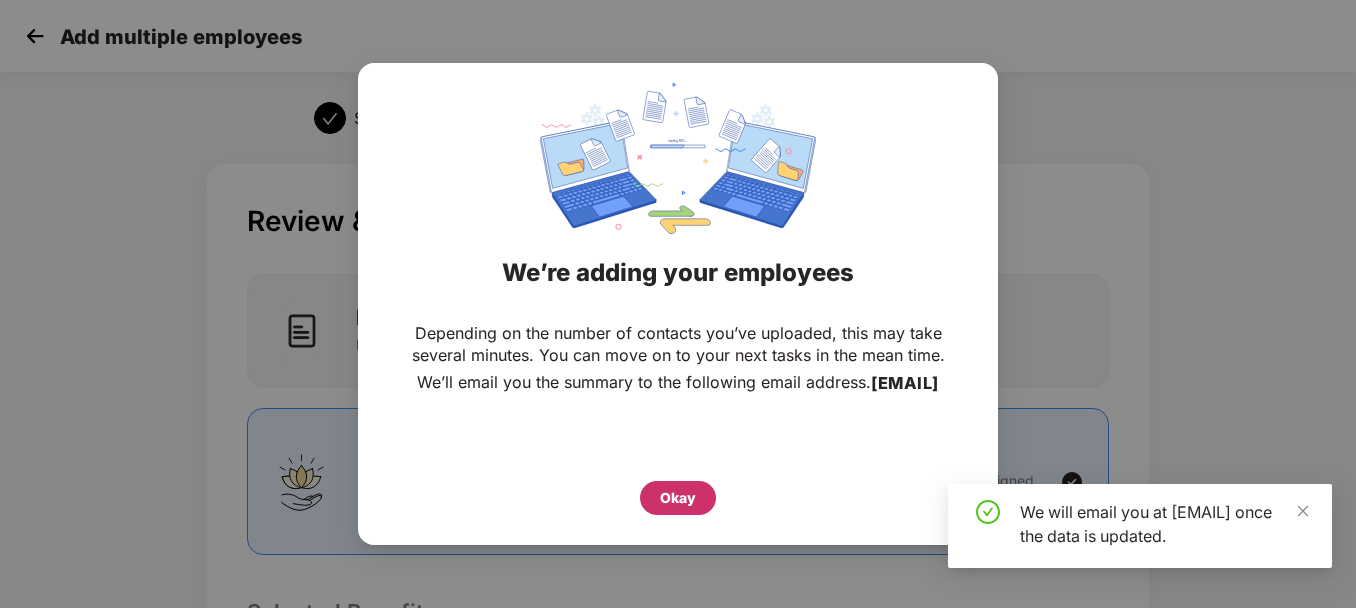 click on "Okay" at bounding box center [678, 498] 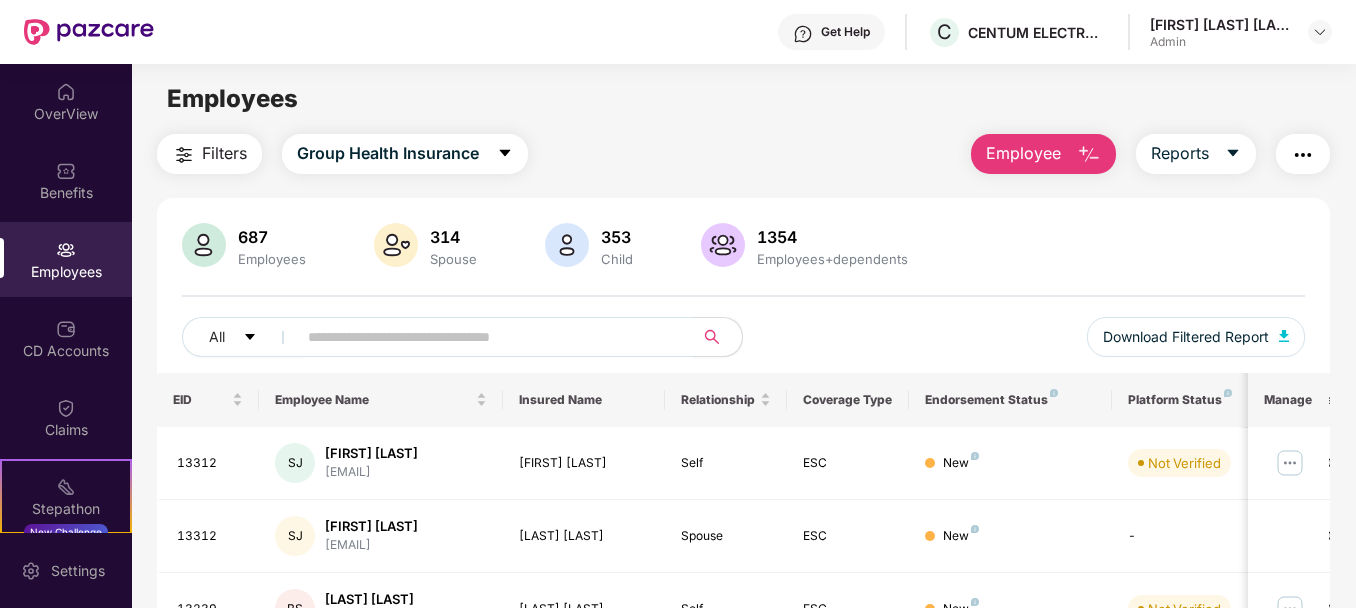 click on "All Download Filtered Report" at bounding box center [743, 345] 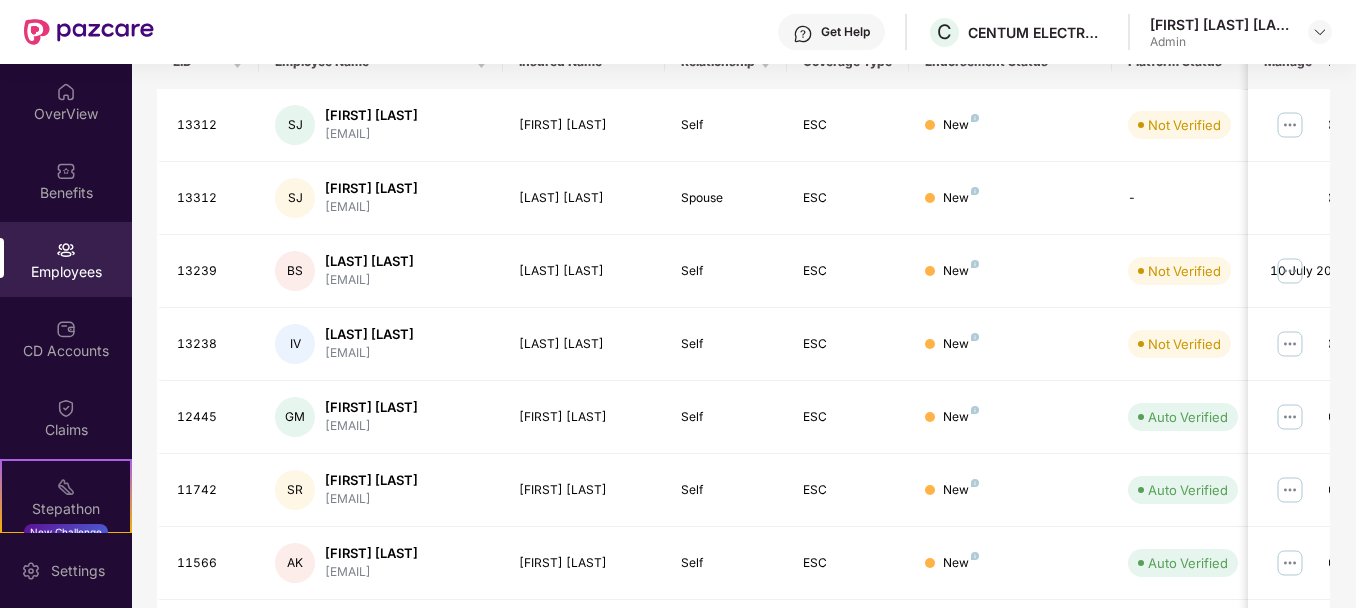 scroll, scrollTop: 101, scrollLeft: 0, axis: vertical 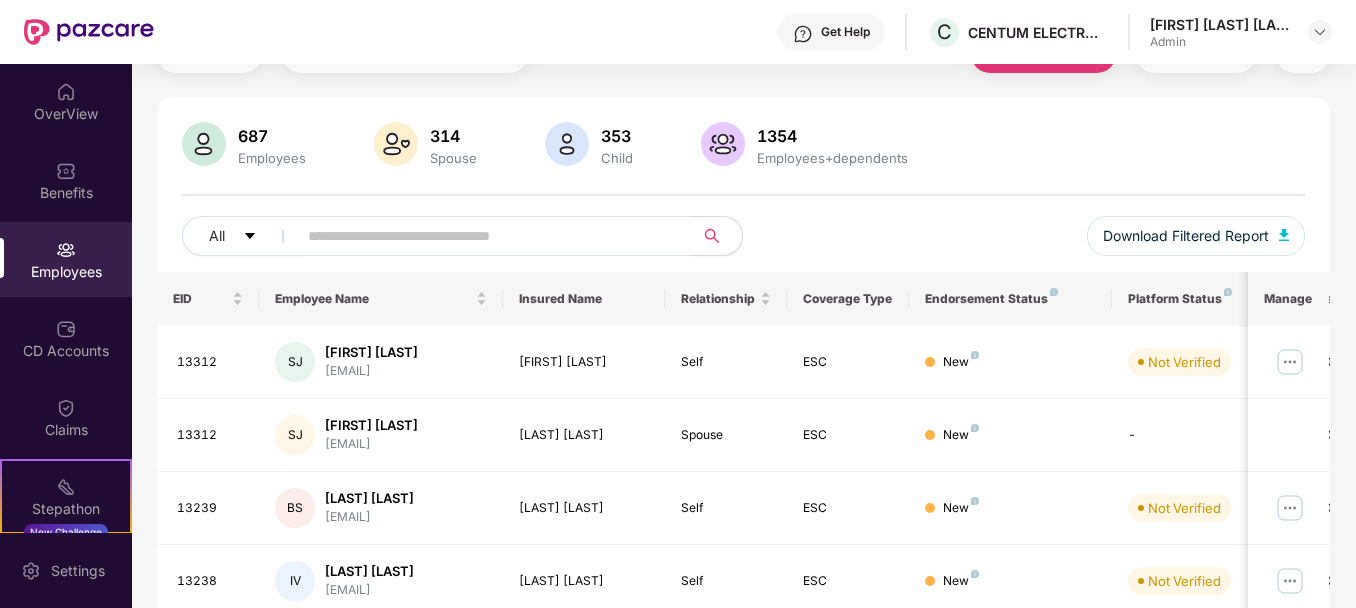 click on "Filters Group Health Insurance Employee  Reports 687 Employees 314 Spouse 353 Child 1354 Employees+dependents All Download Filtered Report EID Employee Name Insured Name Relationship Coverage Type Endorsement Status Platform Status Joining Date Manage                   13312 SJ Srinath J   srinath.j@centumelectr... Srinath J Self ESC New Not Verified 10 July 2025 13312 SJ Srinath J   srinath.j@centumelectr... Yazhini V Spouse ESC New - 10 July 2025 13239 BS BHAVANI S   bhavani.s@centumelectr... BHAVANI S  Self ESC New Not Verified 10 July 2025 13238 IV INCHARA V   inchara.v@centumelectr... INCHARA V  Self ESC New Not Verified 10 July 2025 12445 GM Guruprasad Mathad   mathadguru07@gmail.com Guruprasad Mathad Self ESC New Auto Verified 11 June 2025 11742 SR Sovon Roy   sovonroy333@gmail.com Sovon Roy Self ESC New Auto Verified 11 June 2025 11566 AK Aman Kumar   amankumar848302@gmail.... Aman Kumar Self ESC New Auto Verified 11 June 2025 13232 SG S Gnana Guru   gnanaguru.s@centumelec... S Gnana Guru ESC" at bounding box center [743, 580] 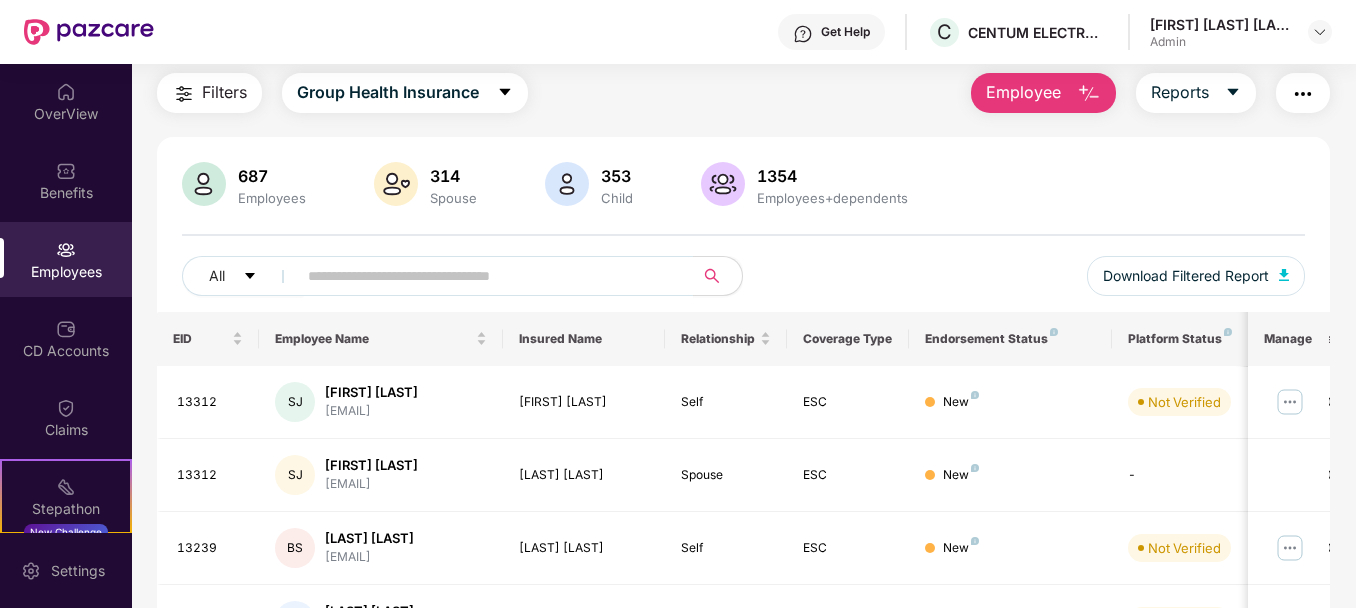 scroll, scrollTop: 21, scrollLeft: 0, axis: vertical 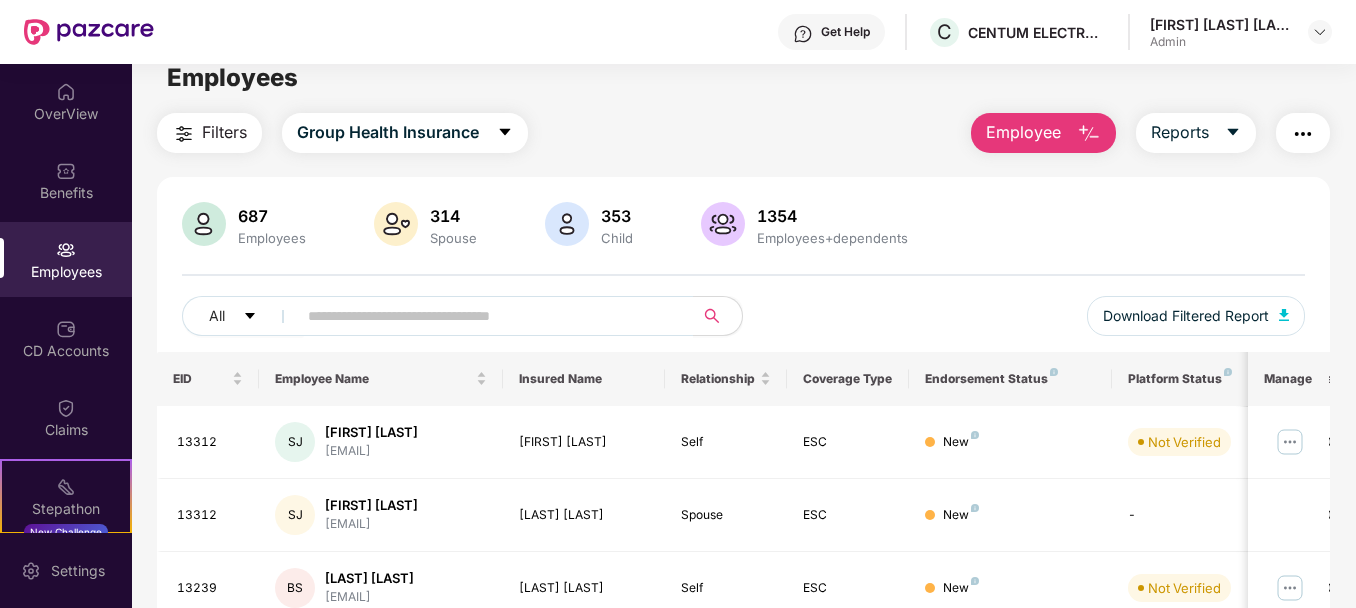 click on "Employee" at bounding box center [1023, 132] 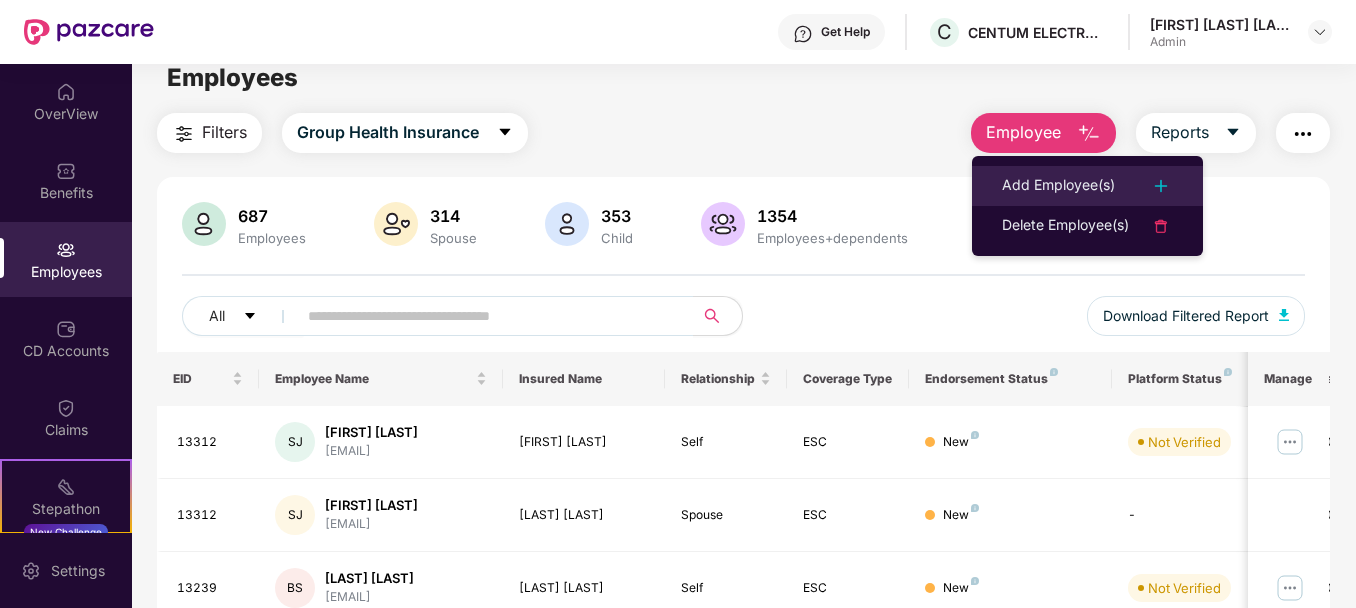 click on "Add Employee(s)" at bounding box center (1058, 186) 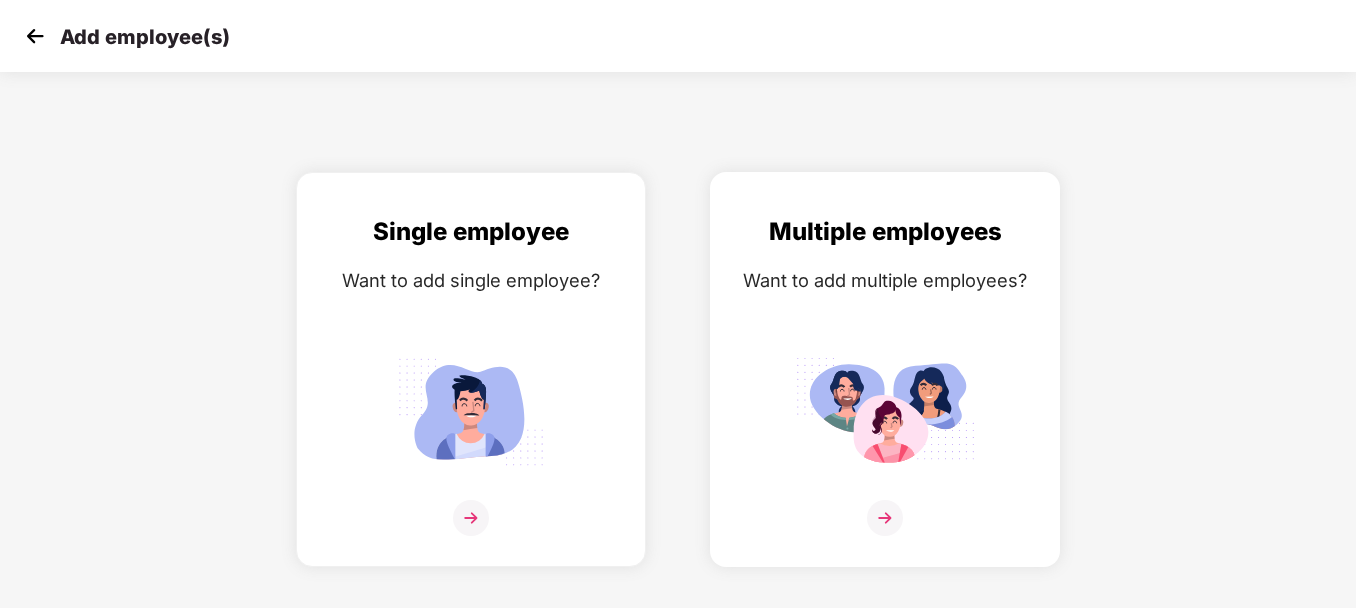 click on "Want to add multiple employees?" at bounding box center [885, 280] 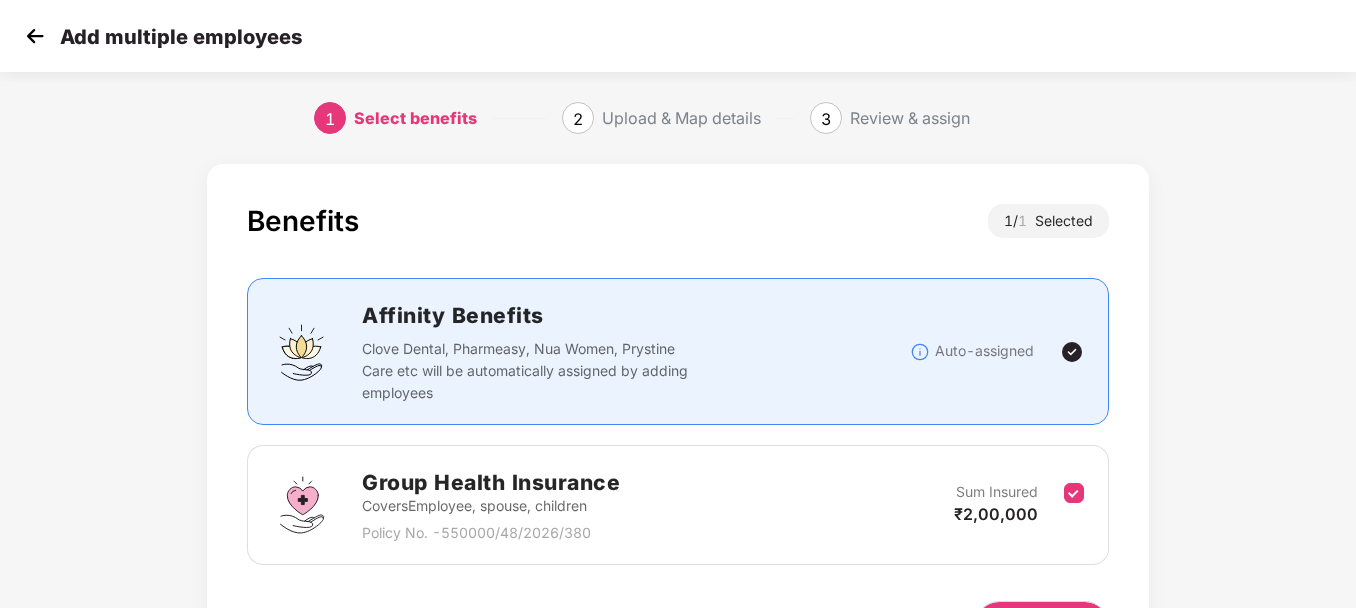 click on "Benefits 1 / 1     Selected Affinity Benefits Clove Dental, Pharmeasy, Nua Women, Prystine Care etc will be automatically assigned by adding employees Auto-assigned Group Health Insurance Covers  Employee, spouse, children Policy No. -  550000/48/2026/380 Sum Insured   ₹2,00,000 Back Next" at bounding box center [678, 446] 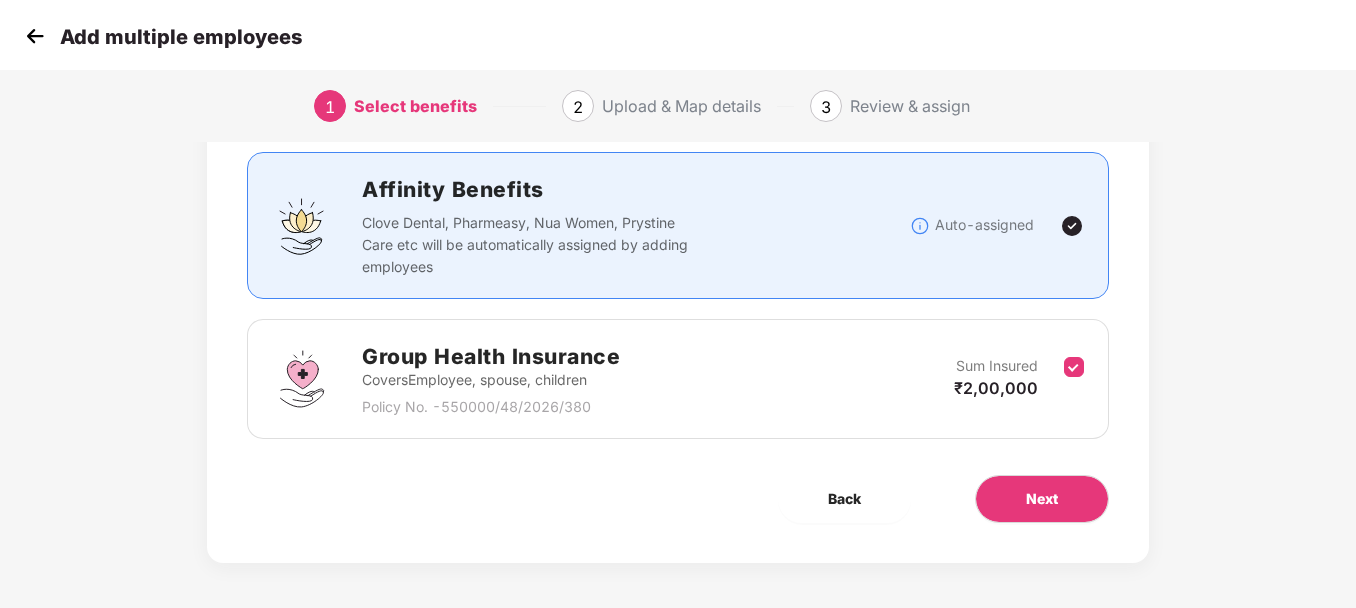 scroll, scrollTop: 131, scrollLeft: 0, axis: vertical 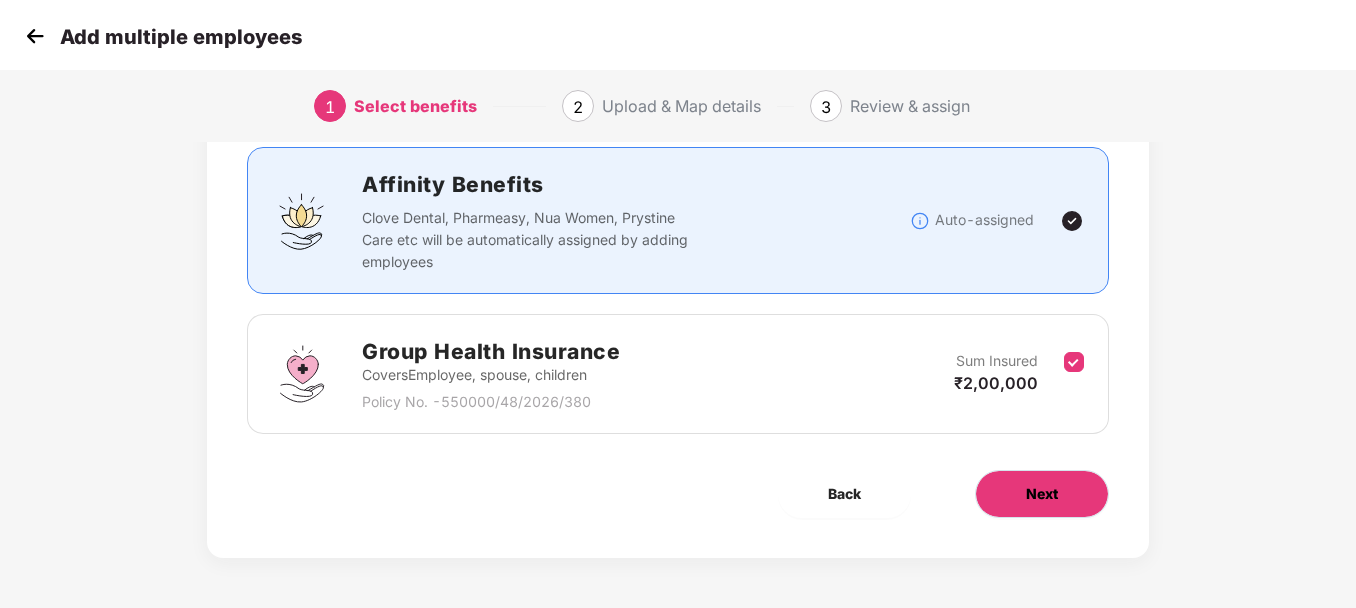 click on "Next" at bounding box center [1042, 494] 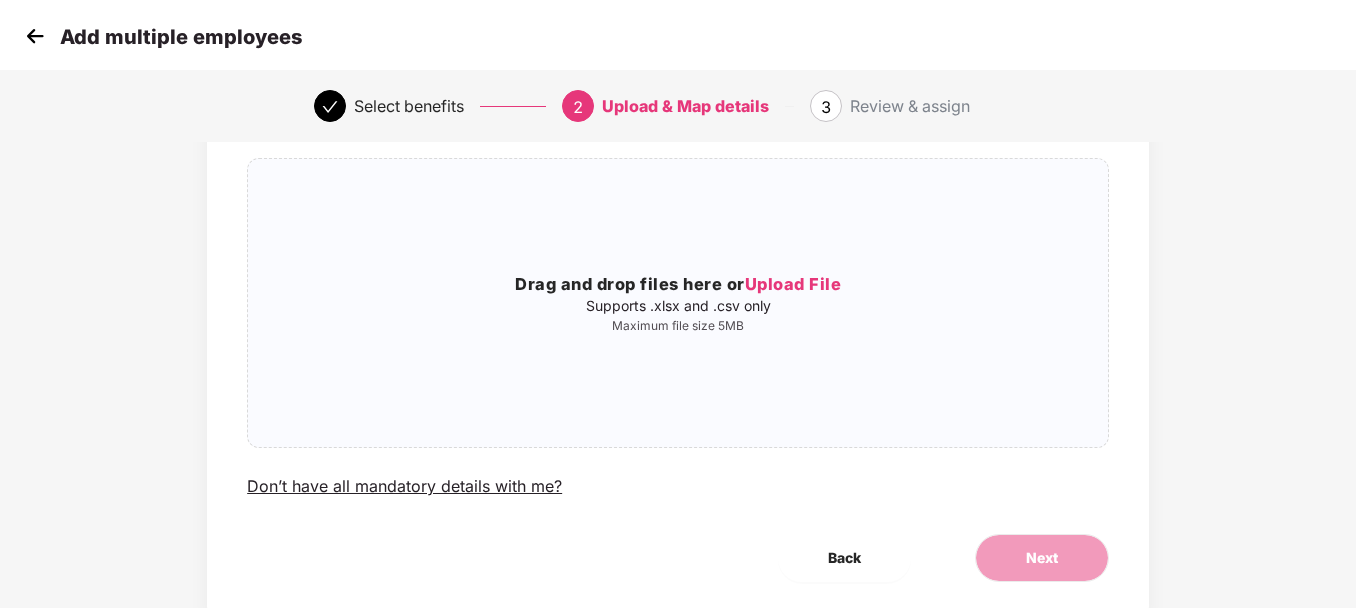 scroll, scrollTop: 0, scrollLeft: 0, axis: both 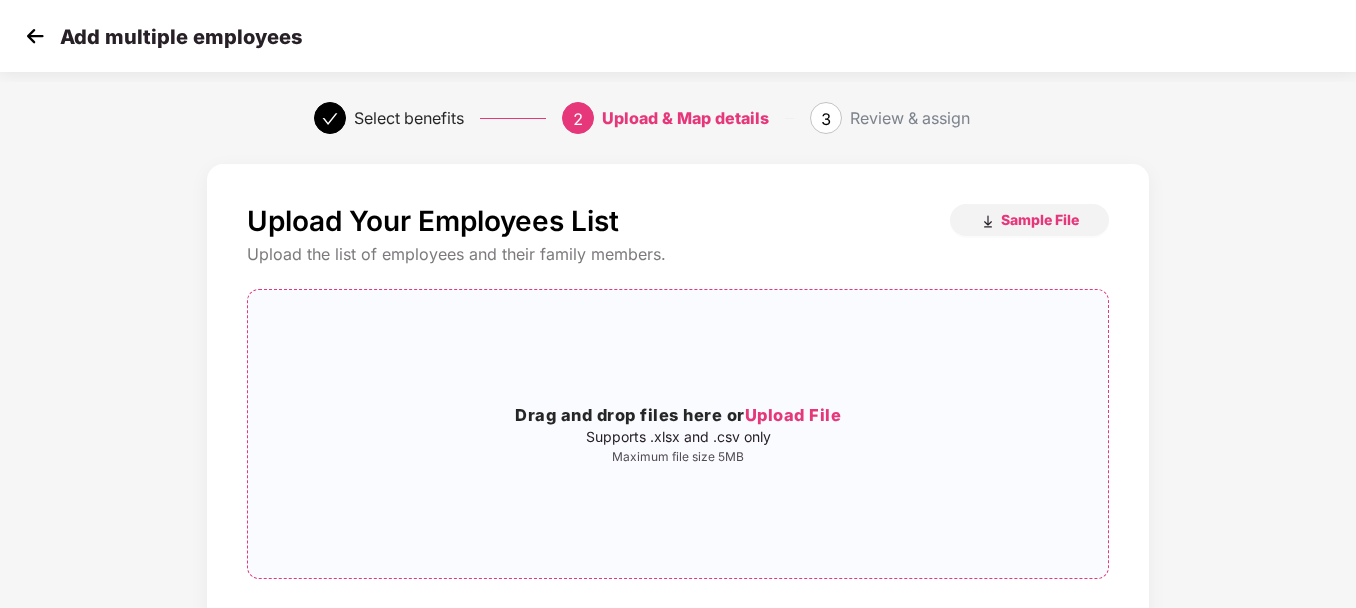 click on "Upload File" at bounding box center (793, 415) 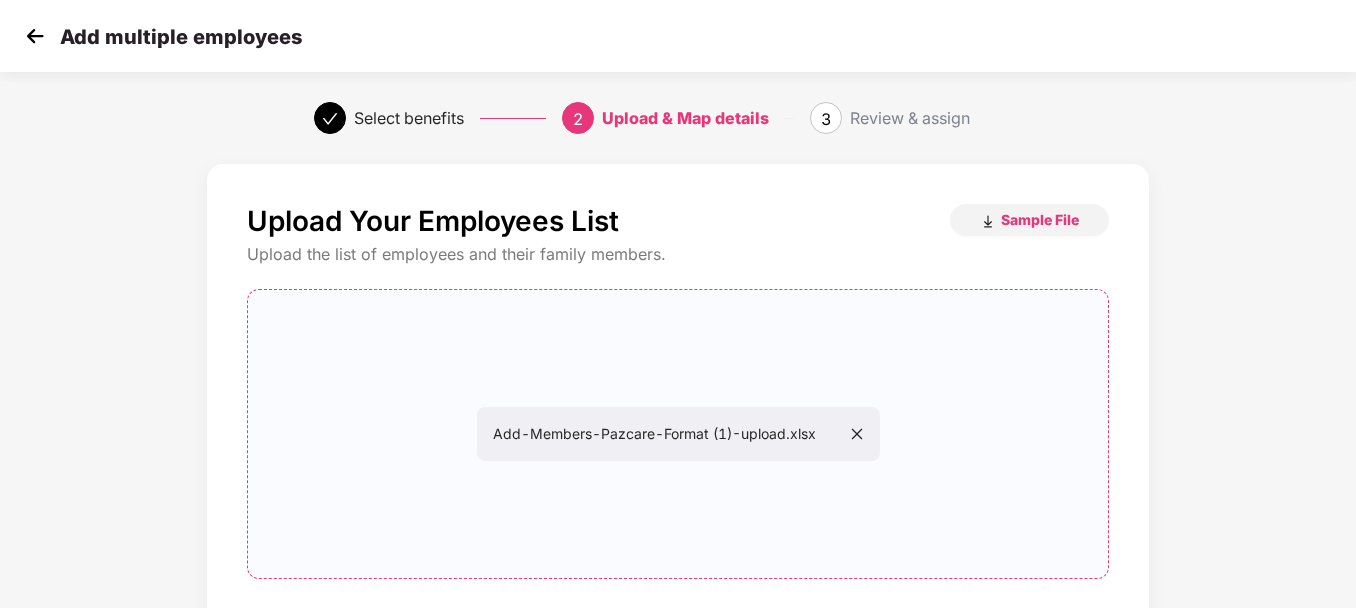click on "Upload Your Employees List Sample File Upload the list of employees and their family members. Add-Members-Pazcare-Format (1)-upload.xlsx   Add-Members-Pazcare-Format (1)-upload.xlsx Don’t have all mandatory details with me? Back Next" at bounding box center [678, 478] 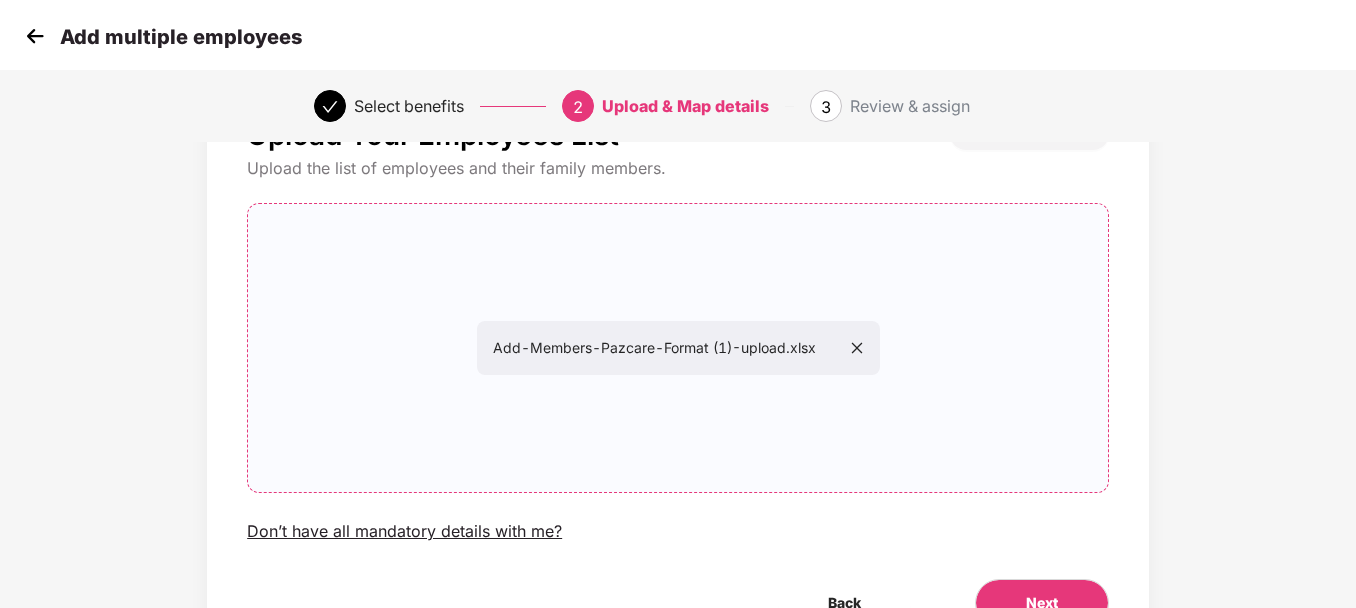 scroll, scrollTop: 120, scrollLeft: 0, axis: vertical 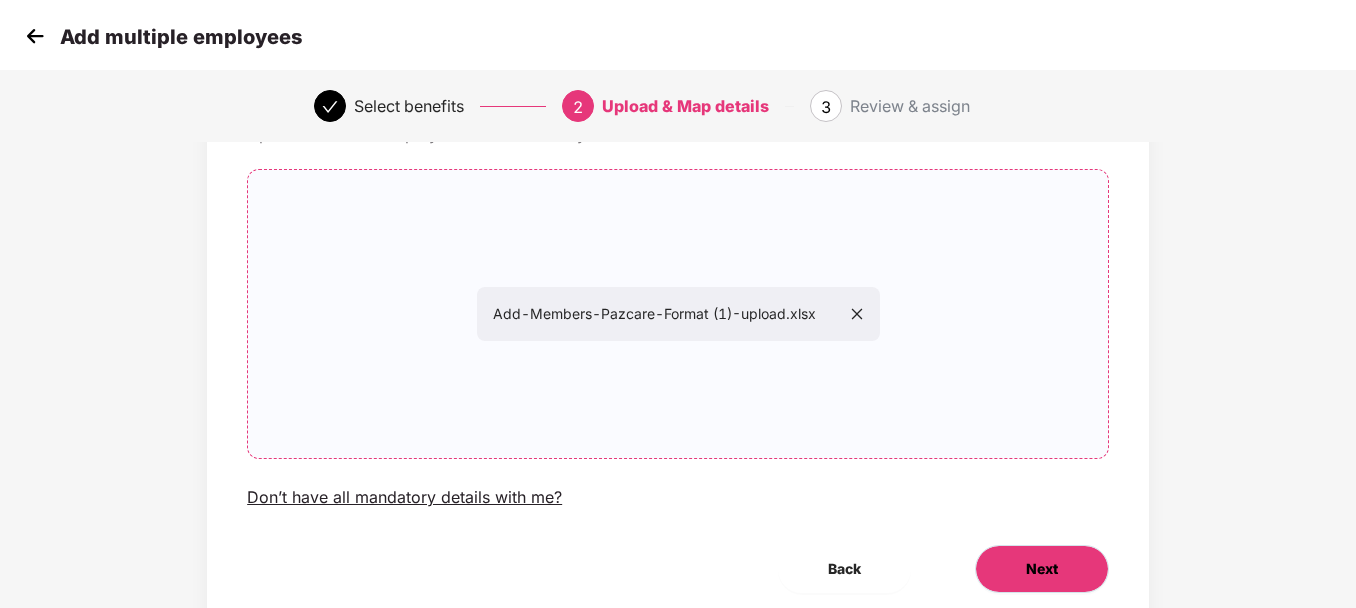 click on "Next" at bounding box center [1042, 569] 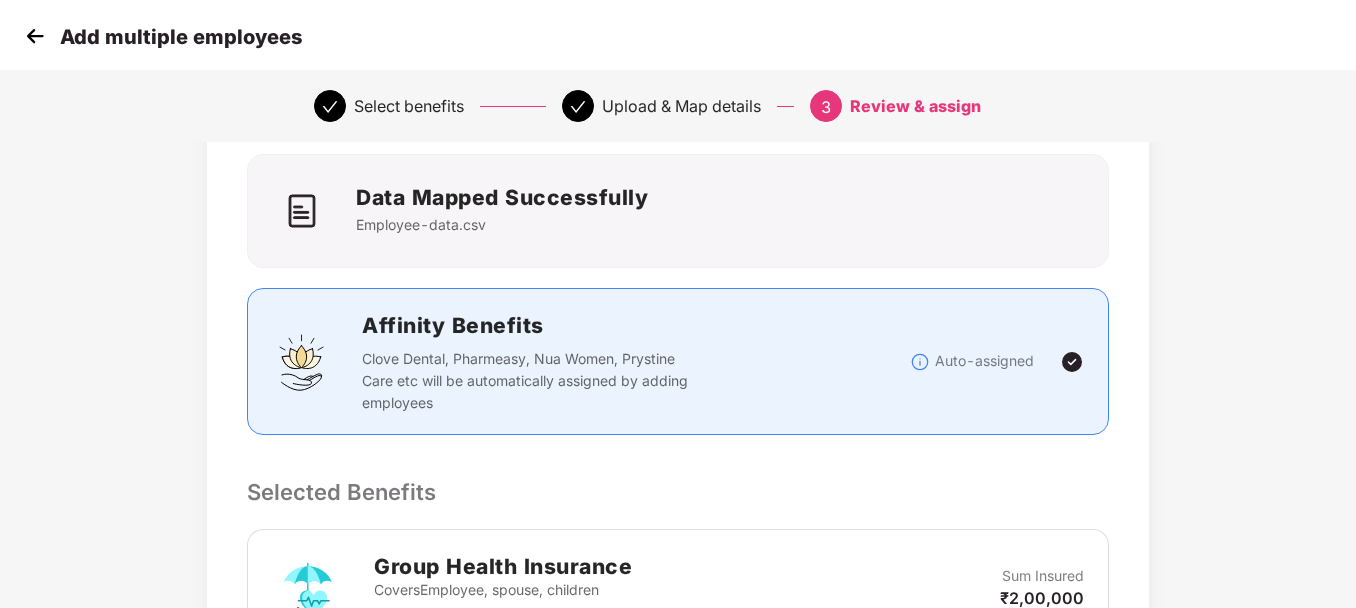 scroll, scrollTop: 0, scrollLeft: 0, axis: both 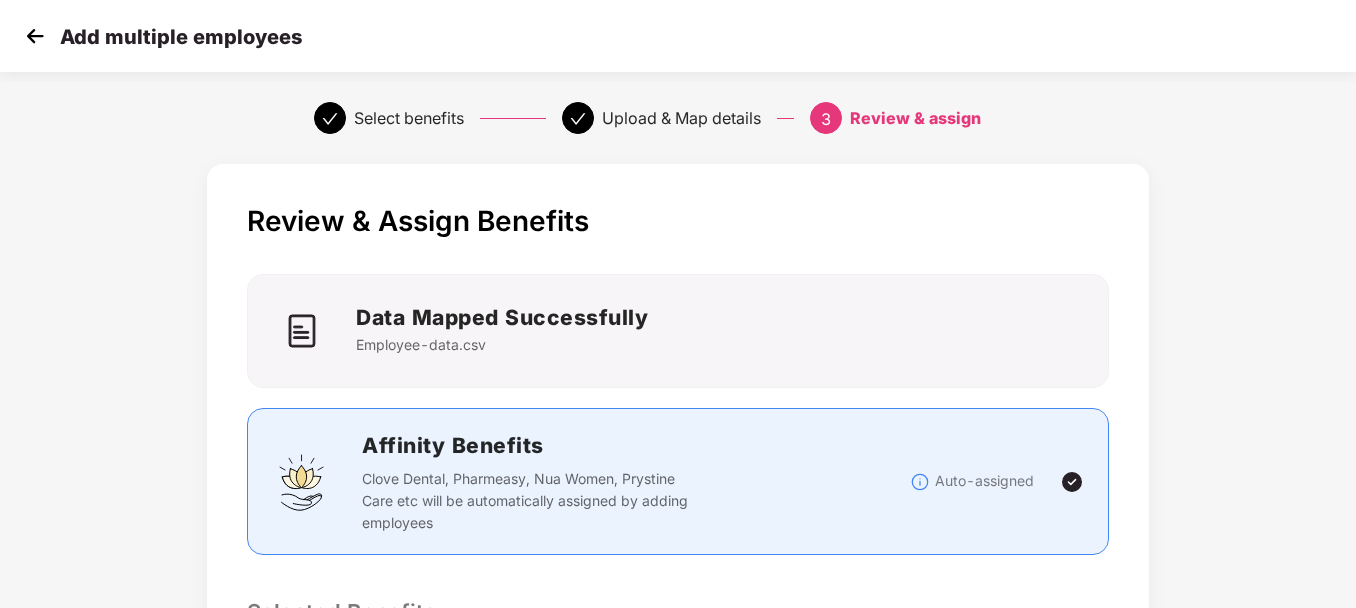click on "Review & Assign Benefits Data Mapped Successfully Employee-data.csv Affinity Benefits Clove Dental, Pharmeasy, Nua Women, Prystine Care etc will be automatically assigned by adding employees Auto-assigned Selected Benefits Group Health Insurance Covers  Employee, spouse, children Policy No. -  550000/48/2026/380 Sum Insured ₹2,00,000 Email preference Send Onboarding Email If you plan to send this email later, you can send it using the ‘Reminder’ button on the Employees Tab Back Submit" at bounding box center (678, 645) 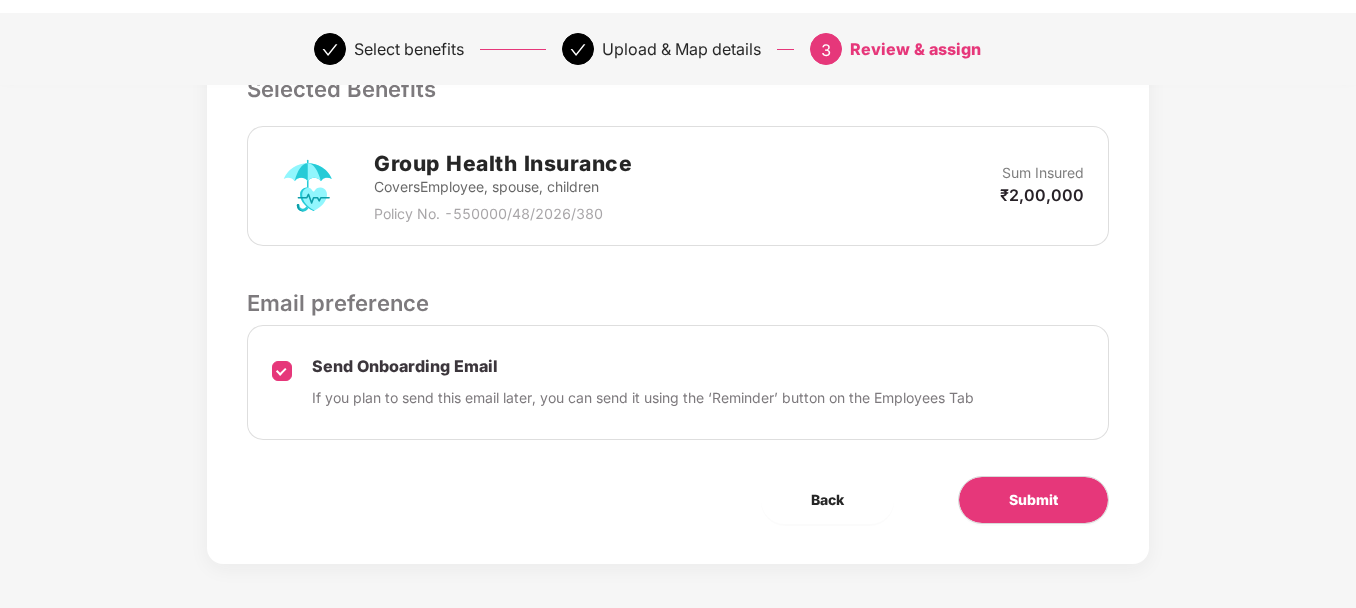 scroll, scrollTop: 529, scrollLeft: 0, axis: vertical 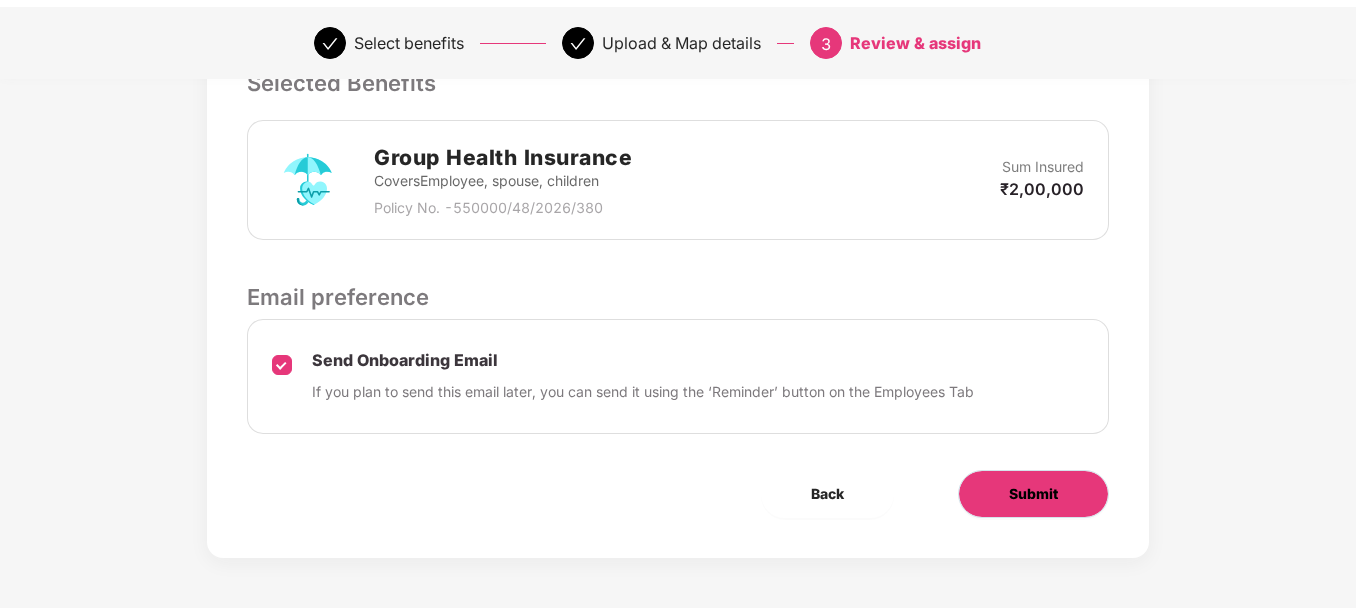 click on "Submit" at bounding box center (1033, 494) 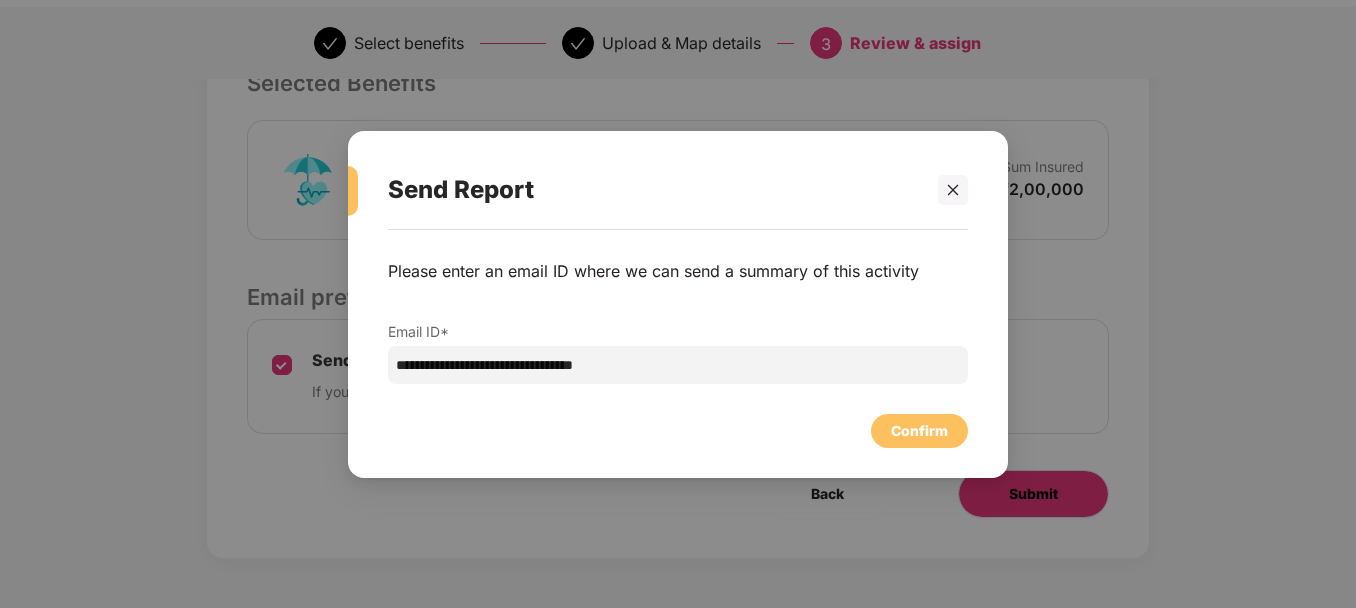 scroll, scrollTop: 0, scrollLeft: 0, axis: both 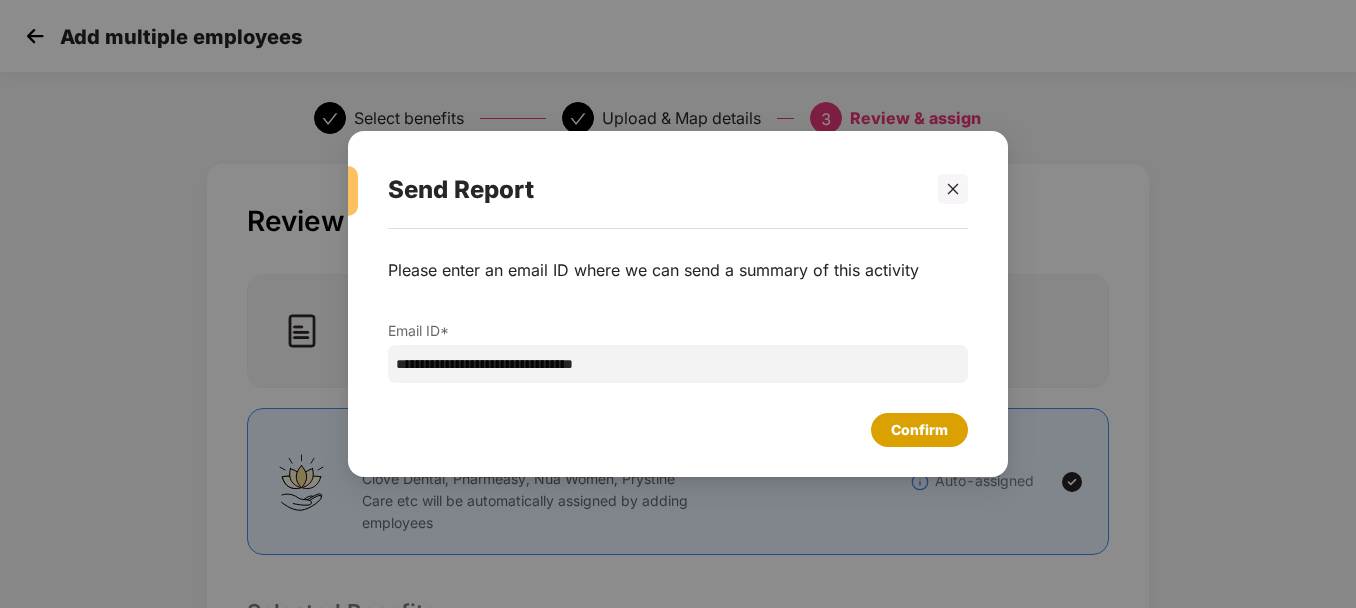 click on "Confirm" at bounding box center (919, 430) 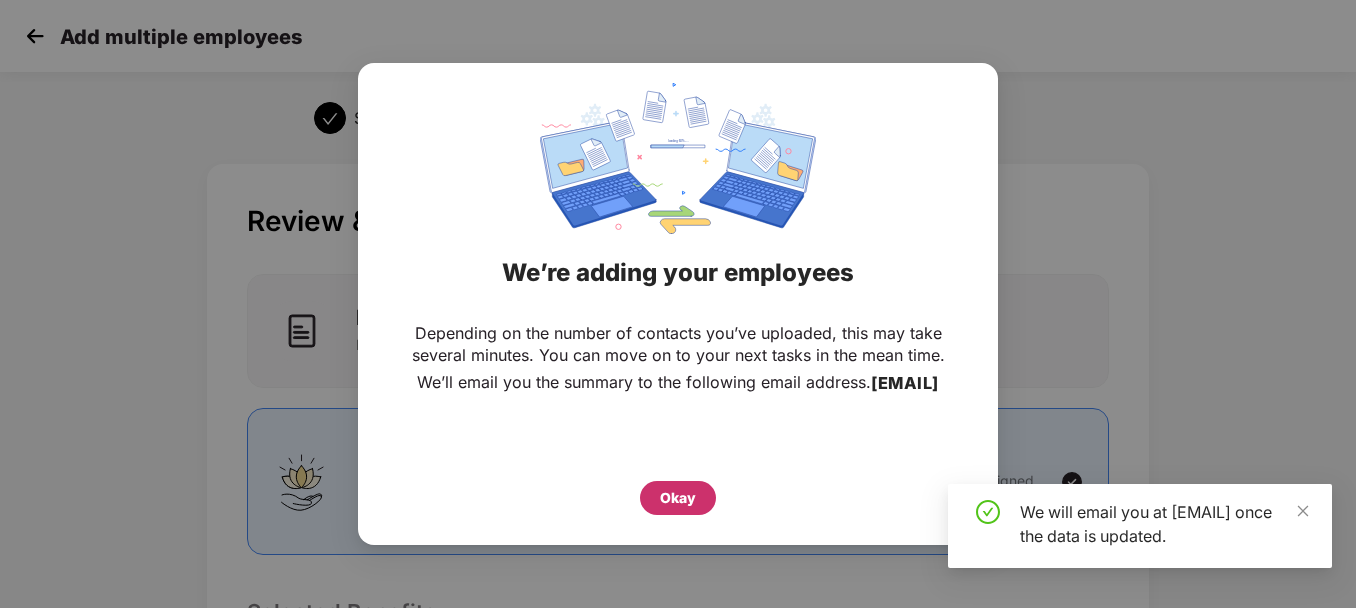 click on "Okay" at bounding box center [678, 498] 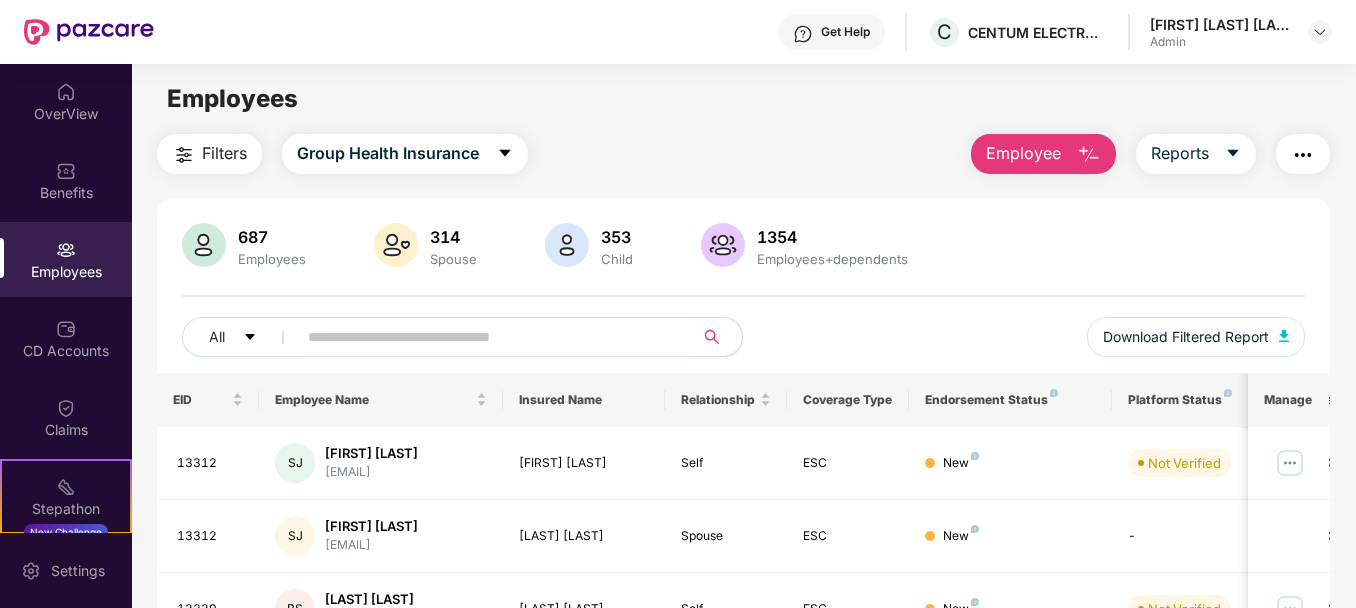 click on "Employee" at bounding box center [1023, 153] 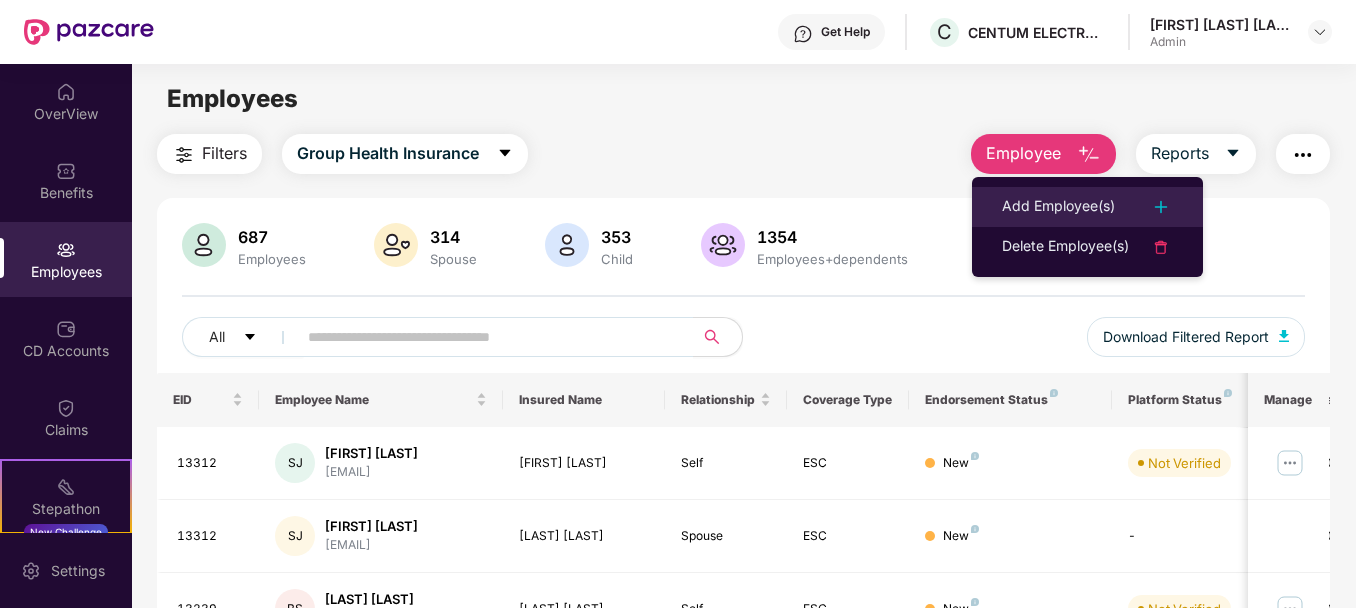 click on "Add Employee(s)" at bounding box center [1087, 207] 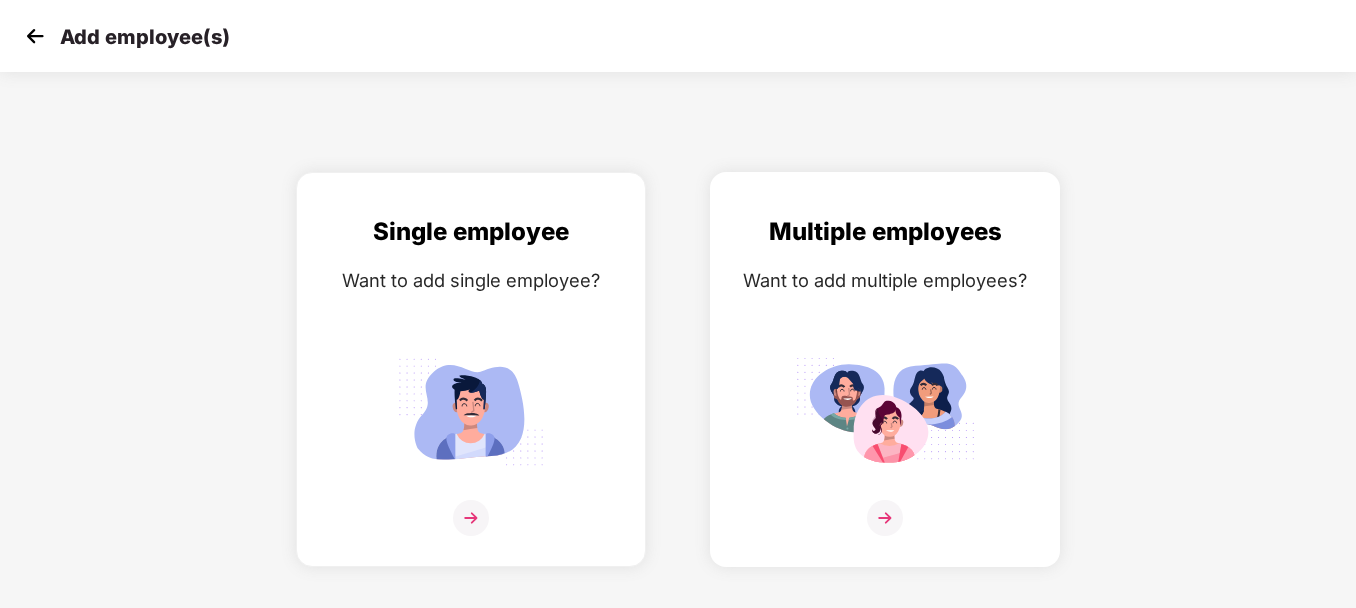 click at bounding box center [885, 530] 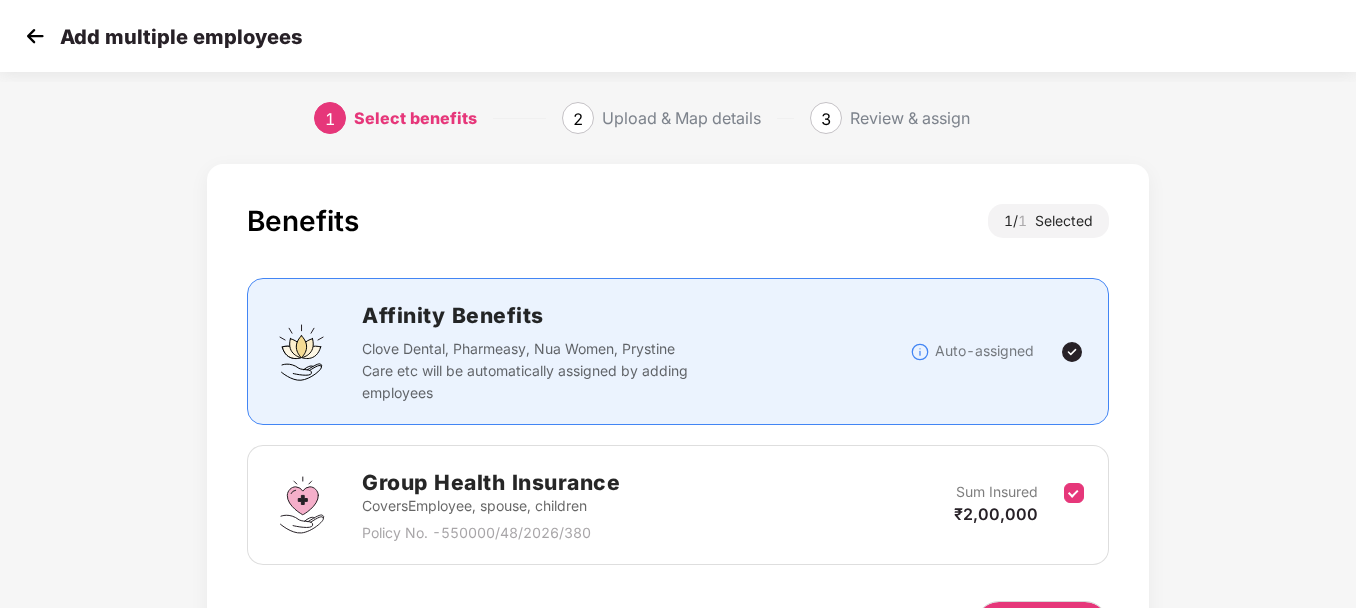 click on "Benefits 1 / 1     Selected Affinity Benefits Clove Dental, Pharmeasy, Nua Women, Prystine Care etc will be automatically assigned by adding employees Auto-assigned Group Health Insurance Covers  Employee, spouse, children Policy No. -  550000/48/2026/380 Sum Insured   ₹2,00,000 Back Next" at bounding box center (678, 446) 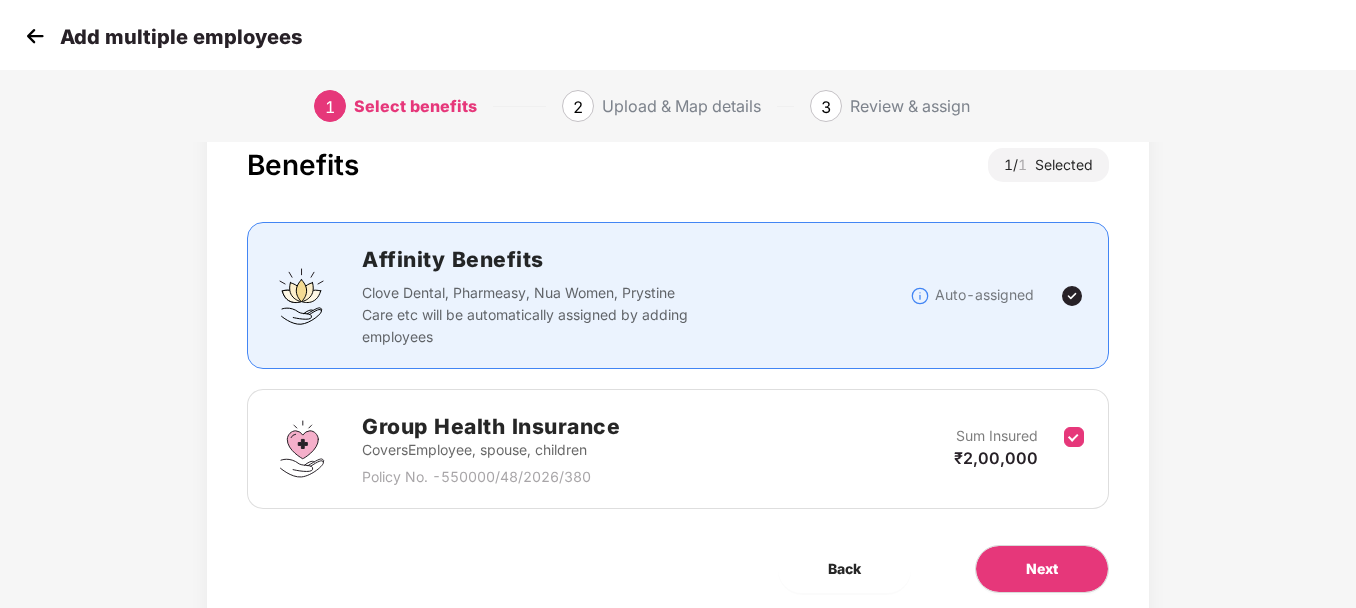 scroll, scrollTop: 80, scrollLeft: 0, axis: vertical 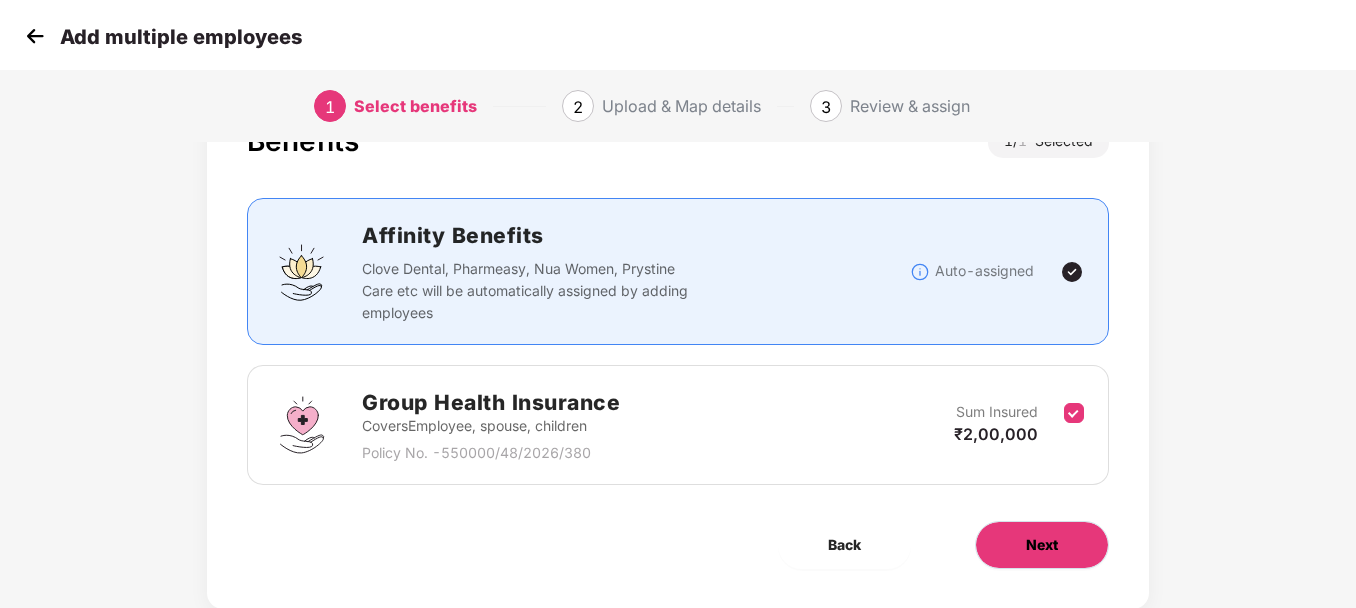 click on "Next" at bounding box center (1042, 545) 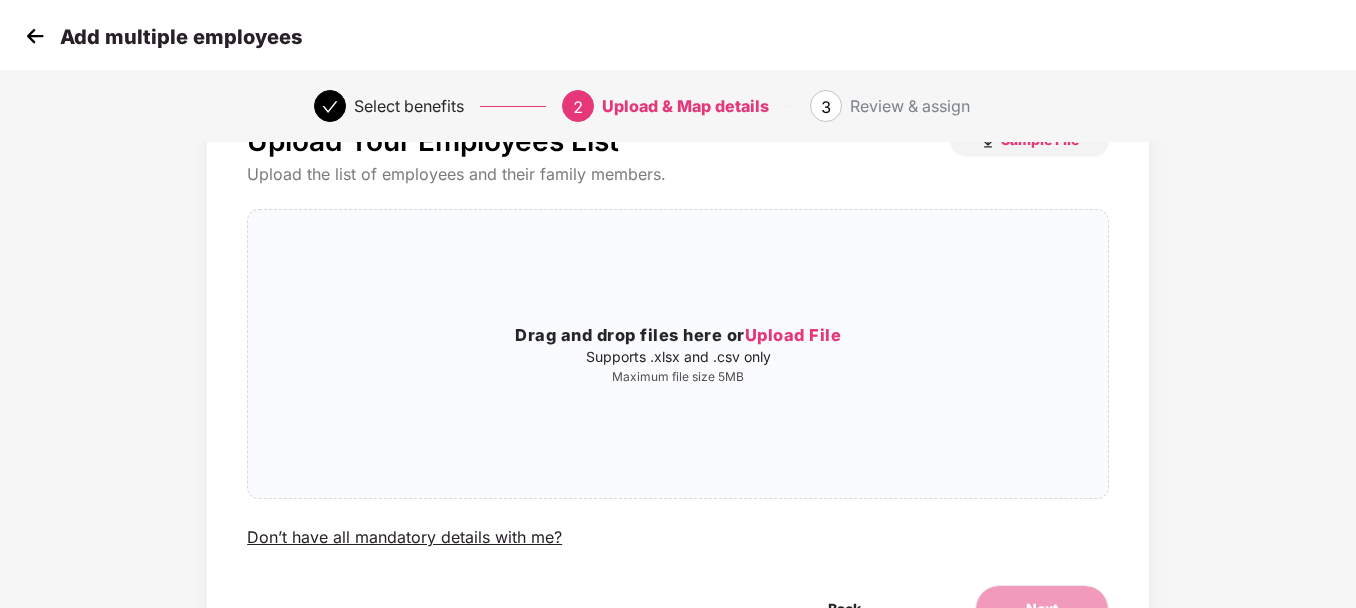 scroll, scrollTop: 0, scrollLeft: 0, axis: both 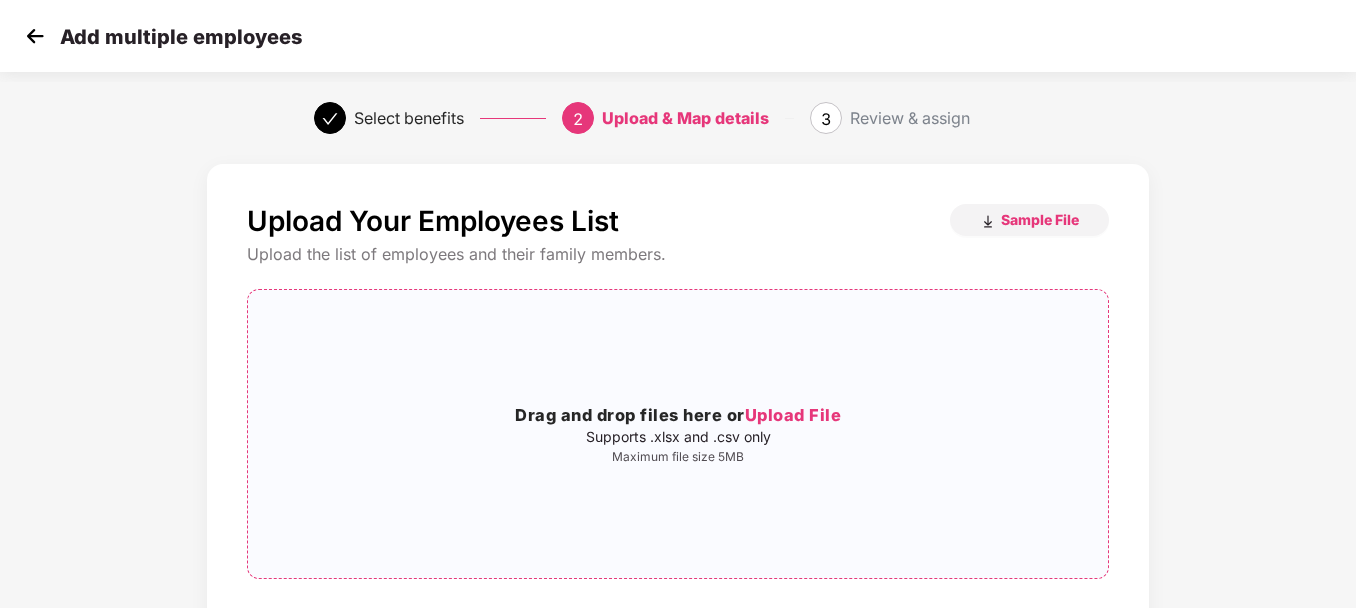 click on "Upload File" at bounding box center (793, 415) 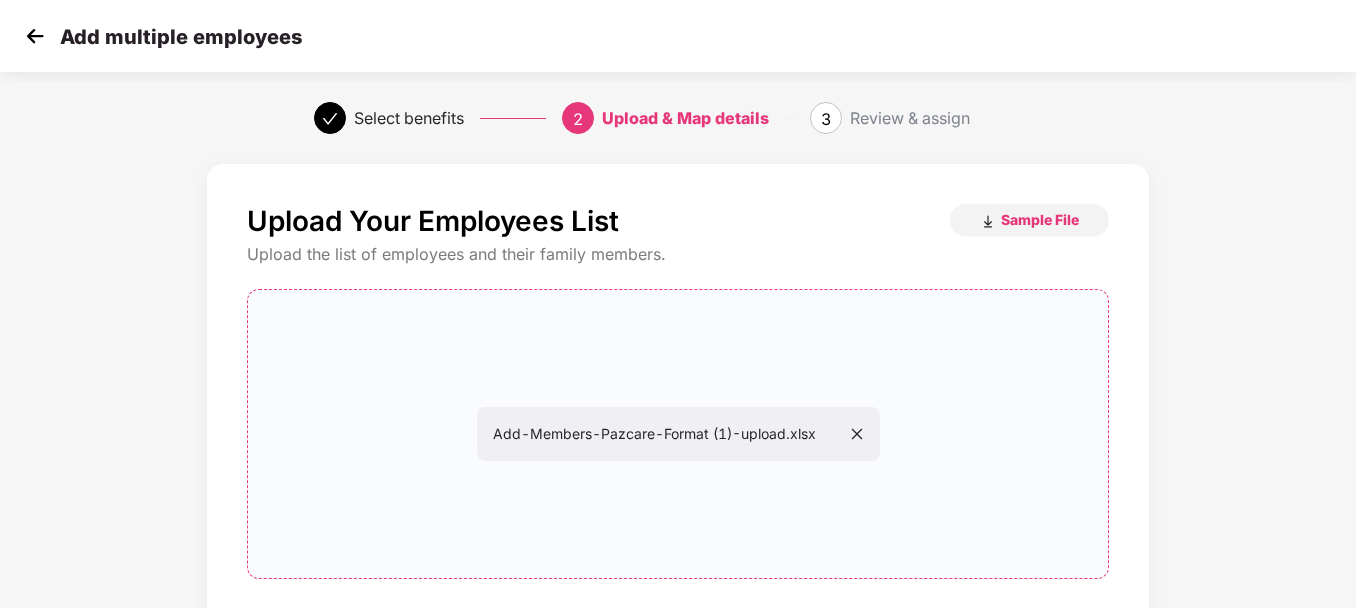 click on "Upload Your Employees List Sample File Upload the list of employees and their family members. Add-Members-Pazcare-Format (1)-upload.xlsx   Add-Members-Pazcare-Format (1)-upload.xlsx Don’t have all mandatory details with me? Back Next" at bounding box center [678, 478] 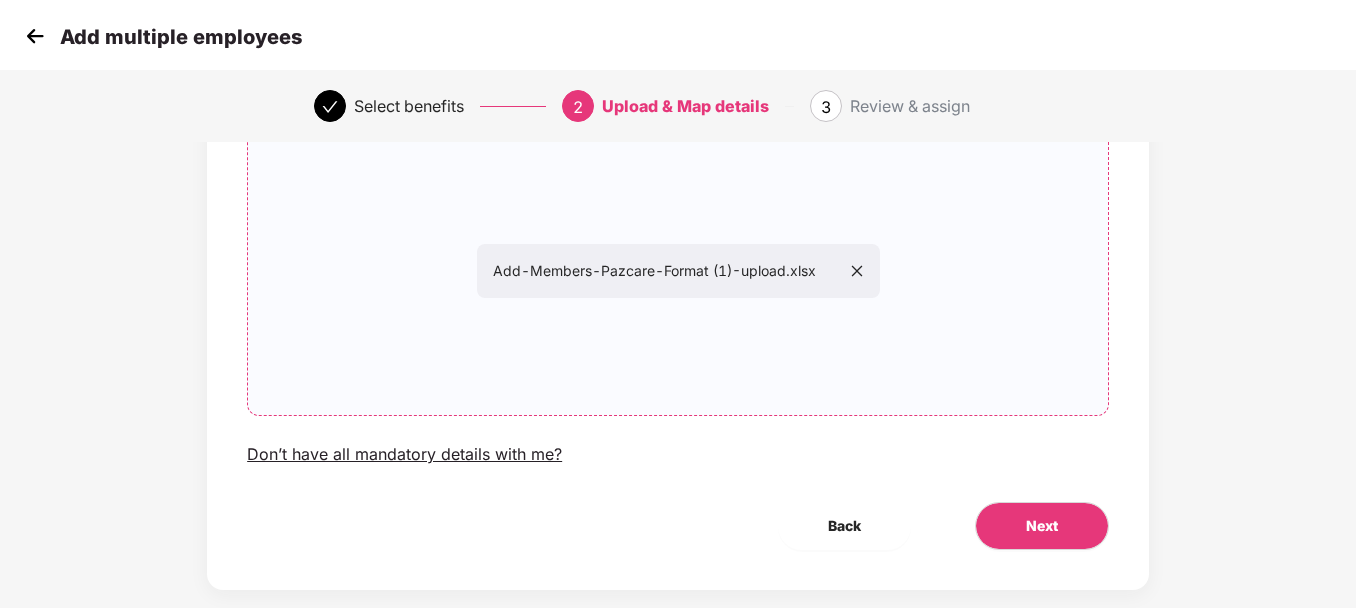 scroll, scrollTop: 195, scrollLeft: 0, axis: vertical 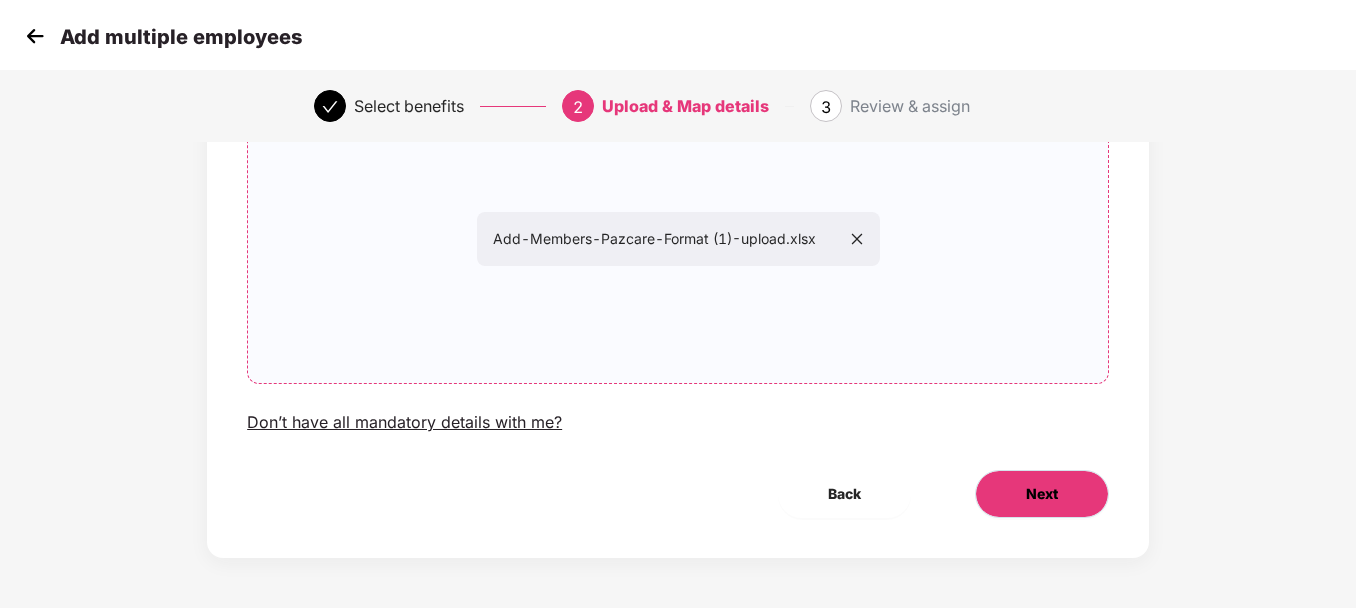 click on "Next" at bounding box center [1042, 494] 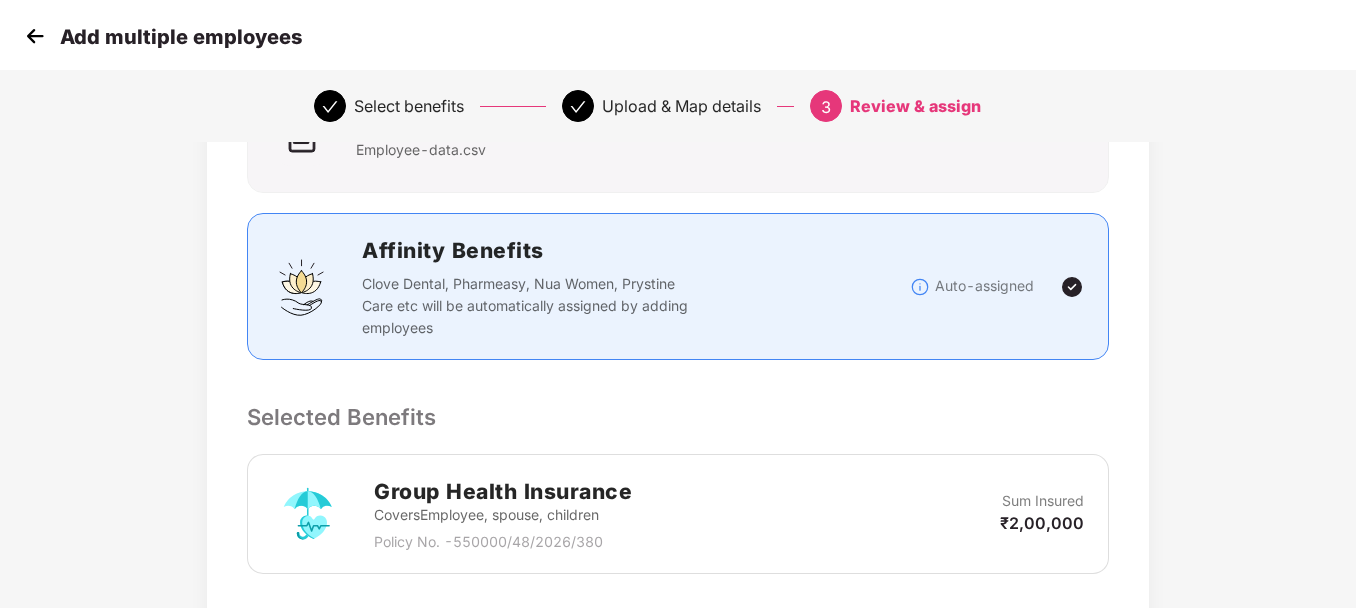 scroll, scrollTop: 0, scrollLeft: 0, axis: both 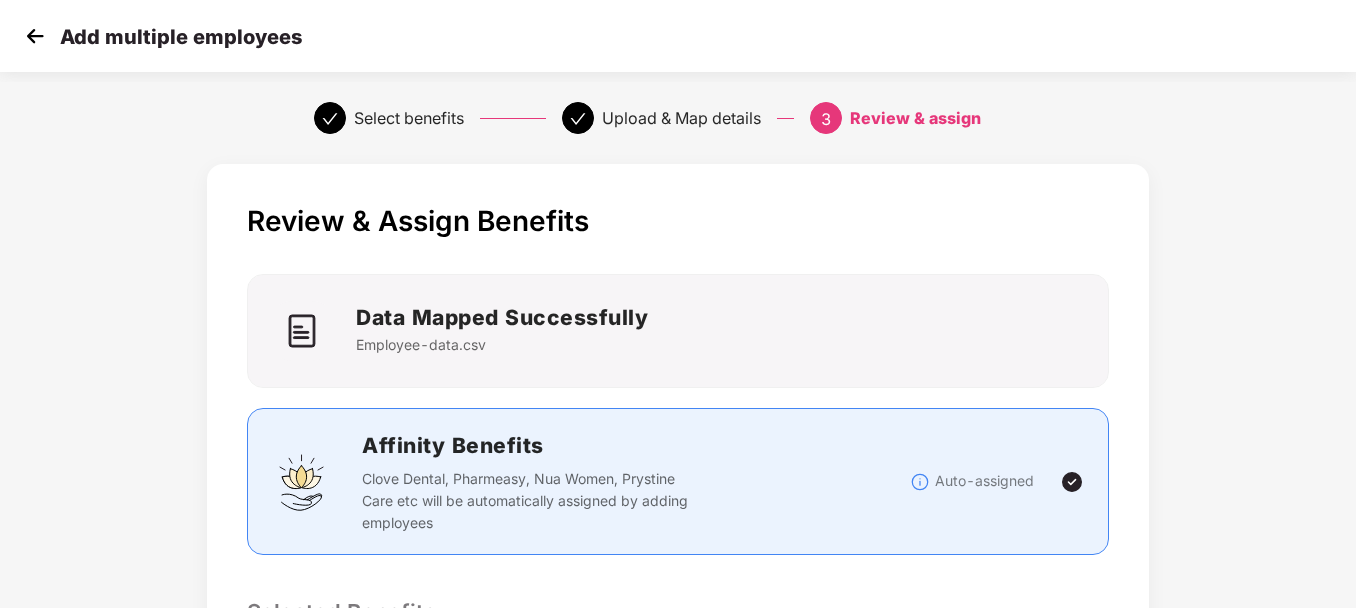 click on "Review & Assign Benefits Data Mapped Successfully Employee-data.csv Affinity Benefits Clove Dental, Pharmeasy, Nua Women, Prystine Care etc will be automatically assigned by adding employees Auto-assigned Selected Benefits Group Health Insurance Covers  Employee, spouse, children Policy No. -  550000/48/2026/380 Sum Insured ₹2,00,000 Email preference Send Onboarding Email If you plan to send this email later, you can send it using the ‘Reminder’ button on the Employees Tab Back Submit" at bounding box center [678, 645] 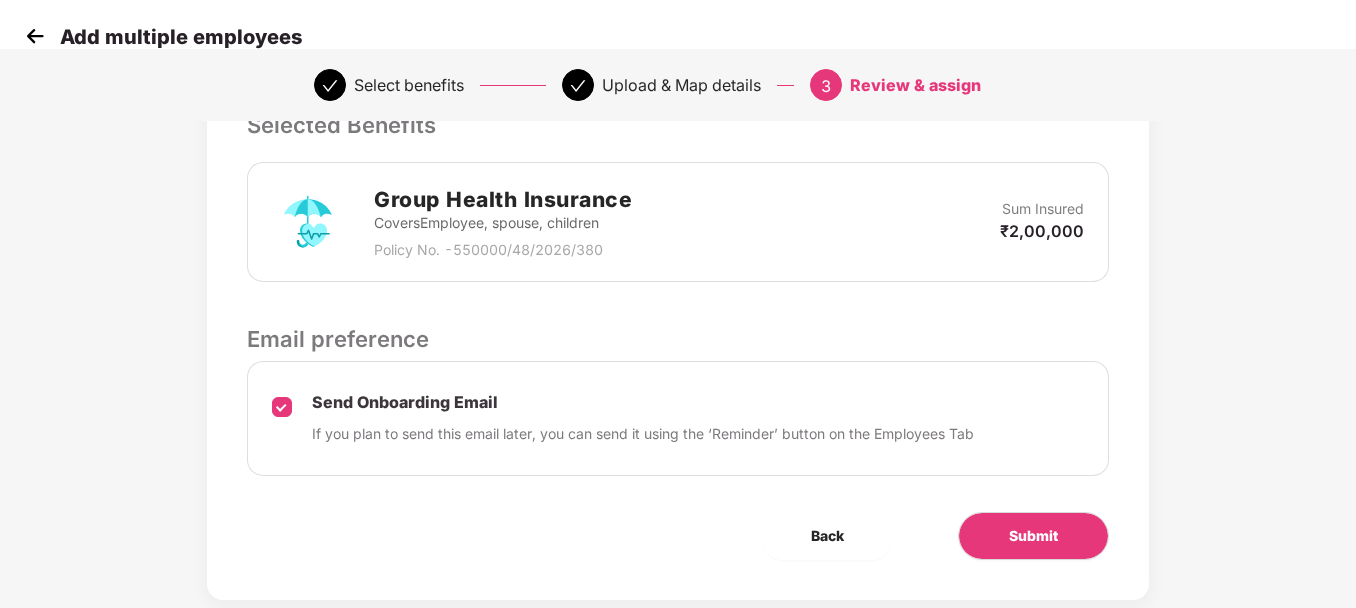 scroll, scrollTop: 520, scrollLeft: 0, axis: vertical 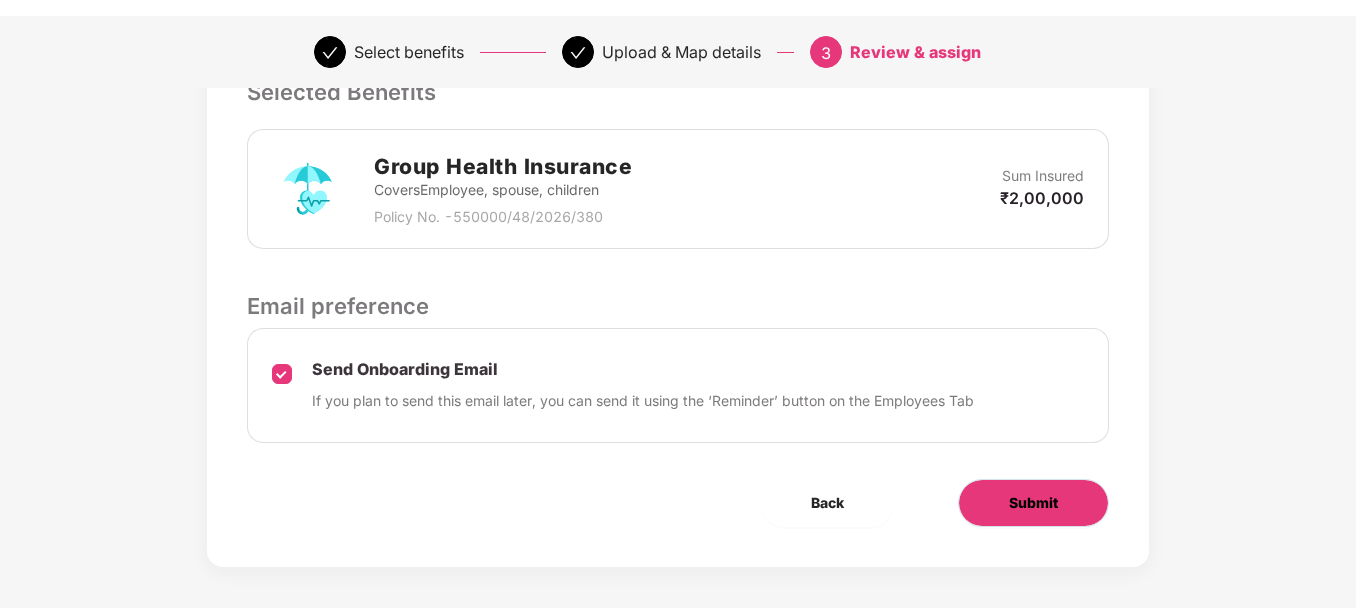 click on "Submit" at bounding box center [1033, 503] 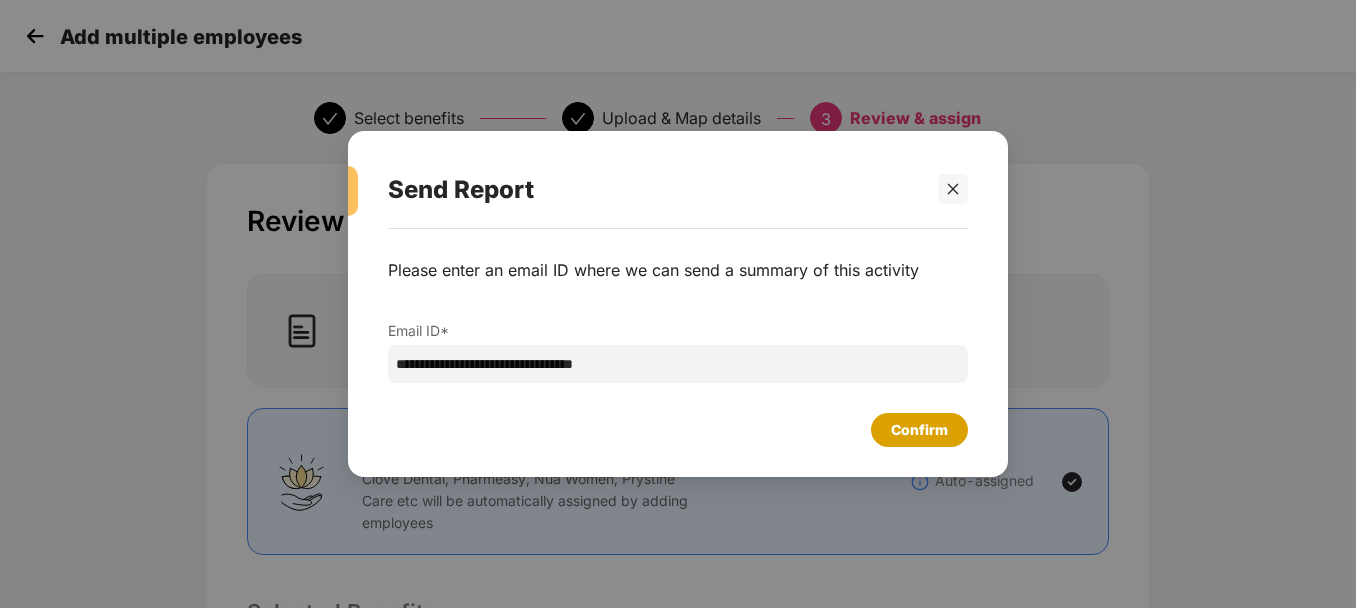 click on "Confirm" at bounding box center (919, 430) 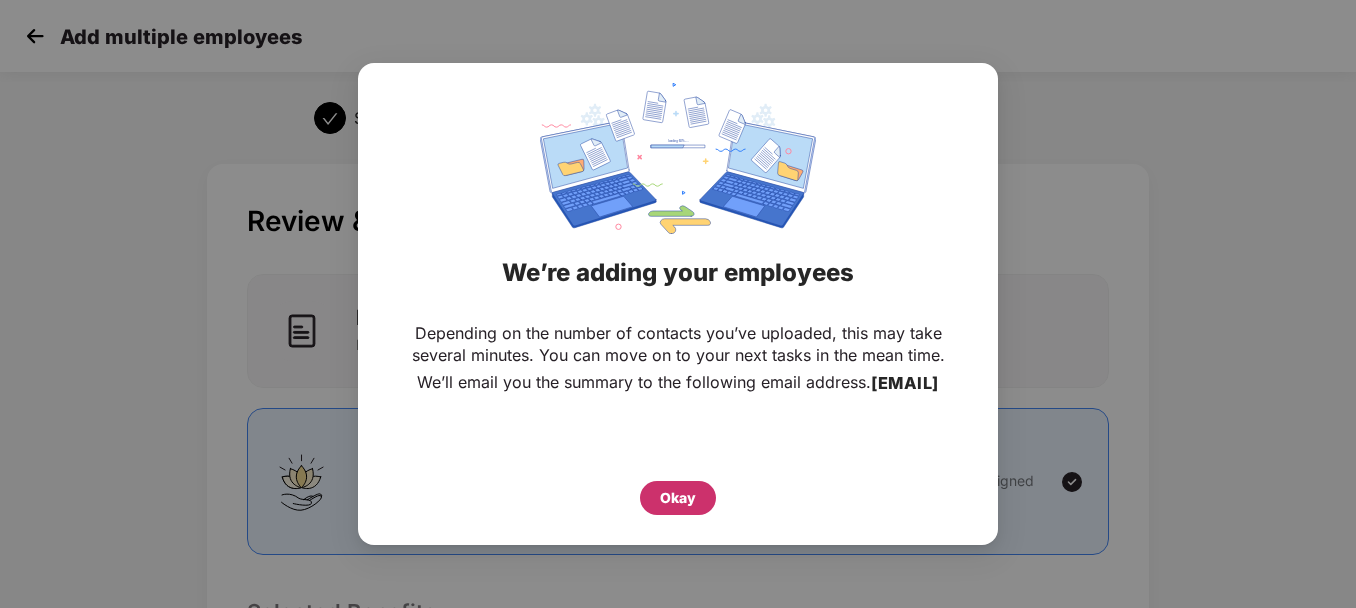 click on "Okay" at bounding box center [678, 498] 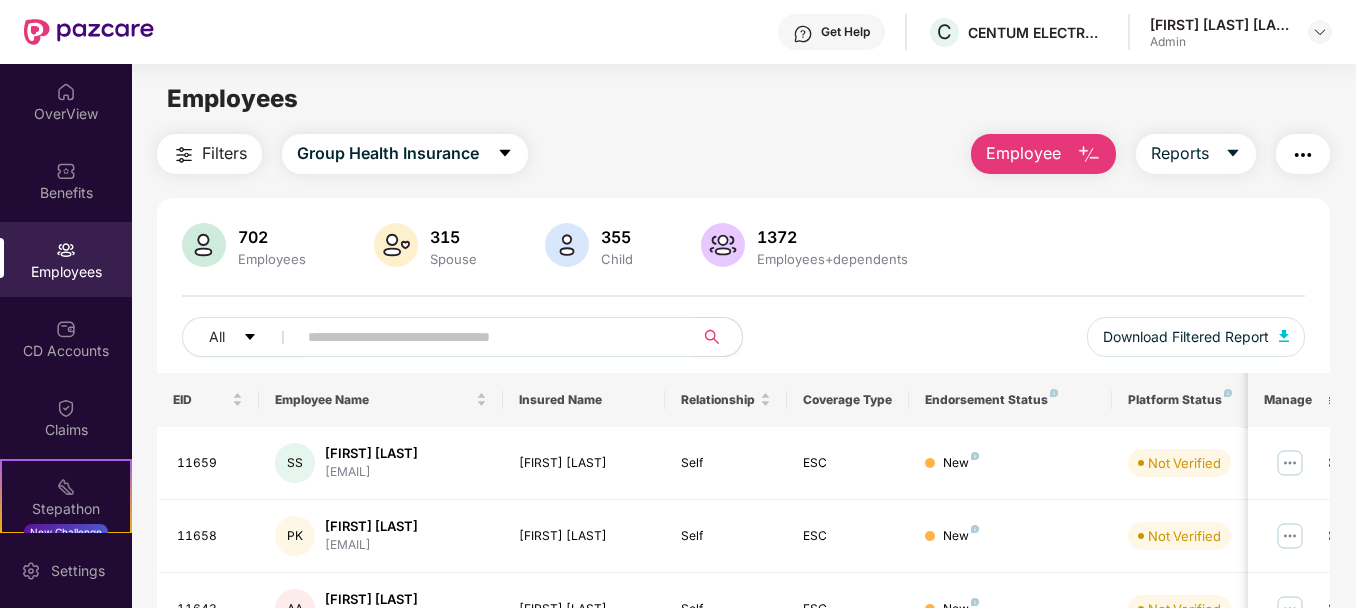 click on "702 Employees 315 Spouse 355 Child 1372 Employees+dependents" at bounding box center [743, 247] 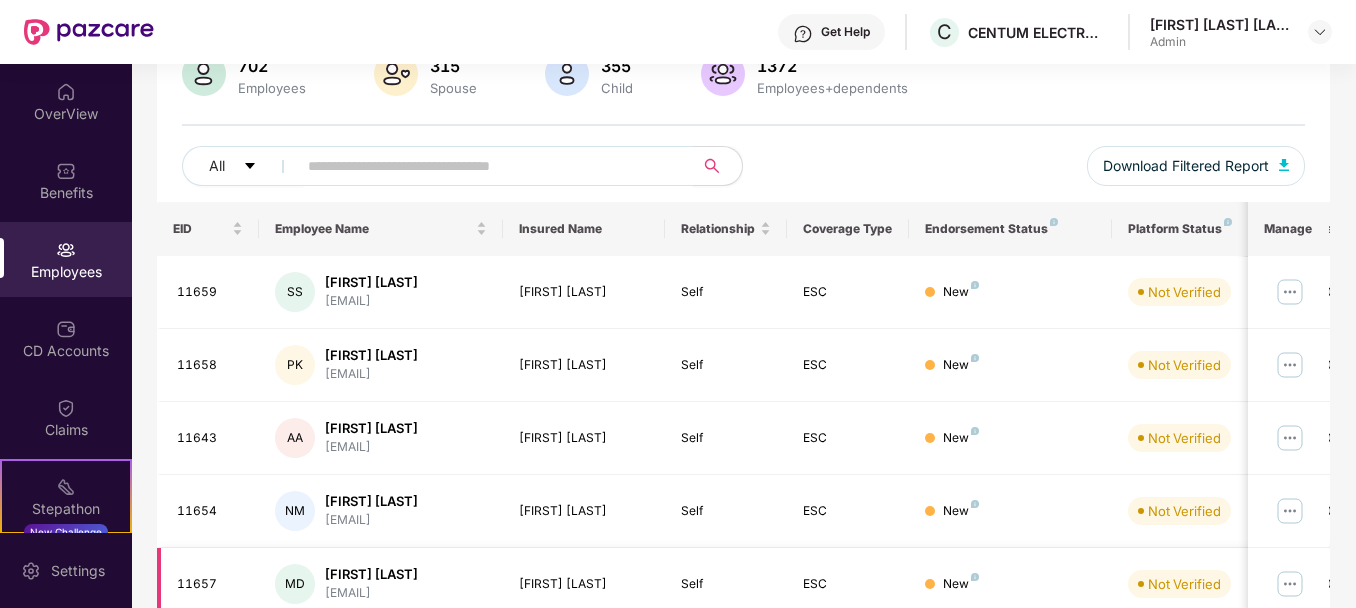 scroll, scrollTop: 141, scrollLeft: 0, axis: vertical 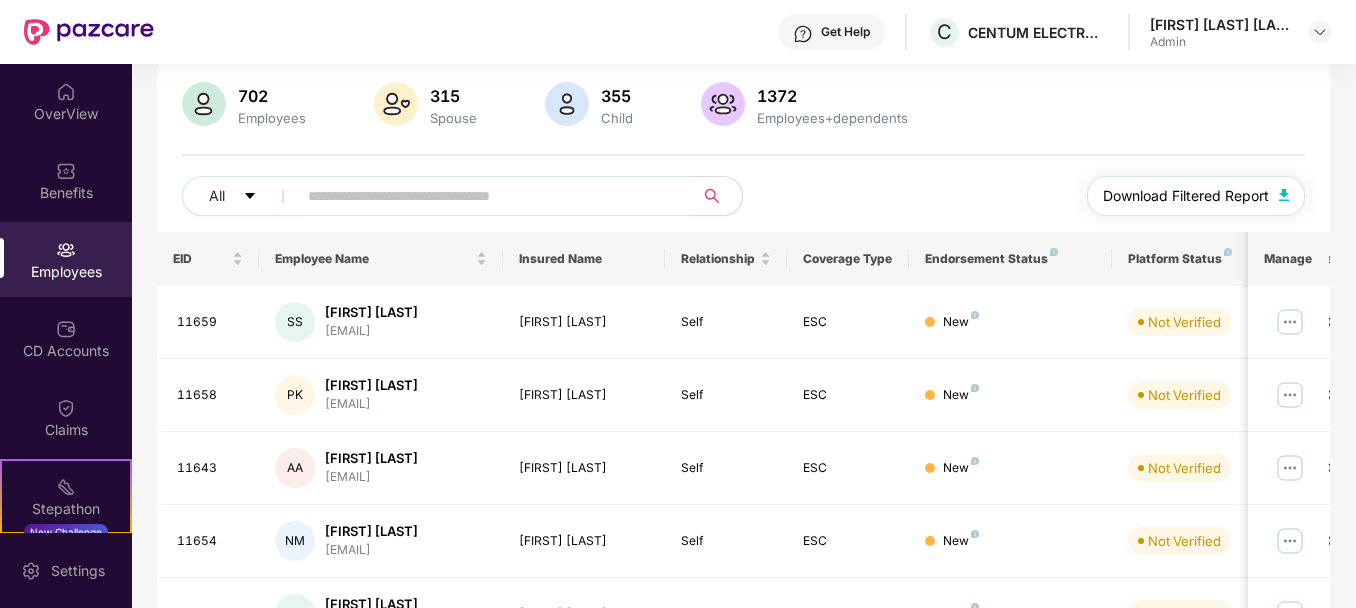 click at bounding box center [1284, 195] 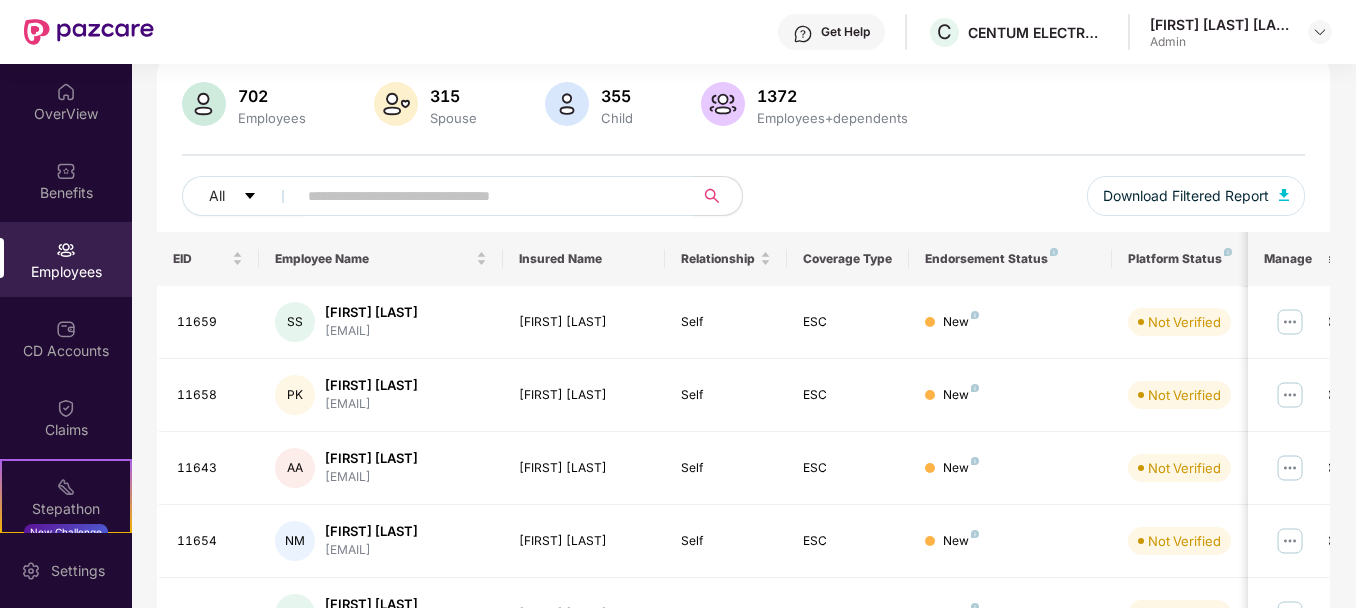 click at bounding box center (488, 196) 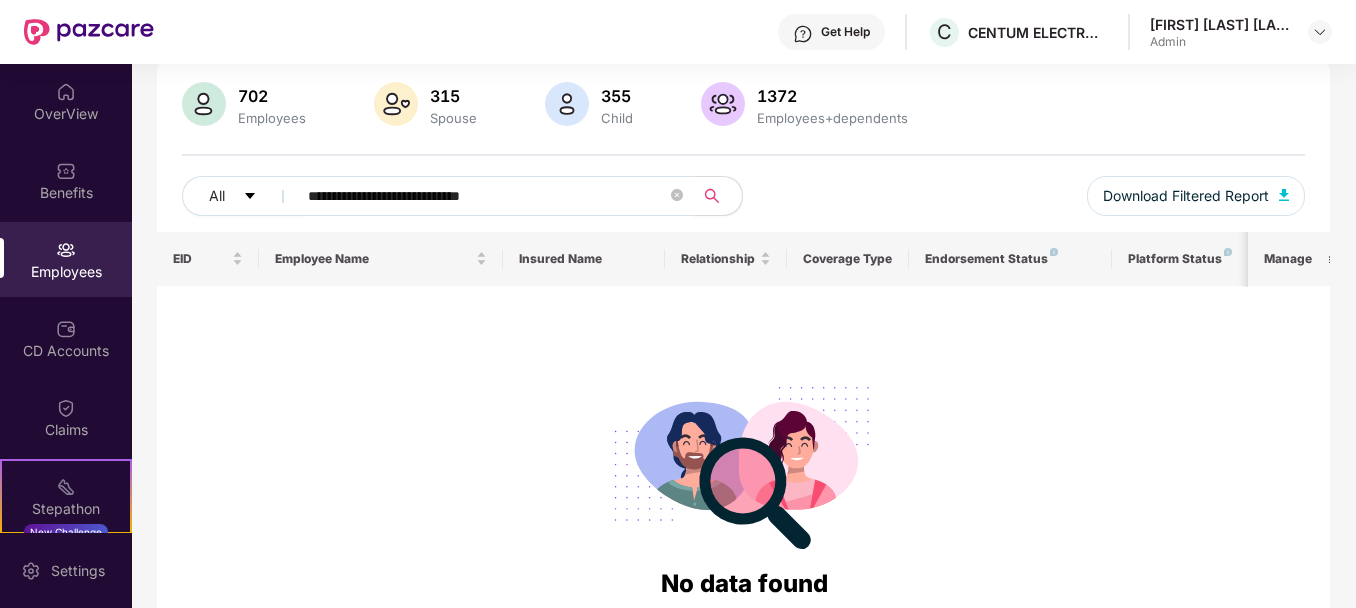 paste on "*****" 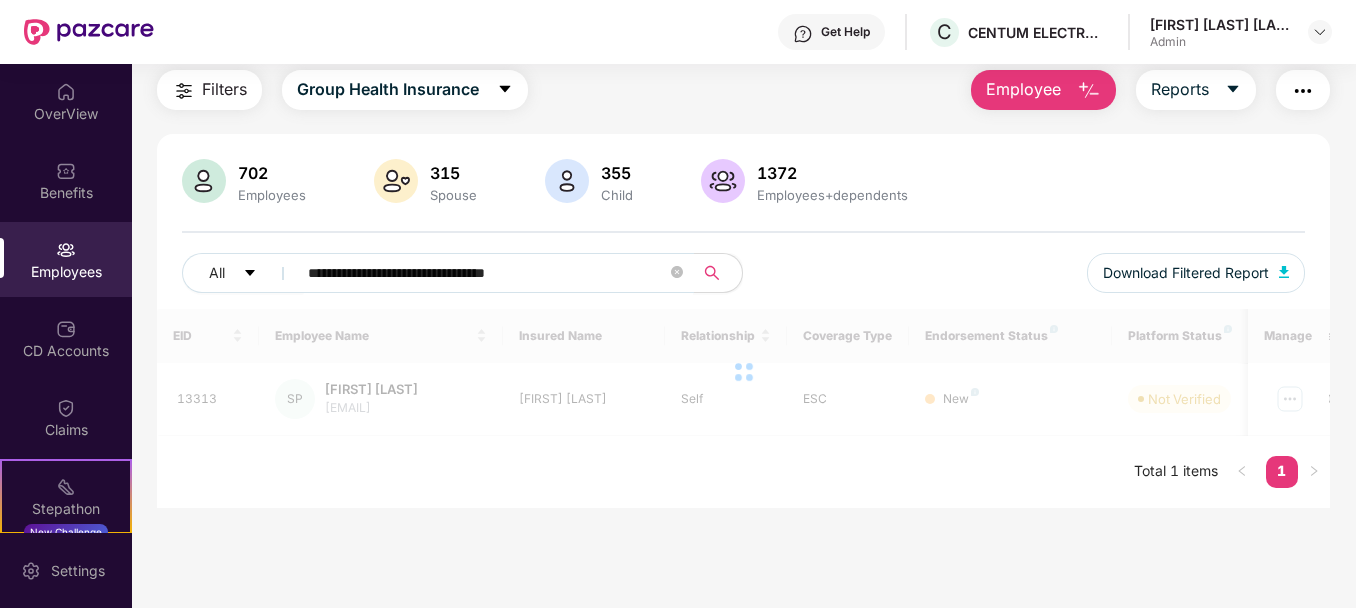 scroll, scrollTop: 64, scrollLeft: 0, axis: vertical 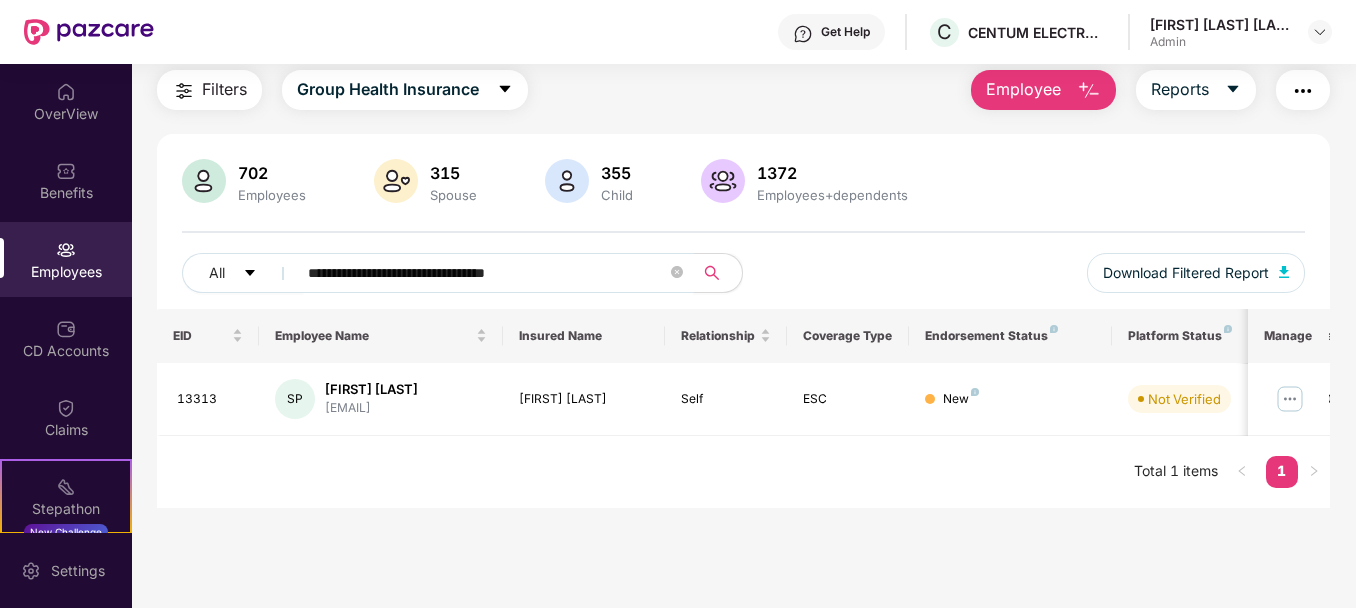 paste 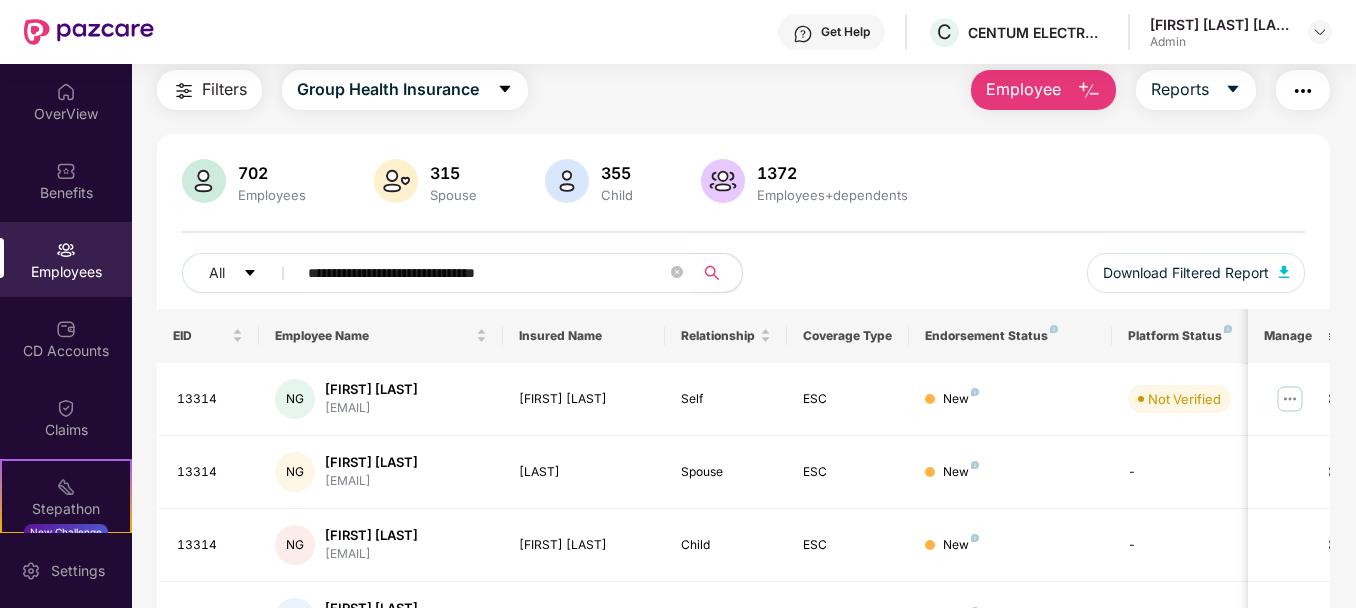 scroll, scrollTop: 141, scrollLeft: 0, axis: vertical 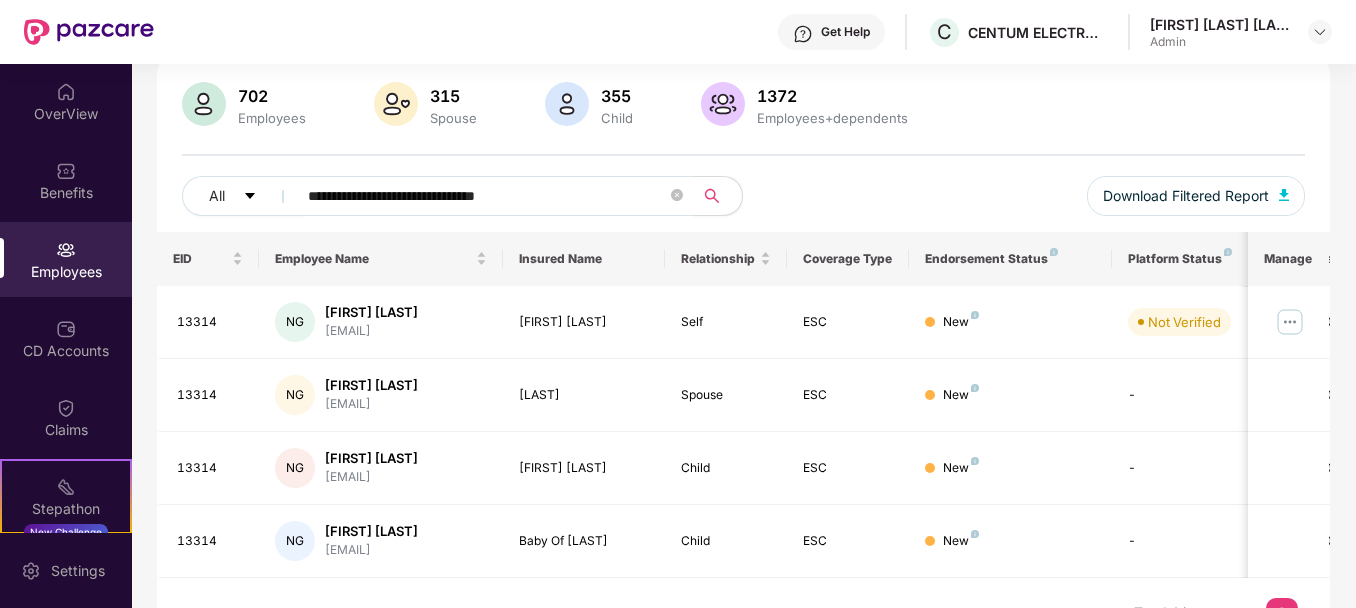 paste 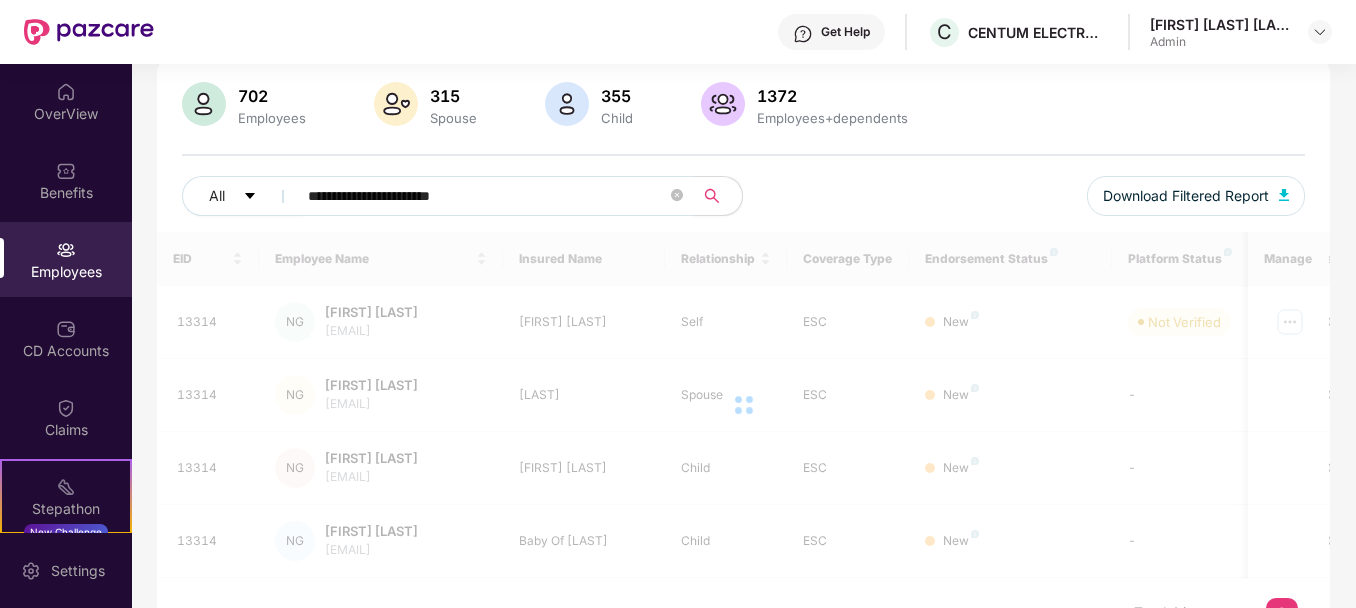 scroll, scrollTop: 64, scrollLeft: 0, axis: vertical 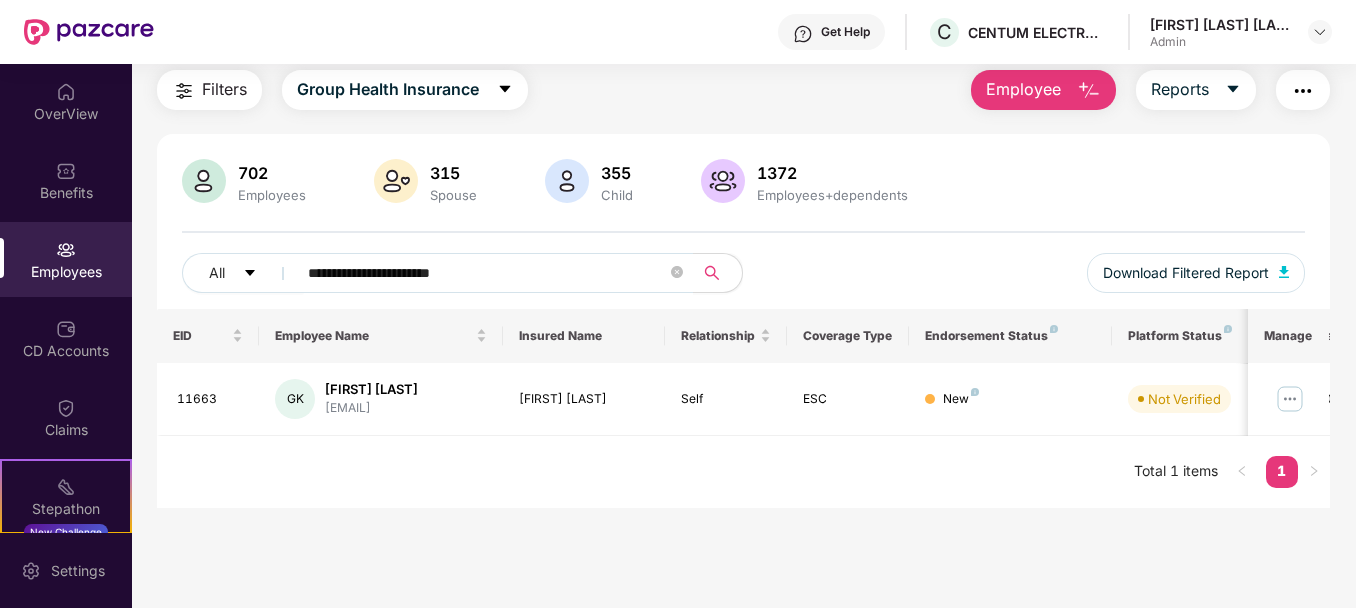click on "355 Child" at bounding box center (617, 182) 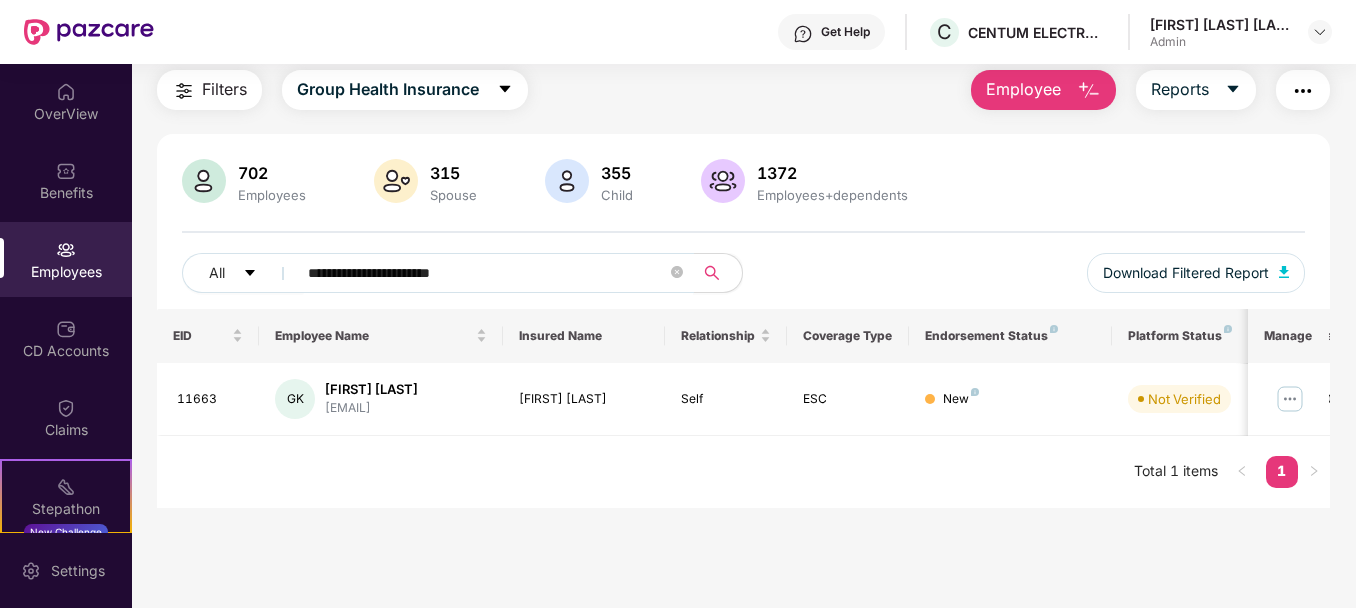 click on "**********" at bounding box center (487, 273) 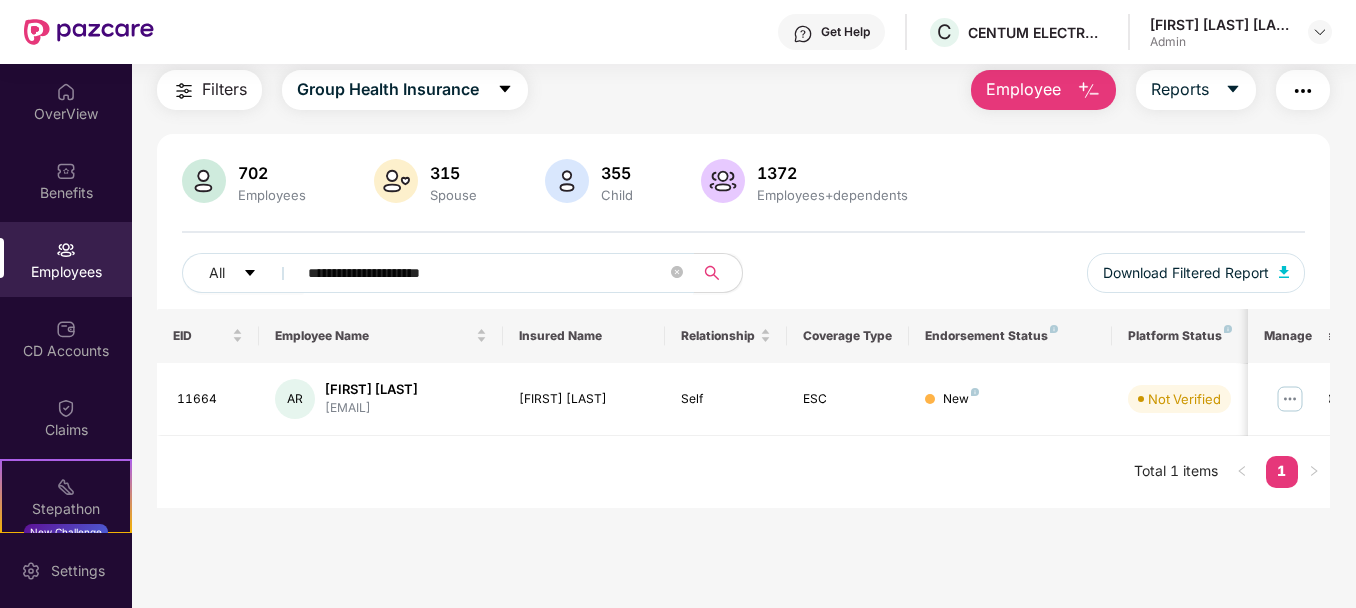 paste 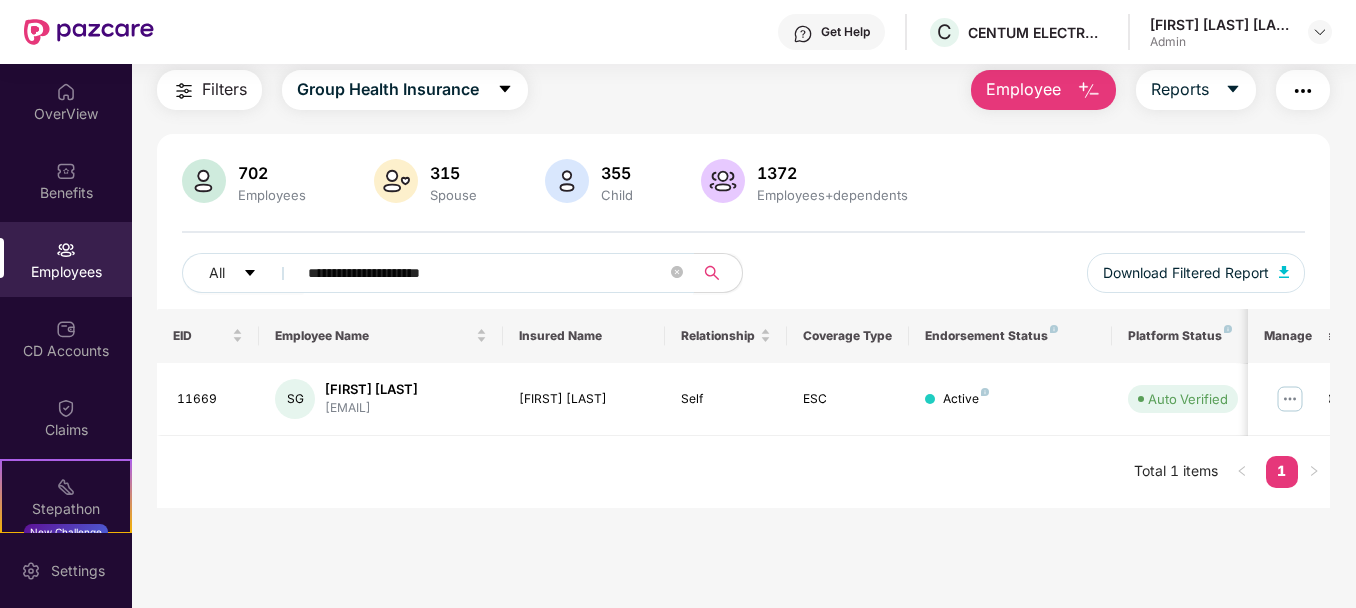 paste on "**" 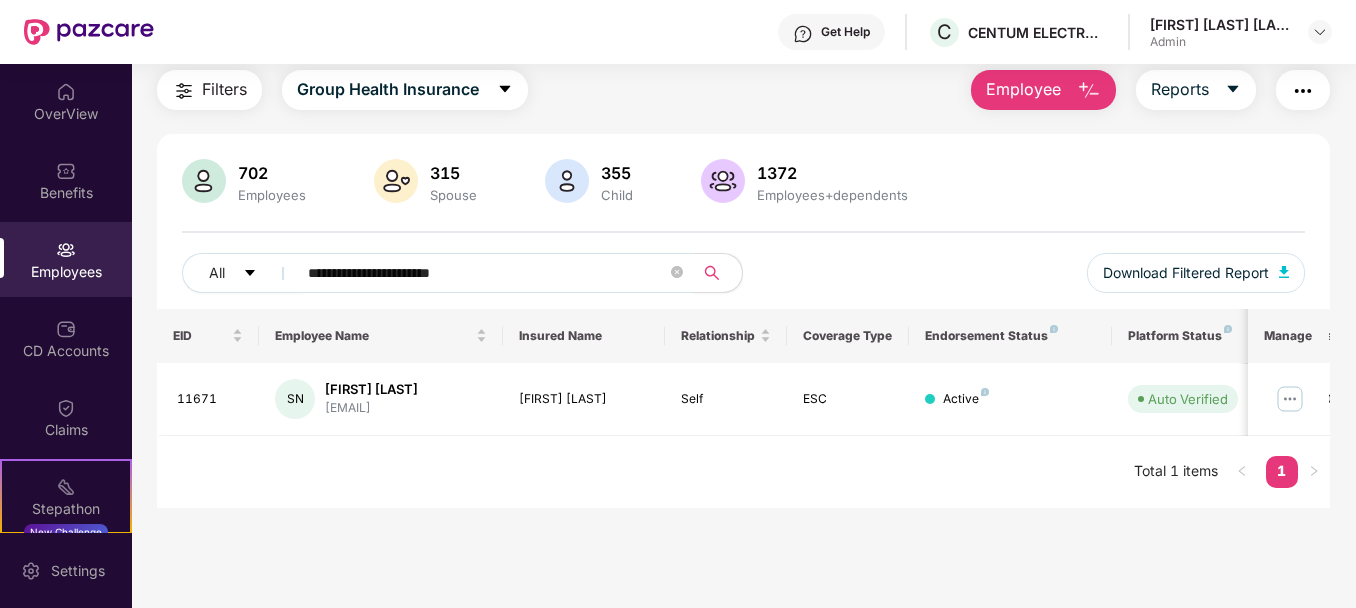 paste 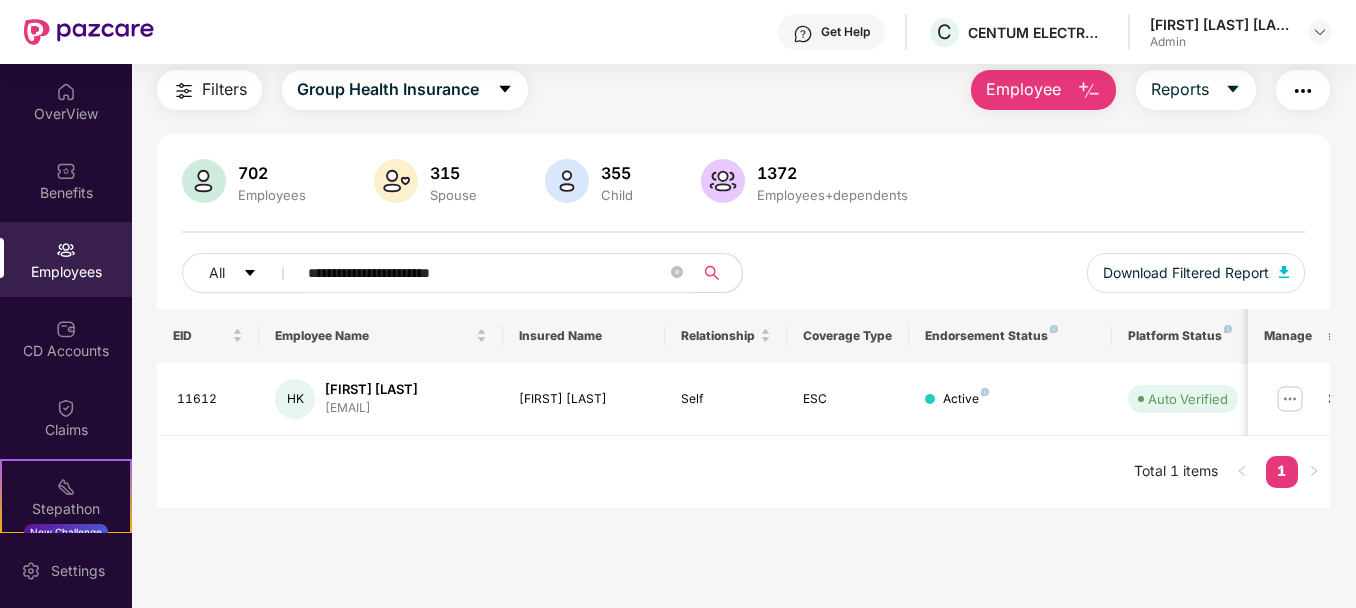 paste 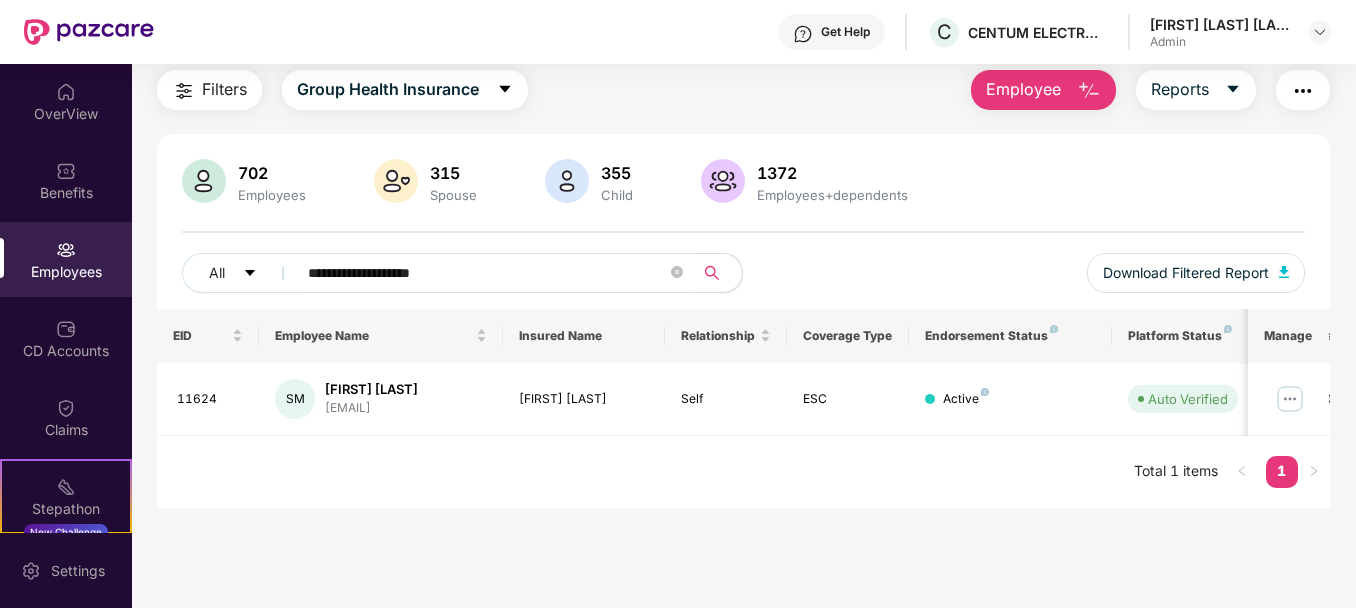 paste 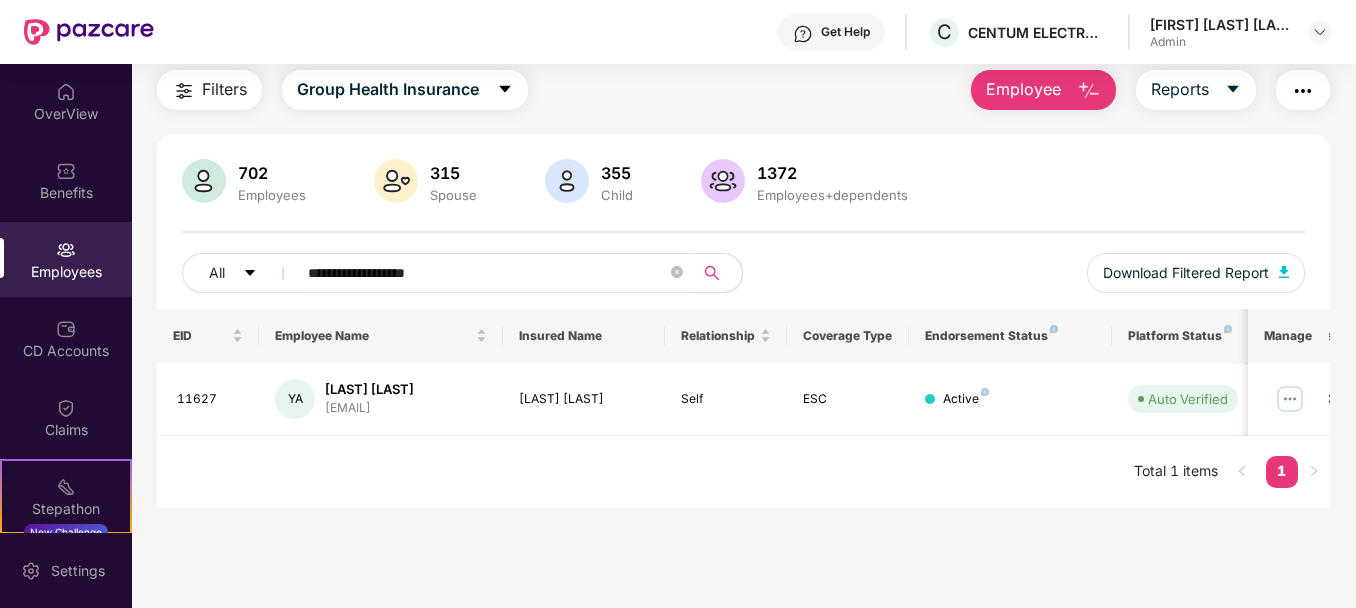 paste on "*******" 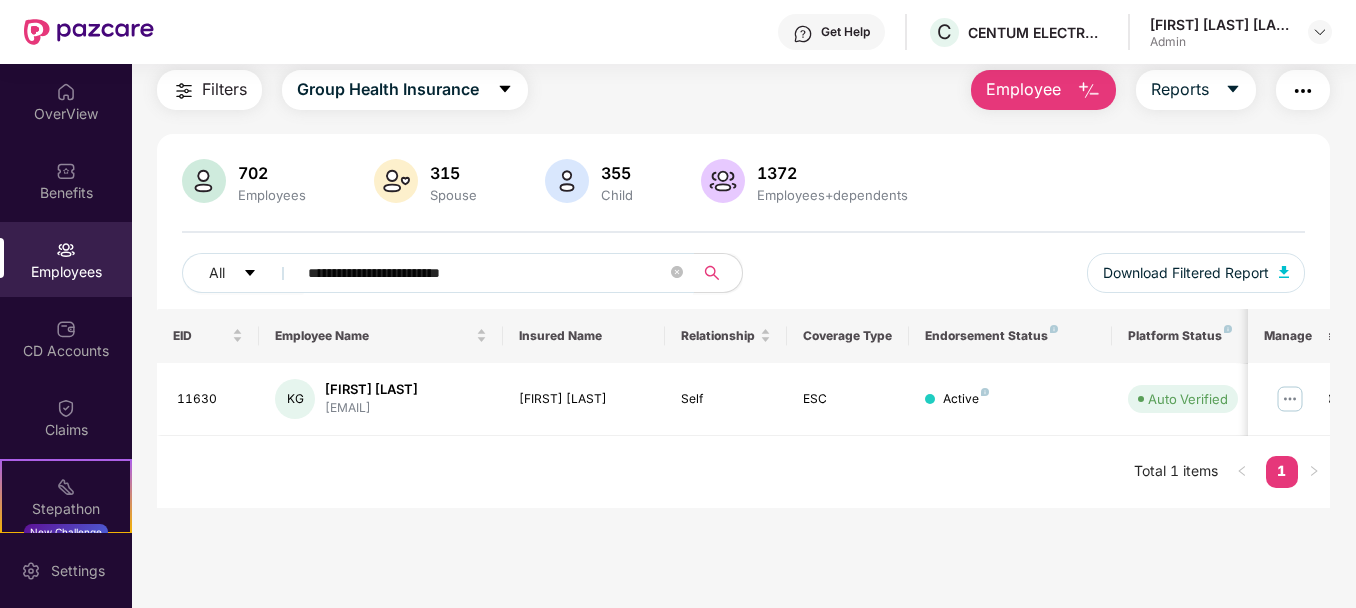 paste 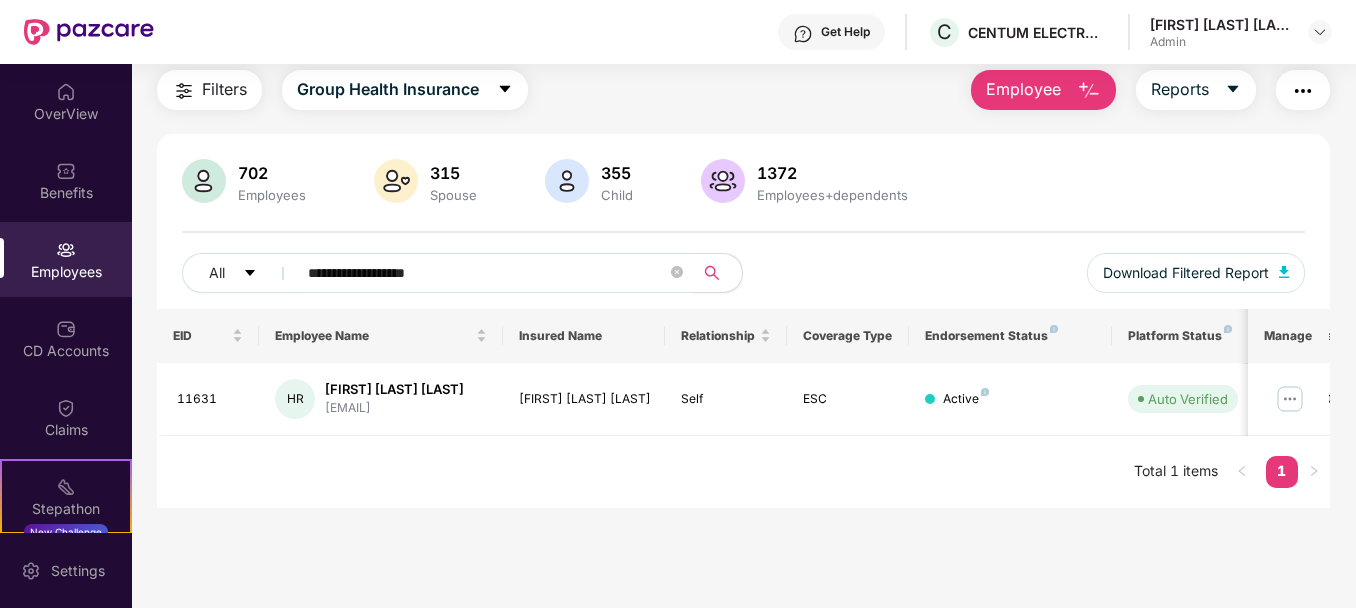 paste on "*****" 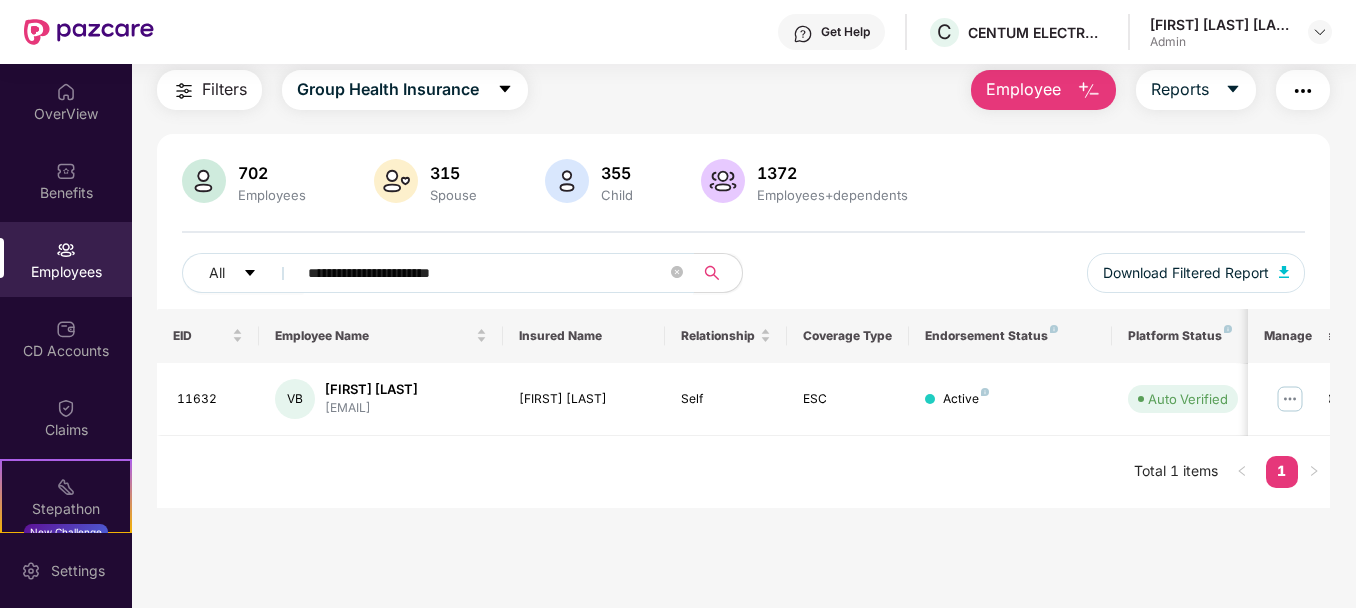 paste on "****" 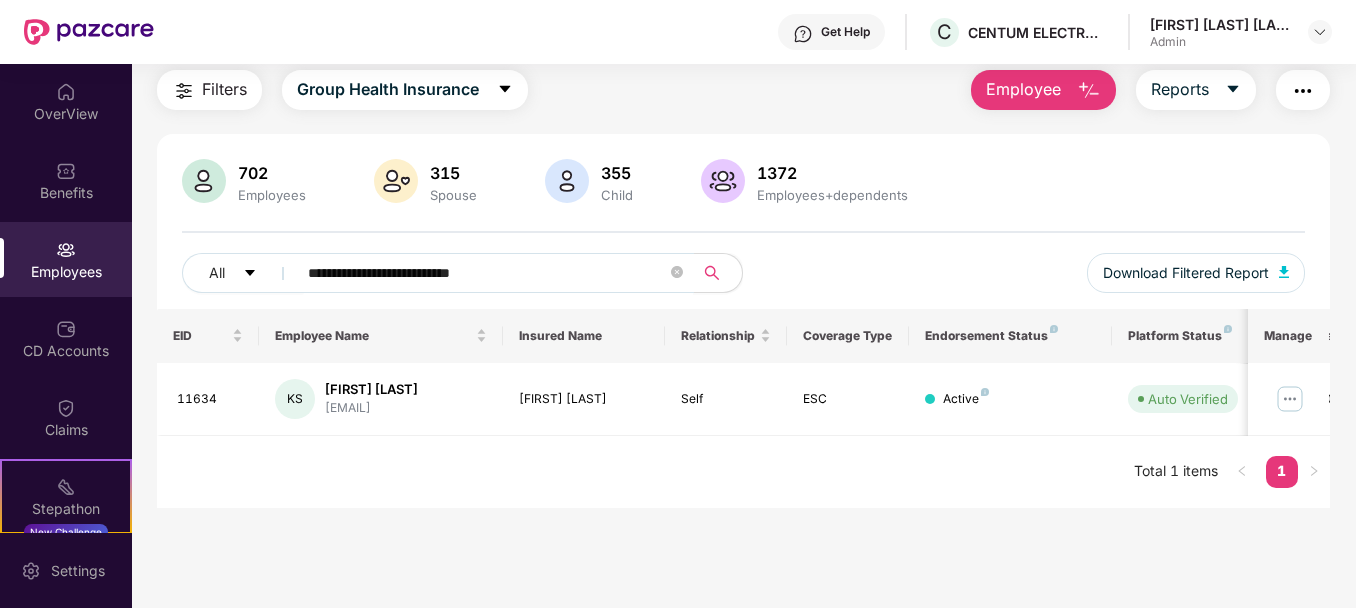 paste 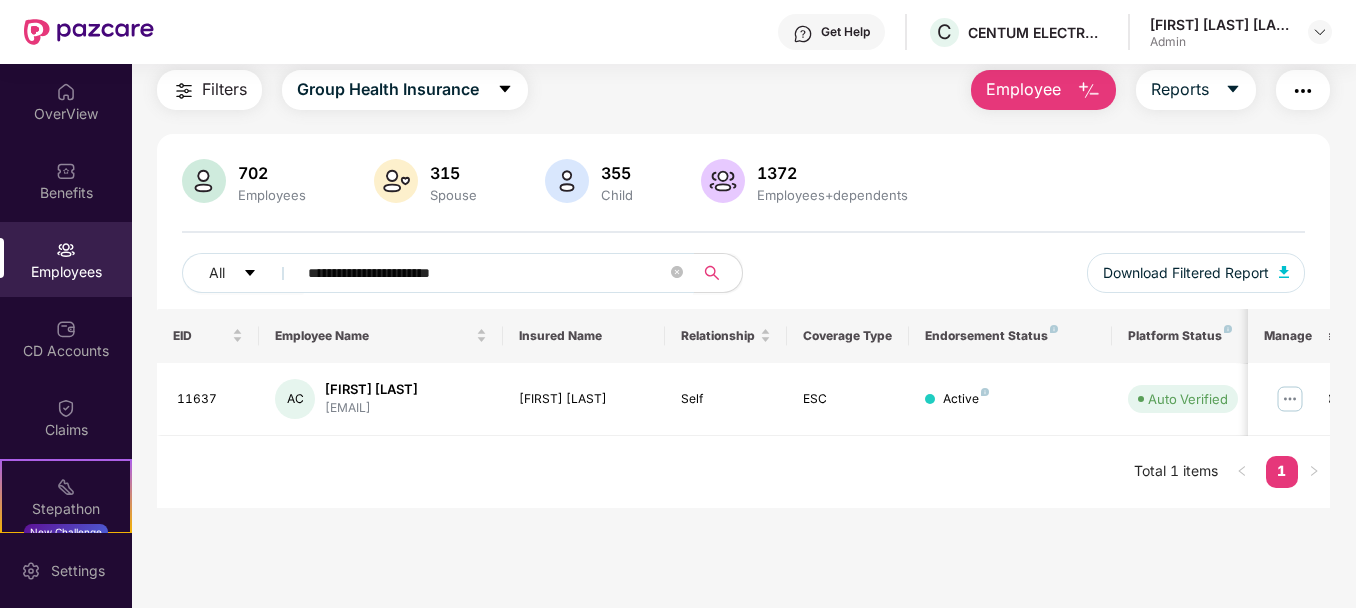 paste 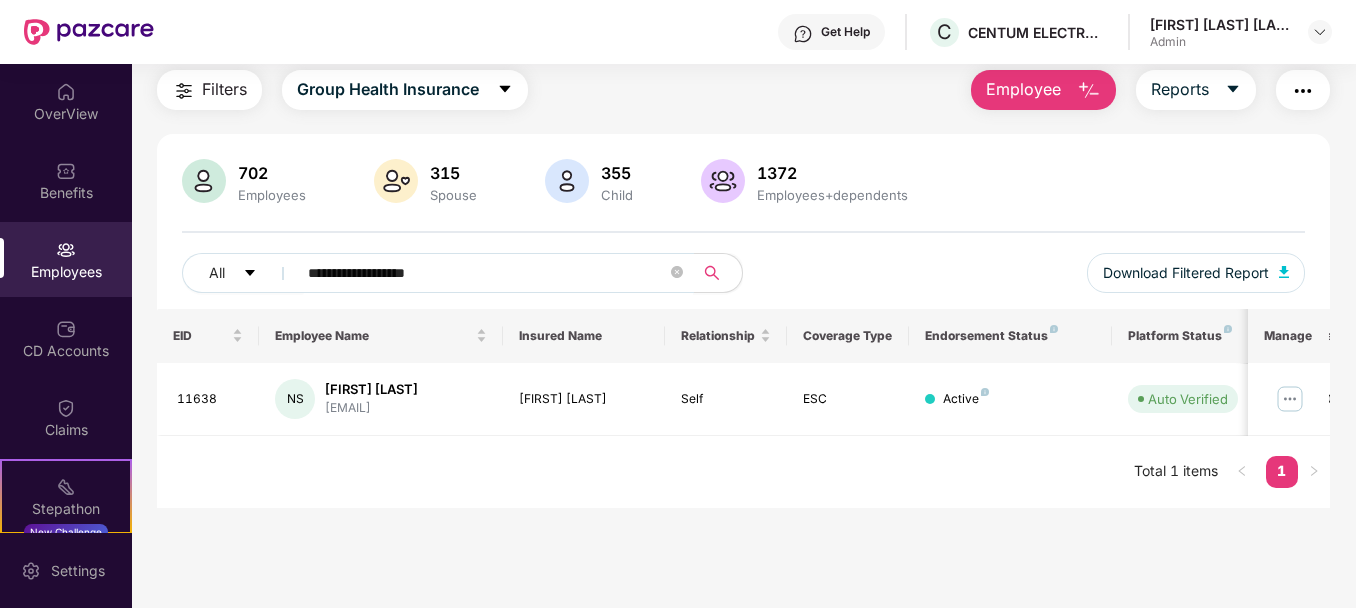 paste on "*****" 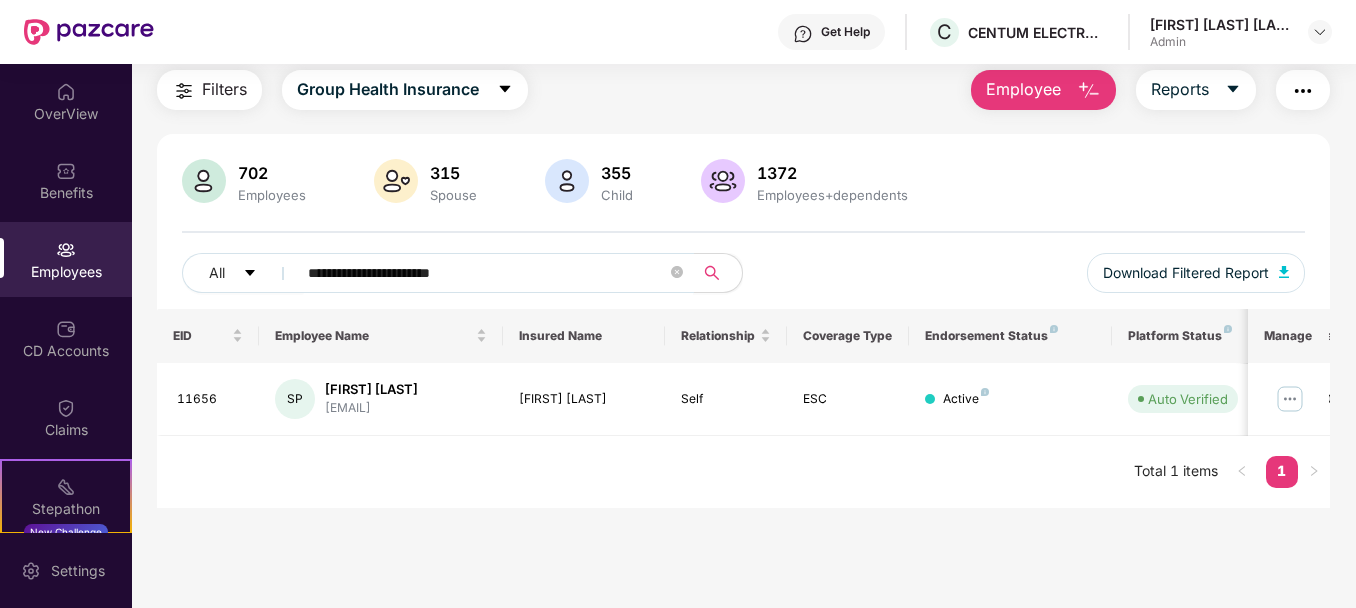 paste on "****" 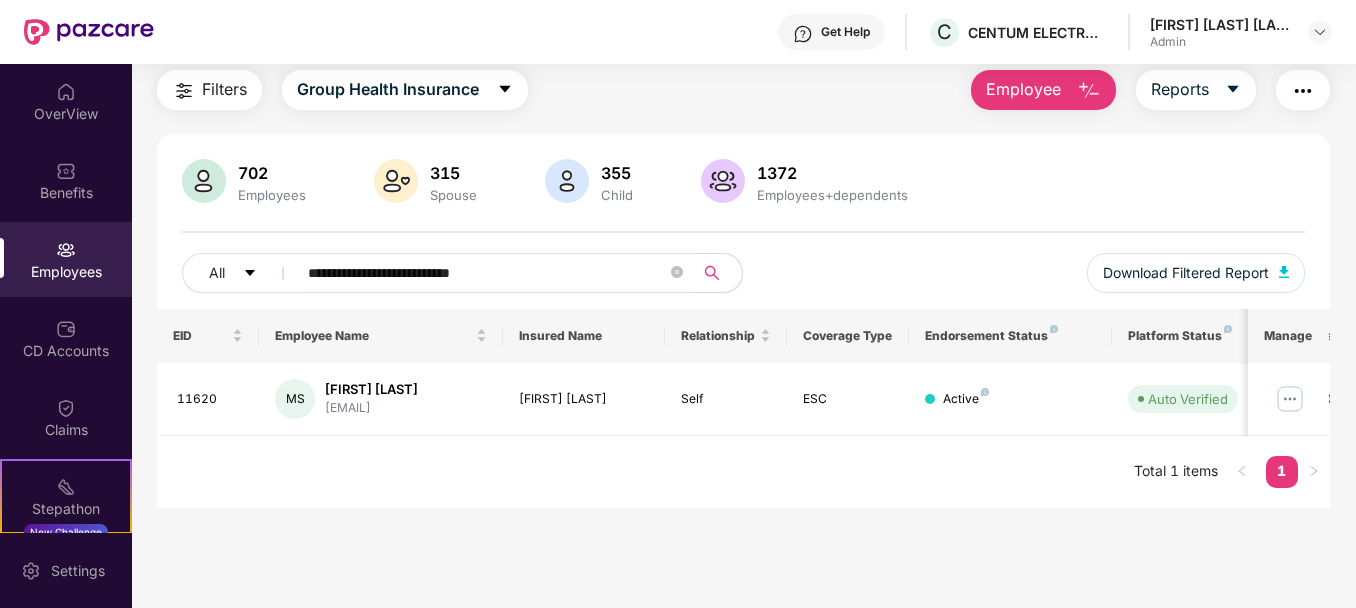 paste on "*******" 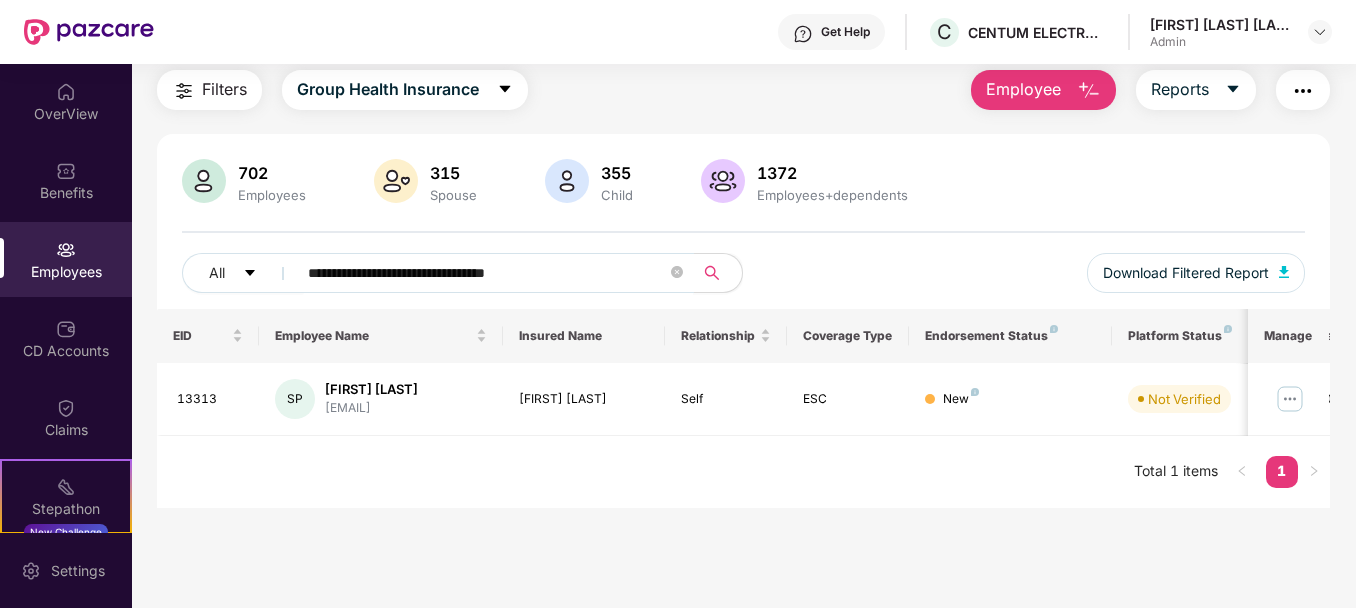 paste 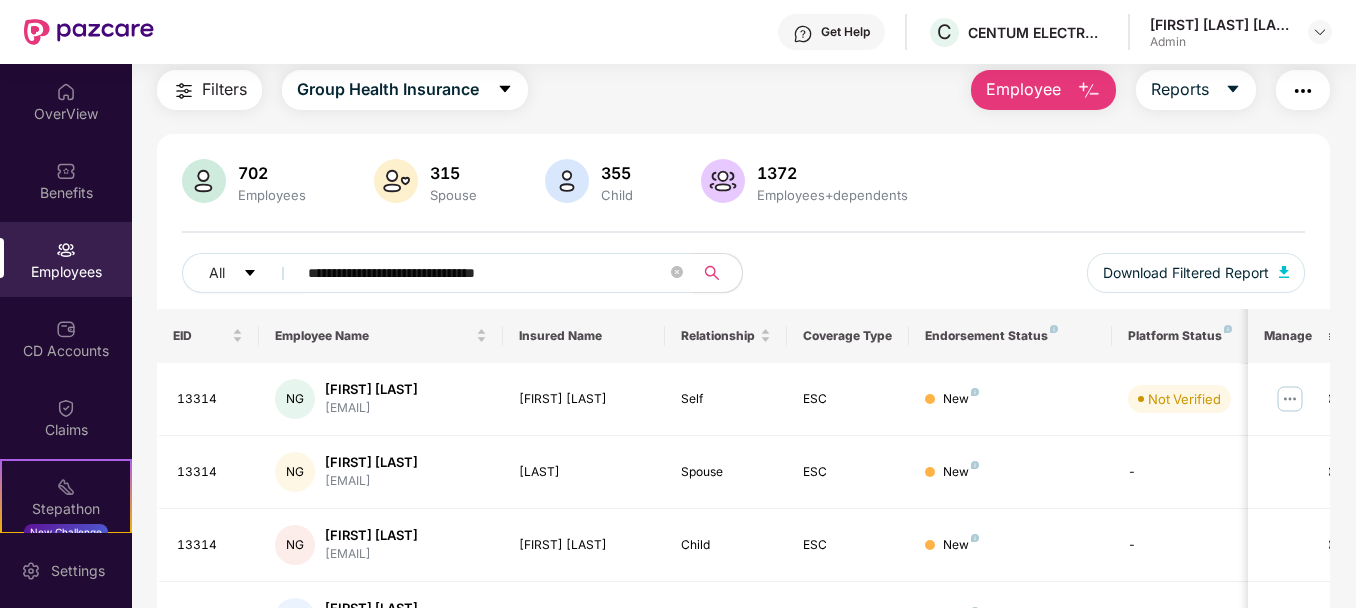 paste 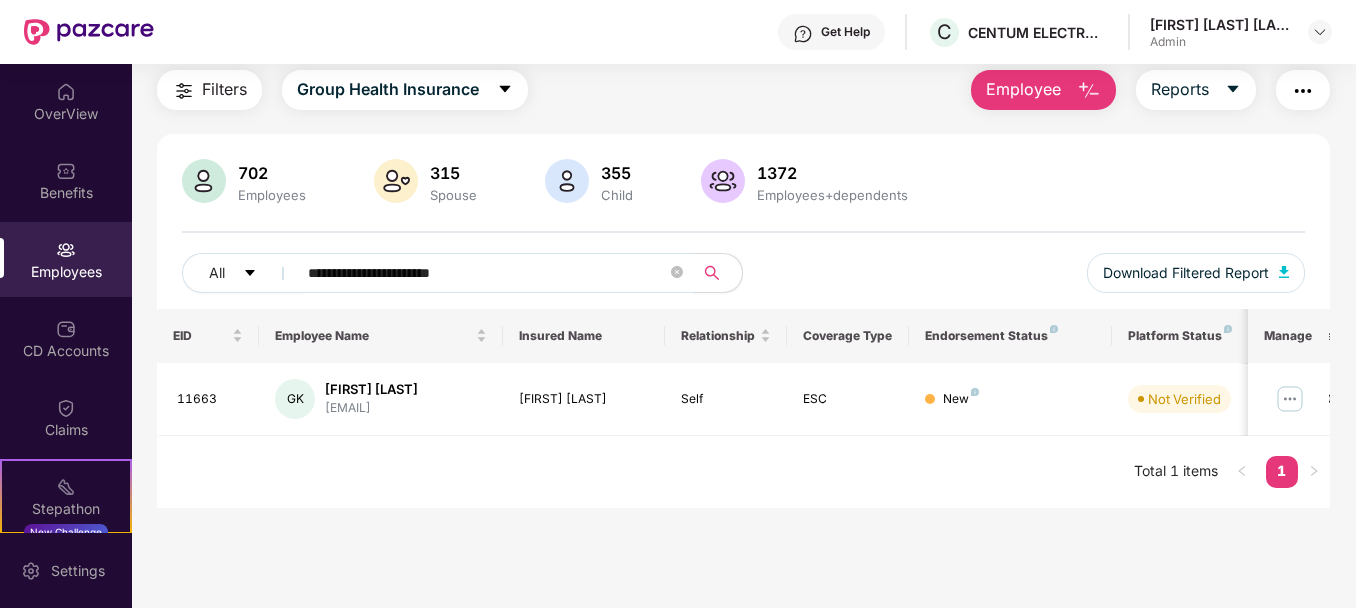 paste 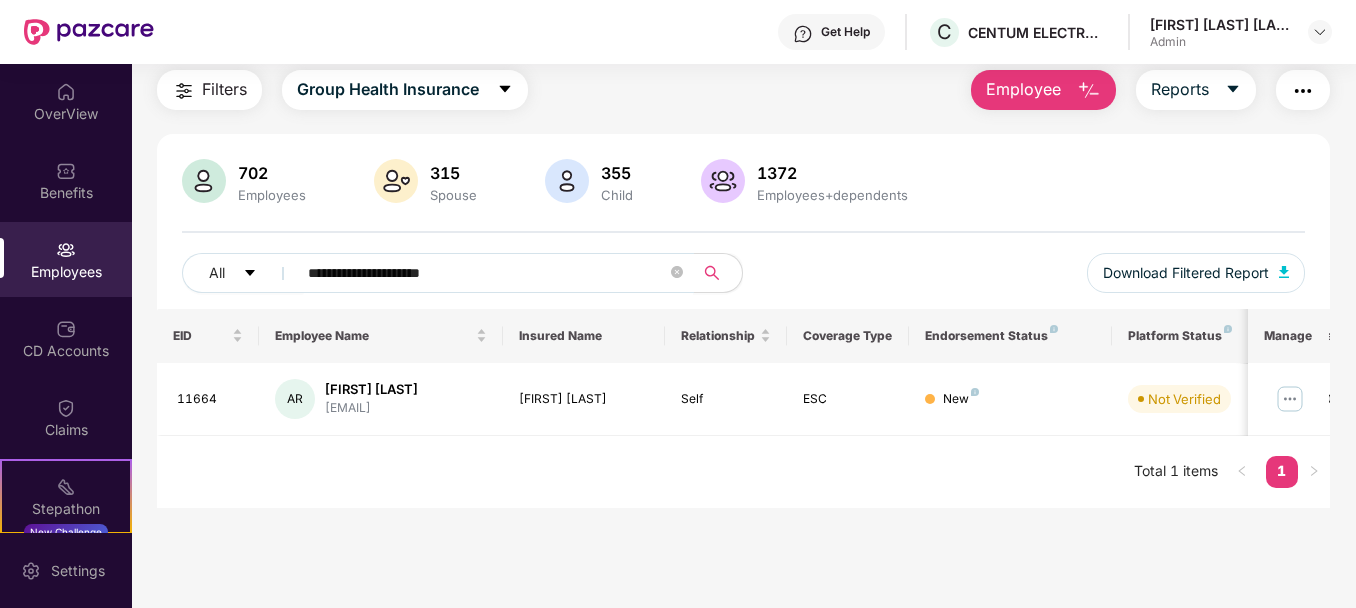 paste on "***" 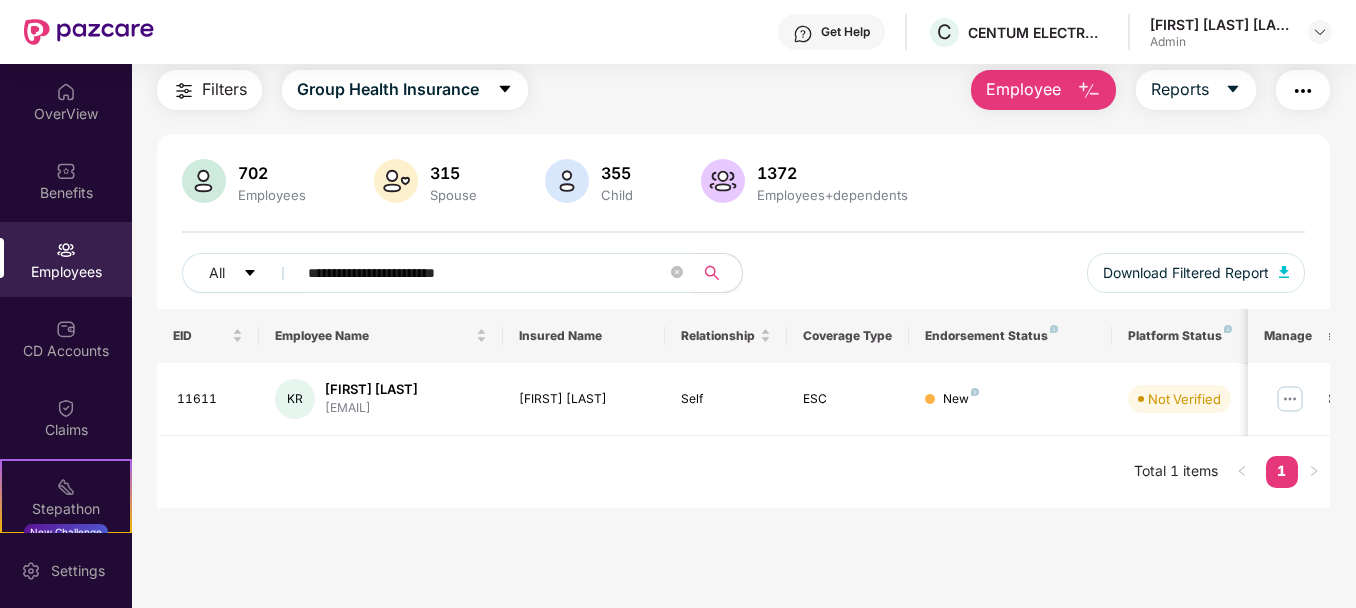 paste 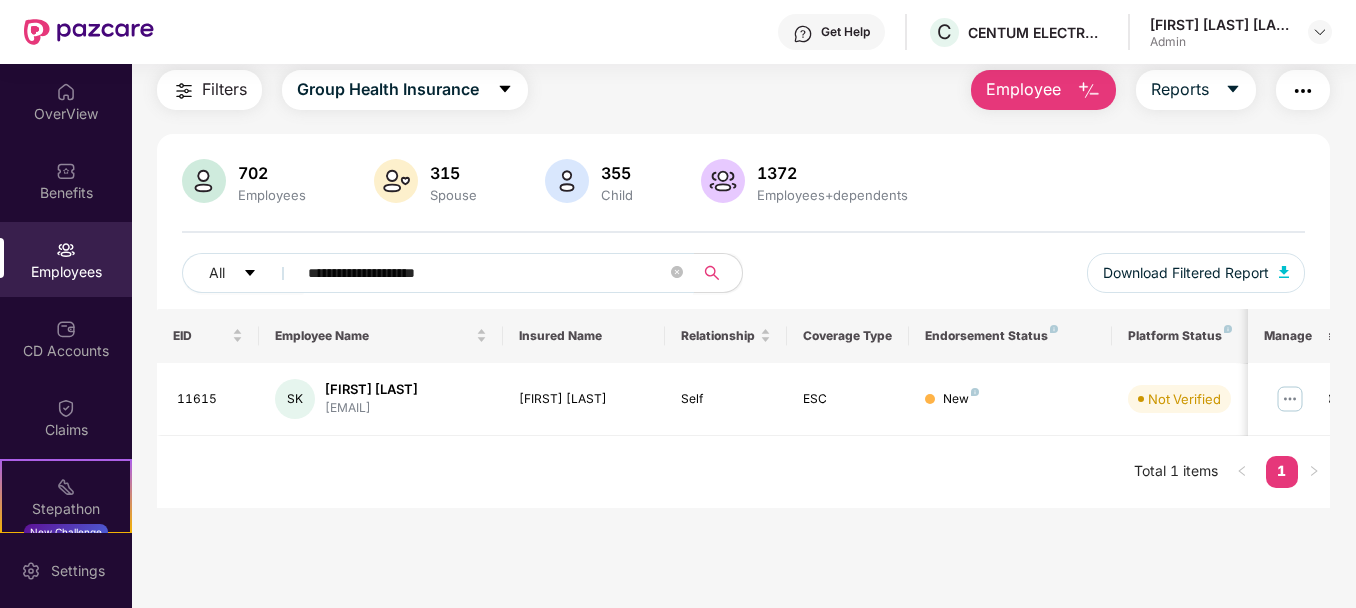 paste on "**" 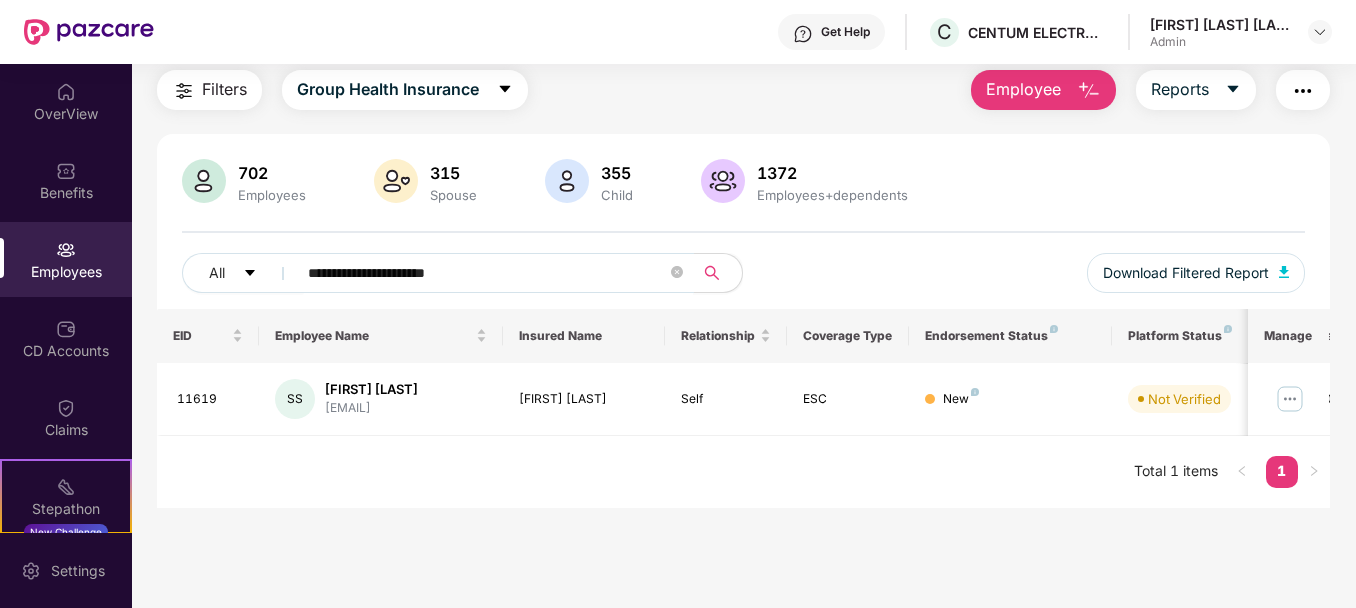 paste on "*" 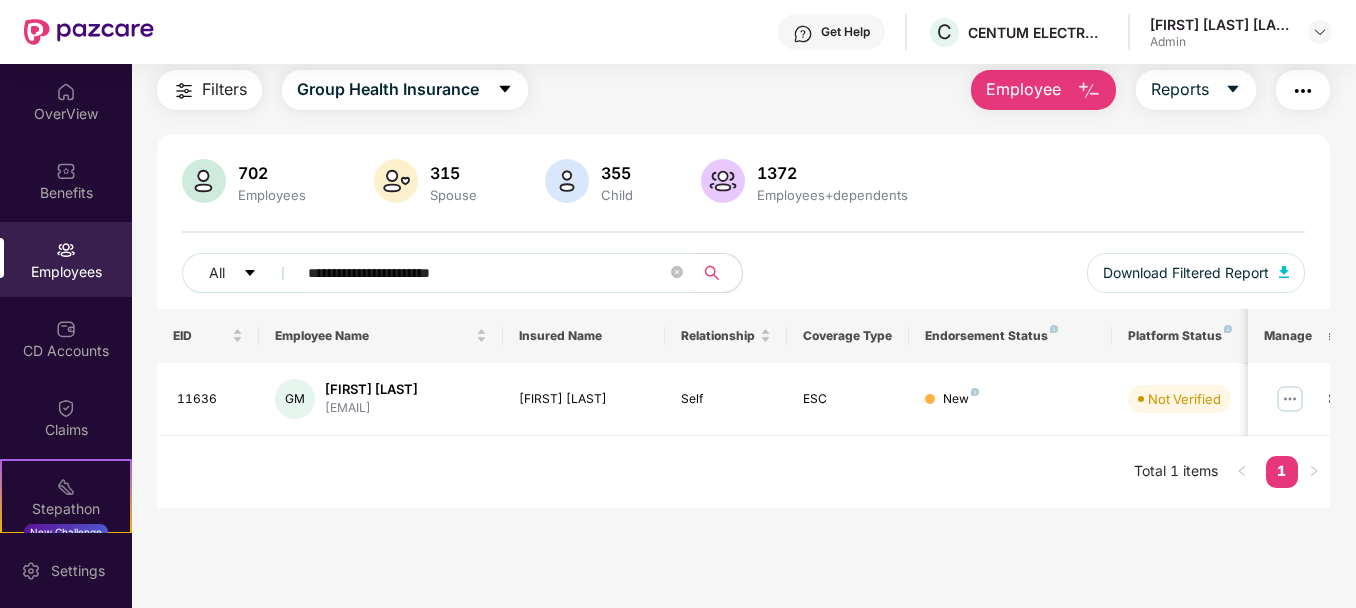 paste 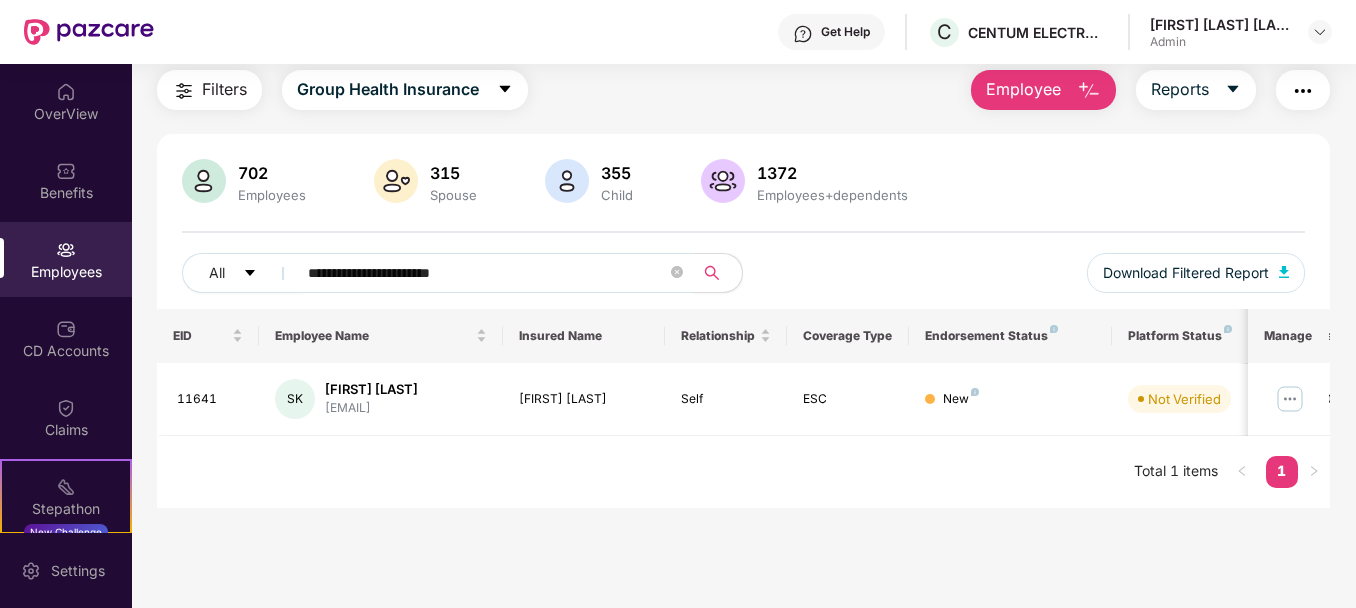 paste 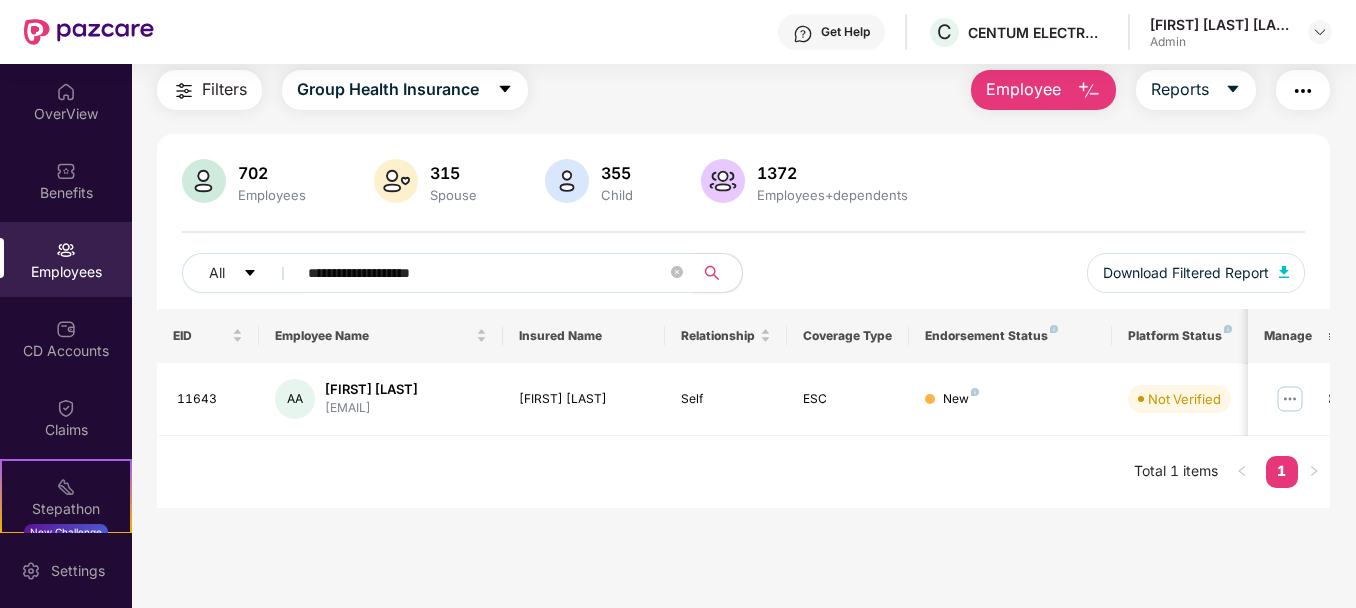 paste on "***" 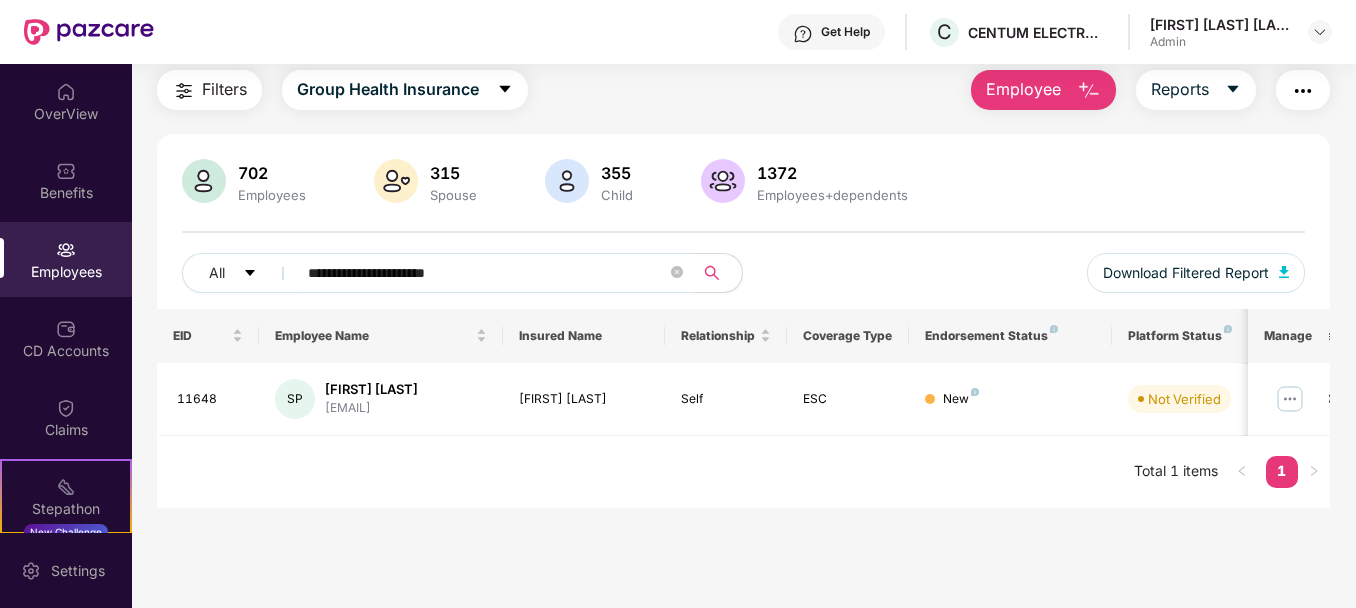 paste on "**" 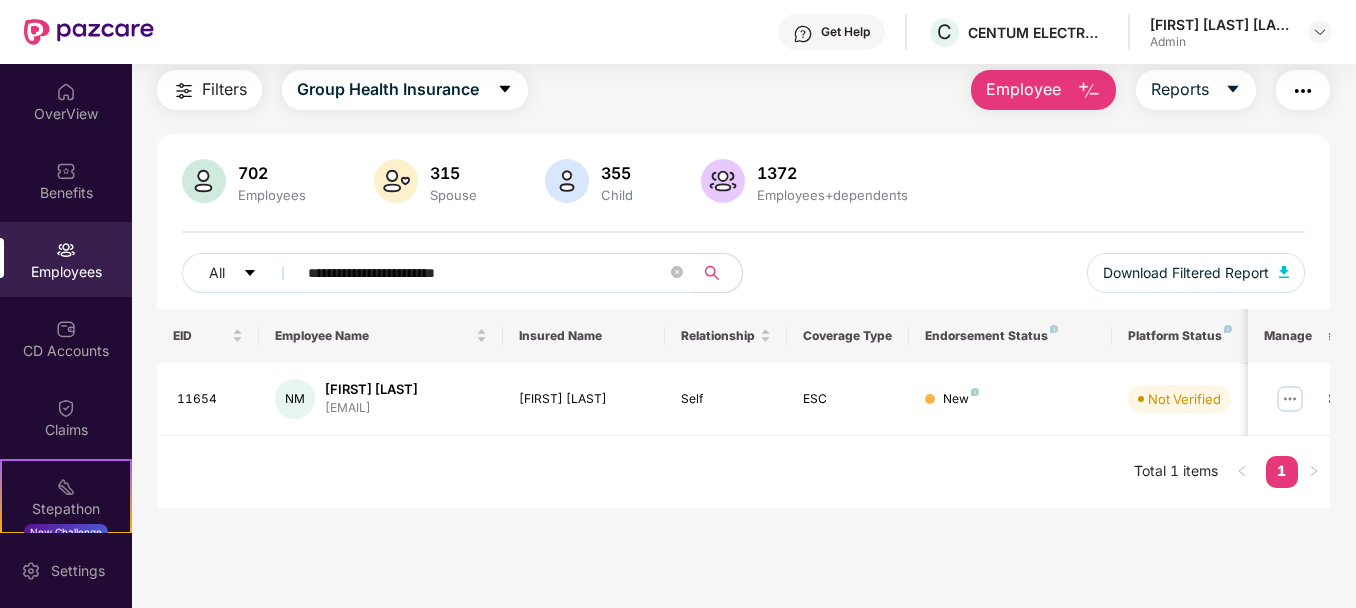 paste on "*" 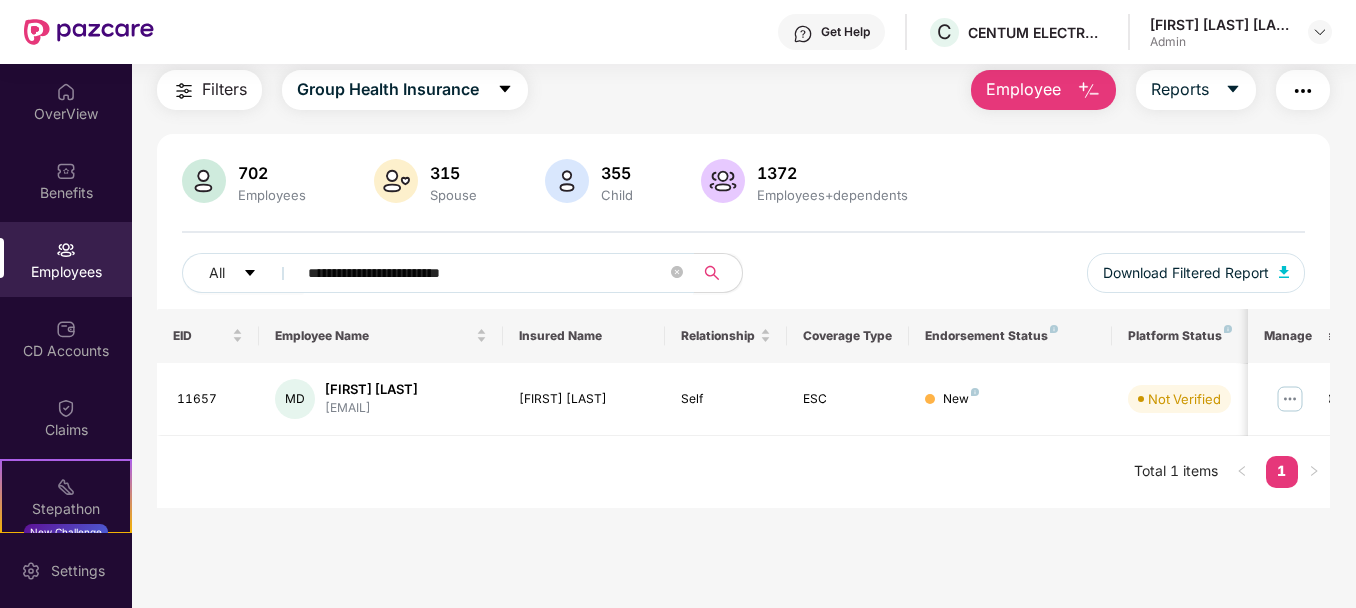 paste 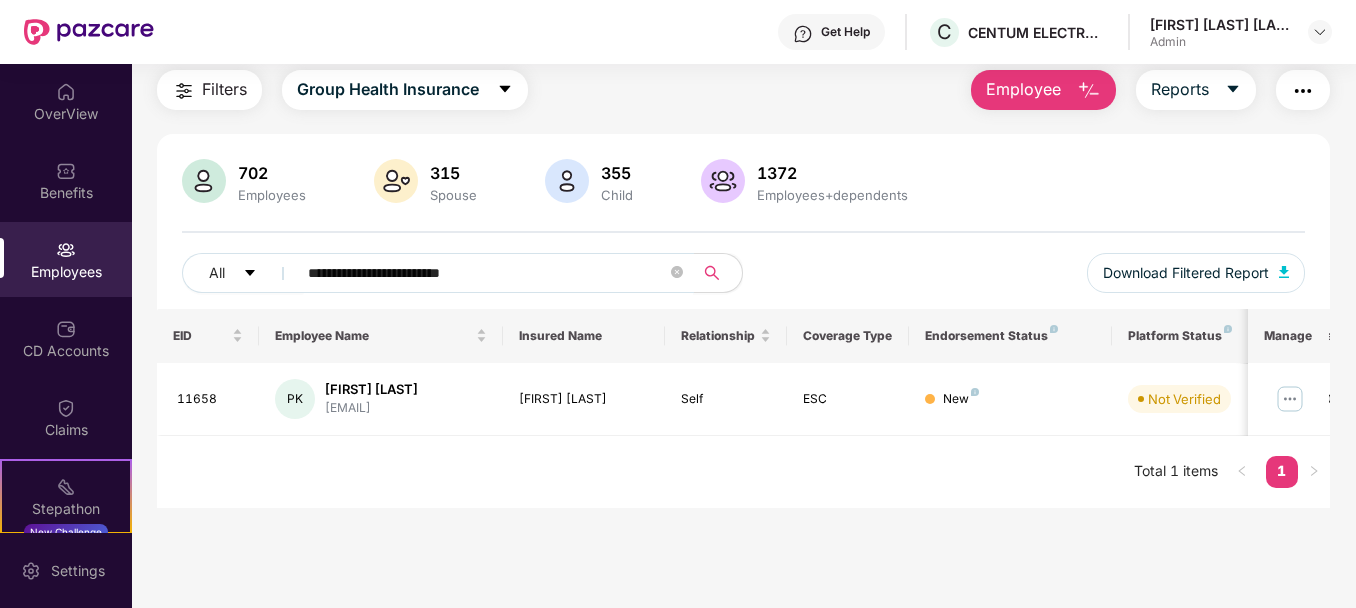 paste 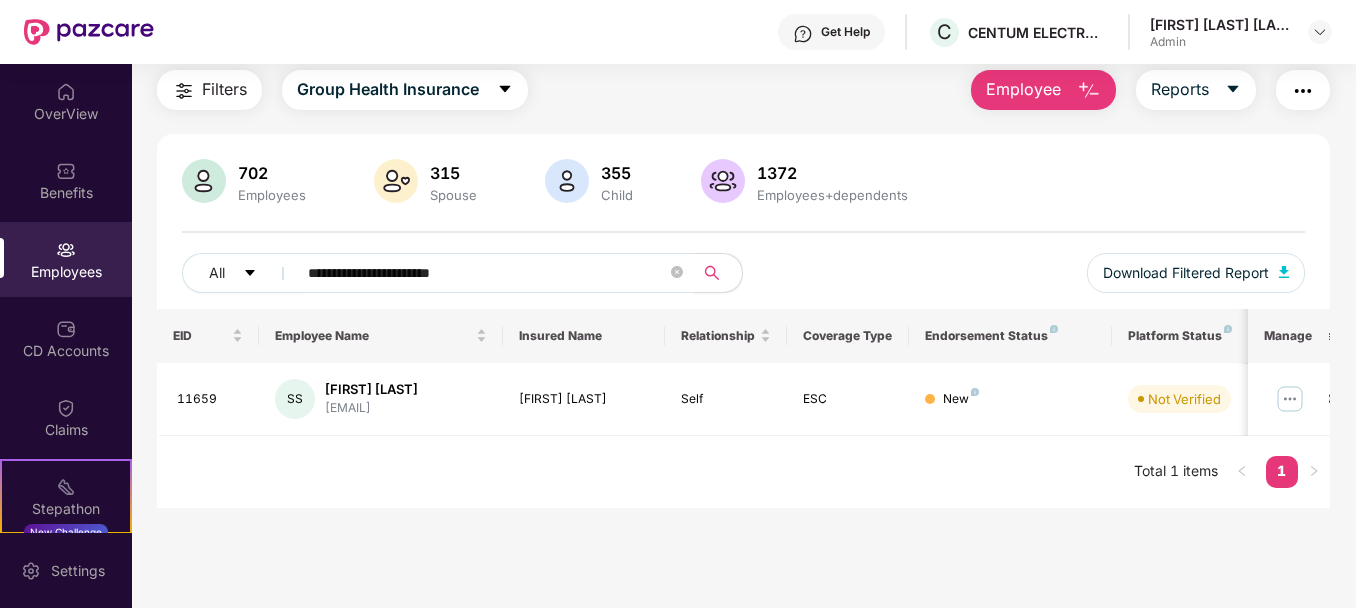 type on "**********" 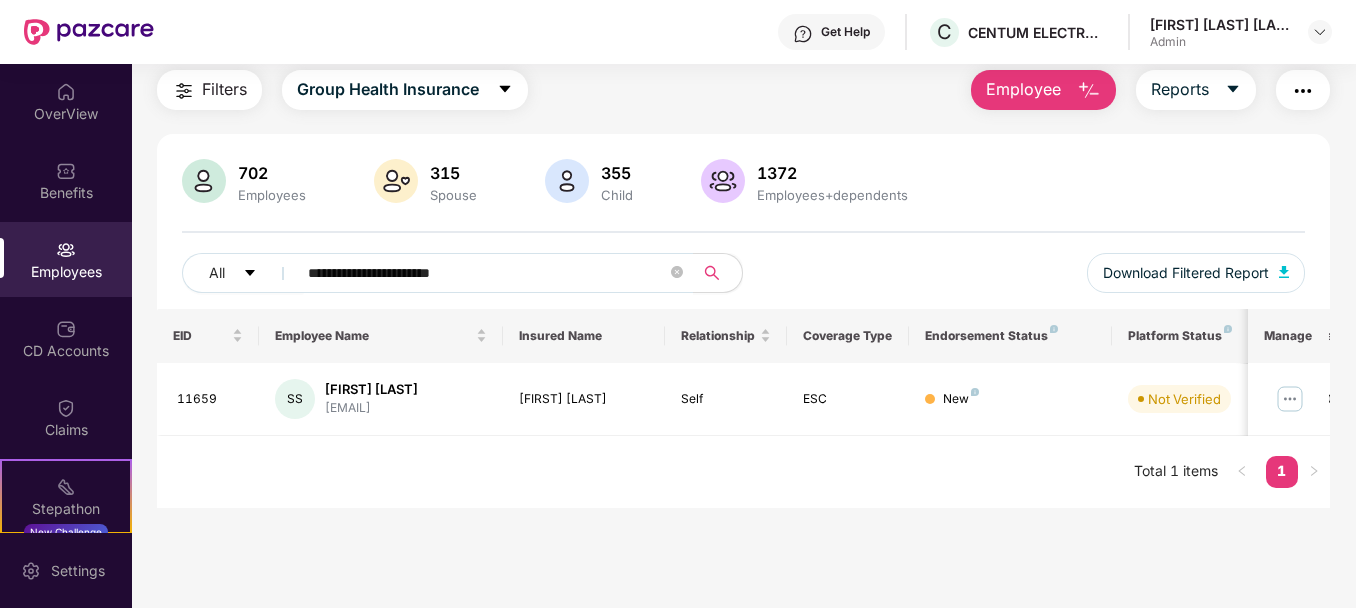 click on "Employee" at bounding box center [1023, 89] 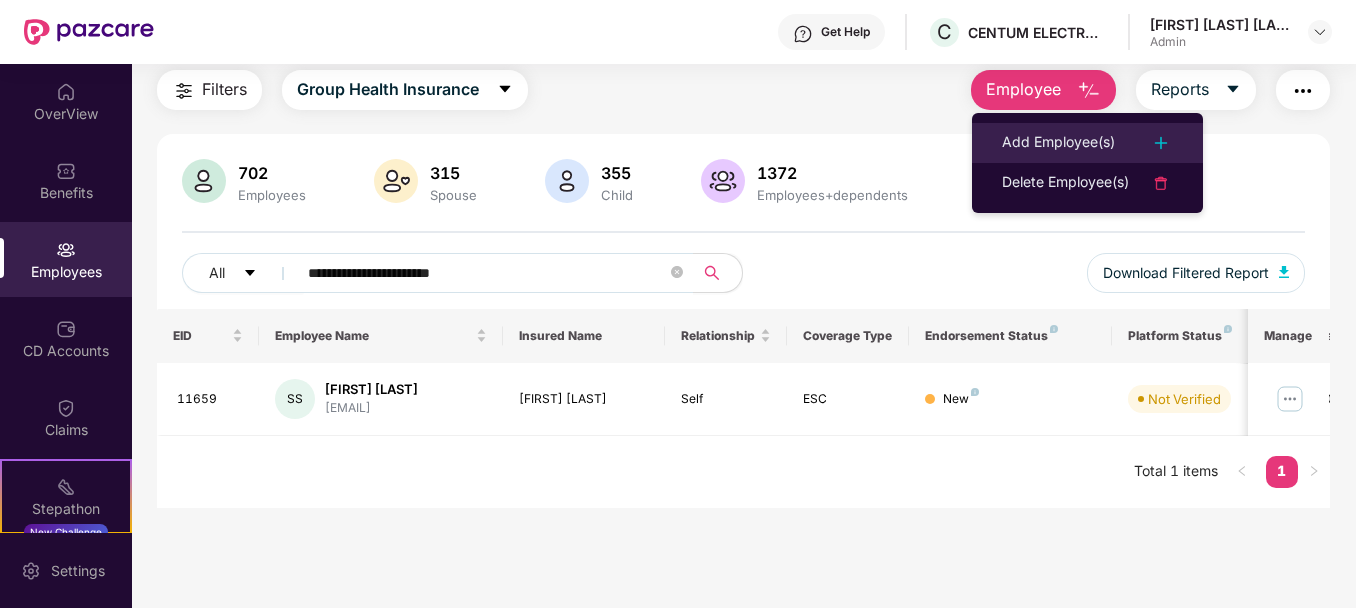 click on "Add Employee(s)" at bounding box center (1058, 143) 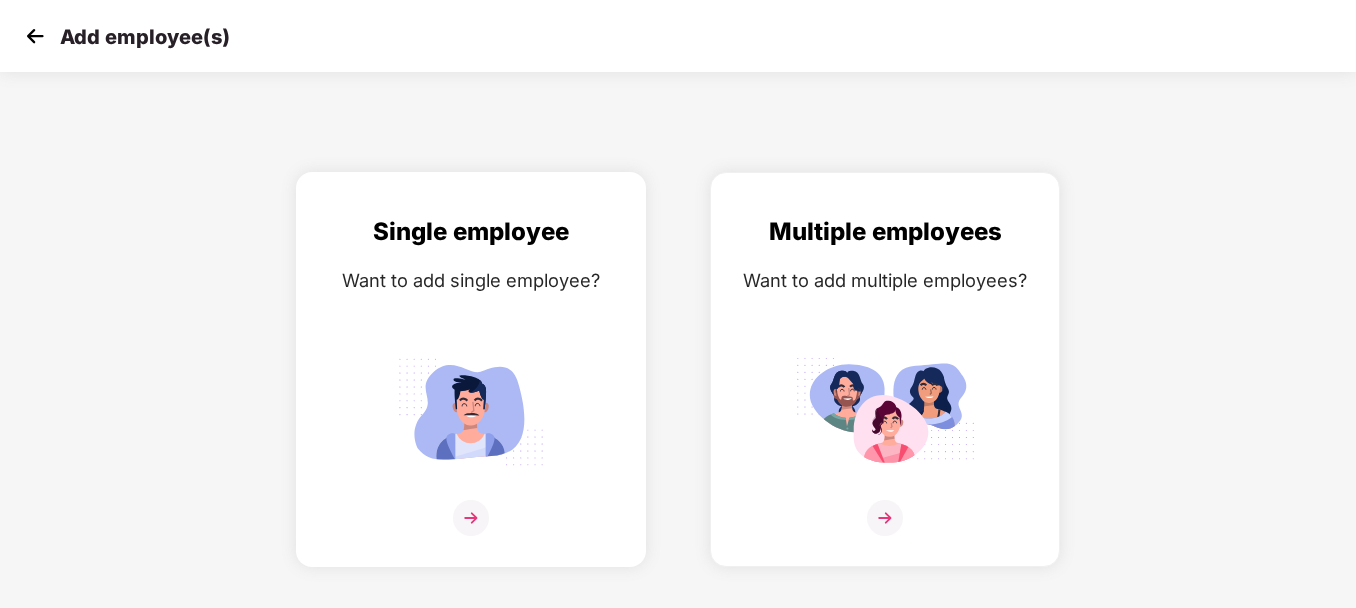 click on "Single employee Want to add single employee?" at bounding box center [471, 387] 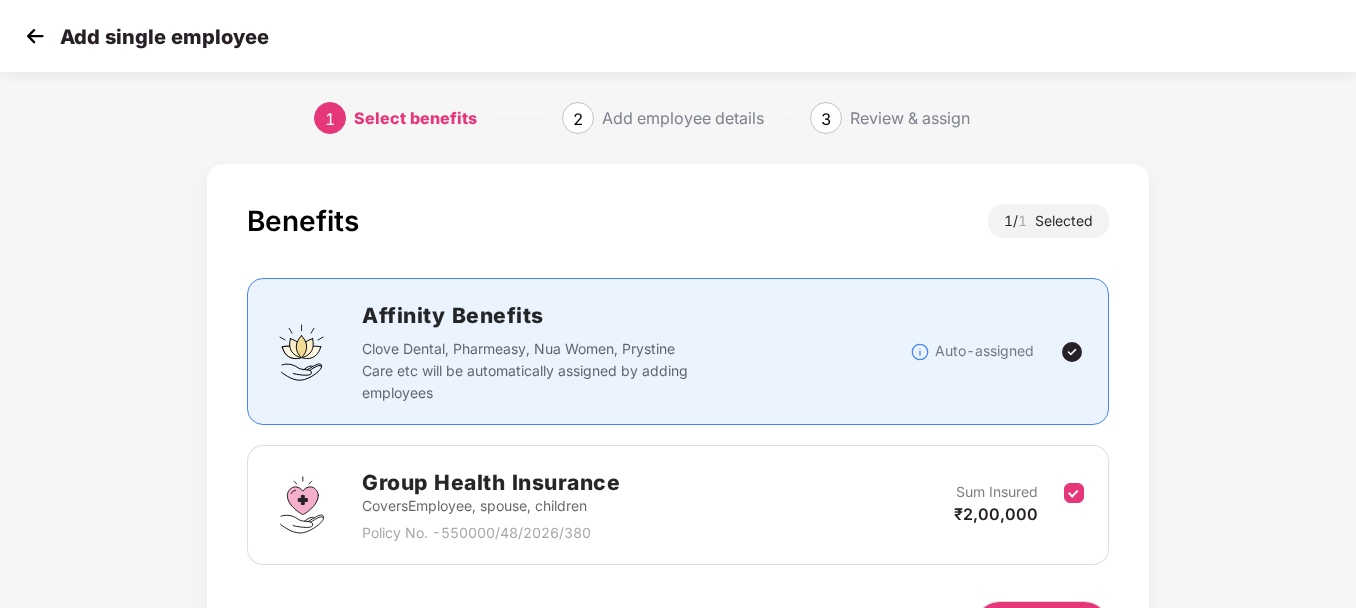 click on "Benefits 1 / 1     Selected Affinity Benefits Clove Dental, Pharmeasy, Nua Women, Prystine Care etc will be automatically assigned by adding employees Auto-assigned Group Health Insurance Covers  Employee, spouse, children Policy No. -  550000/48/2026/380 Sum Insured   ₹2,00,000 Back Next" at bounding box center (678, 446) 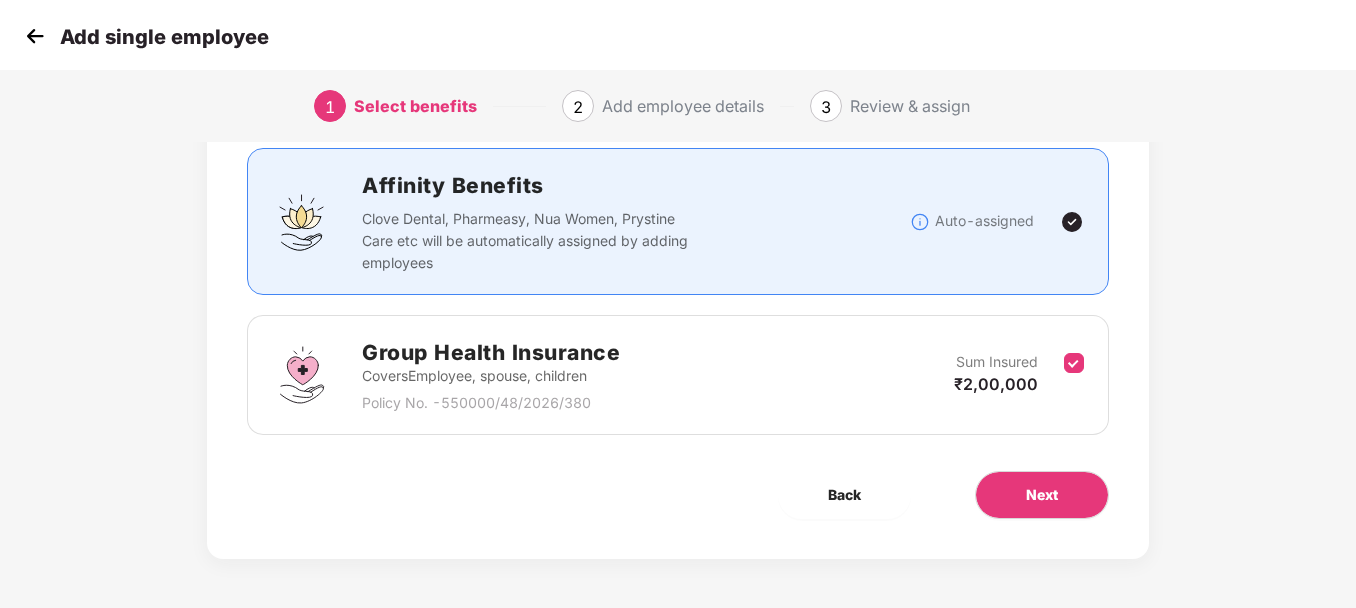 scroll, scrollTop: 131, scrollLeft: 0, axis: vertical 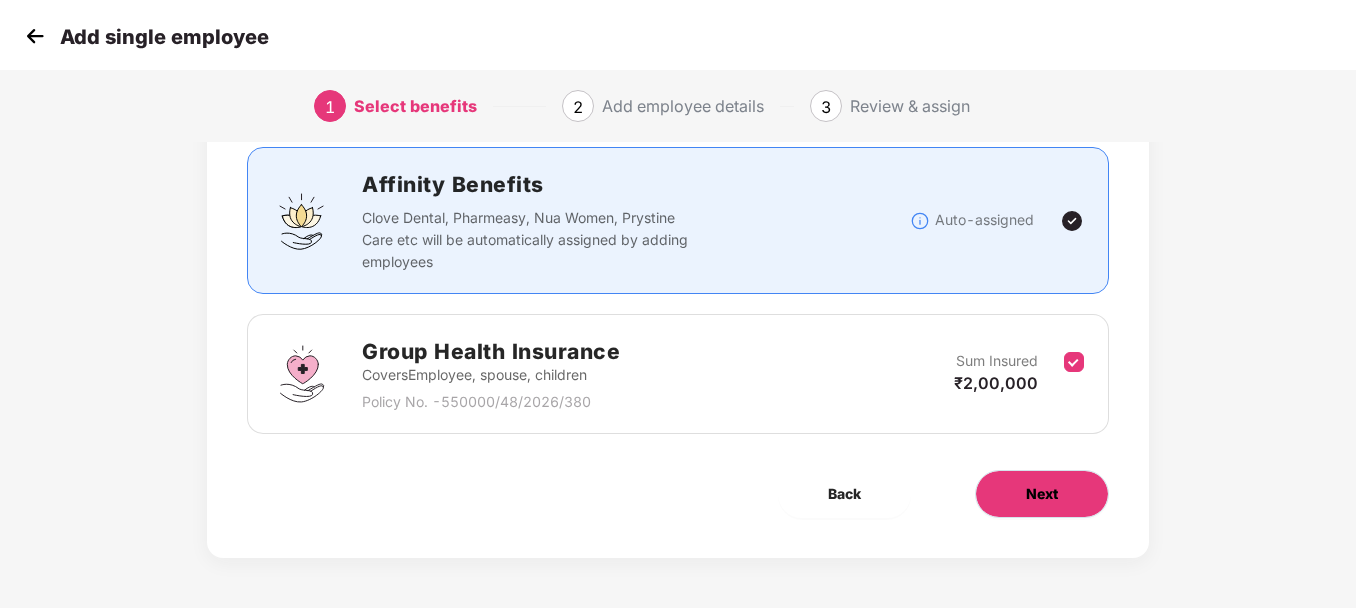 click on "Next" at bounding box center (1042, 494) 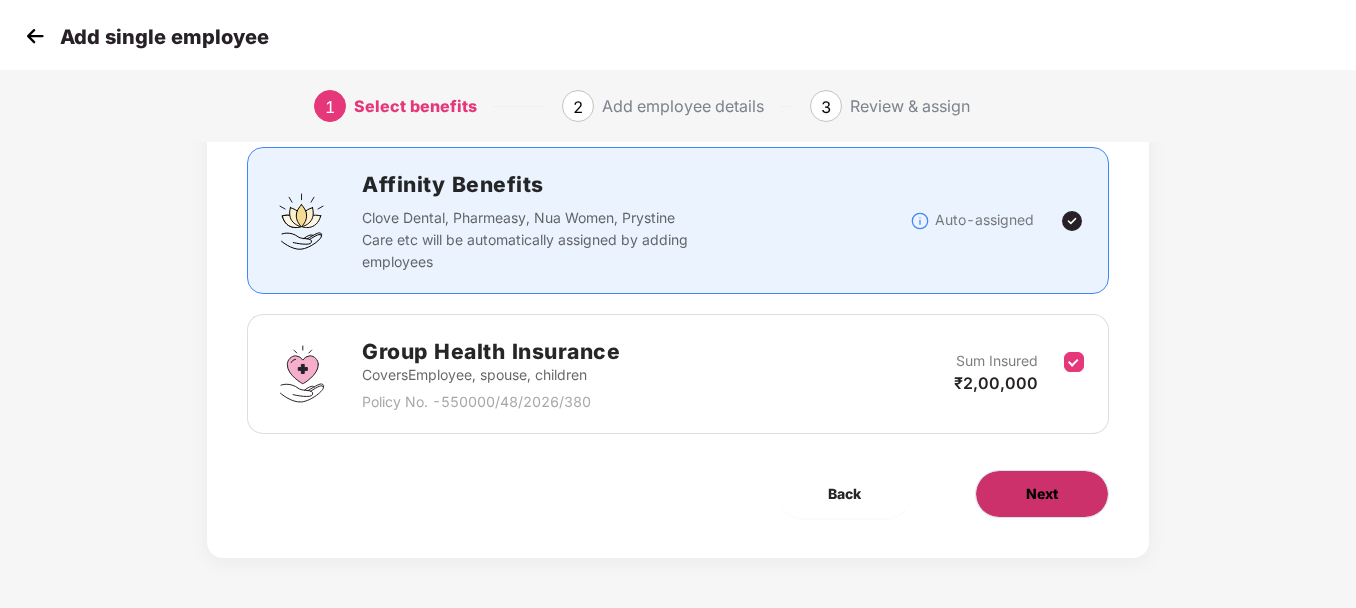scroll, scrollTop: 0, scrollLeft: 0, axis: both 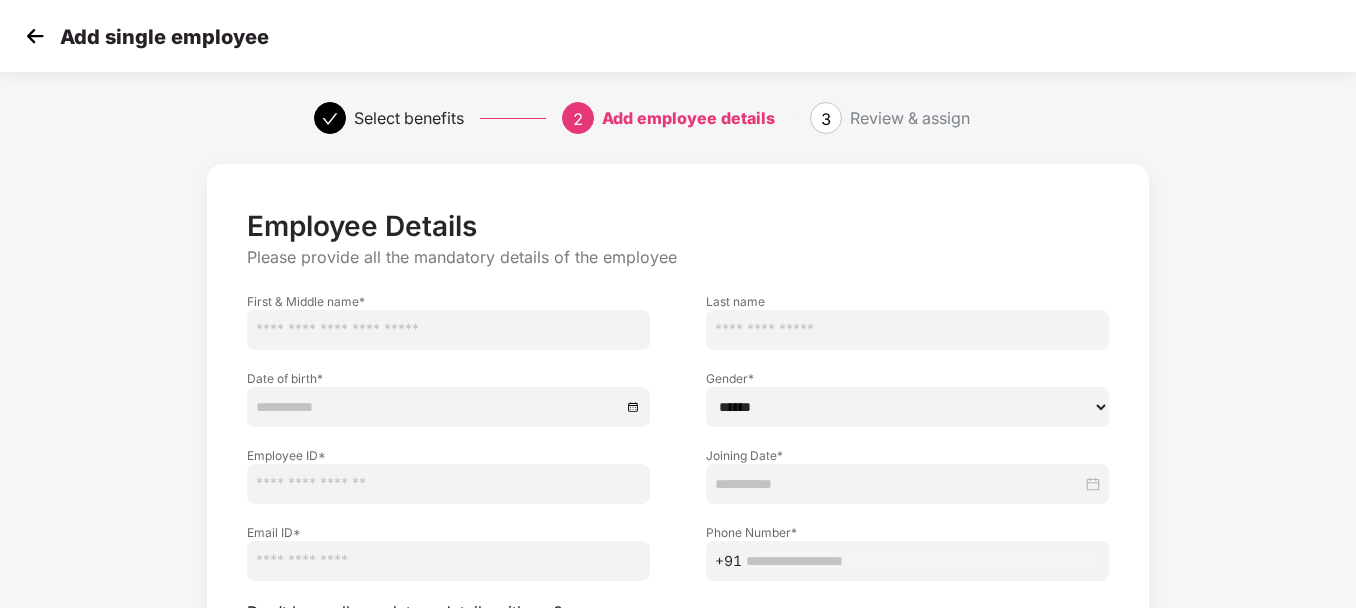 click at bounding box center [448, 330] 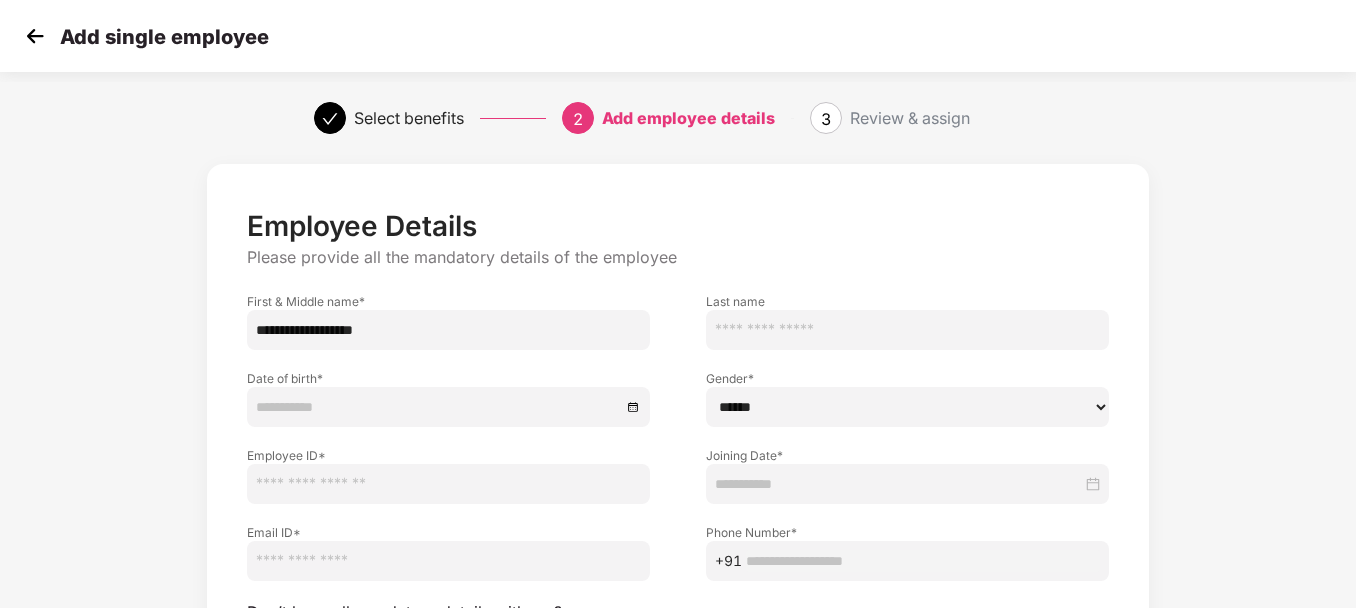 type on "**********" 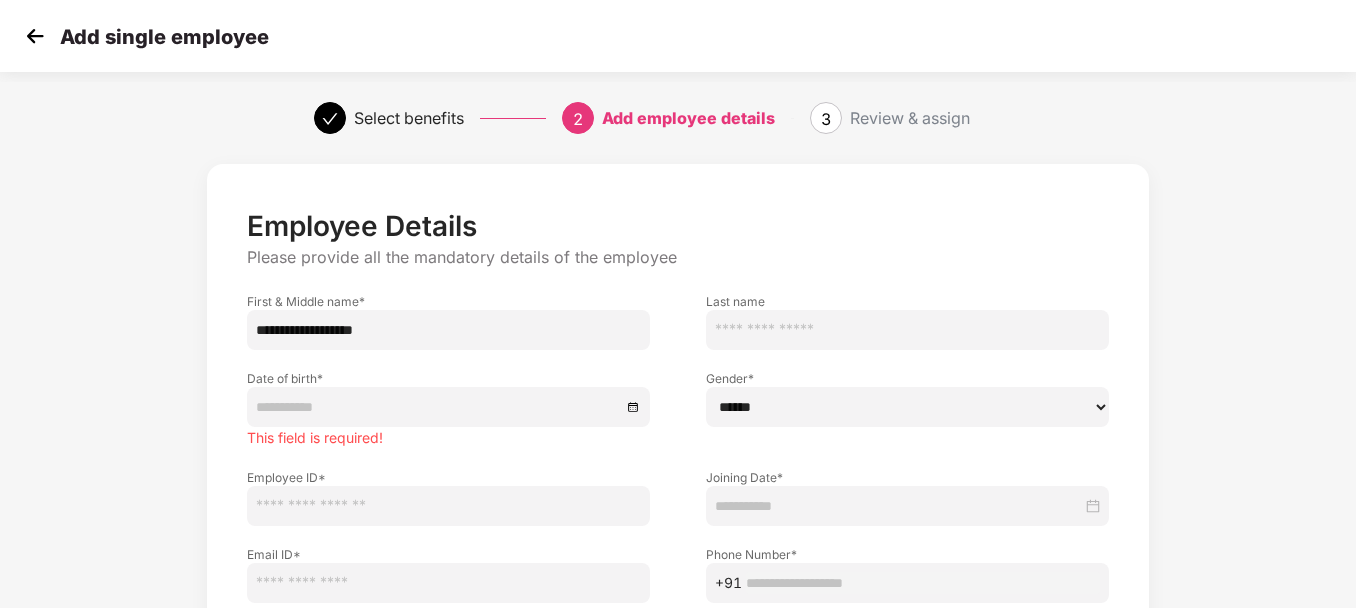 click on "**********" at bounding box center [678, 471] 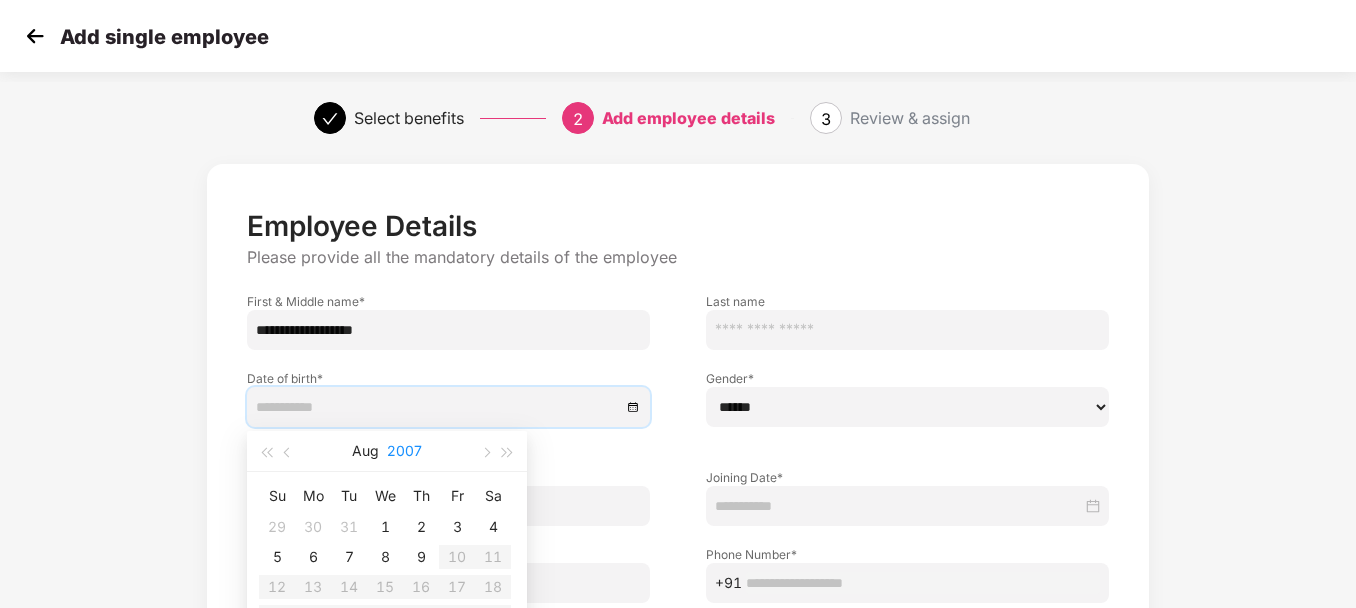 click on "2007" at bounding box center [404, 451] 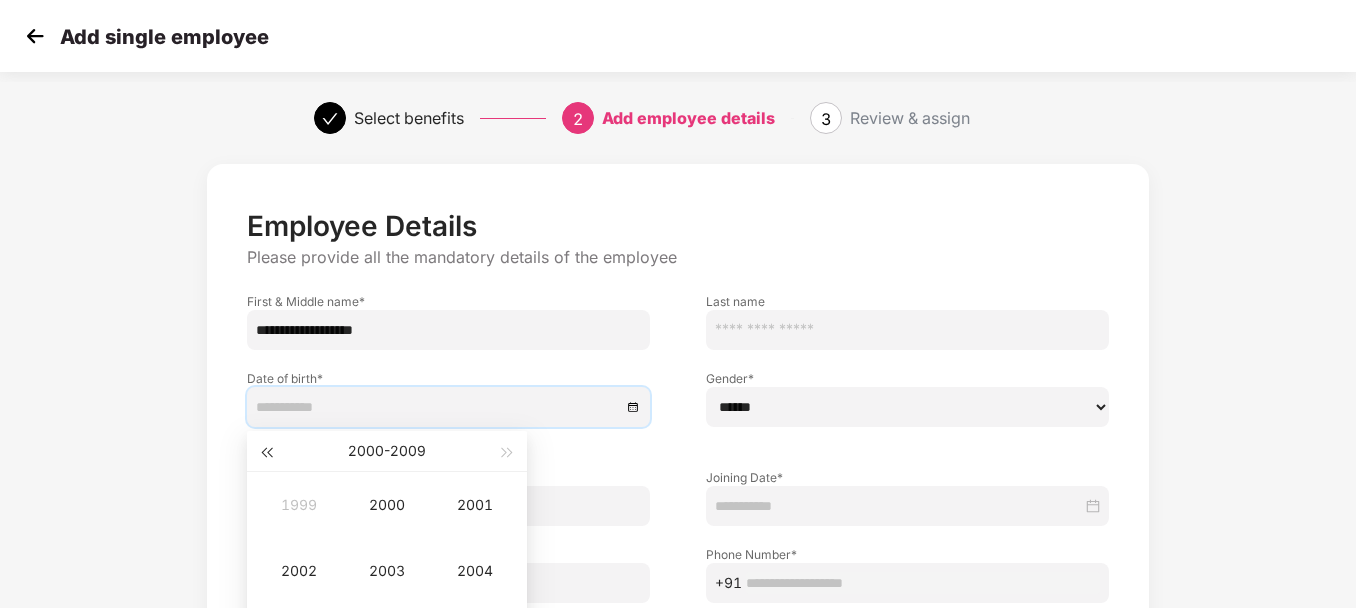 click at bounding box center (266, 453) 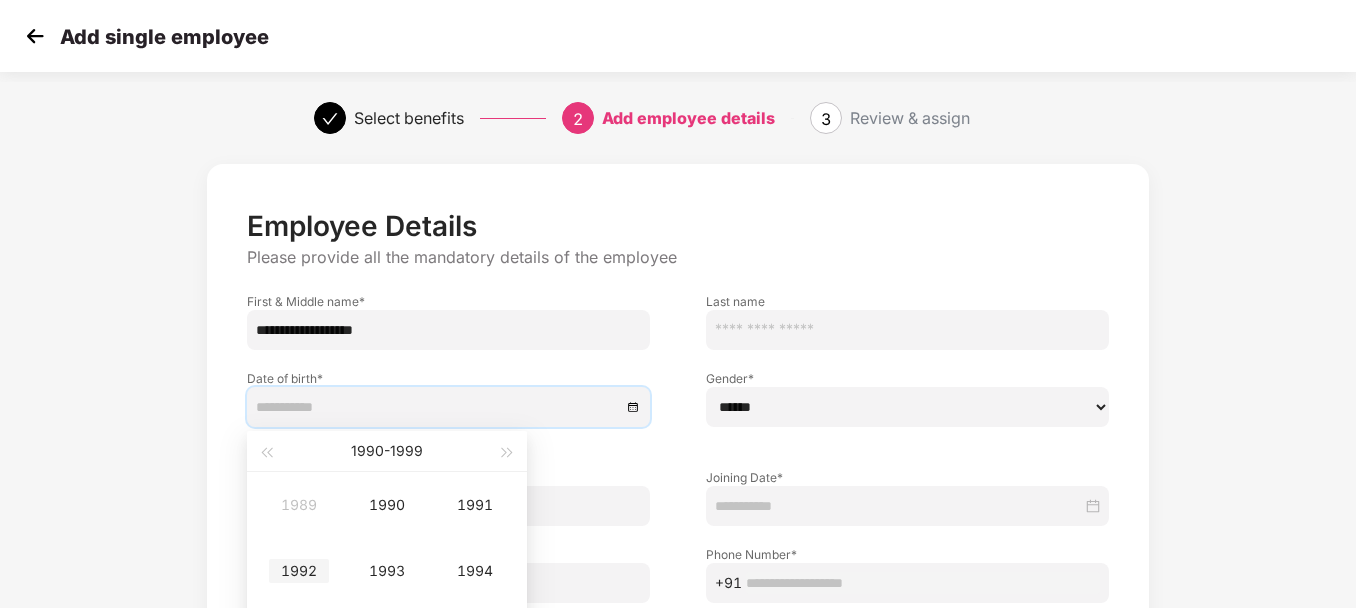 type on "**********" 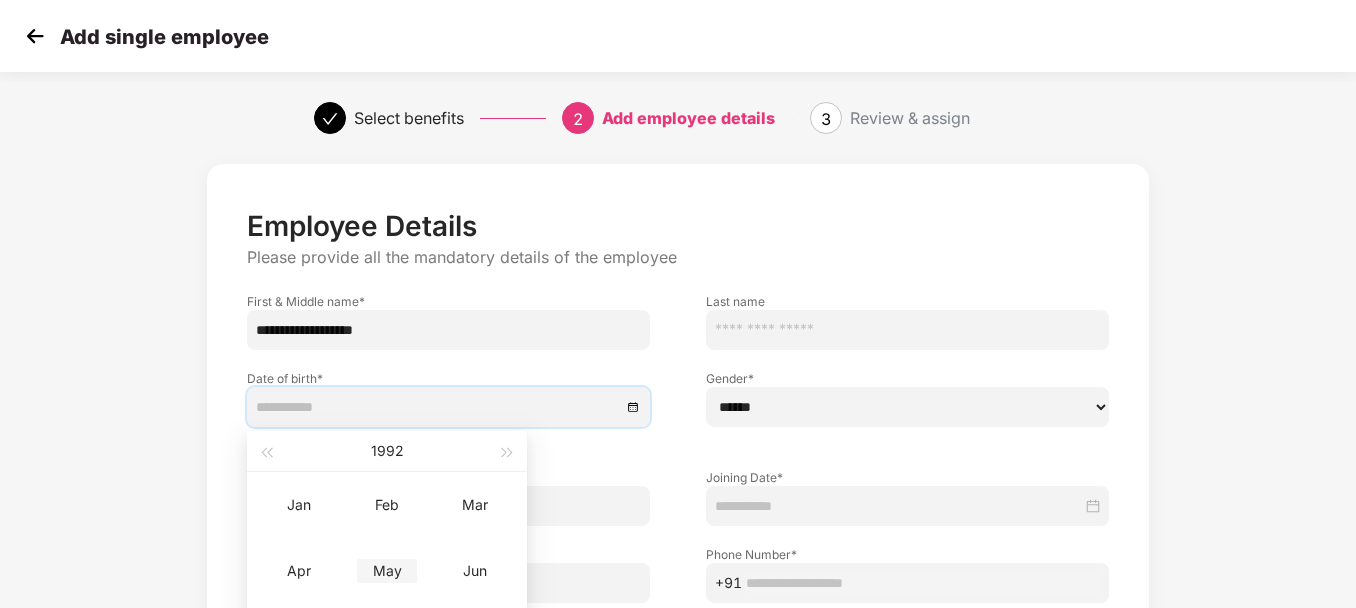 type on "**********" 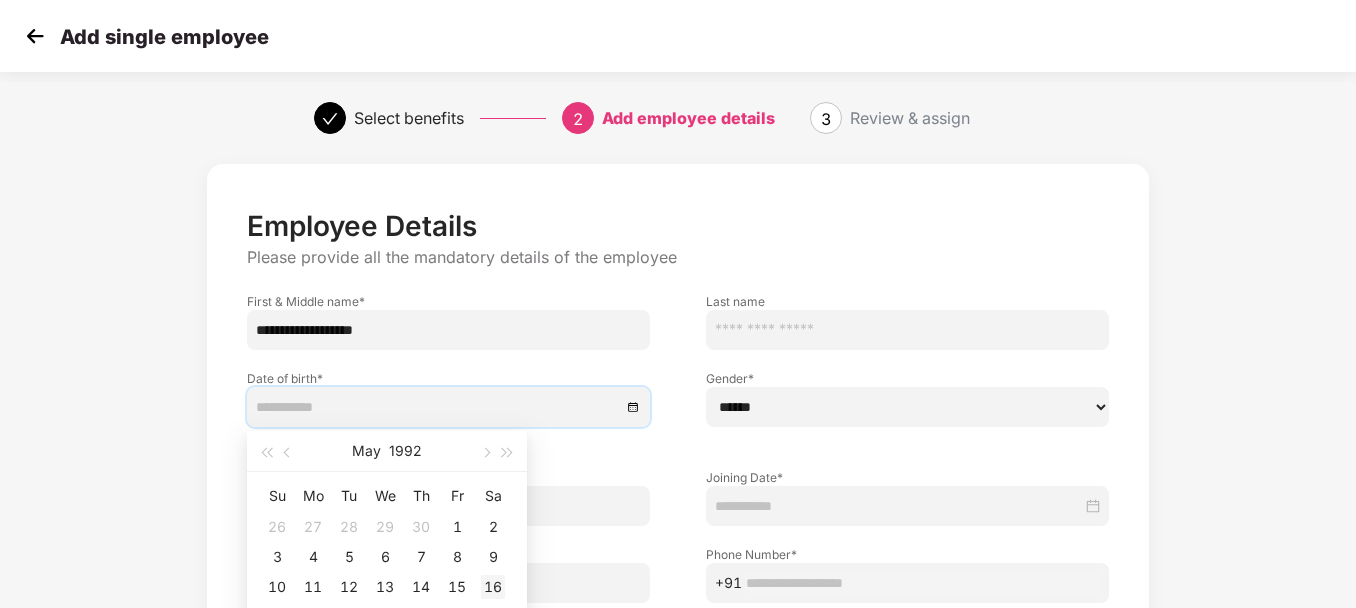 type on "**********" 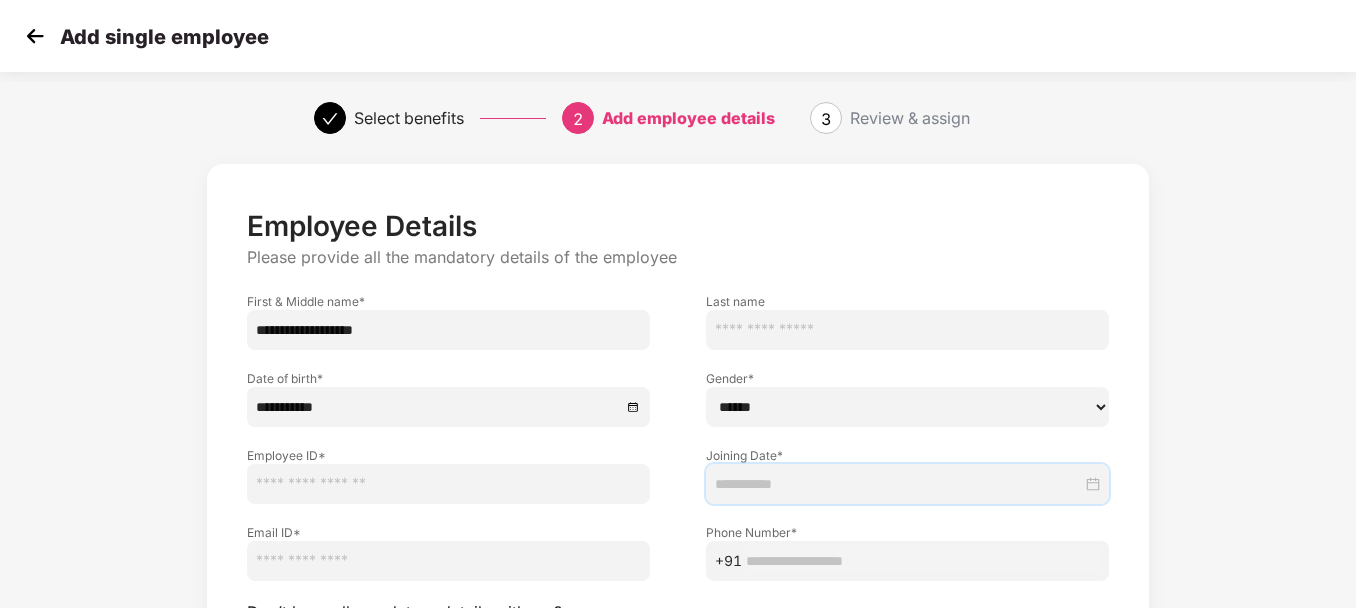 click at bounding box center [898, 484] 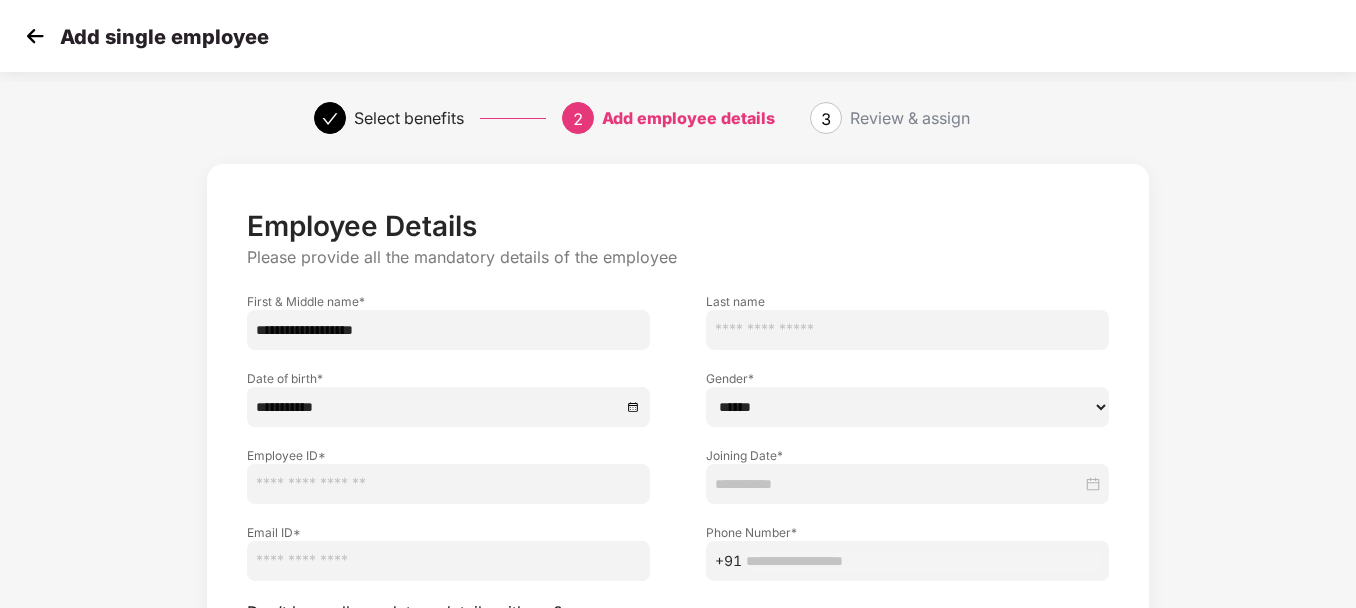 click on "****** **** ******" at bounding box center (907, 407) 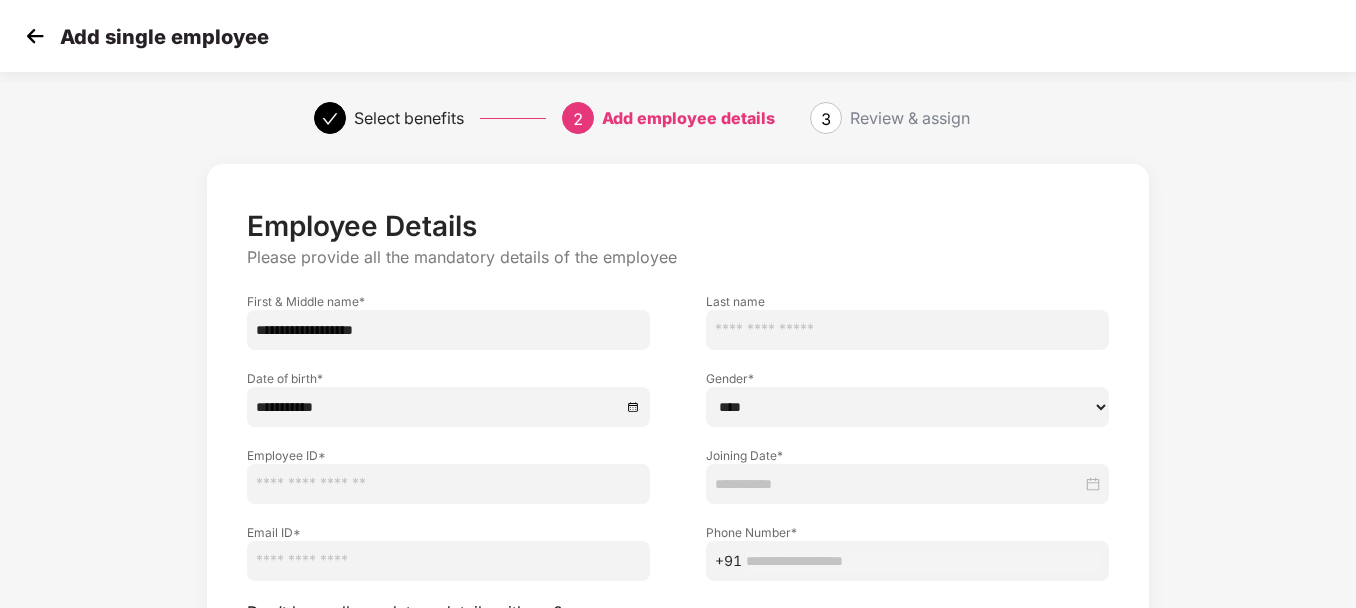 click on "****** **** ******" at bounding box center (907, 407) 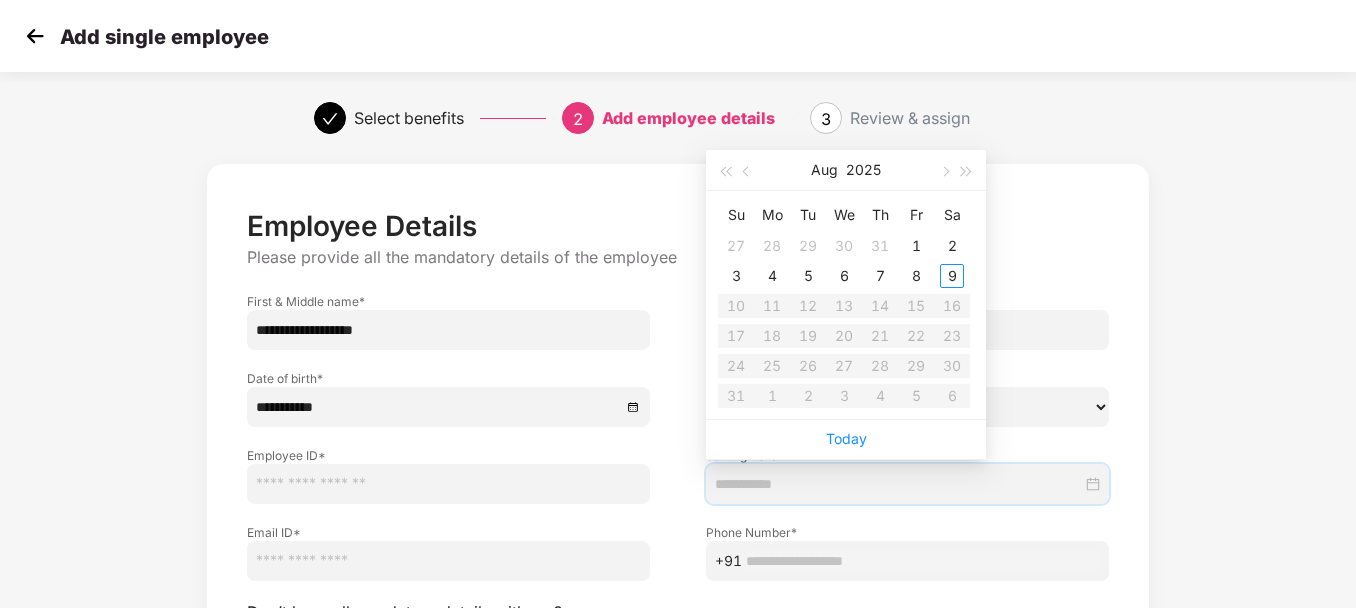 type on "**********" 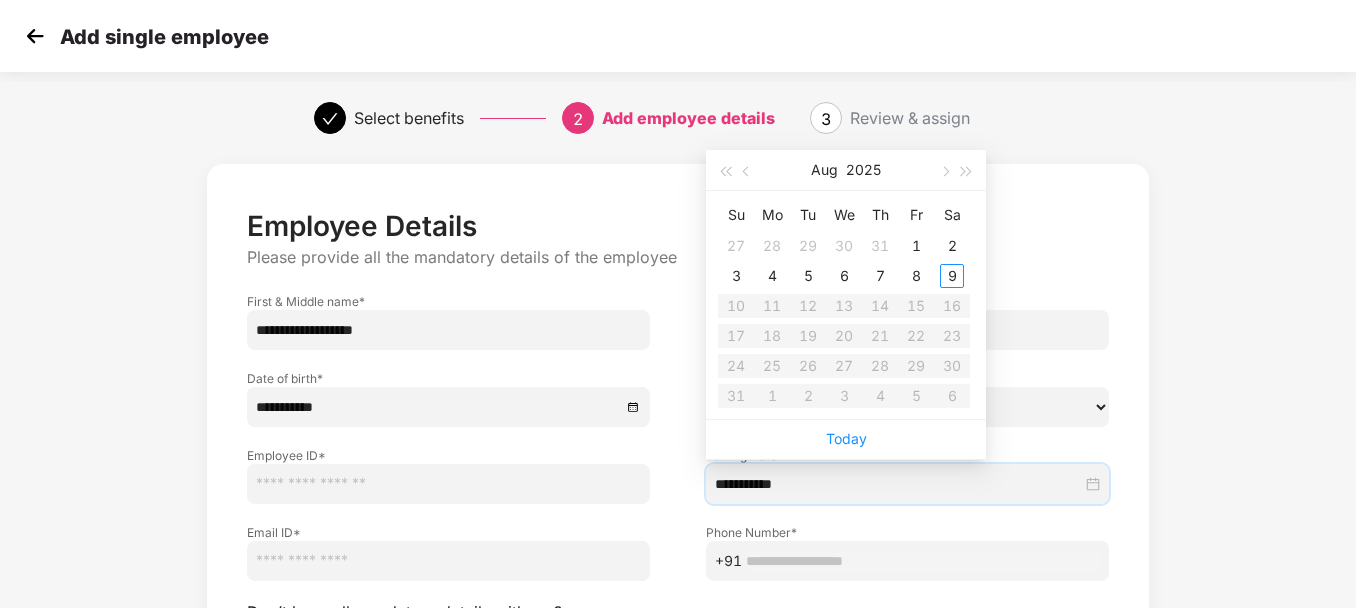 type on "**********" 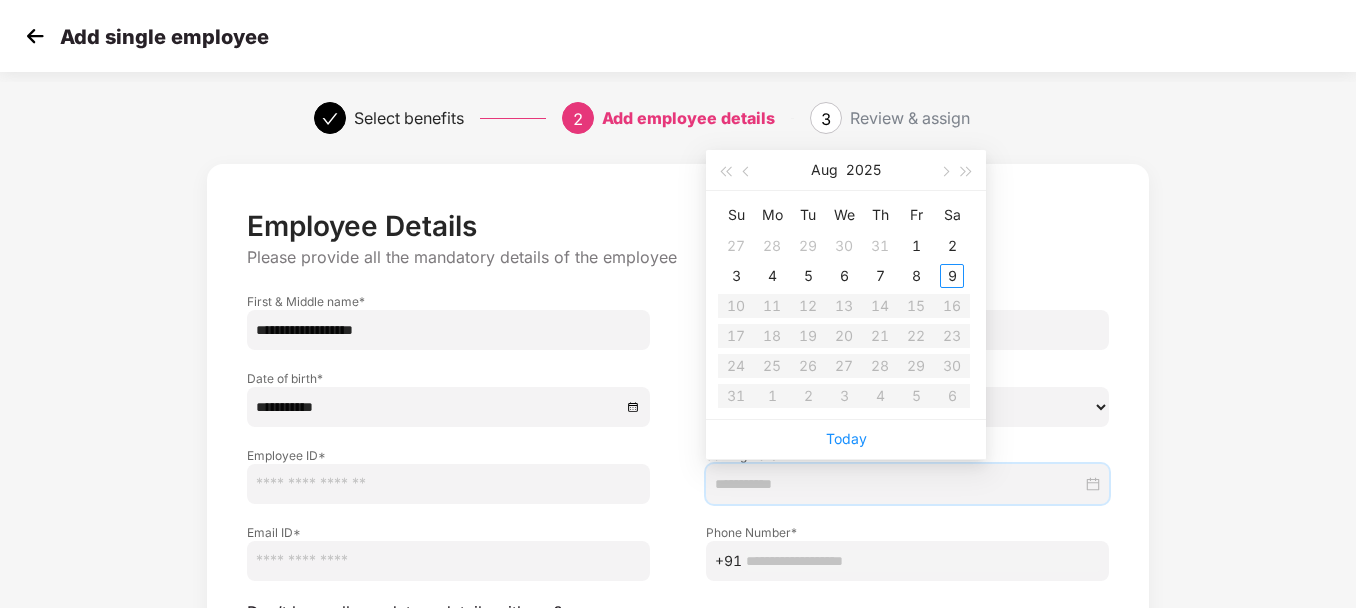 click at bounding box center [898, 484] 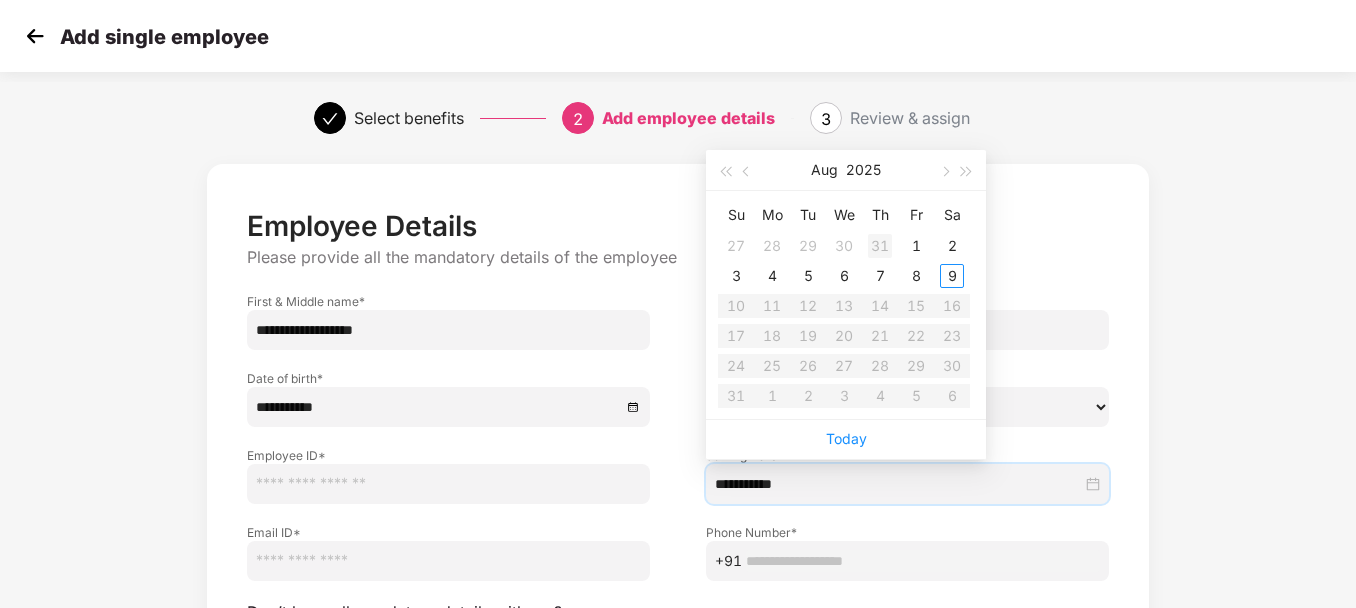 type on "**********" 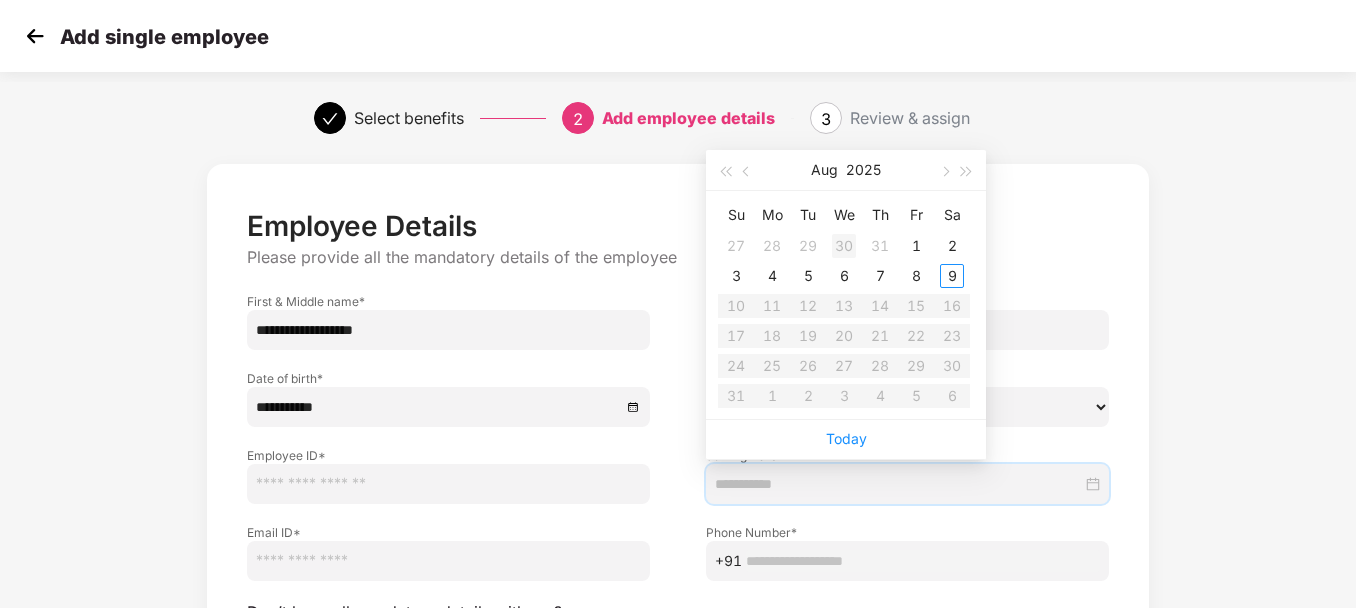 type on "**********" 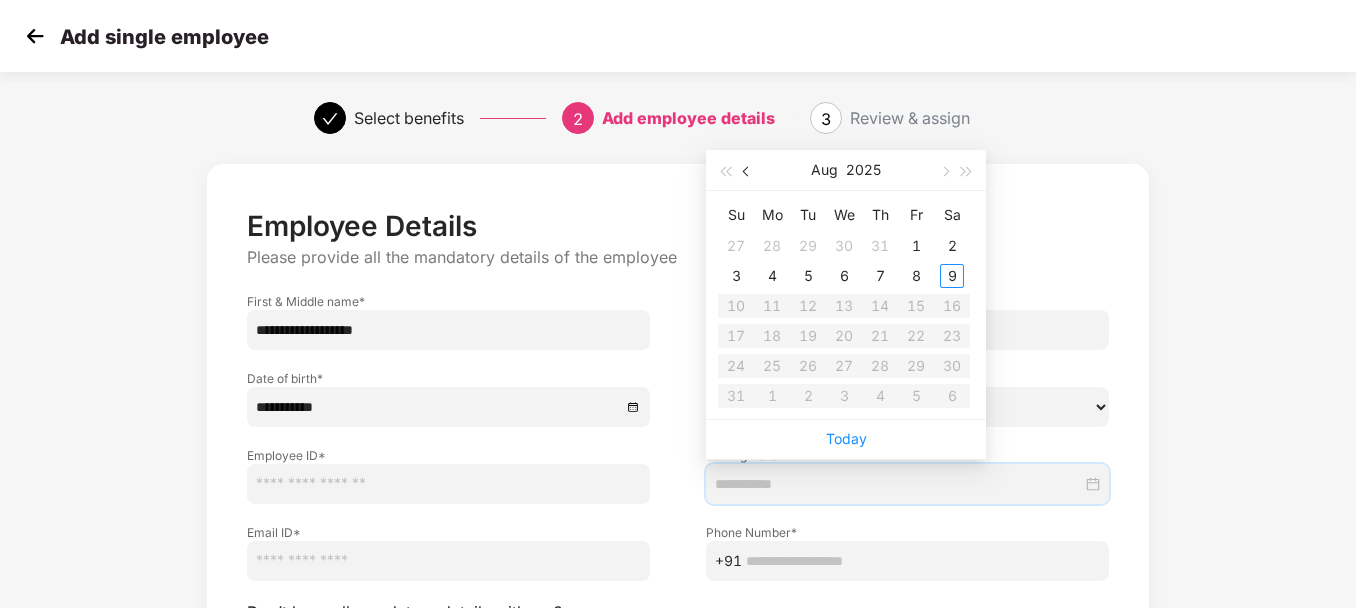 click at bounding box center (748, 172) 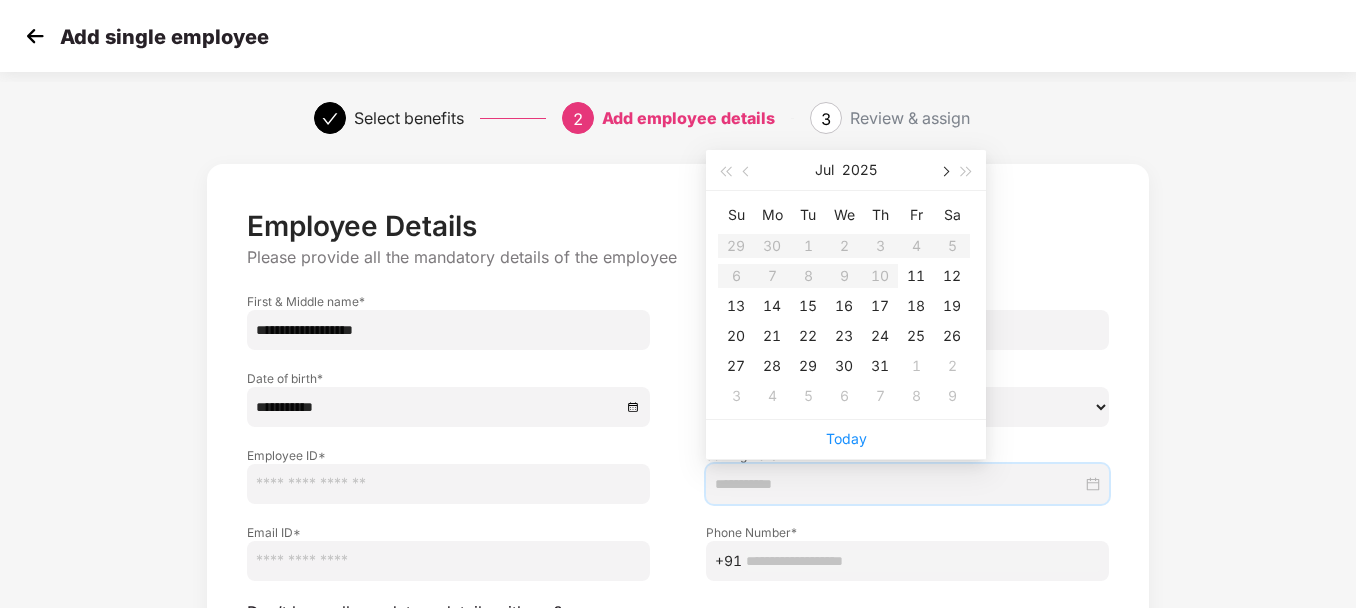 click at bounding box center [944, 170] 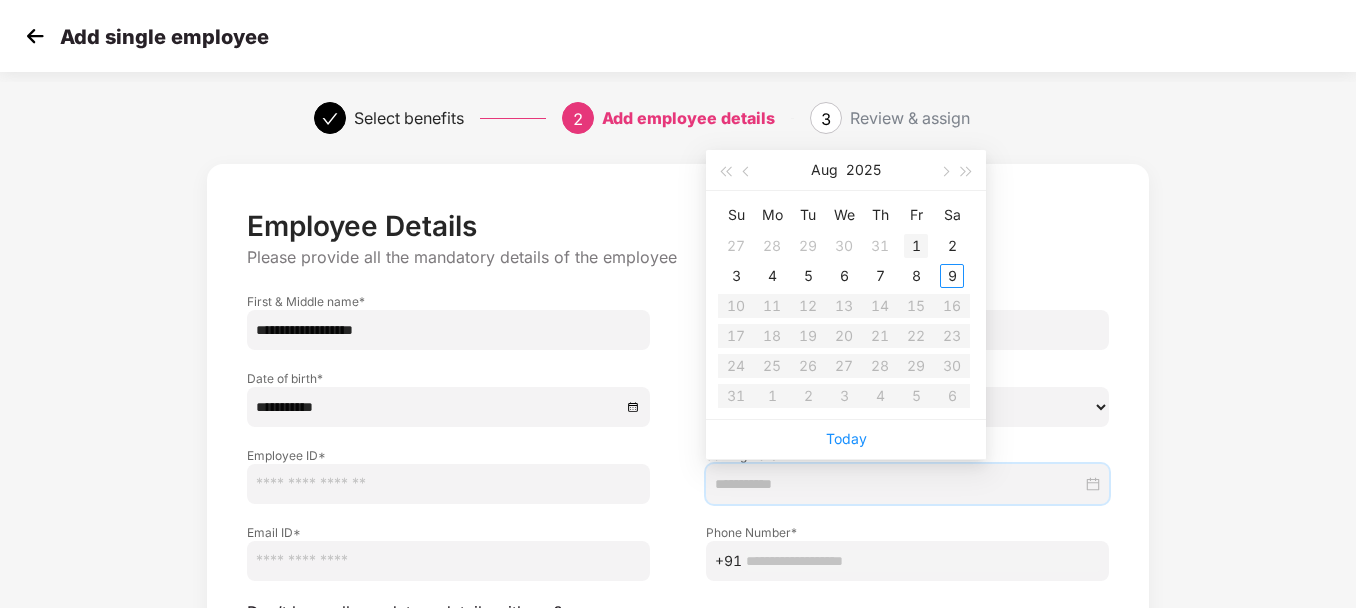click on "1" at bounding box center (916, 246) 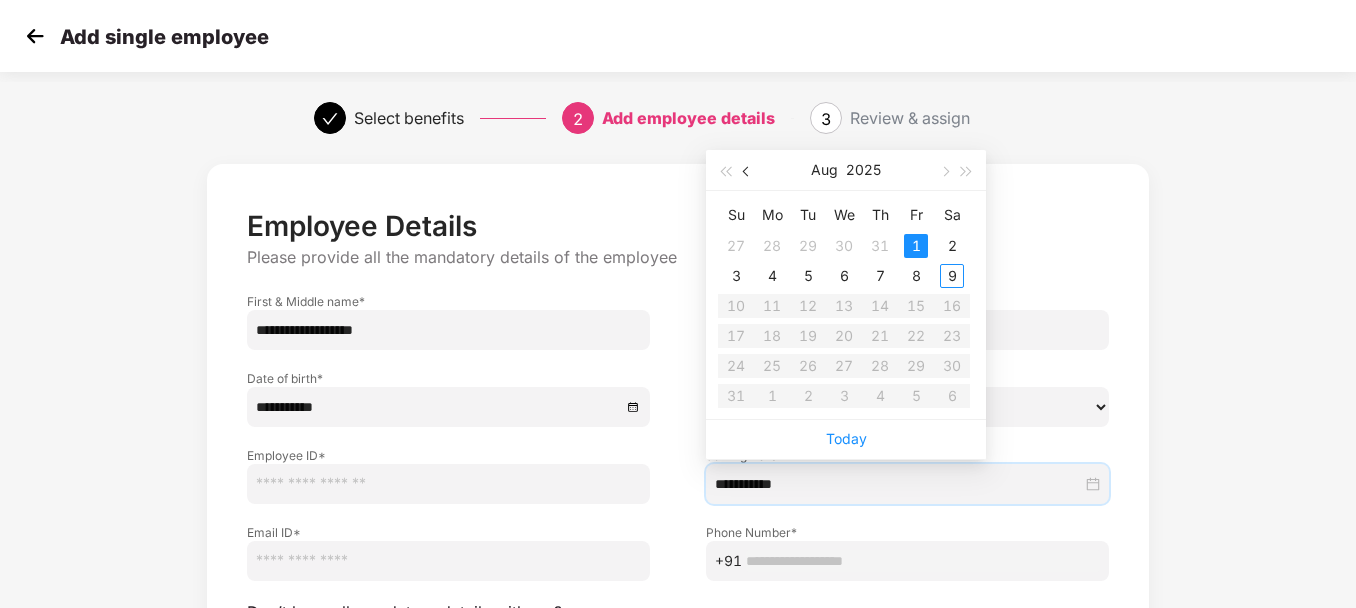click at bounding box center [748, 172] 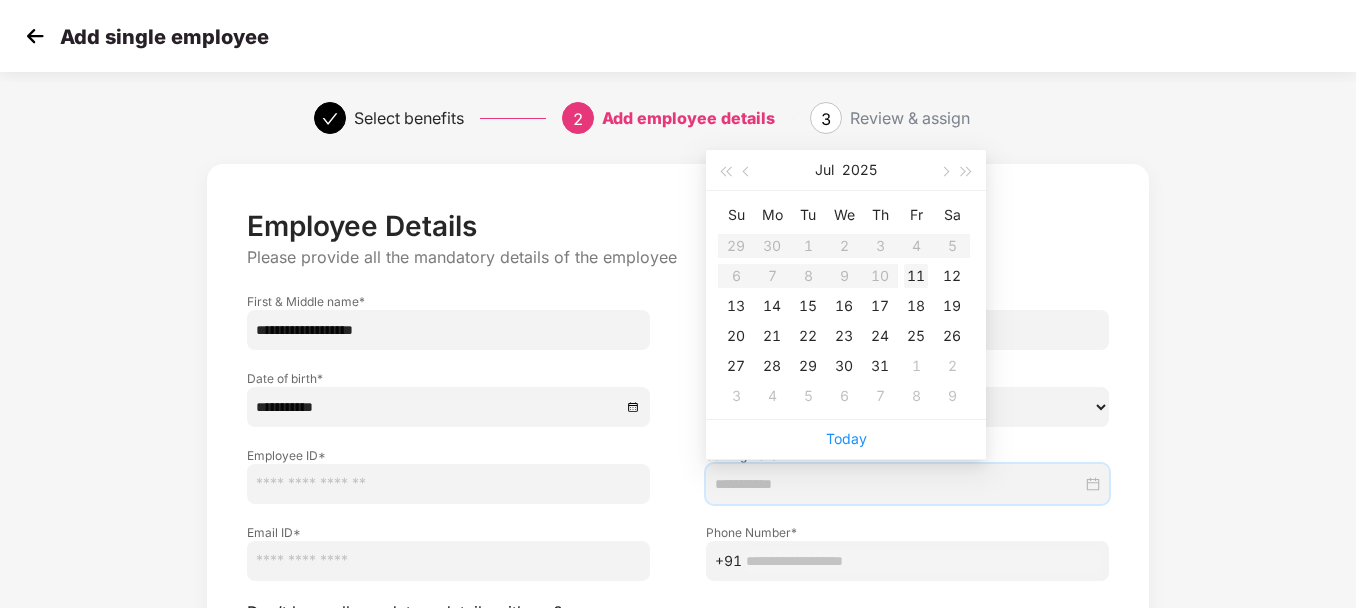 click on "11" at bounding box center (916, 276) 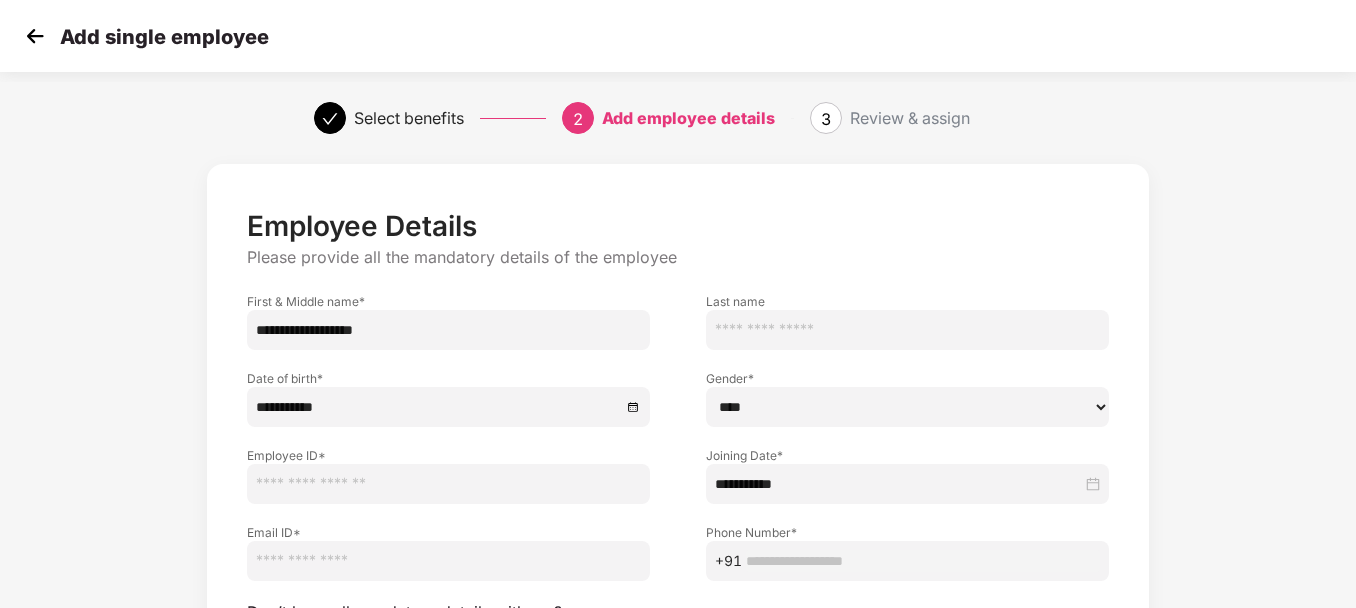 click at bounding box center (448, 484) 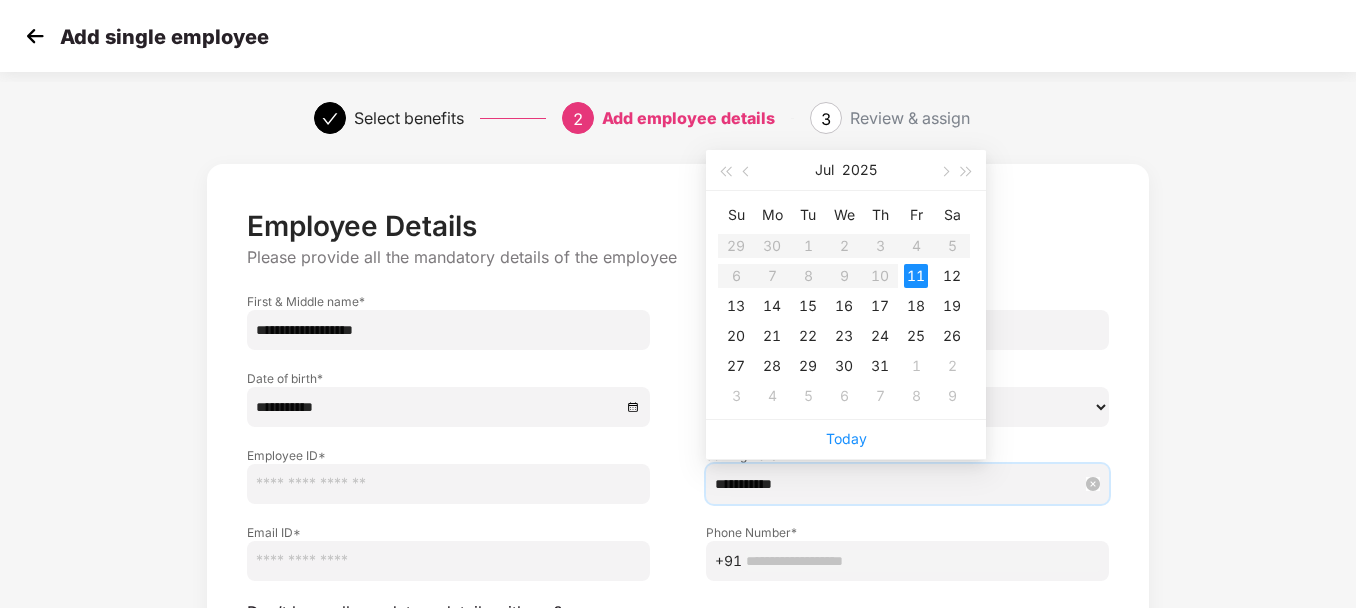 click on "**********" at bounding box center (898, 484) 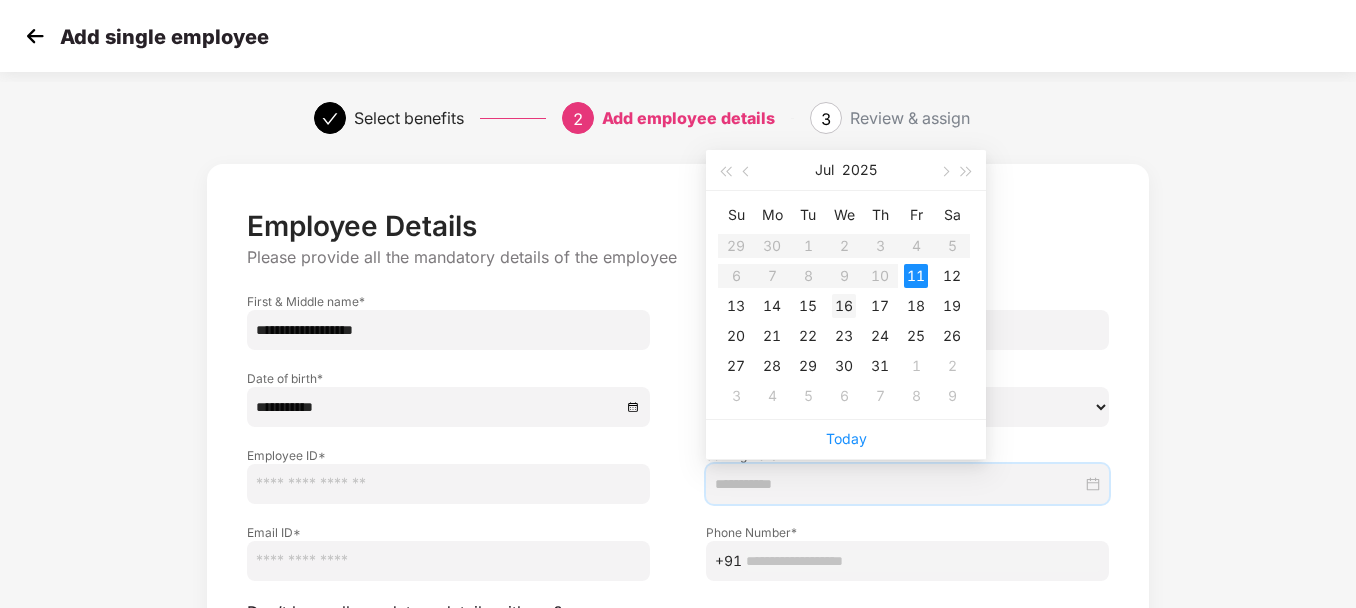 type on "**********" 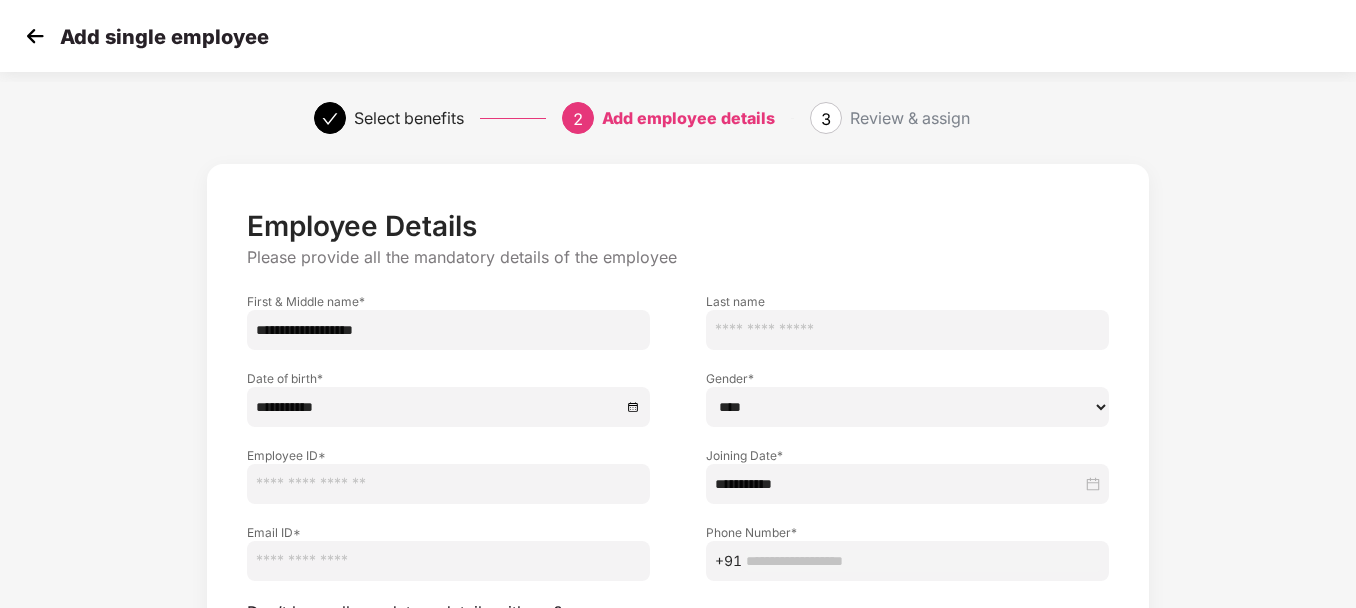 click at bounding box center (448, 484) 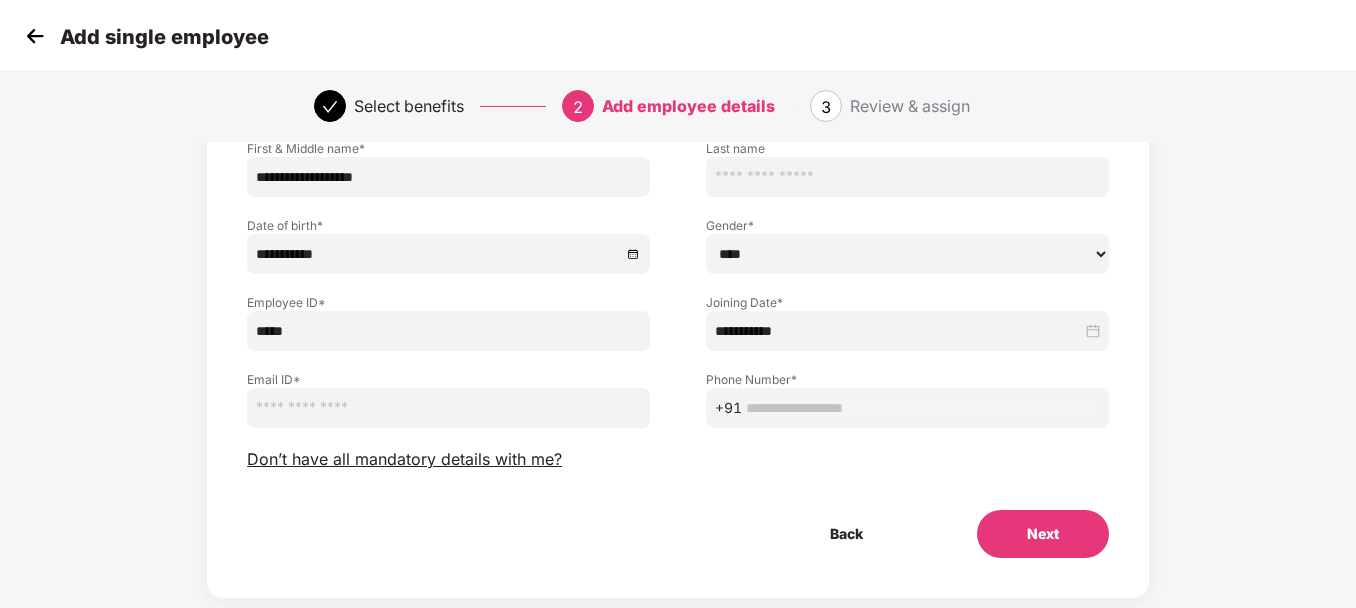 scroll, scrollTop: 193, scrollLeft: 0, axis: vertical 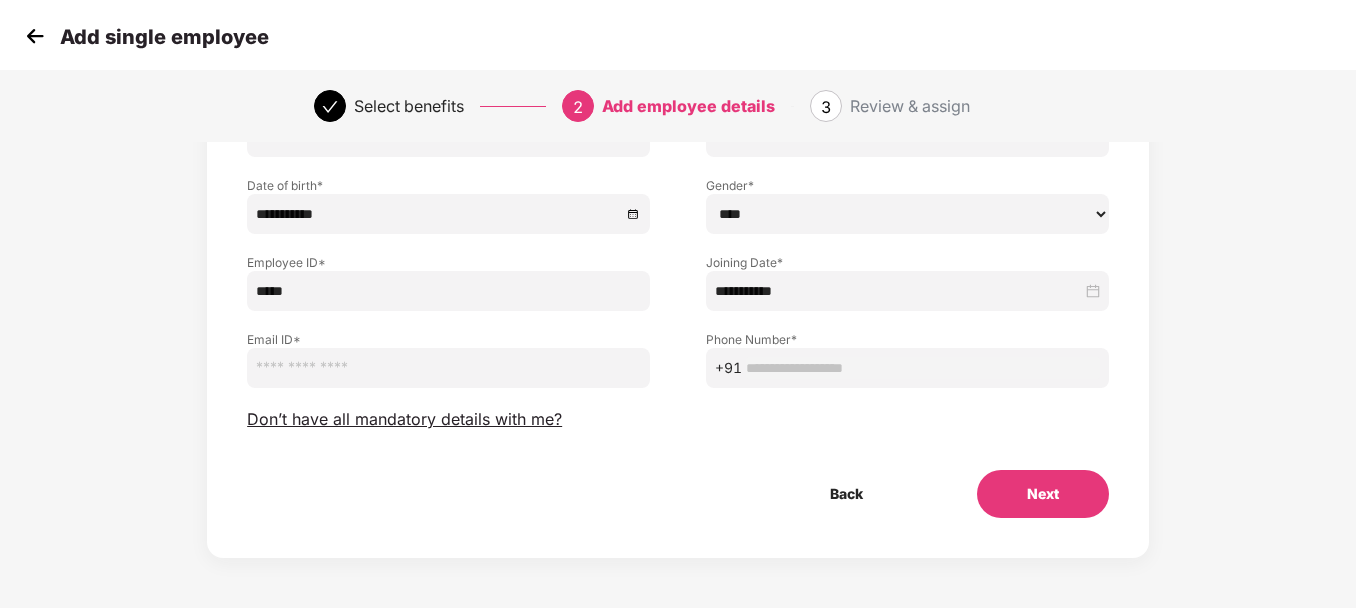 type on "*****" 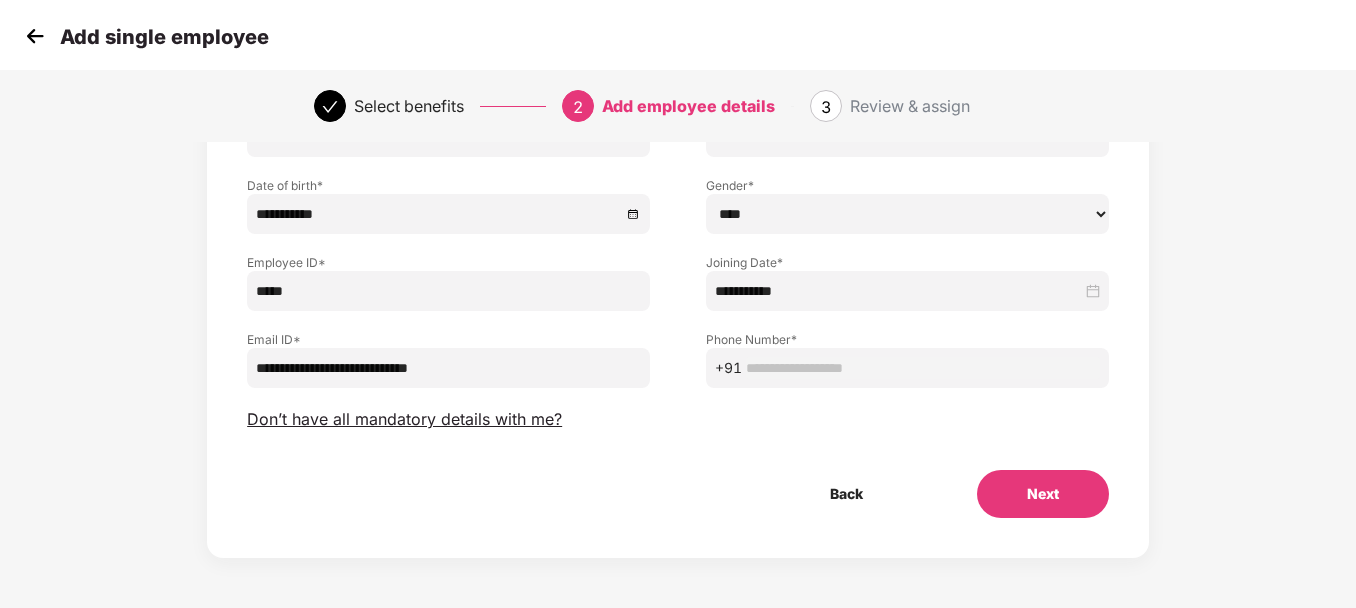 type on "**********" 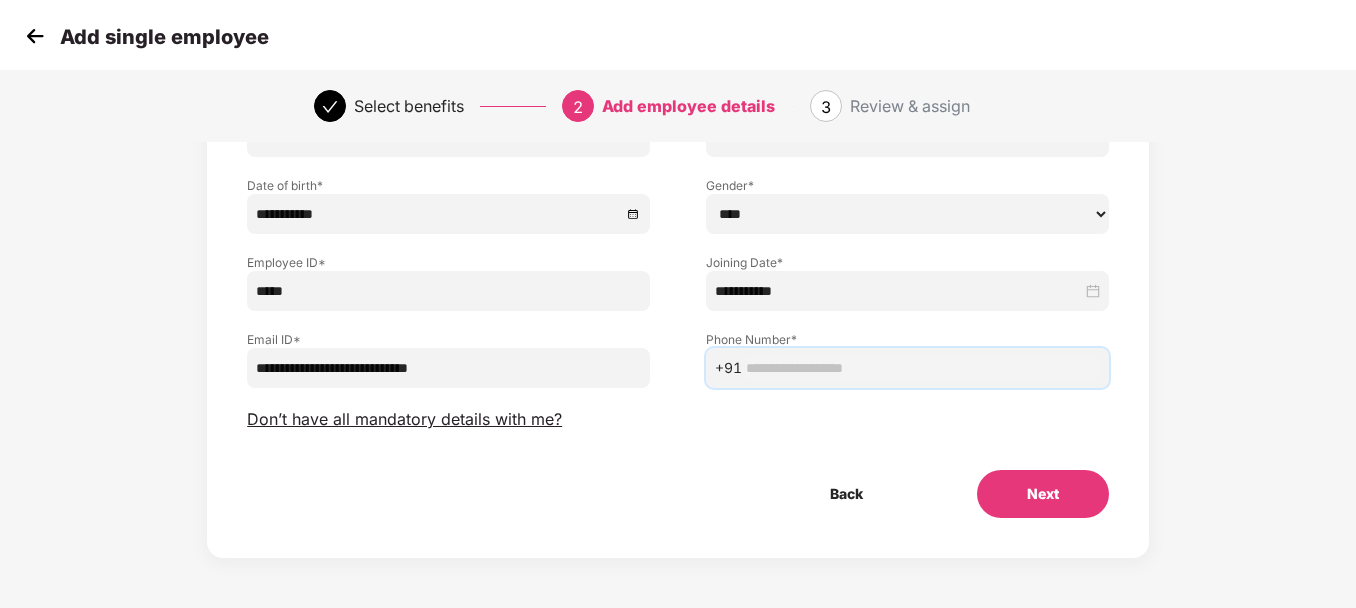 paste on "**********" 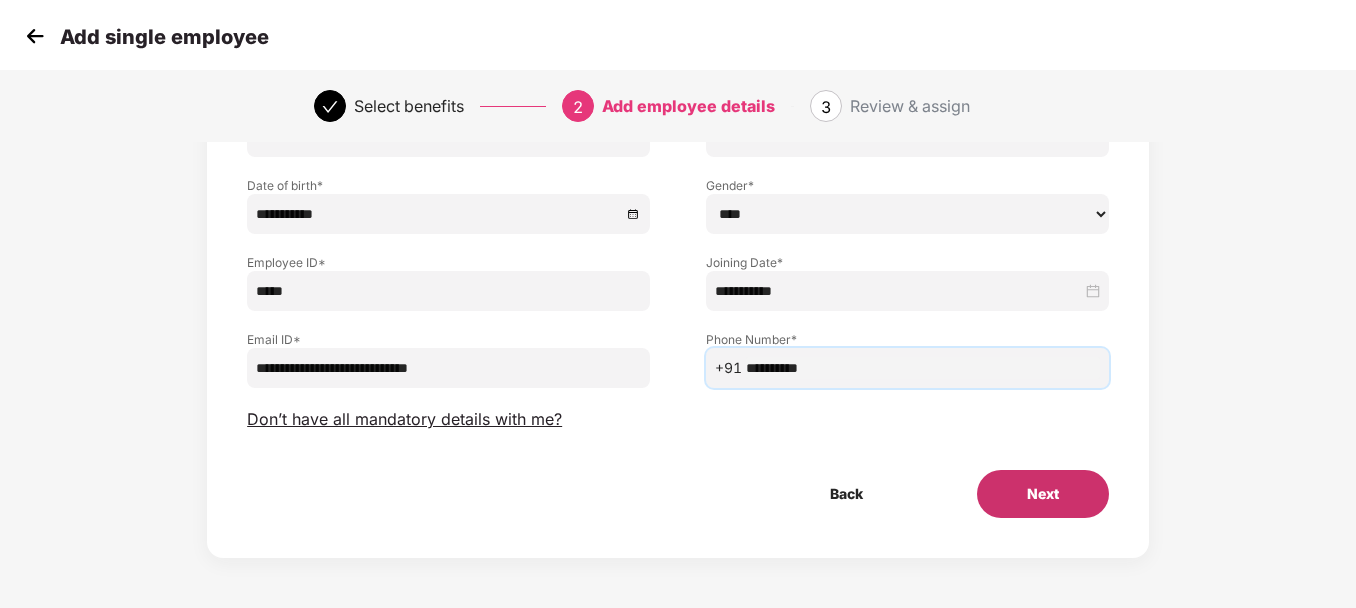 type on "**********" 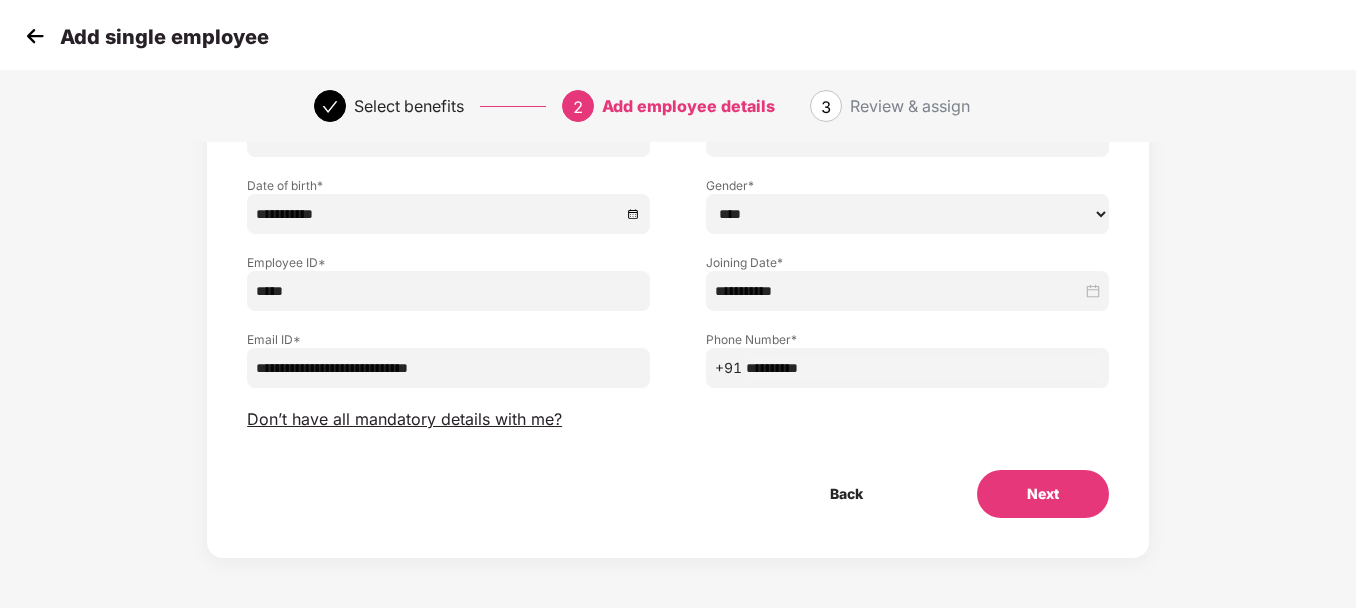 click on "Next" at bounding box center [1043, 494] 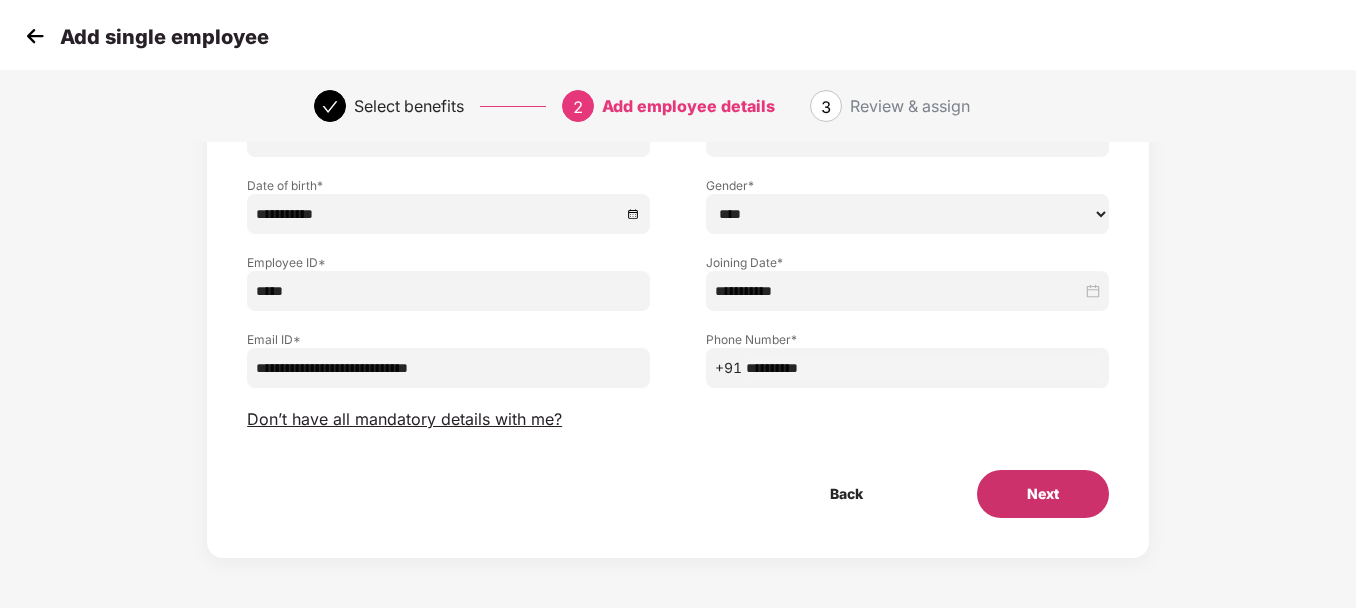 scroll, scrollTop: 0, scrollLeft: 0, axis: both 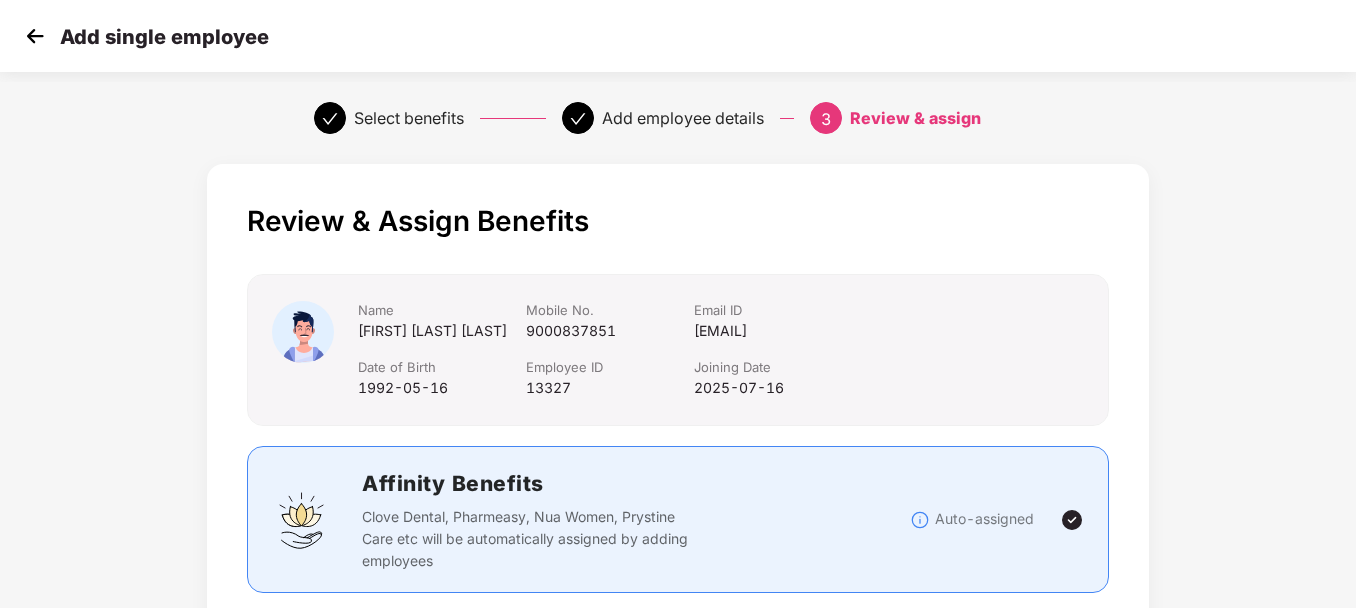 click on "Review & Assign Benefits Name    KOTA KRISHNA ANVESH  Mobile No.    9000837851 Email ID    Anvesh.k@centumelectronics.com Date of Birth    1992-05-16 Employee ID  13327   Joining Date    2025-07-16 Affinity Benefits Clove Dental, Pharmeasy, Nua Women, Prystine Care etc will be automatically assigned by adding employees Auto-assigned Selected Benefits Group Health Insurance Covers  Employee, spouse, children Policy No. -  550000/48/2026/380 Sum Insured ₹2,00,000 Email preference Send Onboarding Email If you plan to send this email later, you can send it using the ‘Reminder’ button on the Employees Tab Back Submit" at bounding box center (678, 664) 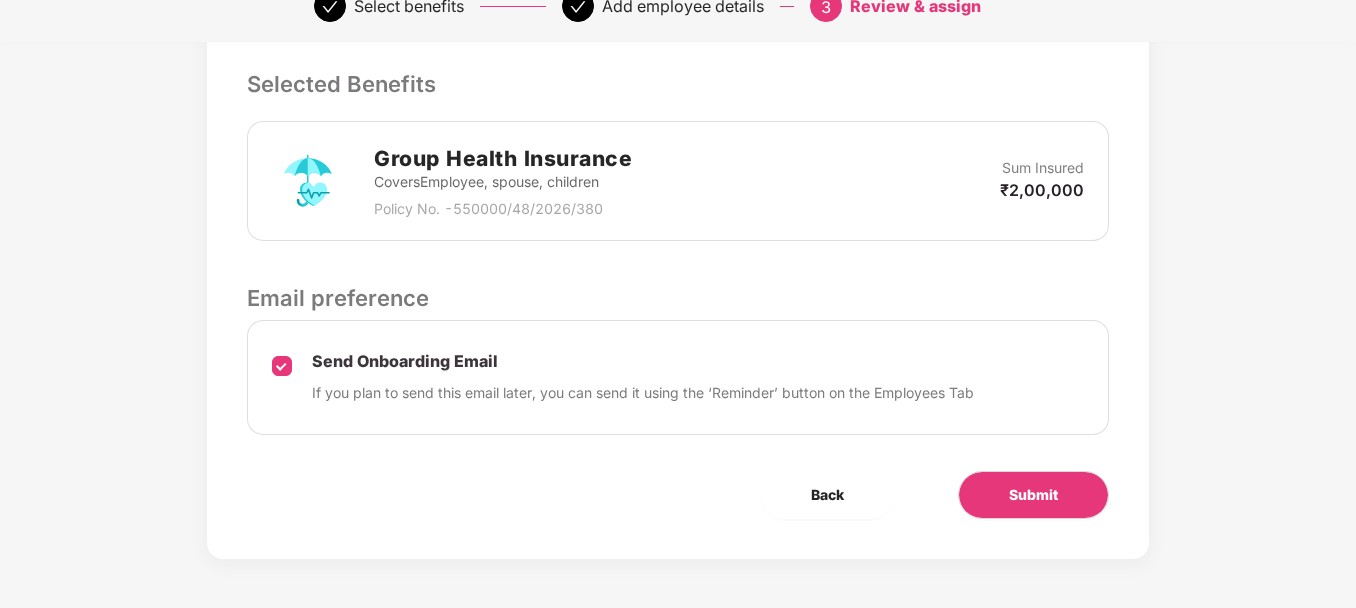 scroll, scrollTop: 567, scrollLeft: 0, axis: vertical 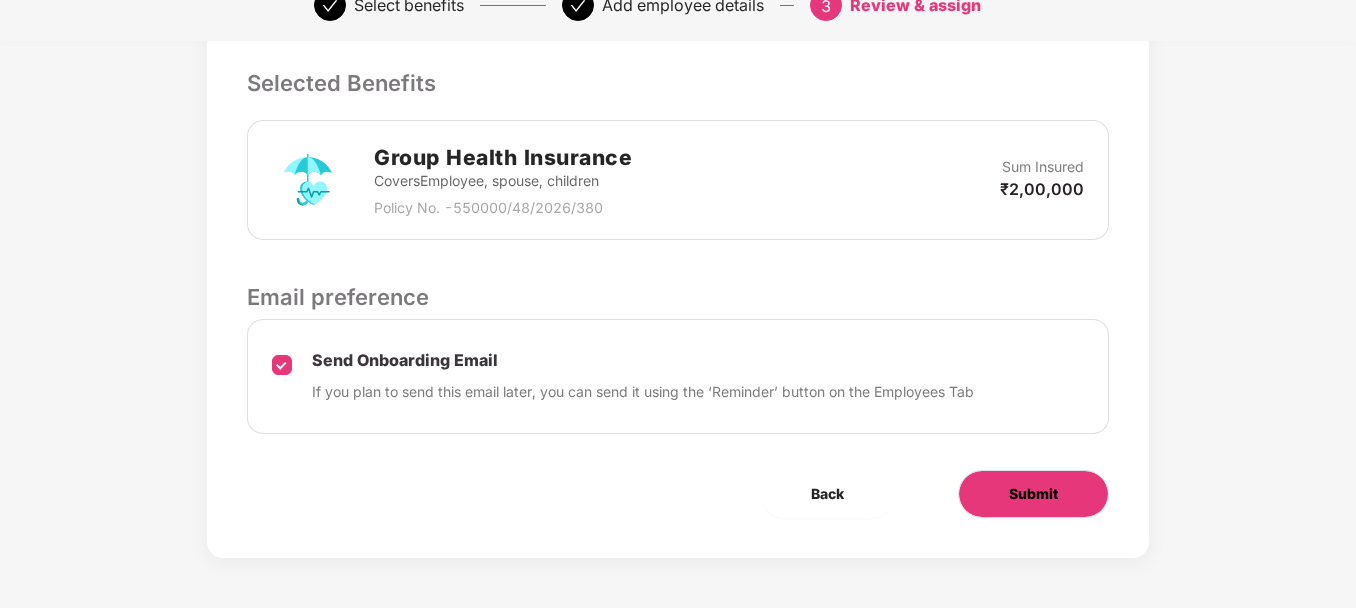 click on "Submit" at bounding box center [1033, 494] 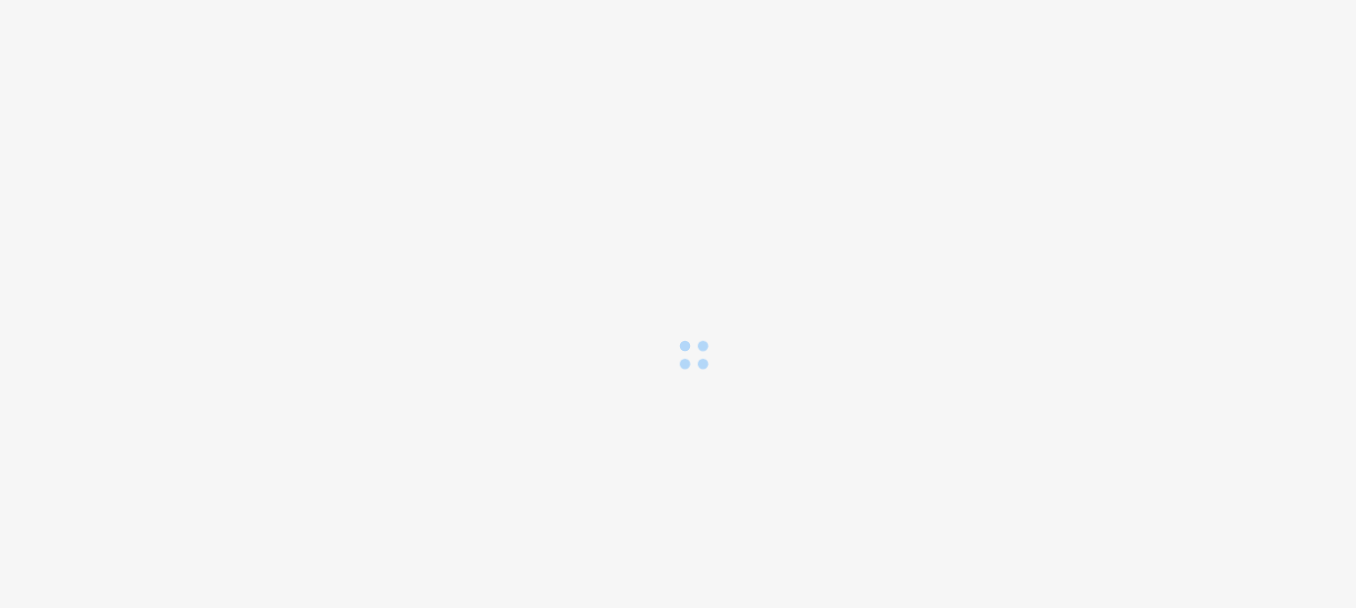 scroll, scrollTop: 0, scrollLeft: 0, axis: both 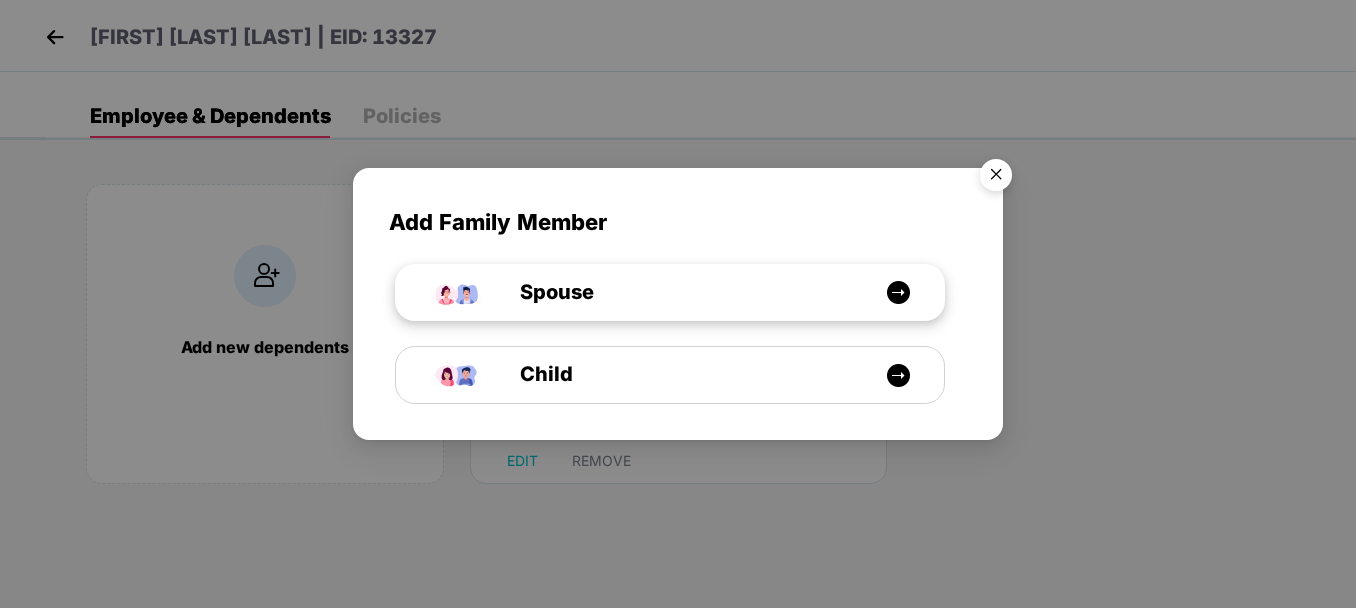 click on "Spouse" at bounding box center [680, 292] 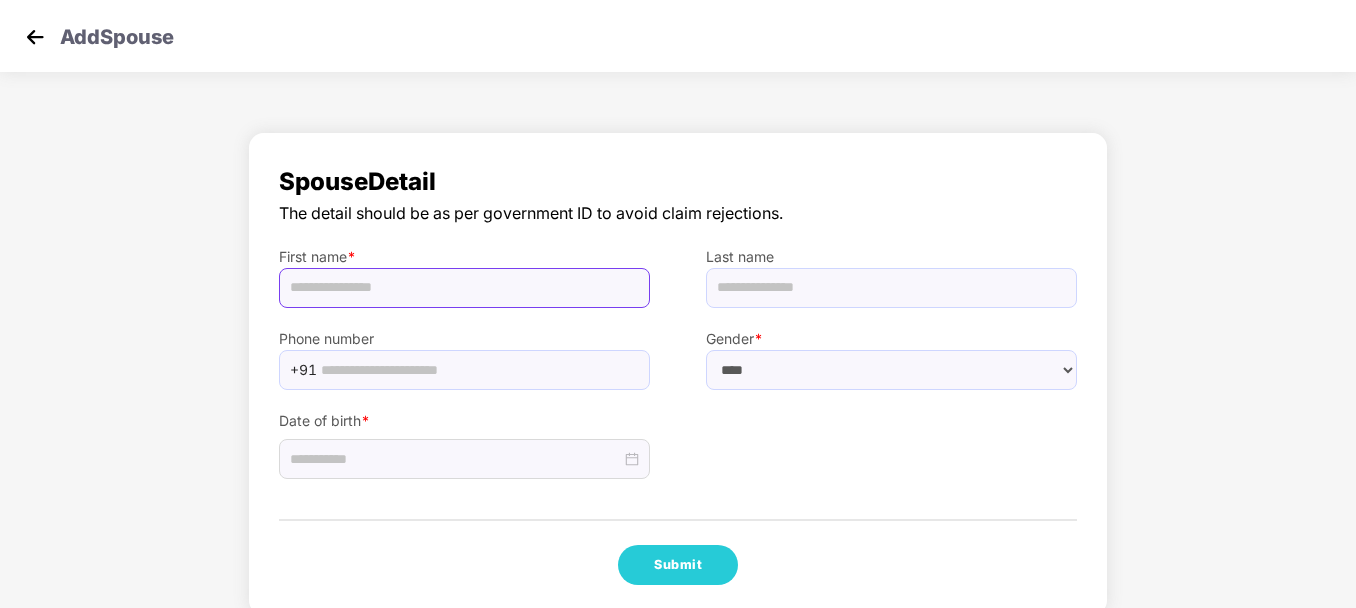 click at bounding box center [464, 288] 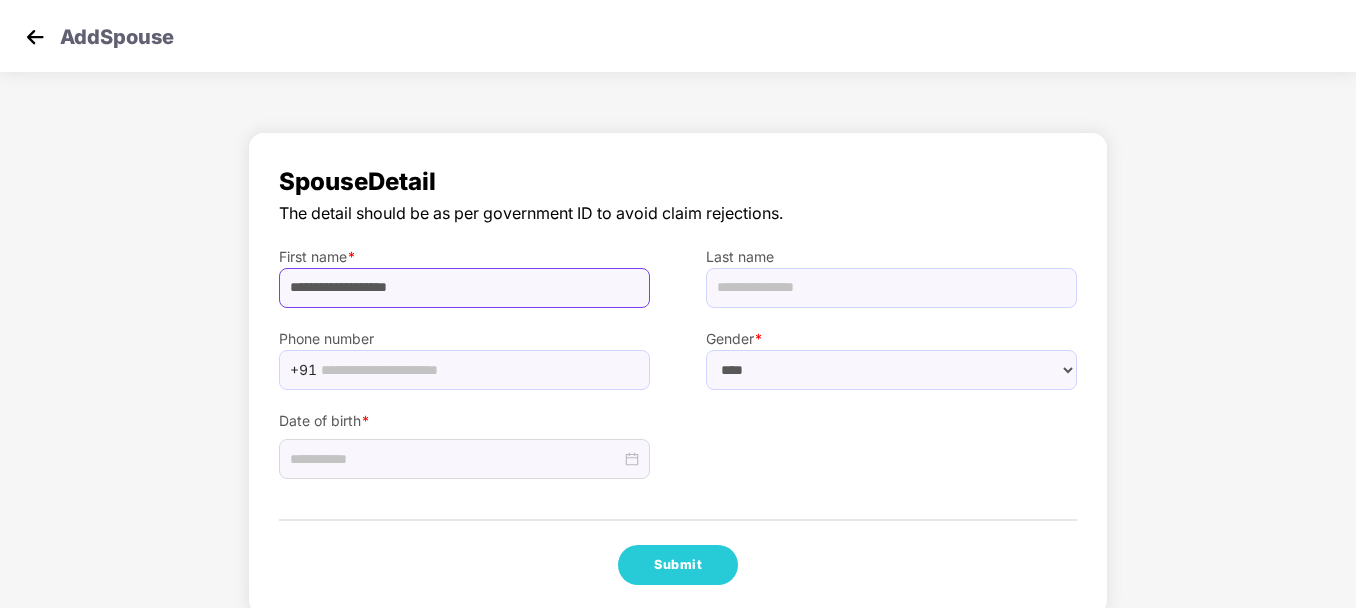 type on "**********" 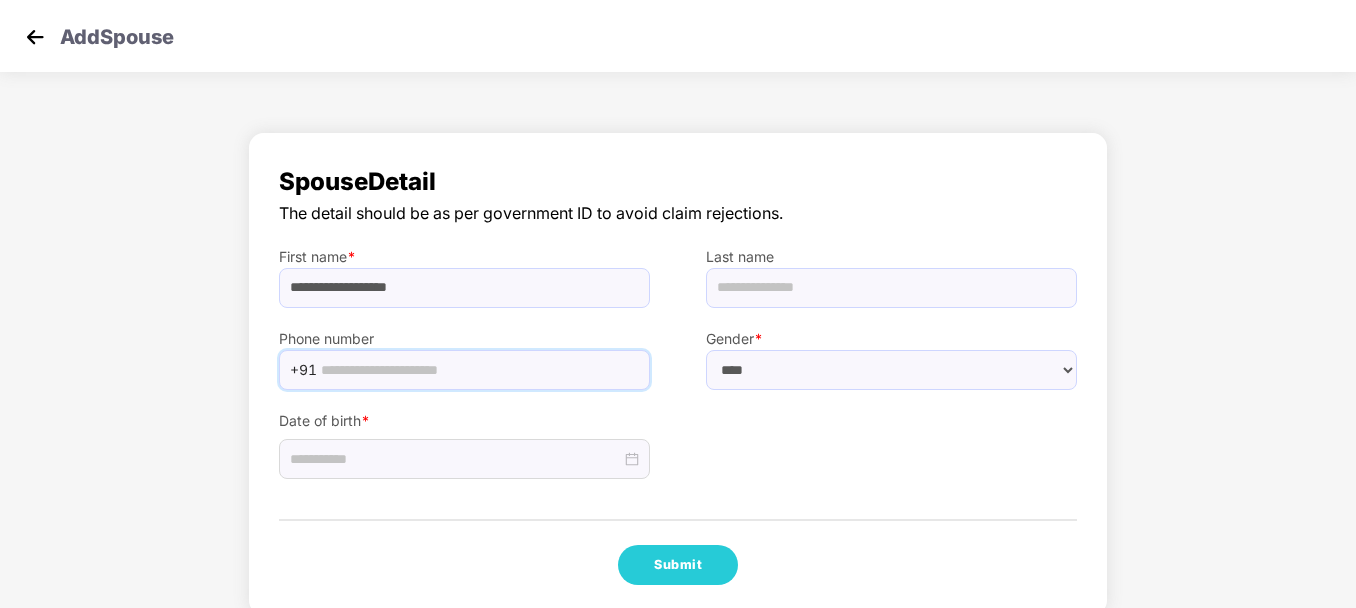paste on "**********" 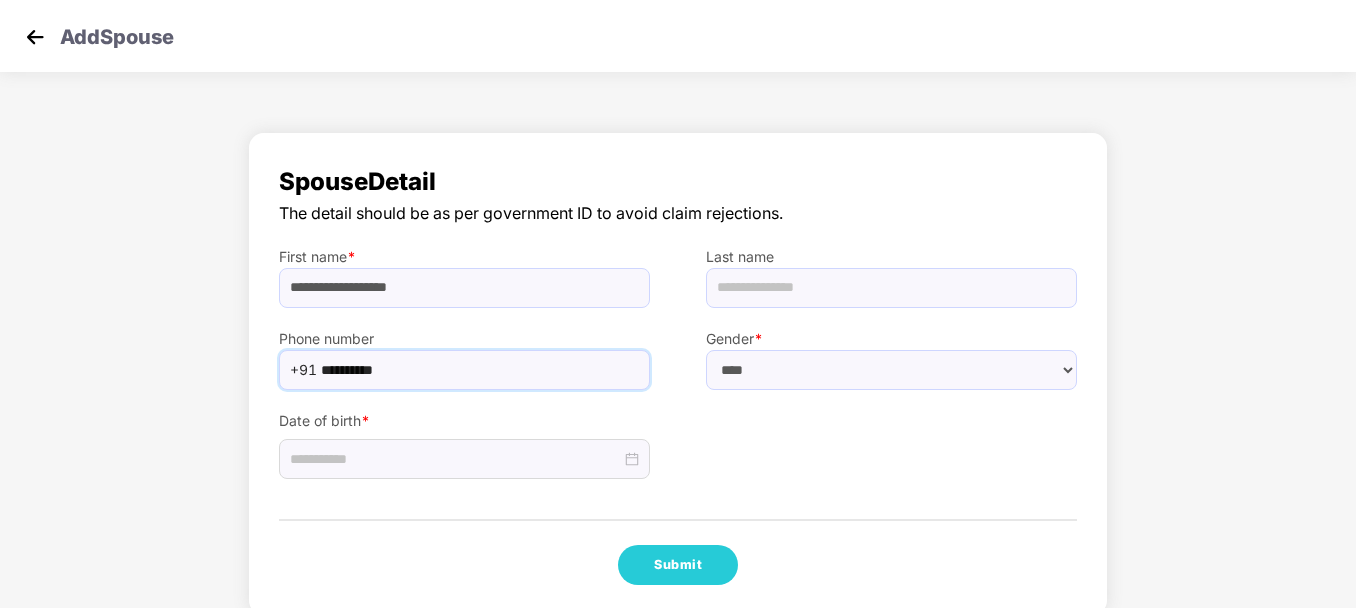 type on "**********" 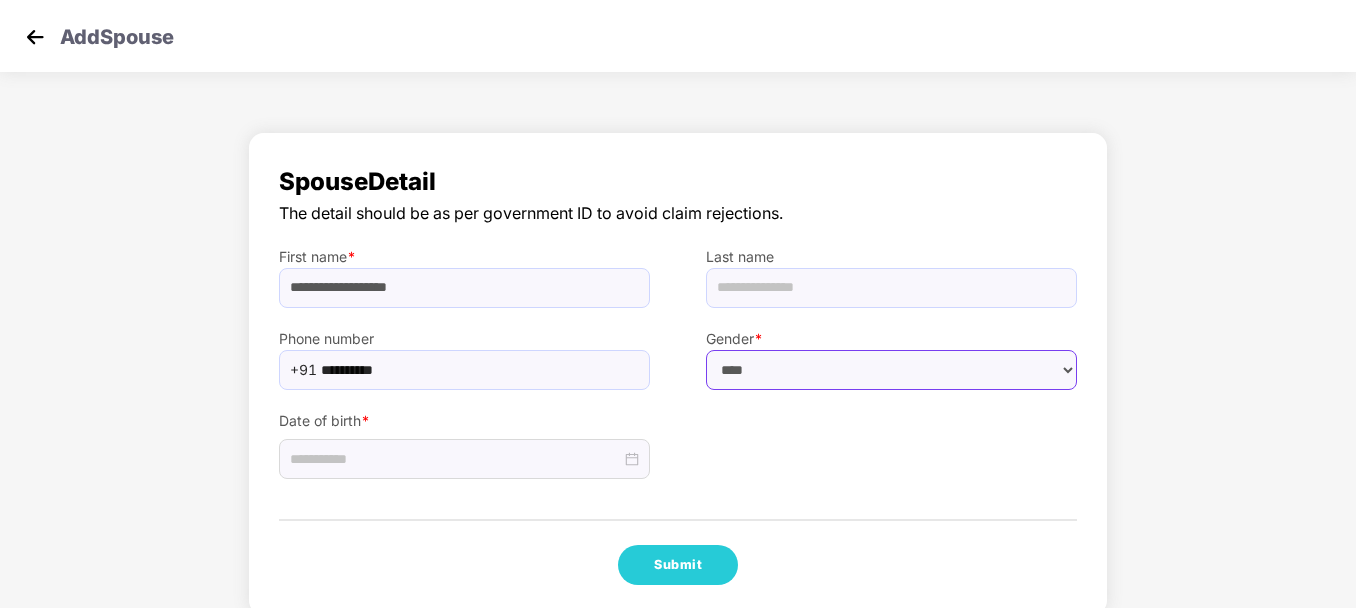 select on "******" 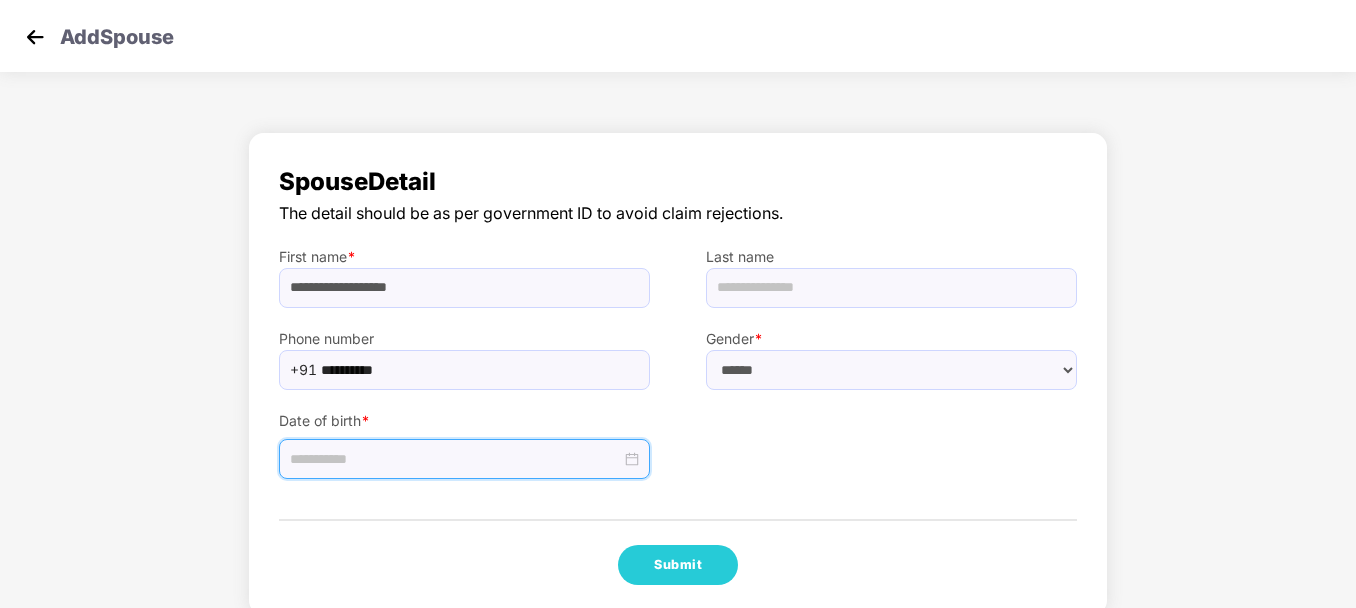 click at bounding box center [455, 459] 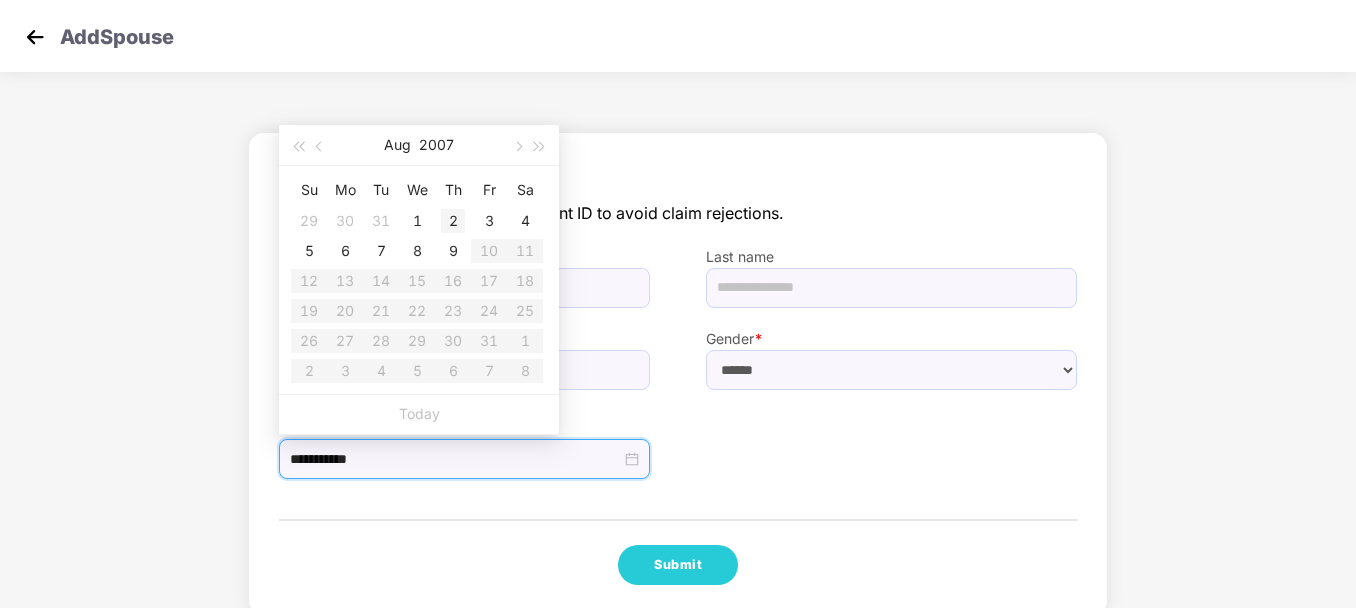type on "**********" 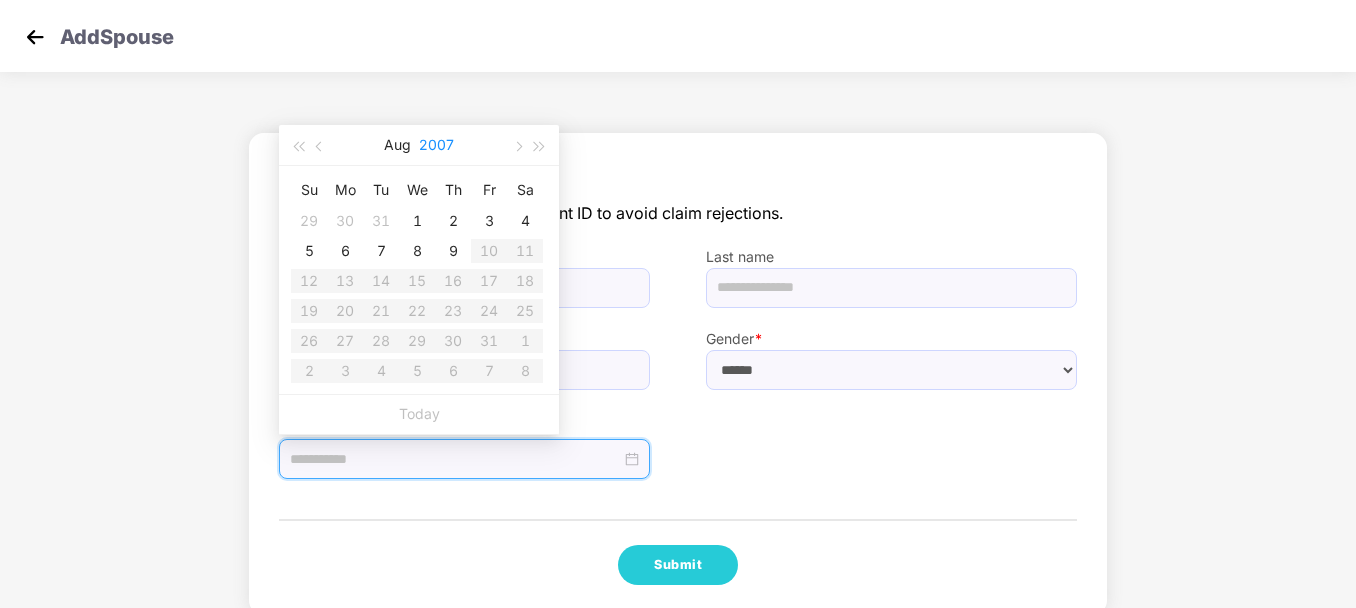 click on "2007" at bounding box center [436, 145] 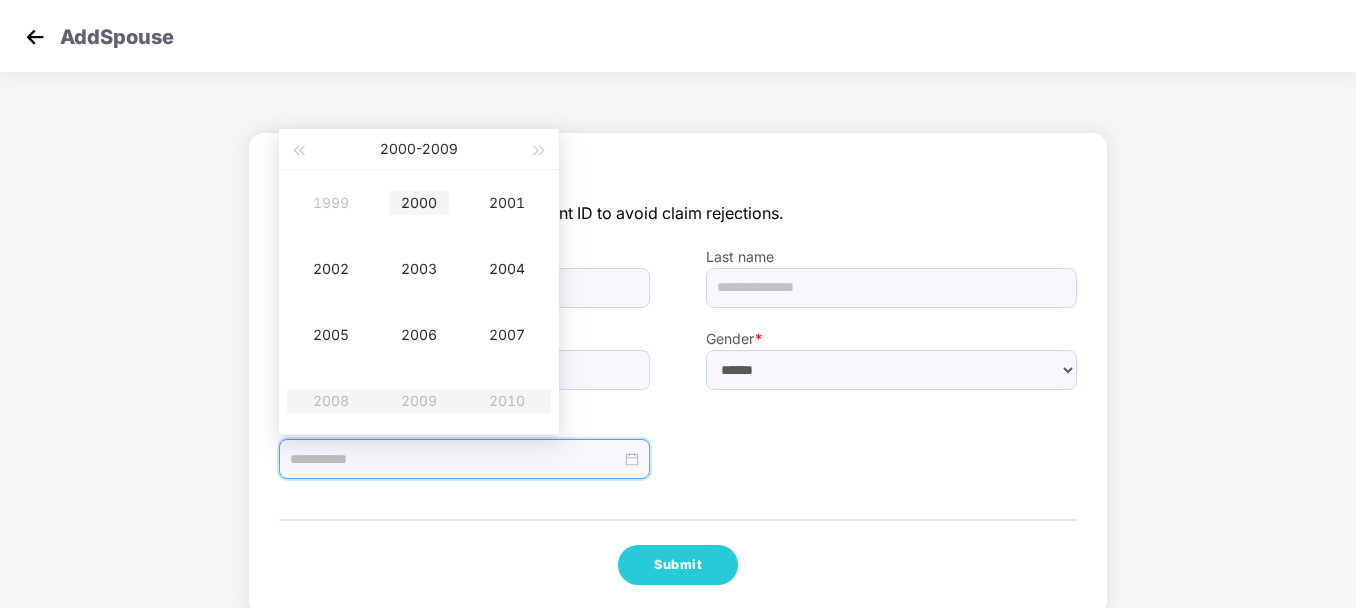 type on "**********" 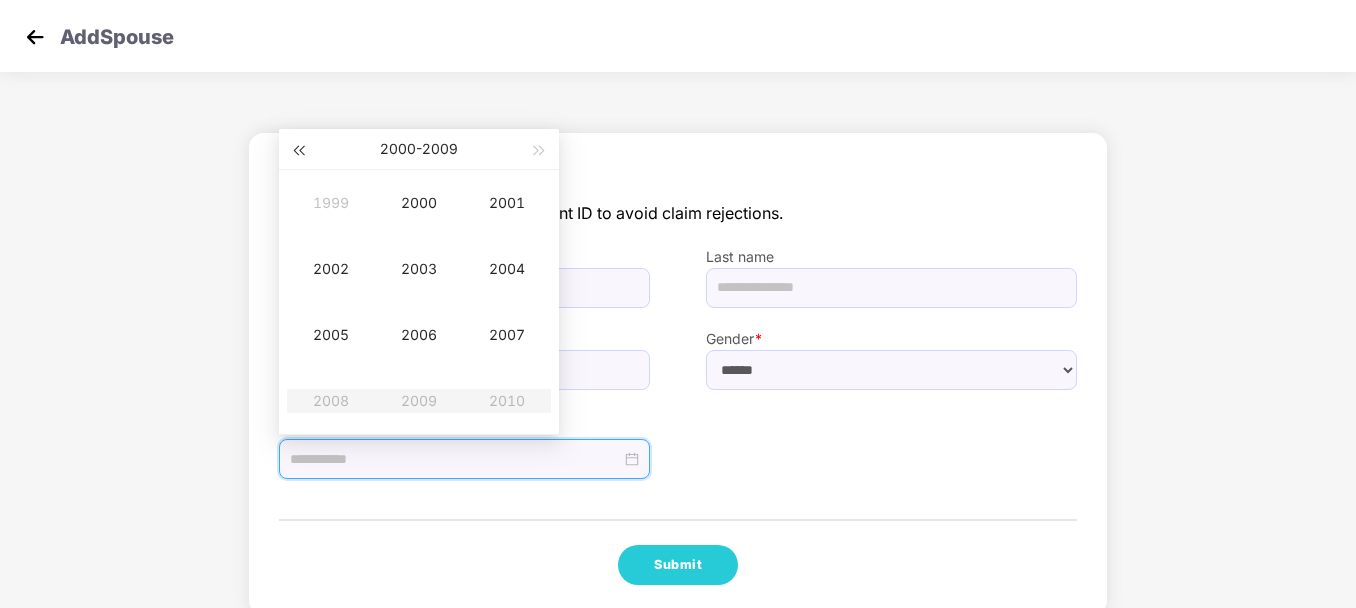 click at bounding box center [298, 151] 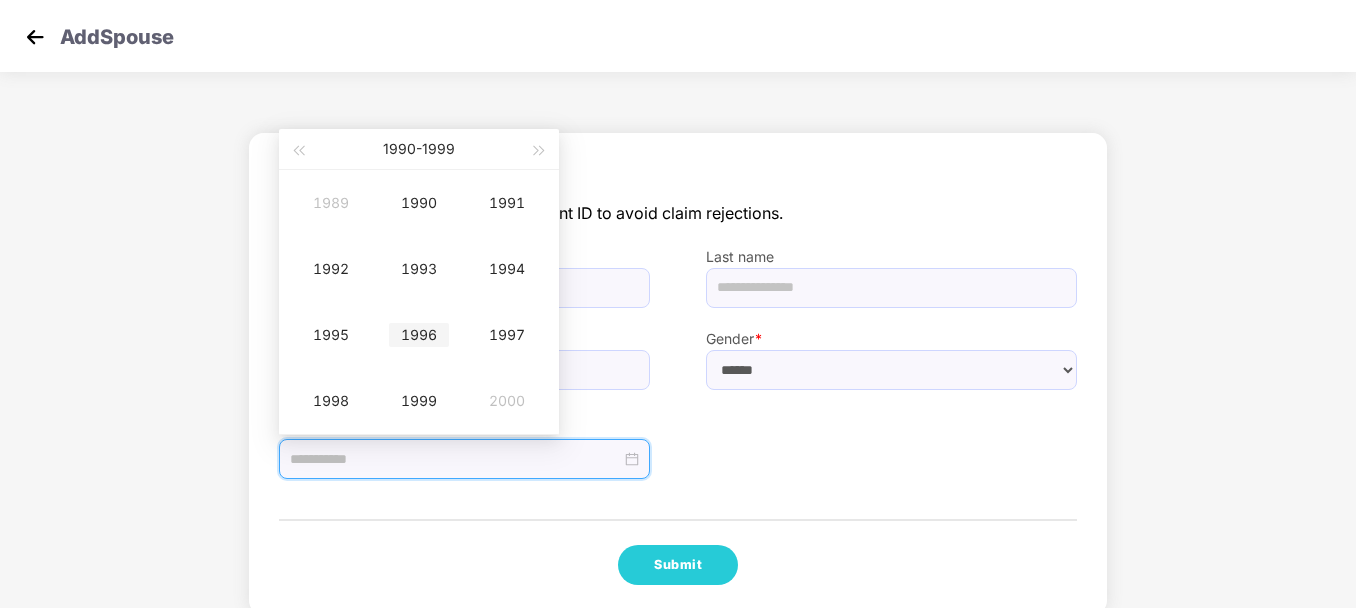 type on "**********" 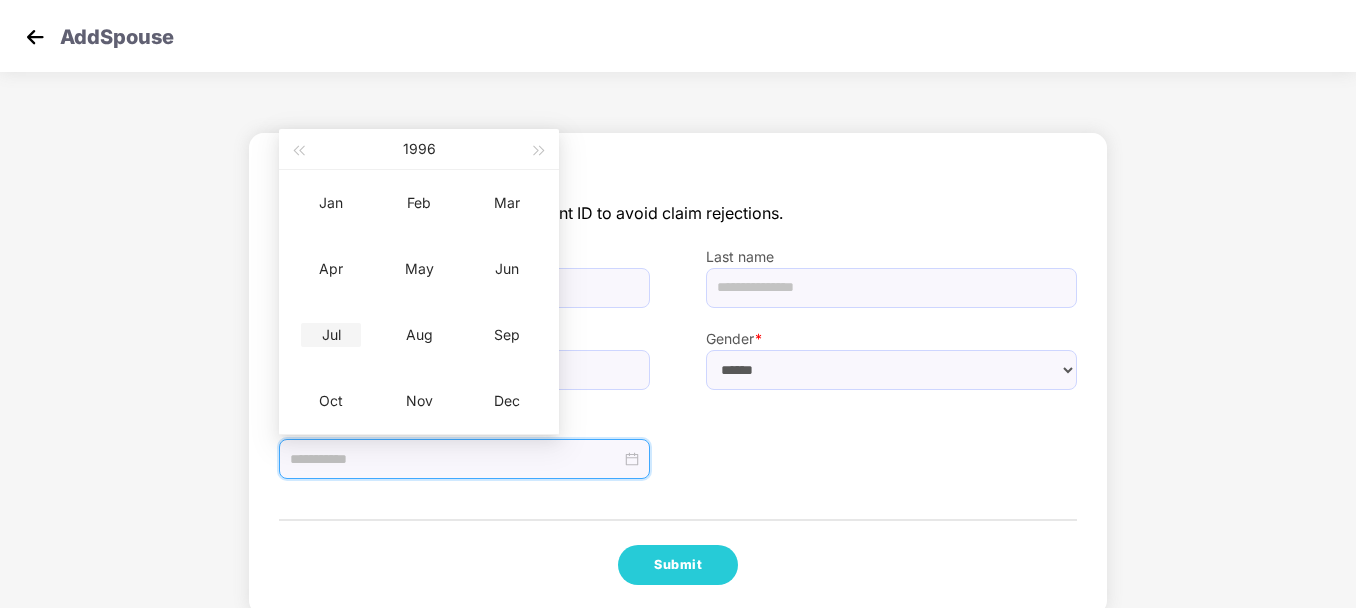 type on "**********" 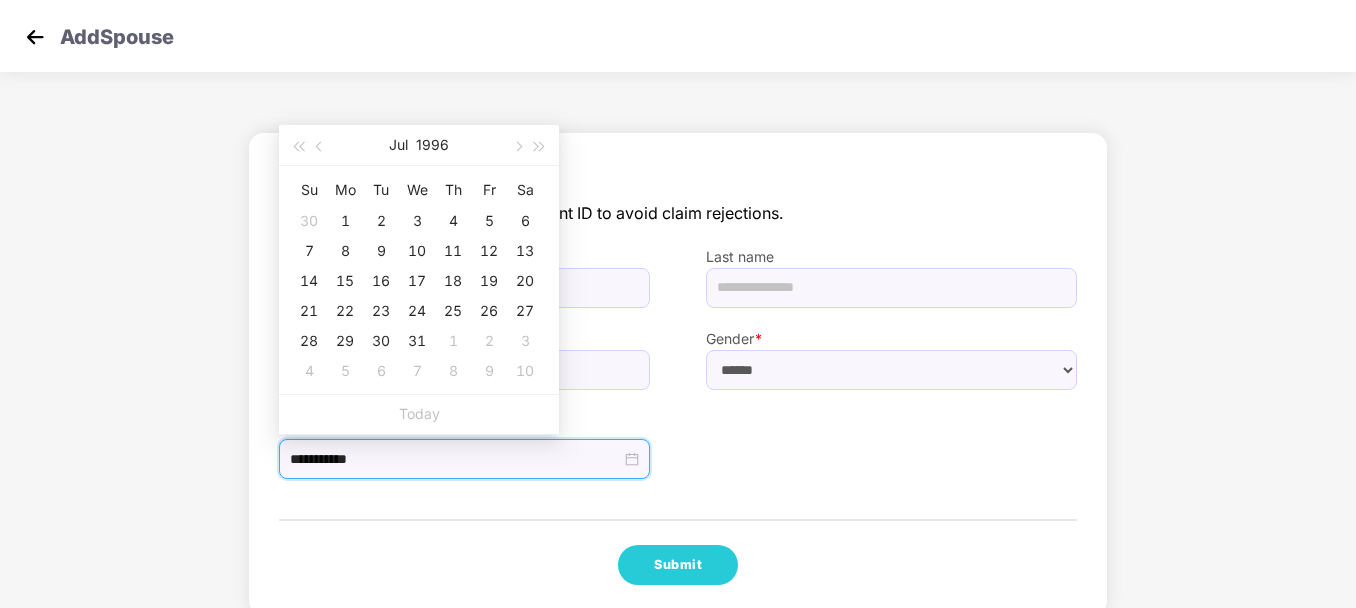 type on "**********" 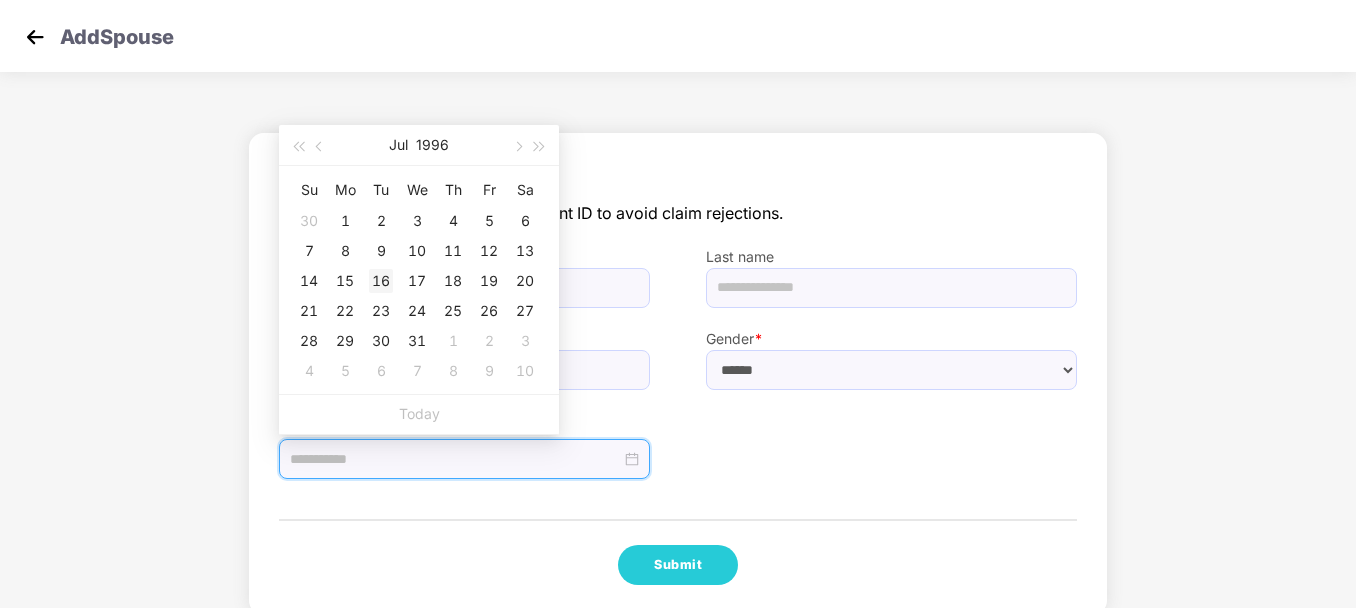 type on "**********" 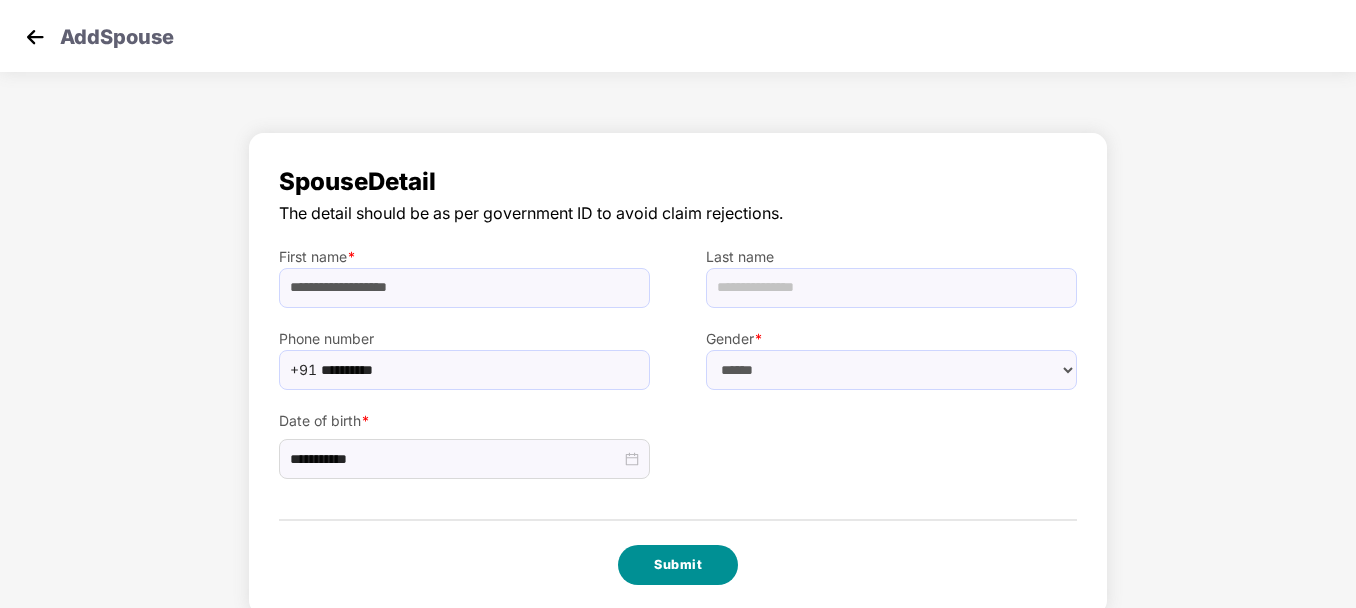 click on "Submit" at bounding box center (678, 565) 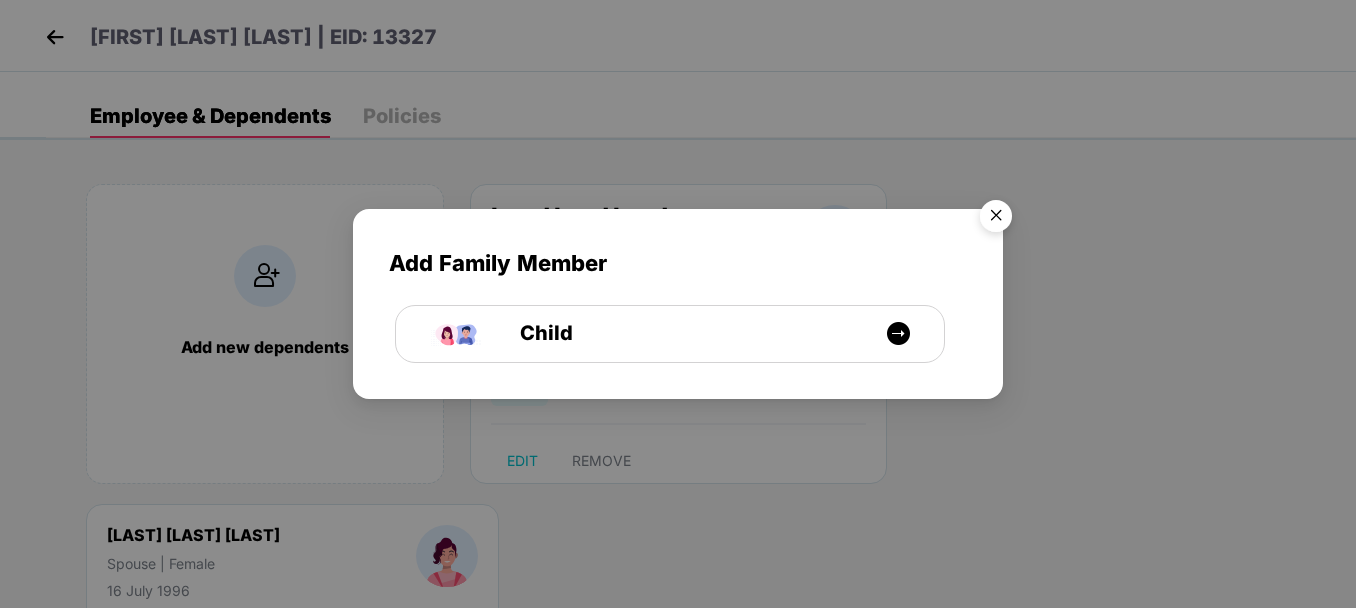 click at bounding box center [996, 219] 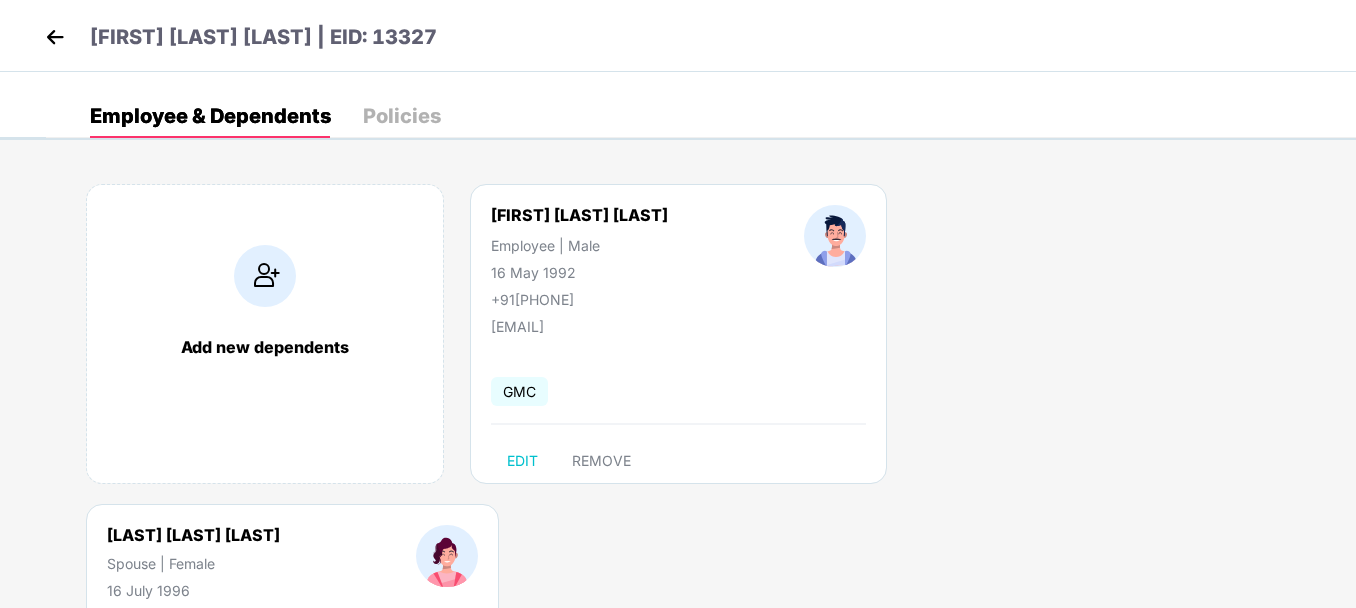 click on "Add new dependents KOTA KRISHNA ANVESH  Employee | Male 16 May 1992 +919000837851 anvesh.k@centumelectronics.com GMC   EDIT REMOVE TATA LAKSHMI HARIKA Spouse | Female 16 July 1996 +919000837851 anvesh.k@centumelectronics.com GMC EDIT REMOVE" at bounding box center [701, 504] 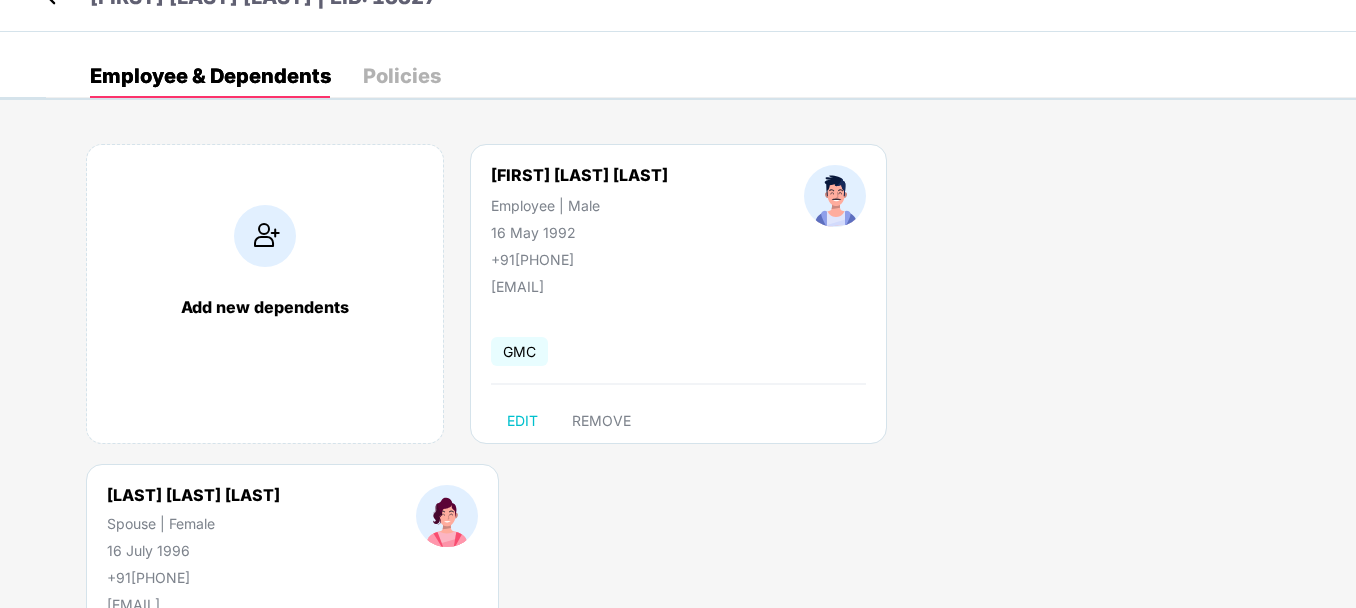 click on "Add new dependents KOTA KRISHNA ANVESH  Employee | Male 16 May 1992 +919000837851 anvesh.k@centumelectronics.com GMC   EDIT REMOVE TATA LAKSHMI HARIKA Spouse | Female 16 July 1996 +919000837851 anvesh.k@centumelectronics.com GMC EDIT REMOVE" at bounding box center [701, 464] 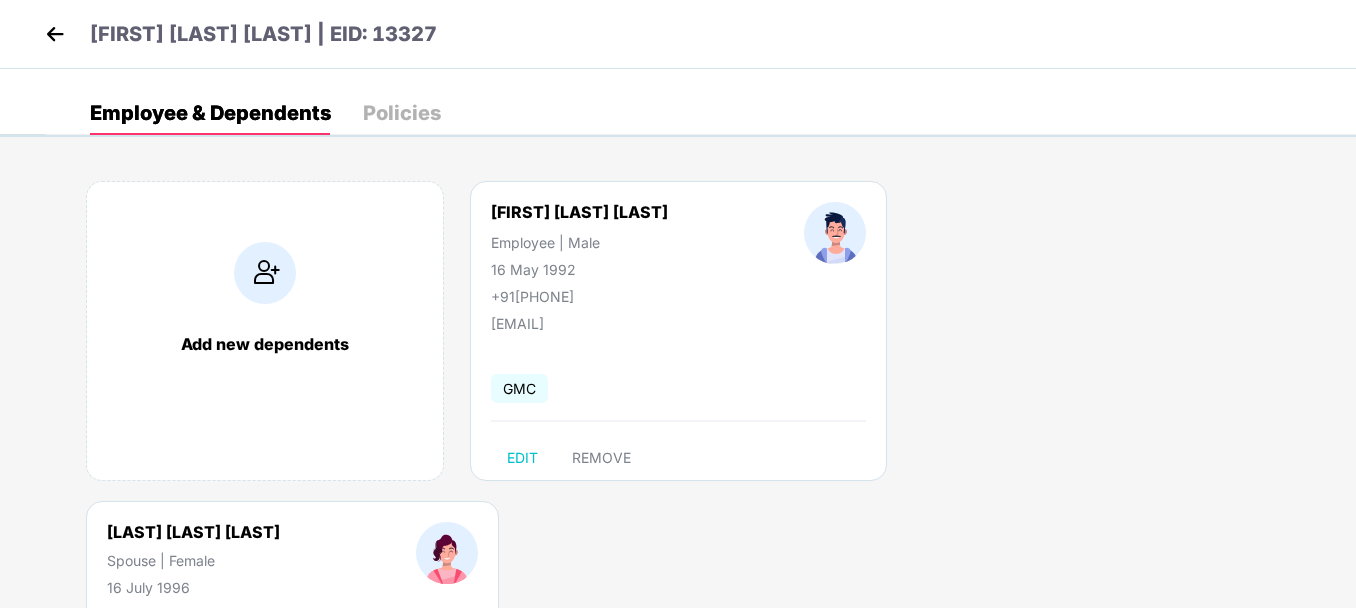 scroll, scrollTop: 0, scrollLeft: 0, axis: both 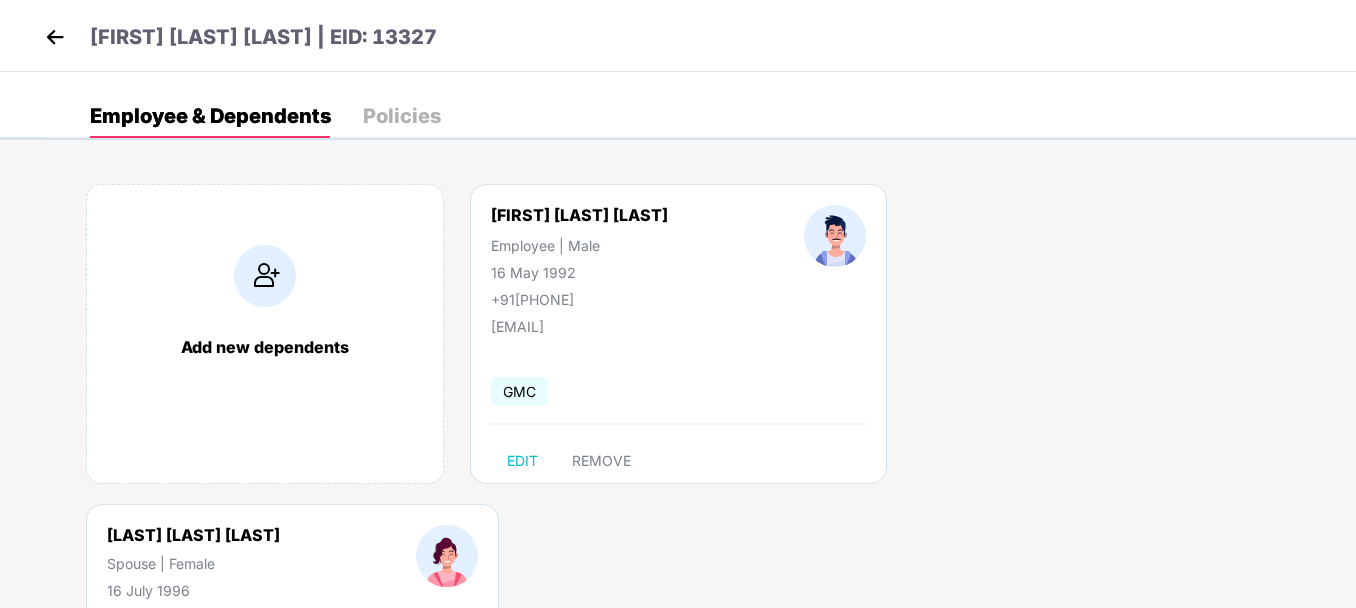 click at bounding box center (55, 37) 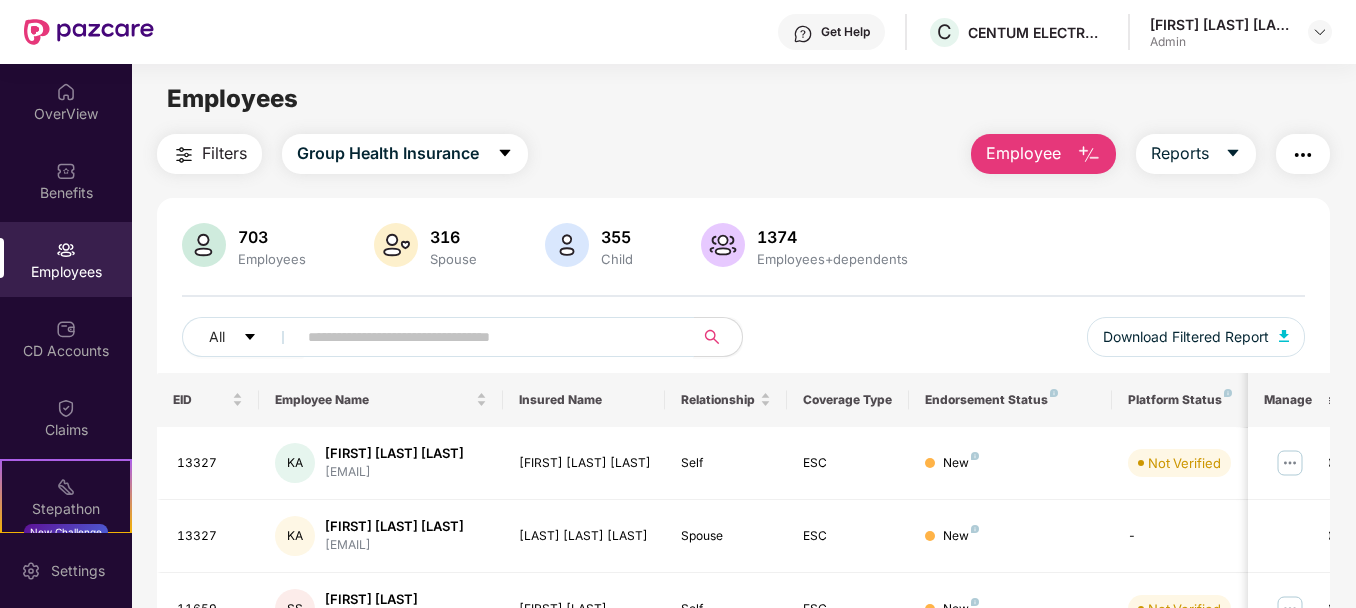 paste on "**********" 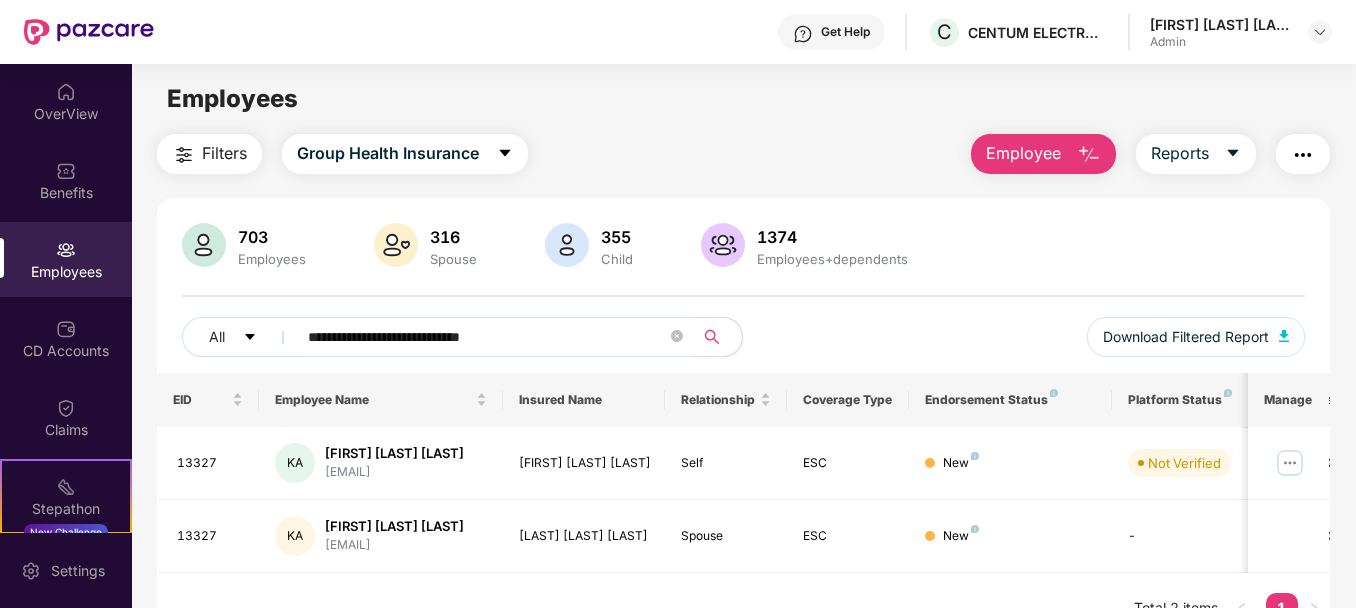 type on "**********" 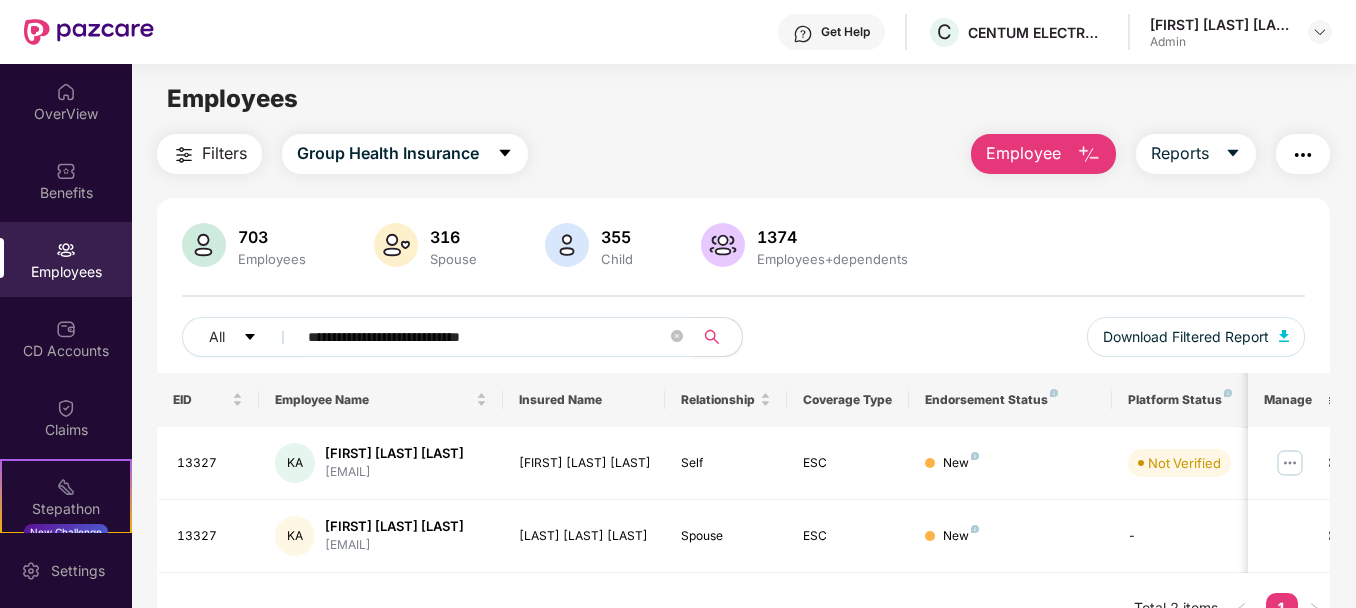 click on "Employee" at bounding box center [1023, 153] 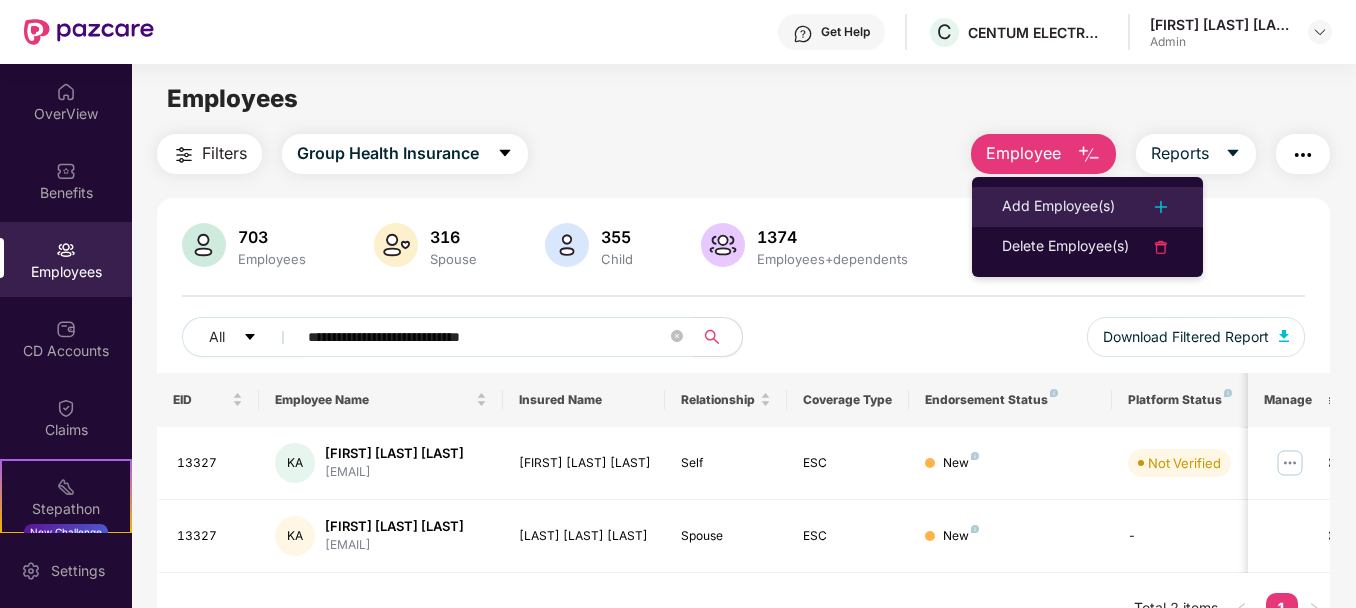 click on "Add Employee(s)" at bounding box center (1087, 207) 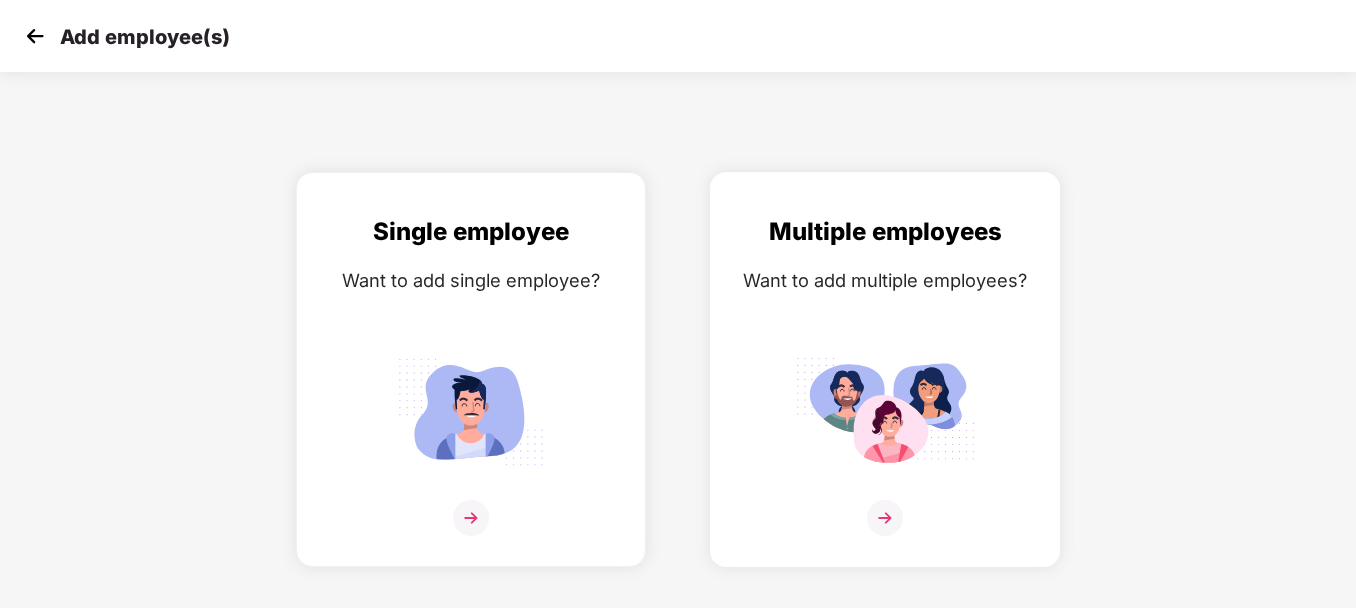 click on "Want to add multiple employees?" at bounding box center [885, 280] 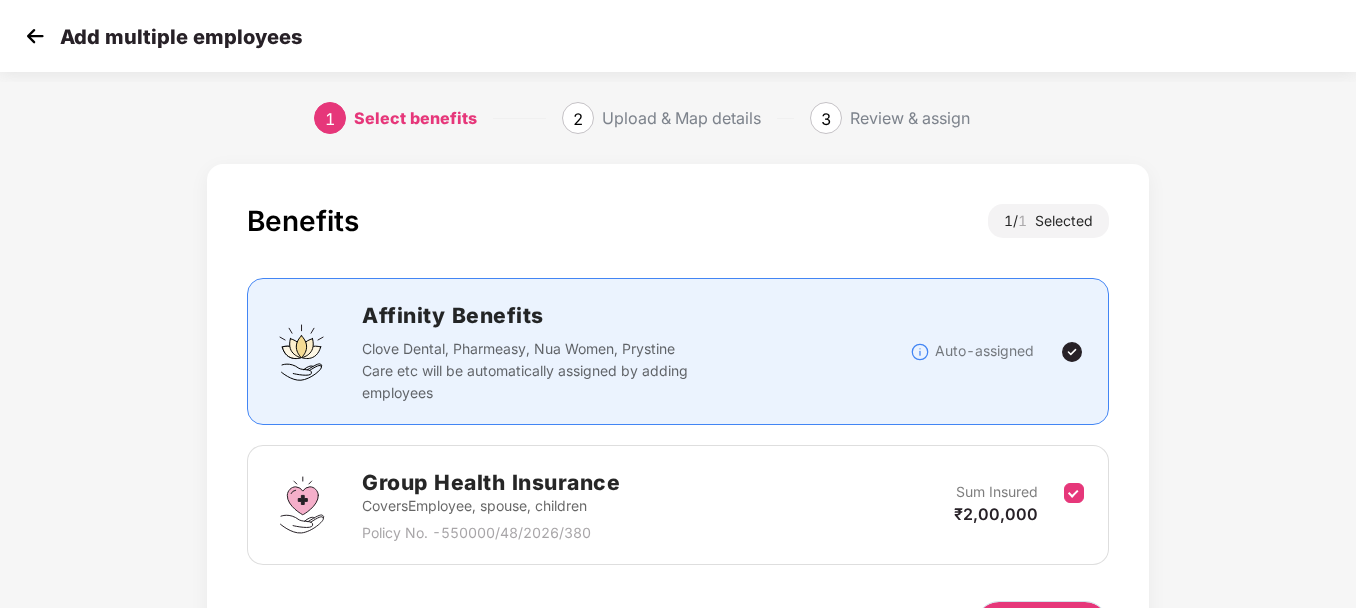click on "Next" at bounding box center [1042, 625] 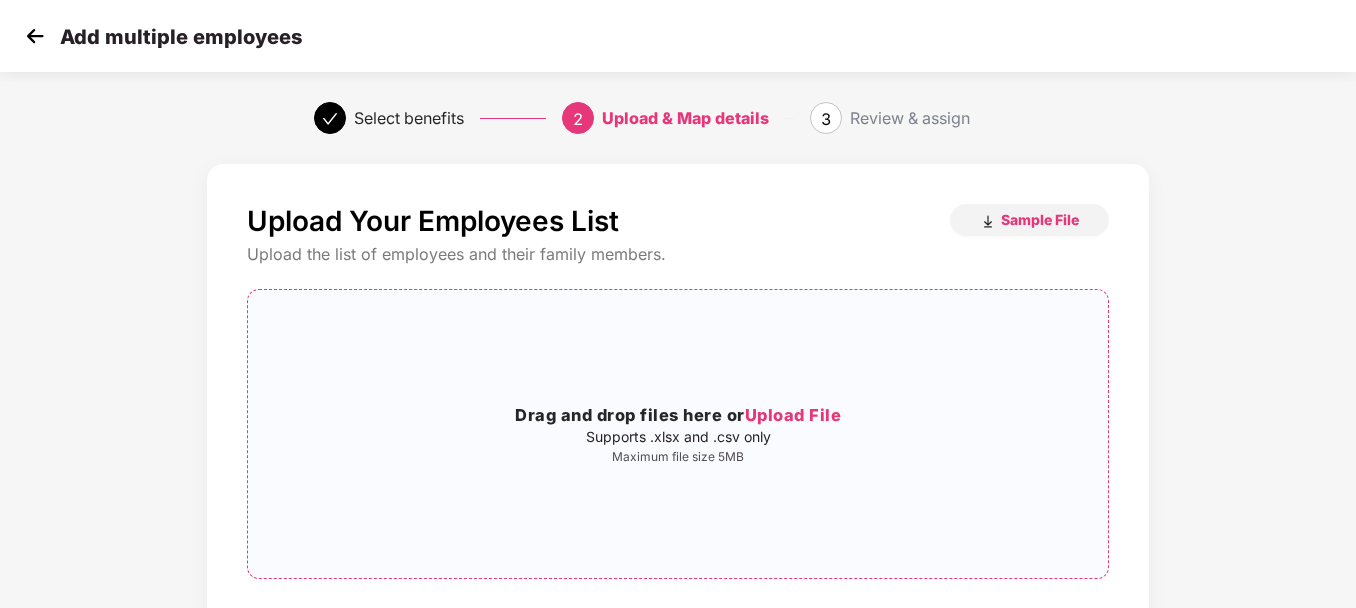 click on "Upload File" at bounding box center [793, 415] 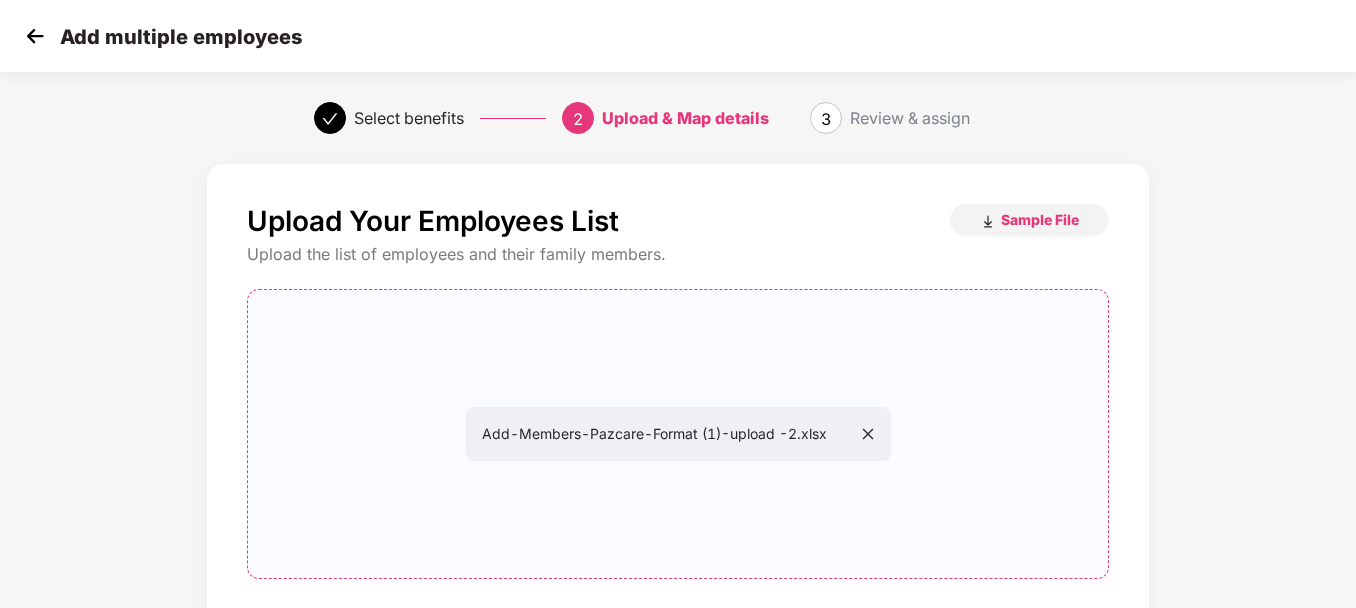 click on "Upload Your Employees List Sample File Upload the list of employees and their family members. Add-Members-Pazcare-Format (1)-upload -2.xlsx   Add-Members-Pazcare-Format (1)-upload -2.xlsx Don’t have all mandatory details with me? Back Next" at bounding box center (678, 478) 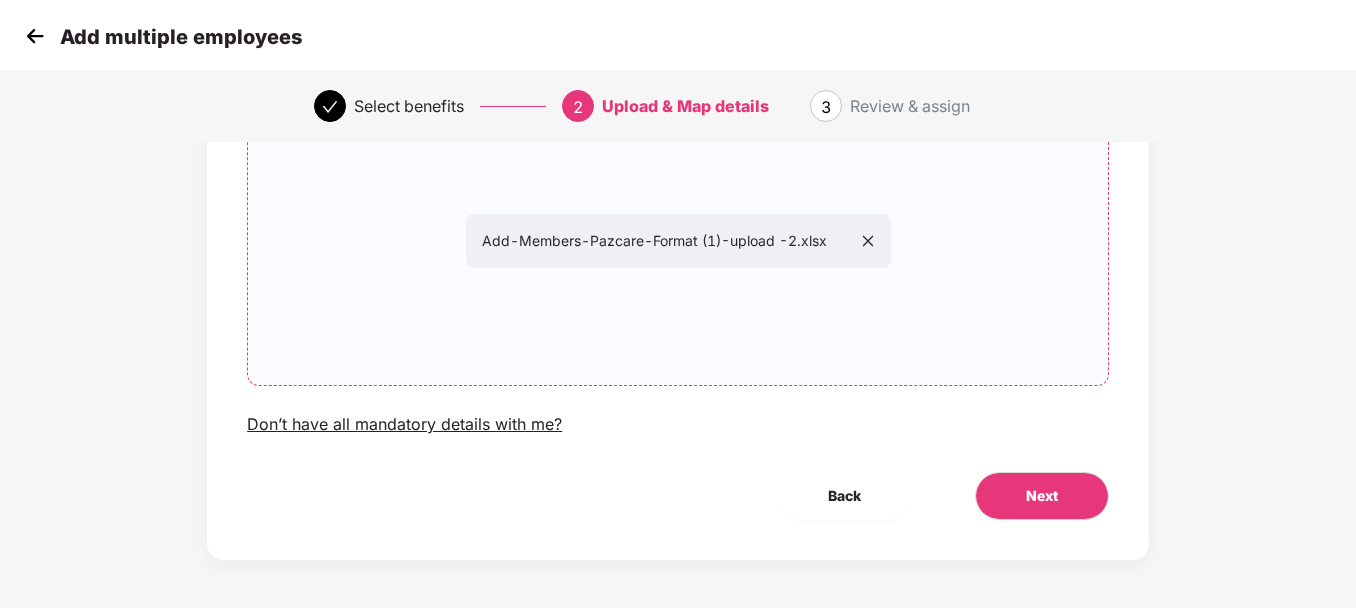 scroll, scrollTop: 195, scrollLeft: 0, axis: vertical 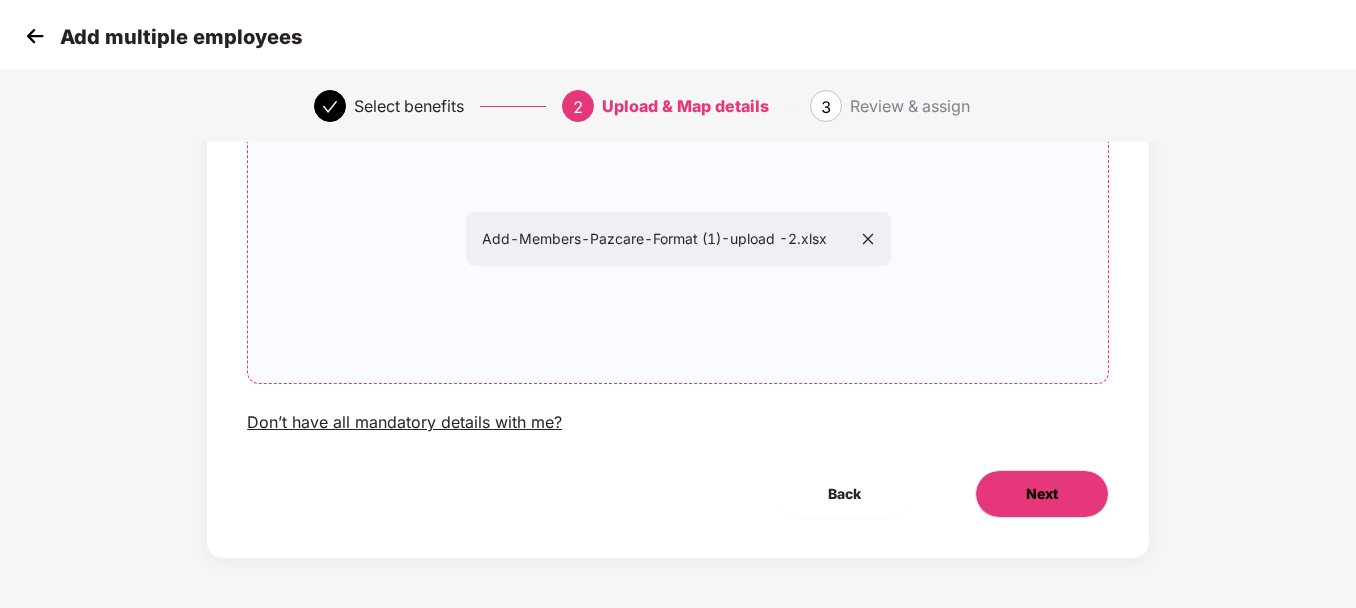 click on "Next" at bounding box center (1042, 494) 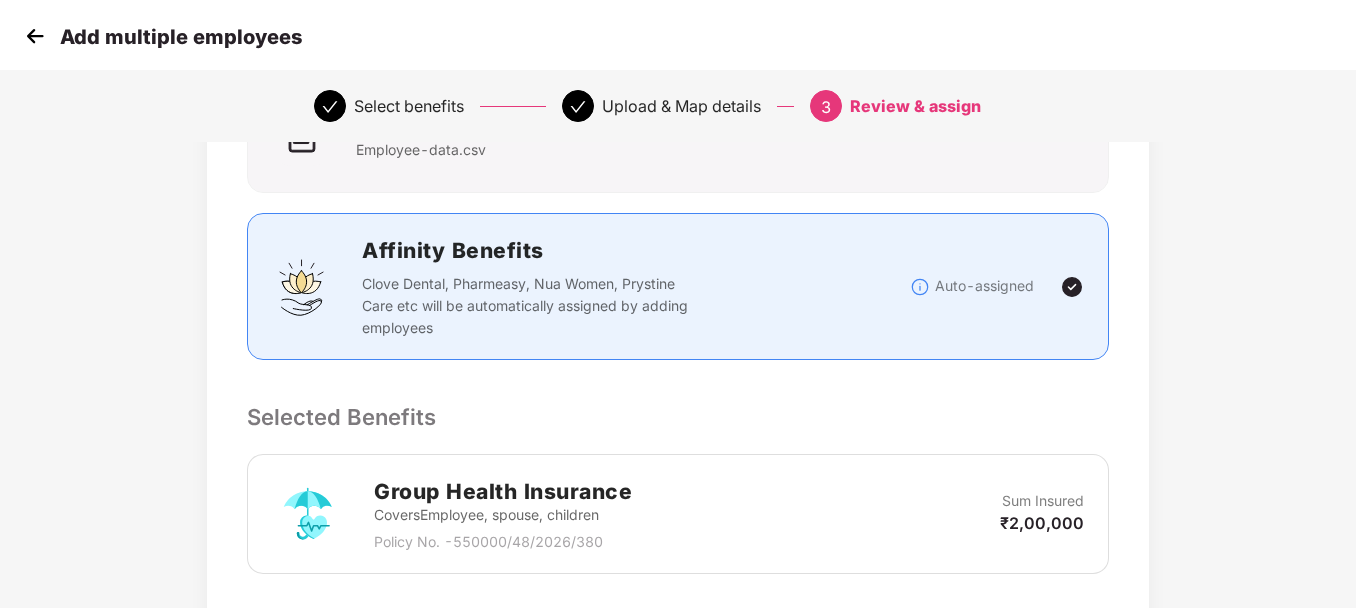 scroll, scrollTop: 0, scrollLeft: 0, axis: both 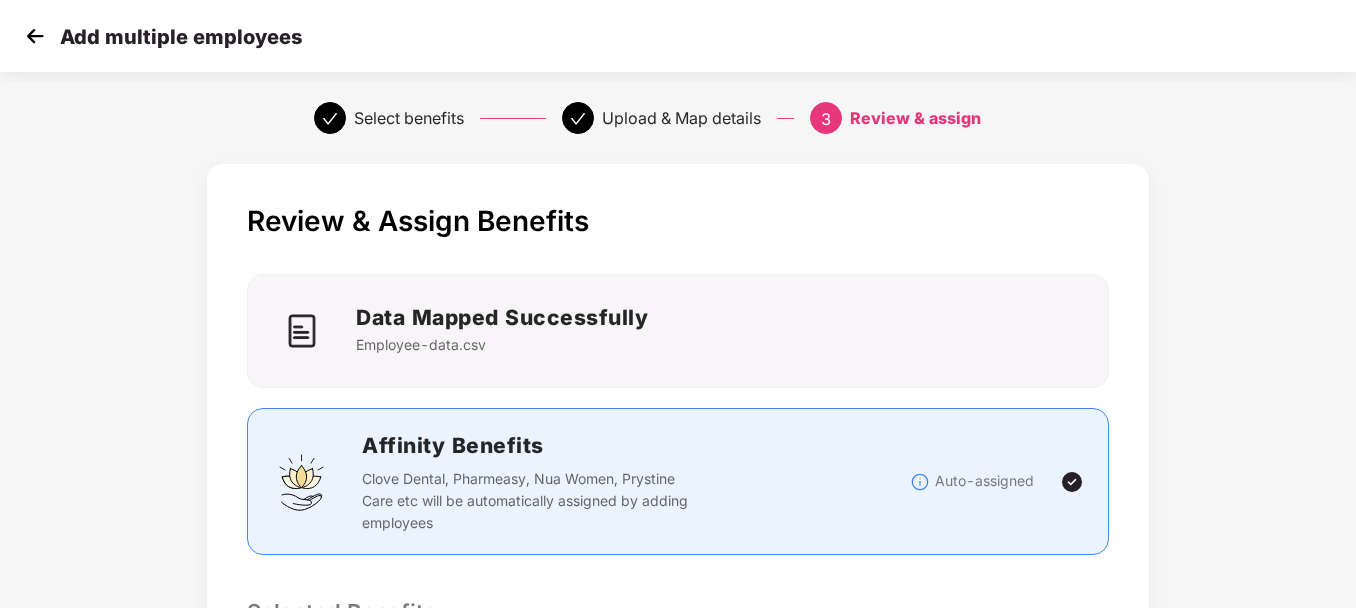 click on "Review & Assign Benefits Data Mapped Successfully Employee-data.csv Affinity Benefits Clove Dental, Pharmeasy, Nua Women, Prystine Care etc will be automatically assigned by adding employees Auto-assigned Selected Benefits Group Health Insurance Covers  Employee, spouse, children Policy No. -  550000/48/2026/380 Sum Insured ₹2,00,000 Email preference Send Onboarding Email If you plan to send this email later, you can send it using the ‘Reminder’ button on the Employees Tab Back Submit" at bounding box center (678, 645) 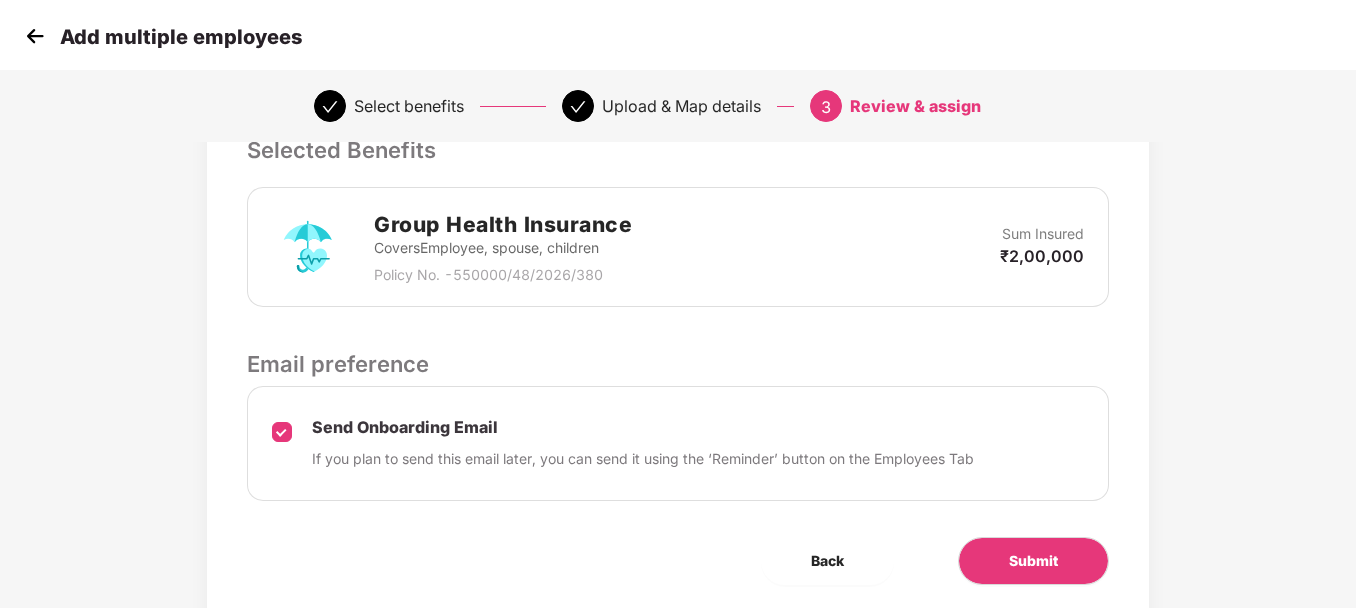 scroll, scrollTop: 529, scrollLeft: 0, axis: vertical 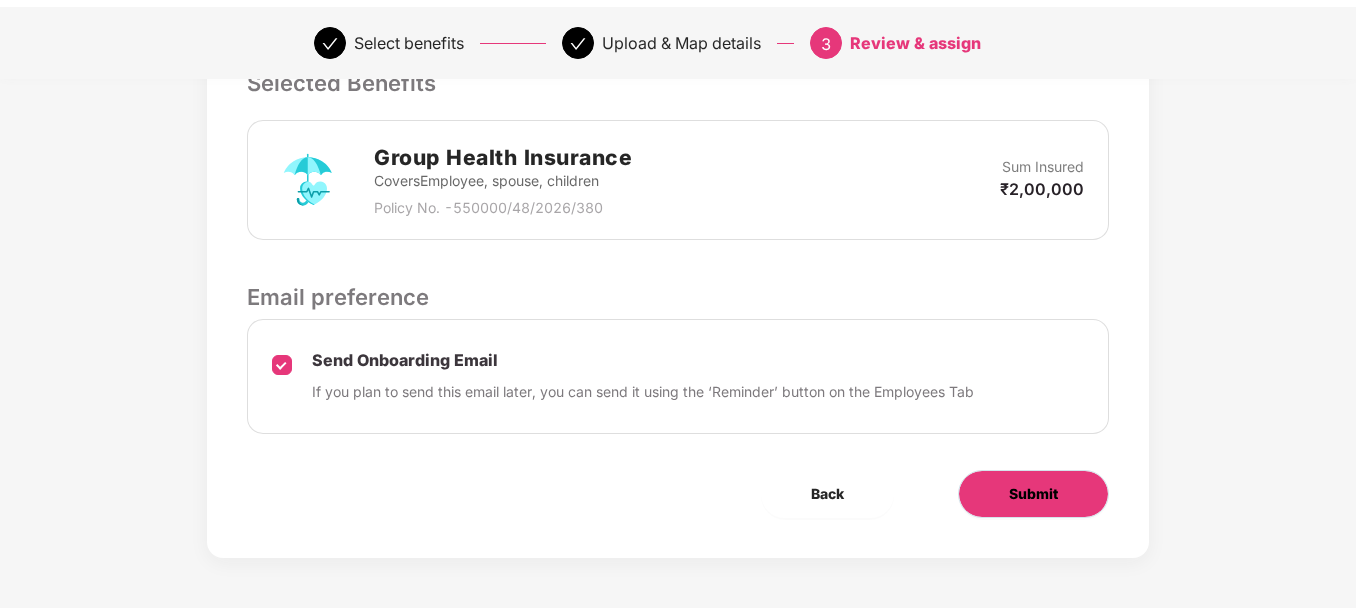 click on "Submit" at bounding box center [1033, 494] 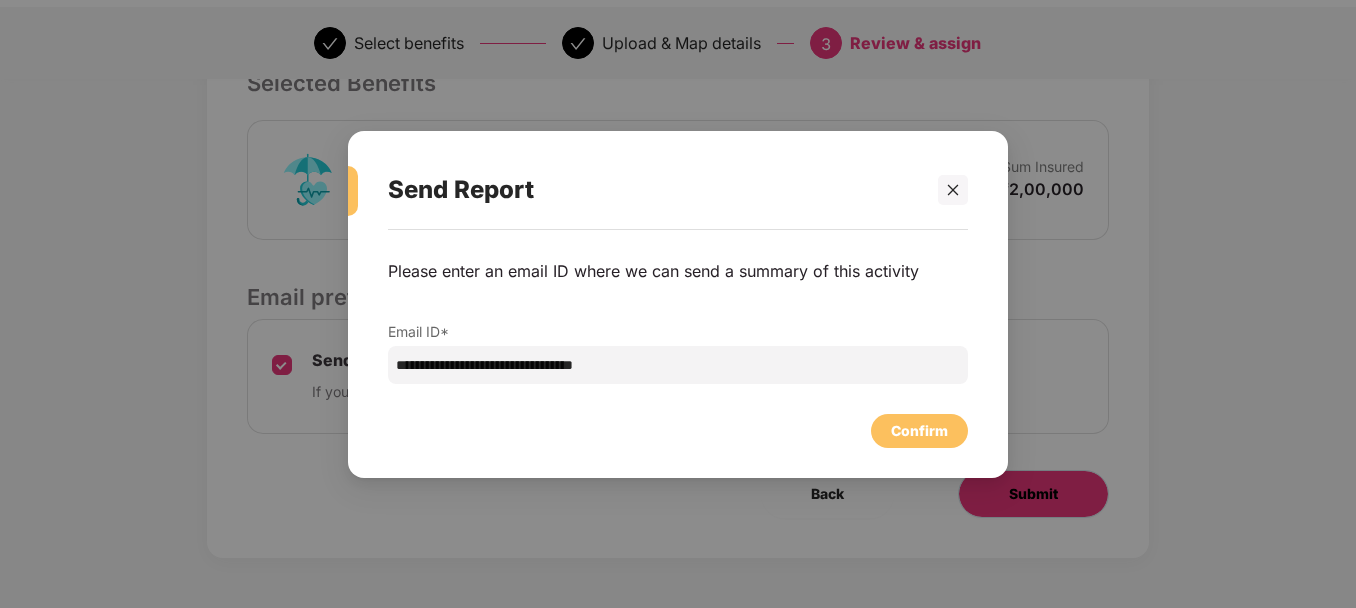 scroll, scrollTop: 0, scrollLeft: 0, axis: both 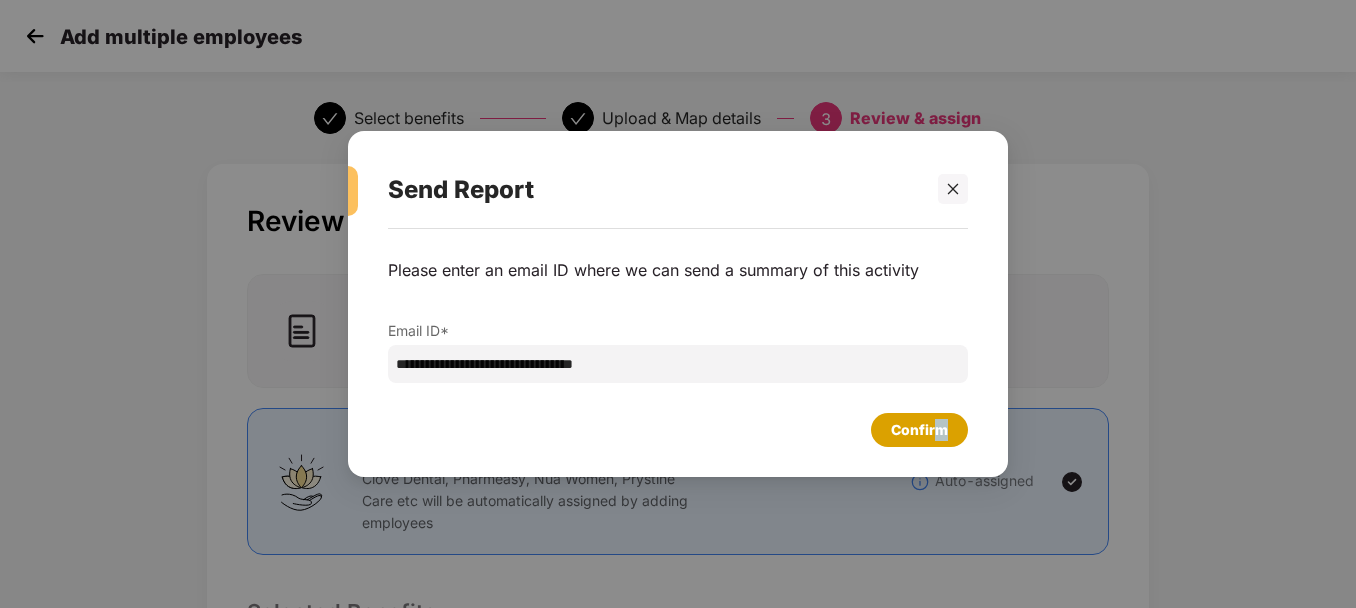 drag, startPoint x: 935, startPoint y: 453, endPoint x: 950, endPoint y: 437, distance: 21.931713 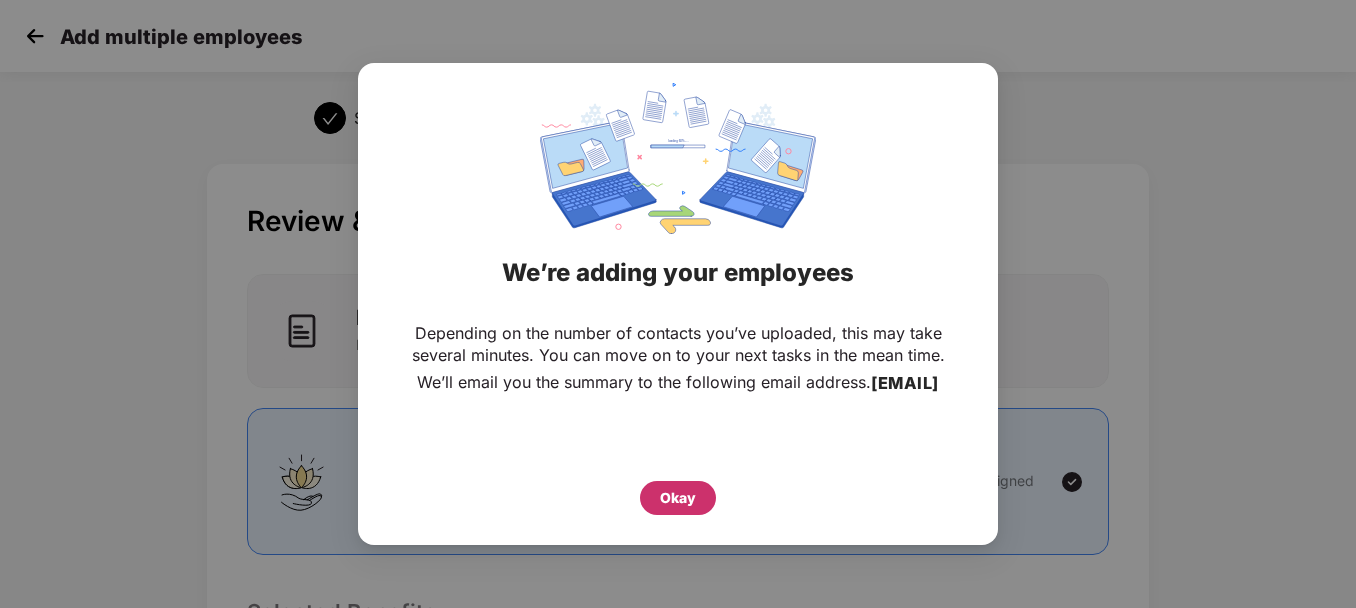 click on "Okay" at bounding box center (678, 498) 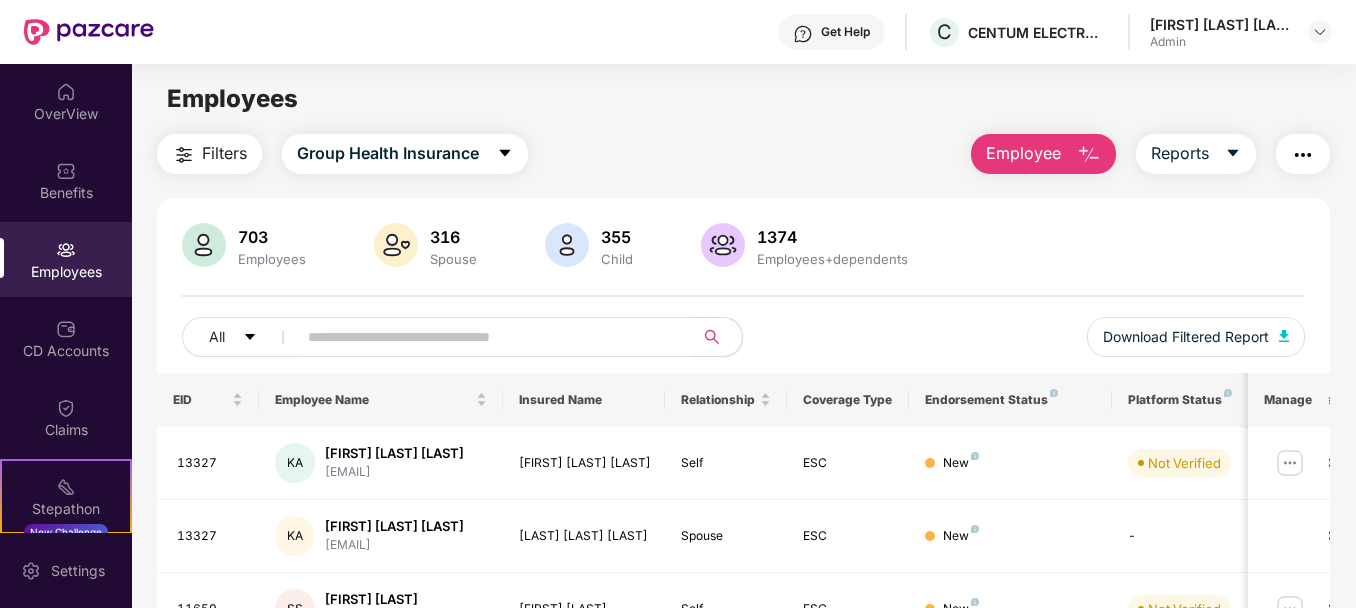 click on "Employee" at bounding box center [1023, 153] 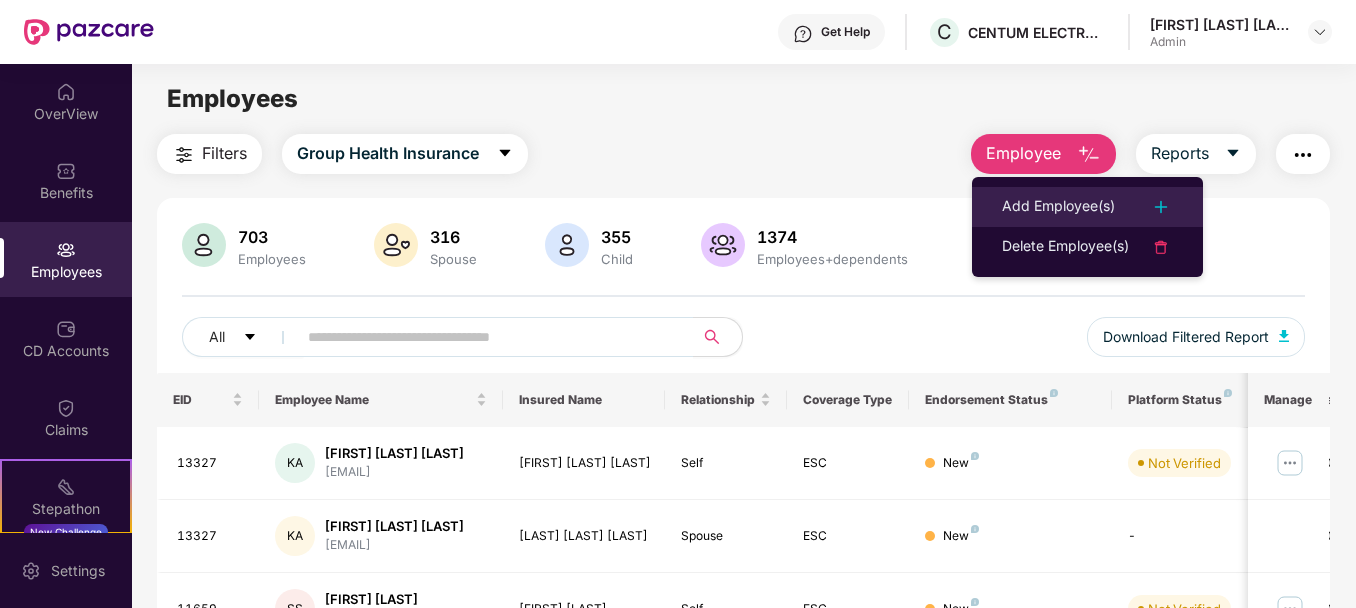 click on "Add Employee(s)" at bounding box center (1058, 207) 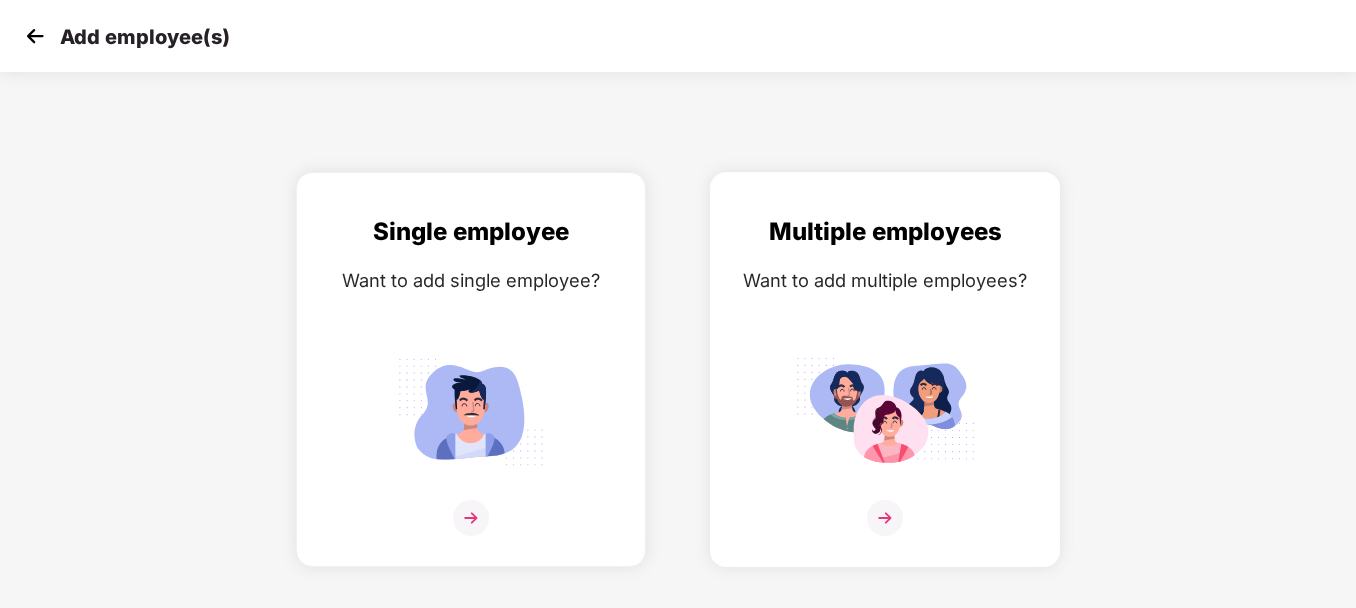 click at bounding box center [885, 411] 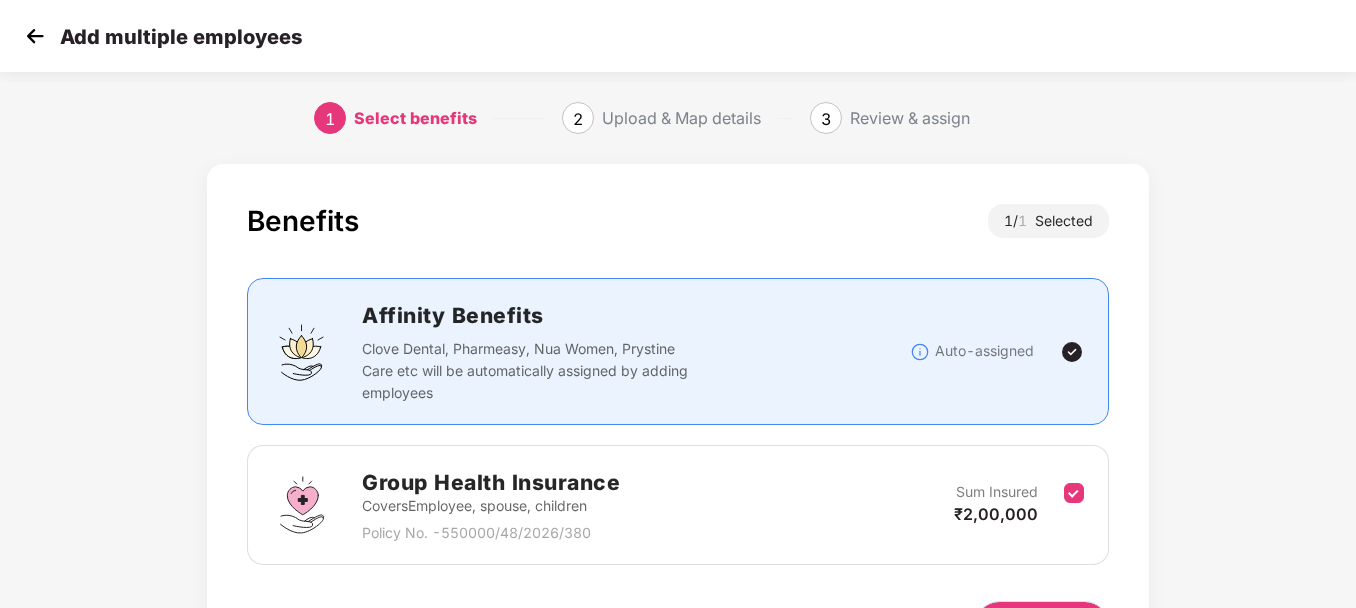 click on "Next" at bounding box center [1042, 625] 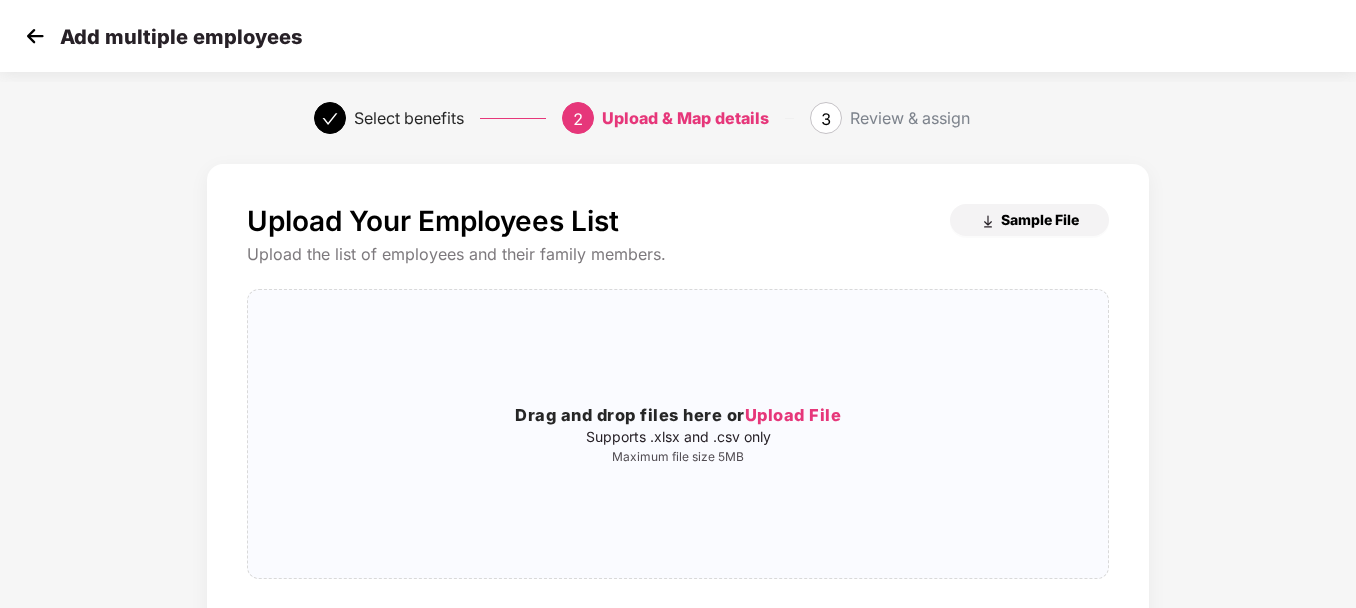 click on "Sample File" at bounding box center [1040, 219] 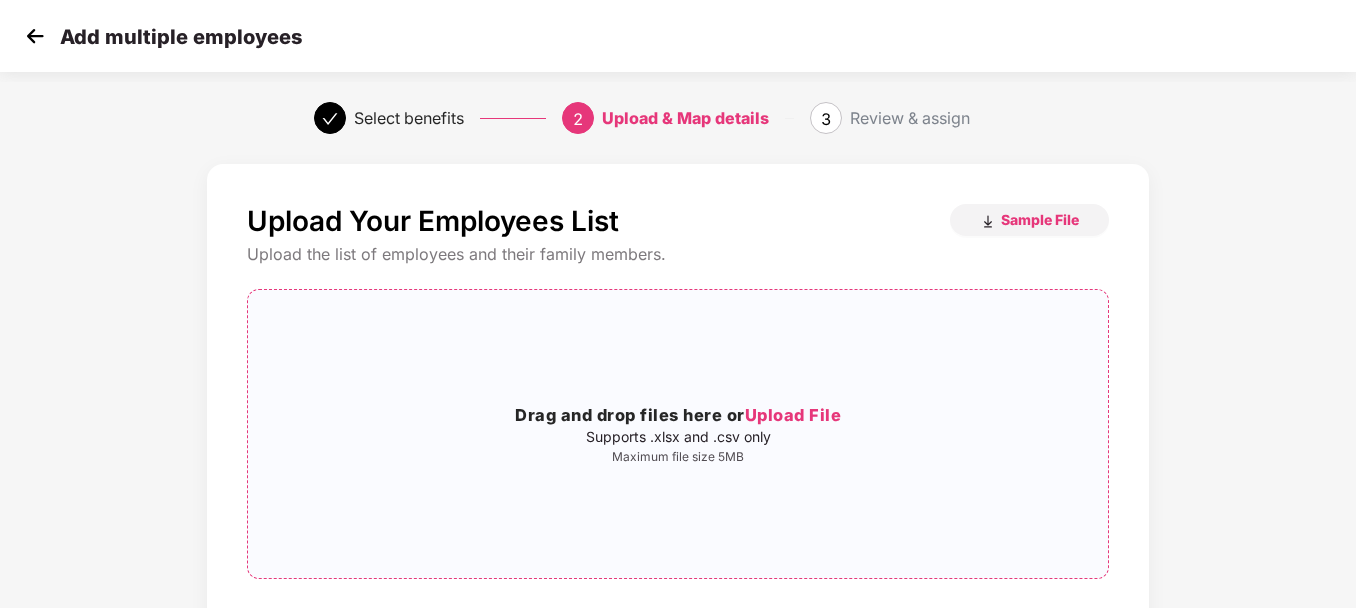 click on "Drag and drop files here or  Upload File Supports .xlsx and .csv only Maximum file size 5MB" at bounding box center (678, 434) 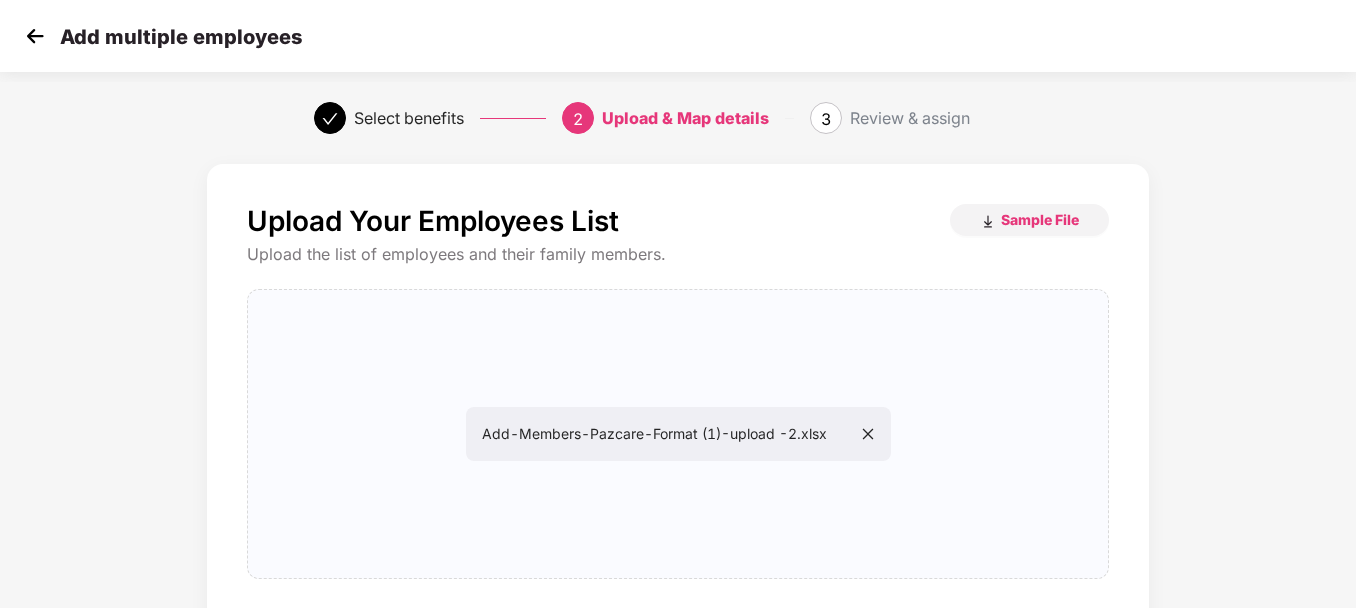click on "Upload Your Employees List Sample File Upload the list of employees and their family members. Add-Members-Pazcare-Format (1)-upload -2.xlsx   Add-Members-Pazcare-Format (1)-upload -2.xlsx Don’t have all mandatory details with me? Back Next" at bounding box center [678, 478] 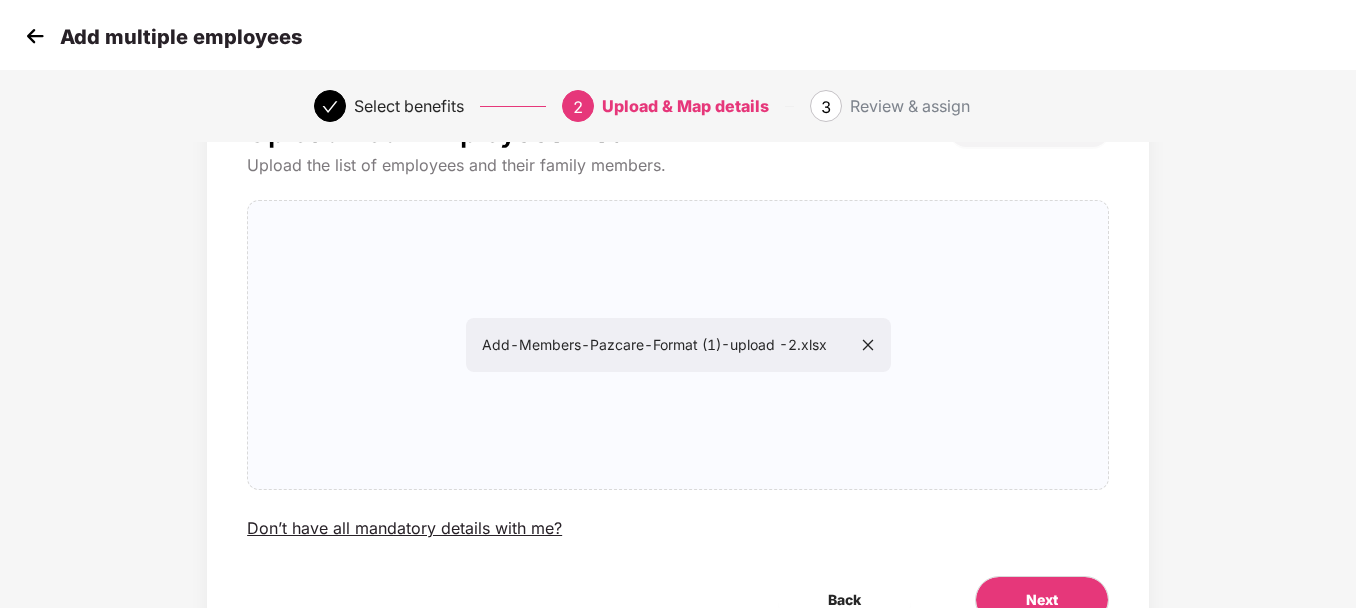 scroll, scrollTop: 160, scrollLeft: 0, axis: vertical 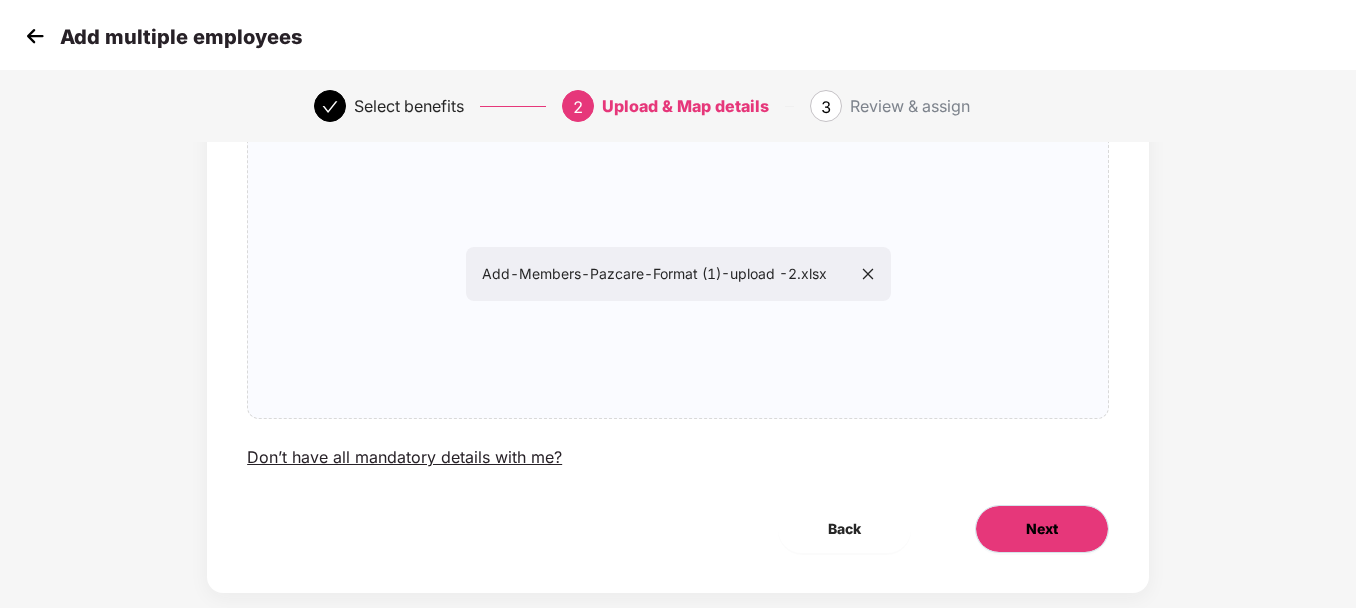 click on "Next" at bounding box center (1042, 529) 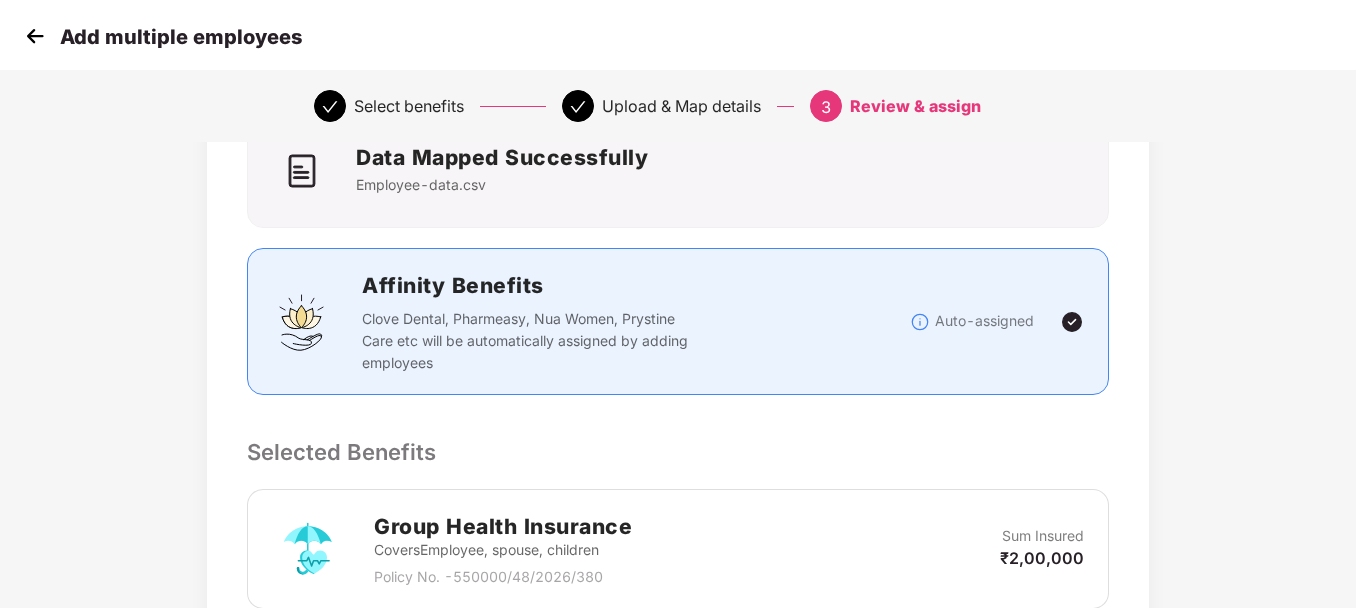 scroll, scrollTop: 0, scrollLeft: 0, axis: both 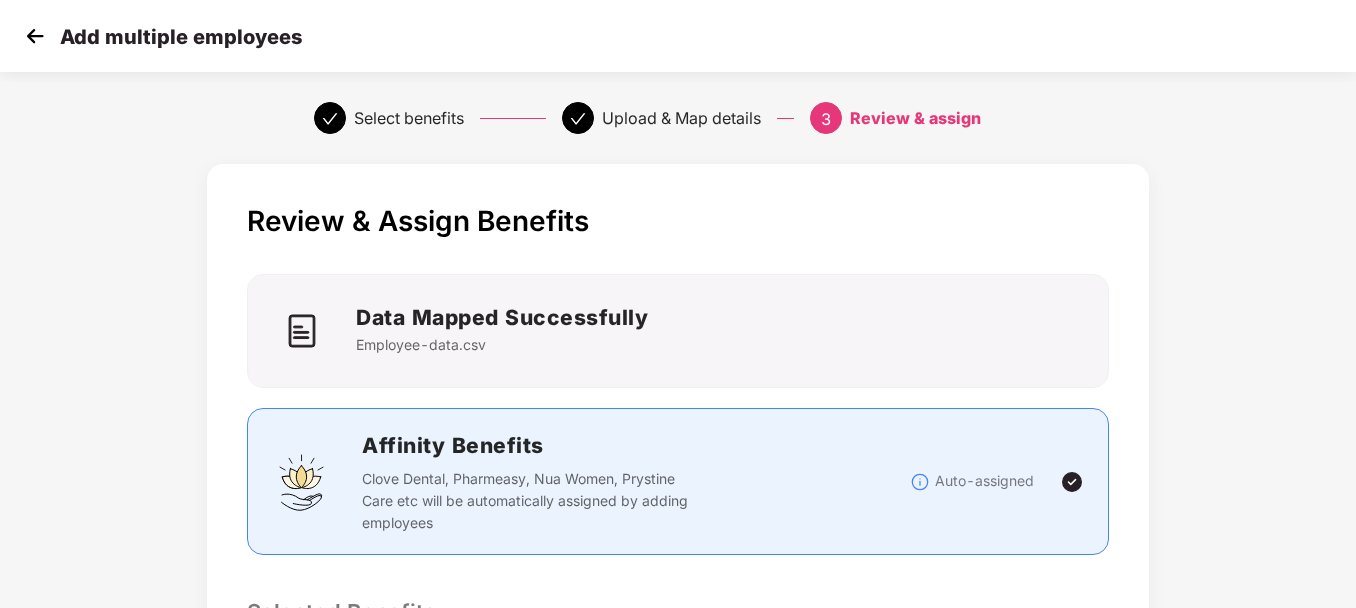click on "Review & Assign Benefits Data Mapped Successfully Employee-data.csv Affinity Benefits Clove Dental, Pharmeasy, Nua Women, Prystine Care etc will be automatically assigned by adding employees Auto-assigned Selected Benefits Group Health Insurance Covers  Employee, spouse, children Policy No. -  550000/48/2026/380 Sum Insured ₹2,00,000 Email preference Send Onboarding Email If you plan to send this email later, you can send it using the ‘Reminder’ button on the Employees Tab Back Submit" at bounding box center [678, 645] 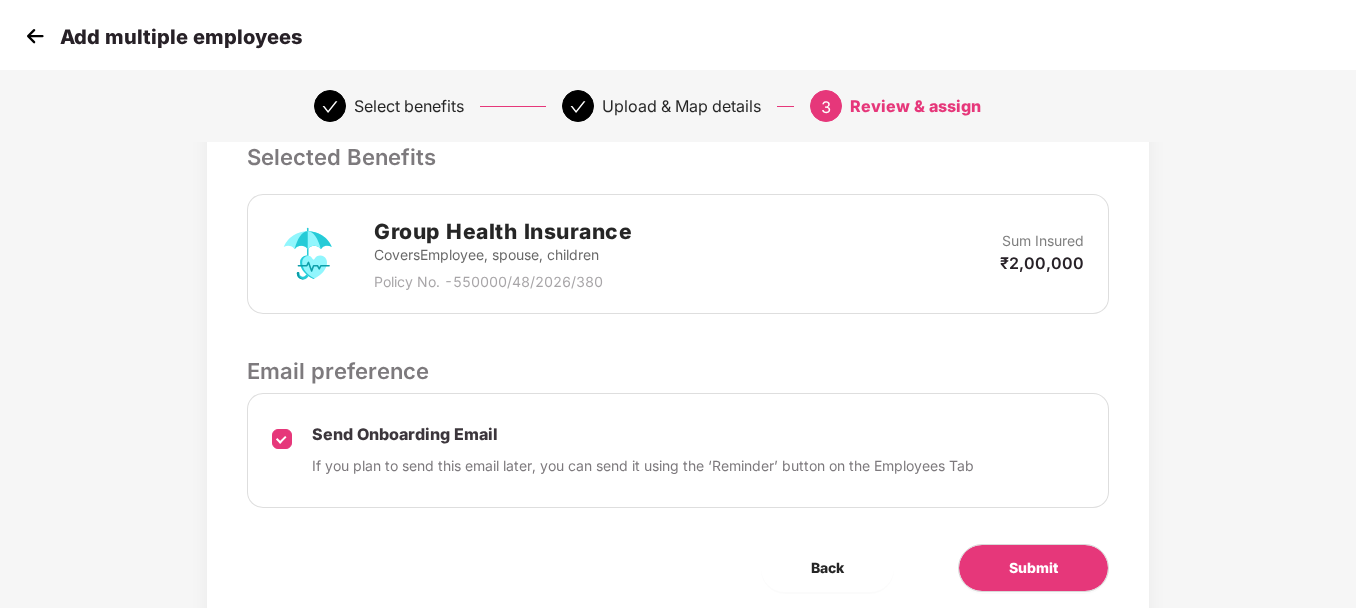 scroll, scrollTop: 480, scrollLeft: 0, axis: vertical 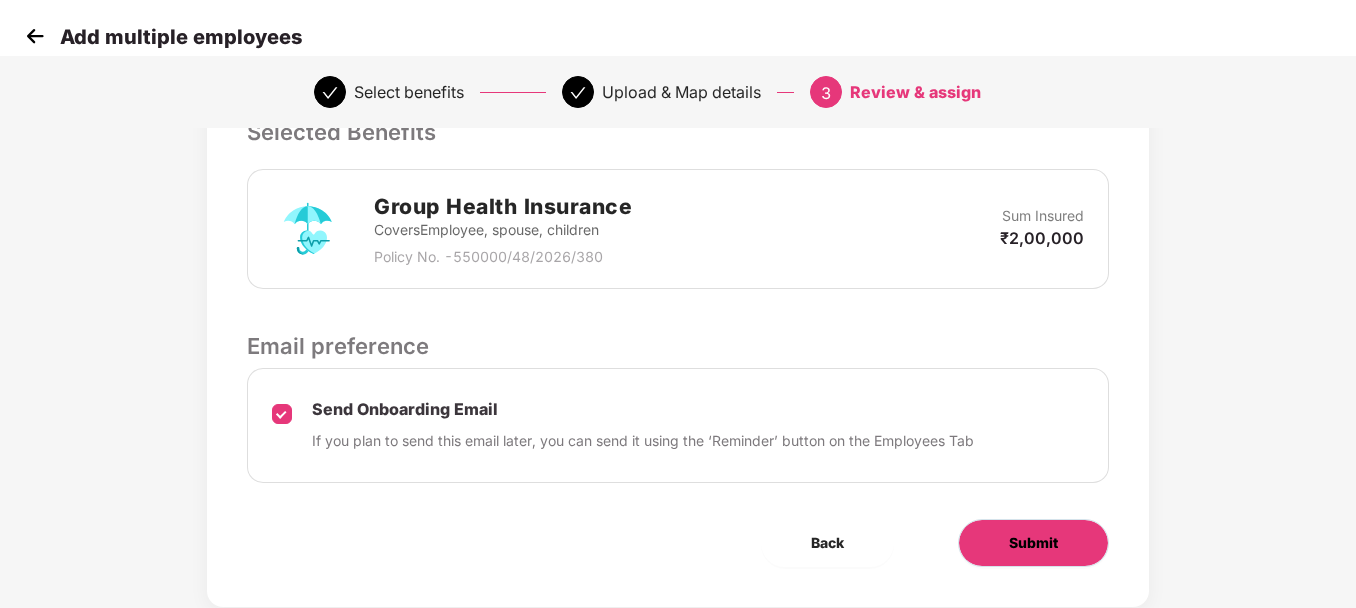 click on "Submit" at bounding box center (1033, 543) 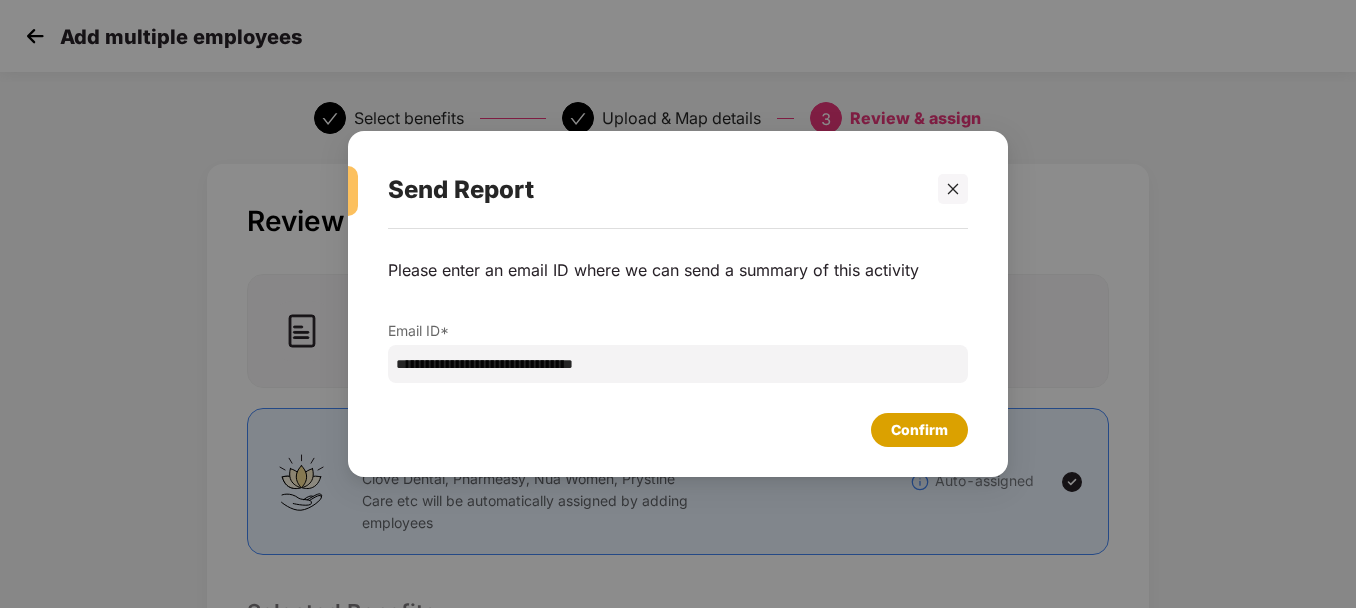 click on "Confirm" at bounding box center [919, 430] 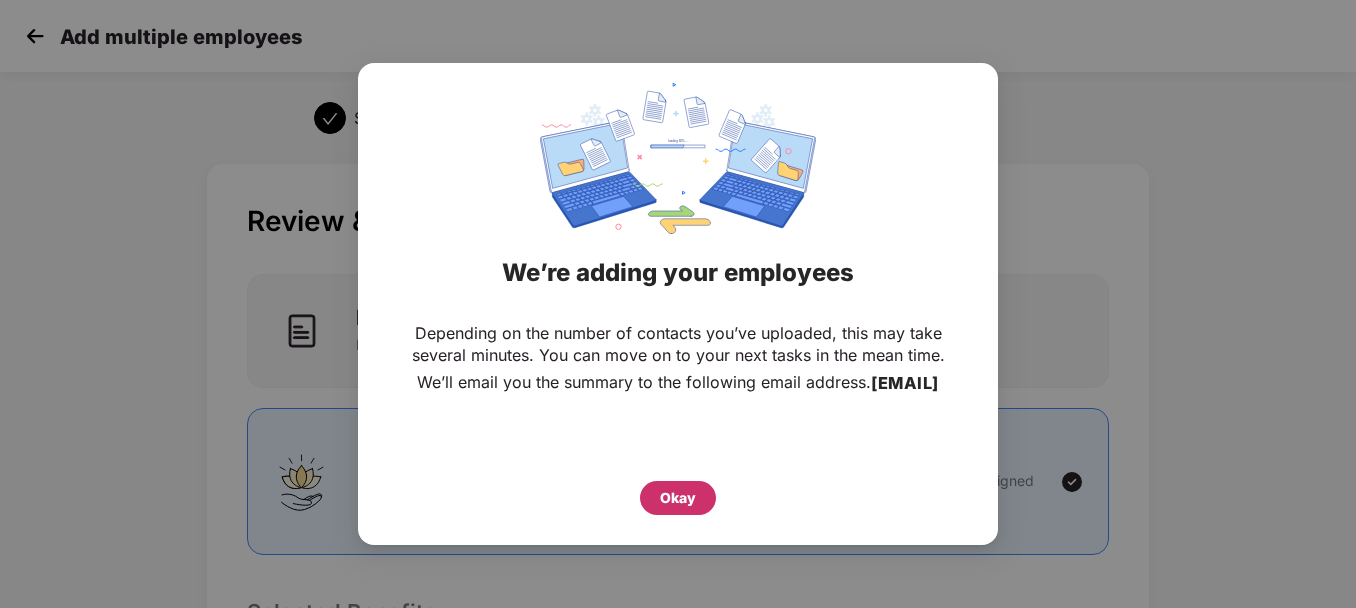 click on "Okay" at bounding box center (678, 498) 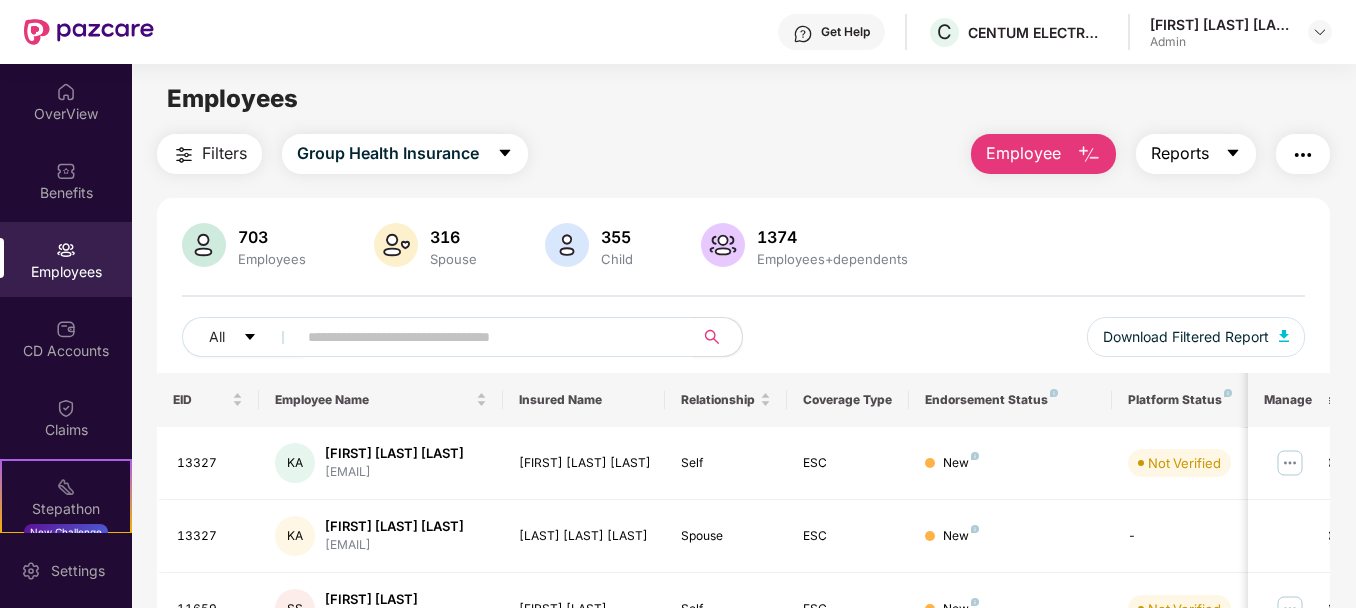 click 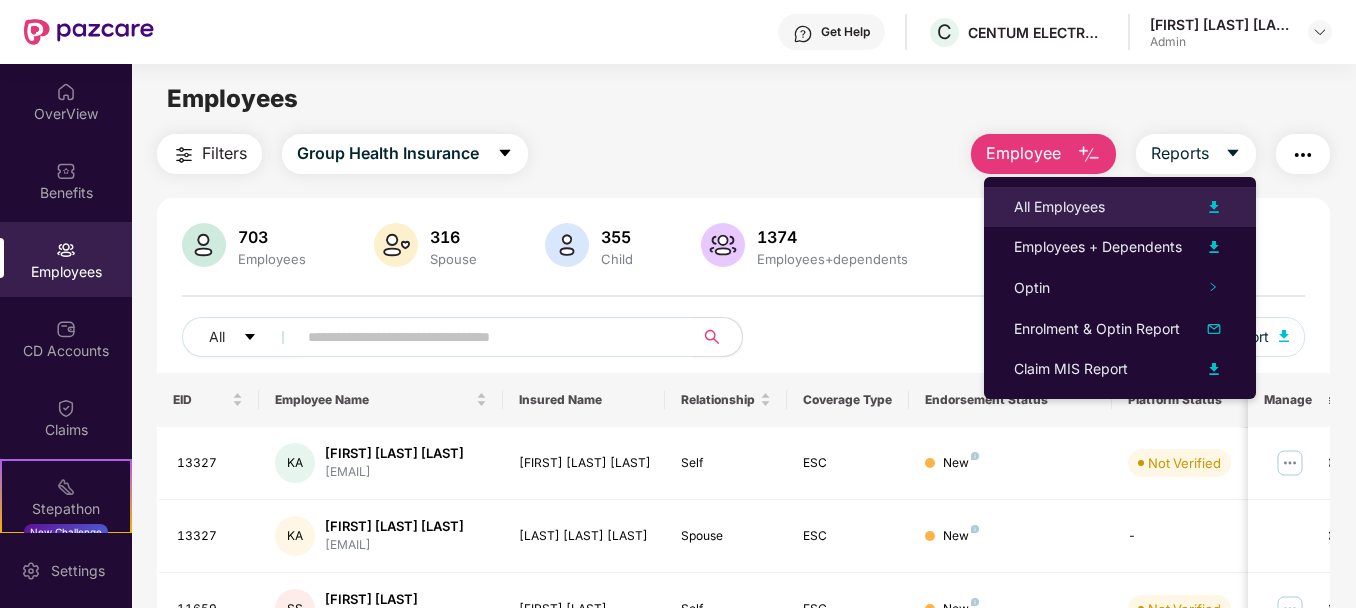 click at bounding box center (1214, 207) 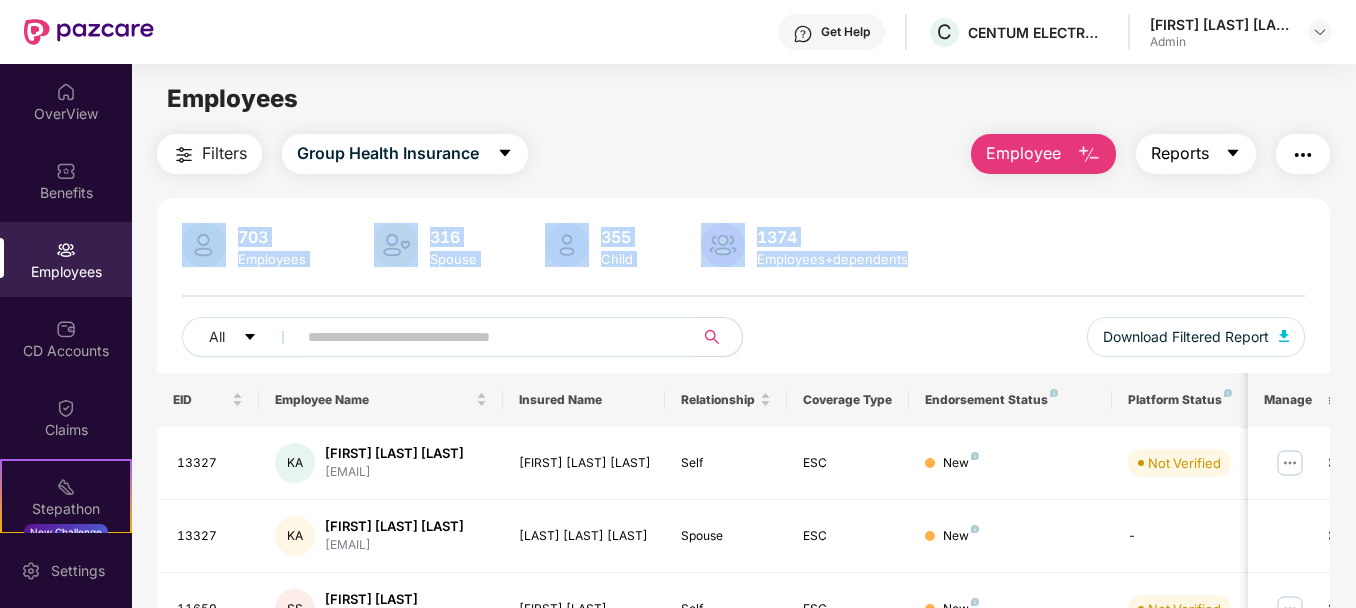 drag, startPoint x: 1293, startPoint y: 256, endPoint x: 1239, endPoint y: 162, distance: 108.40664 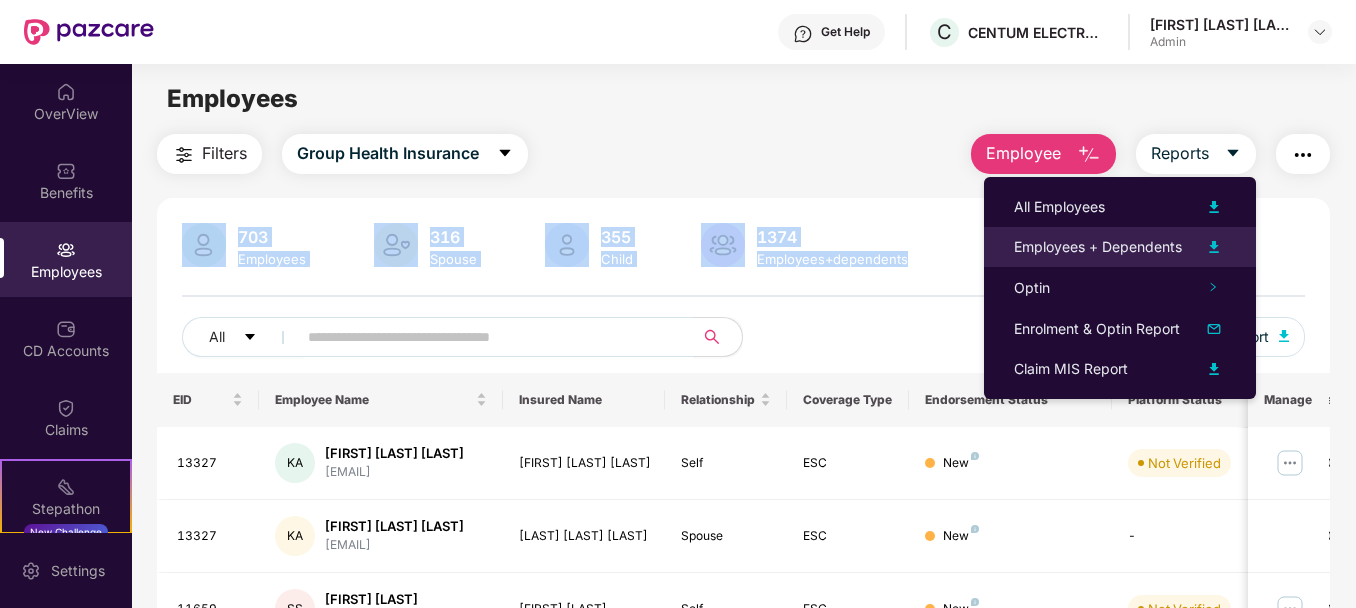 click at bounding box center (1214, 247) 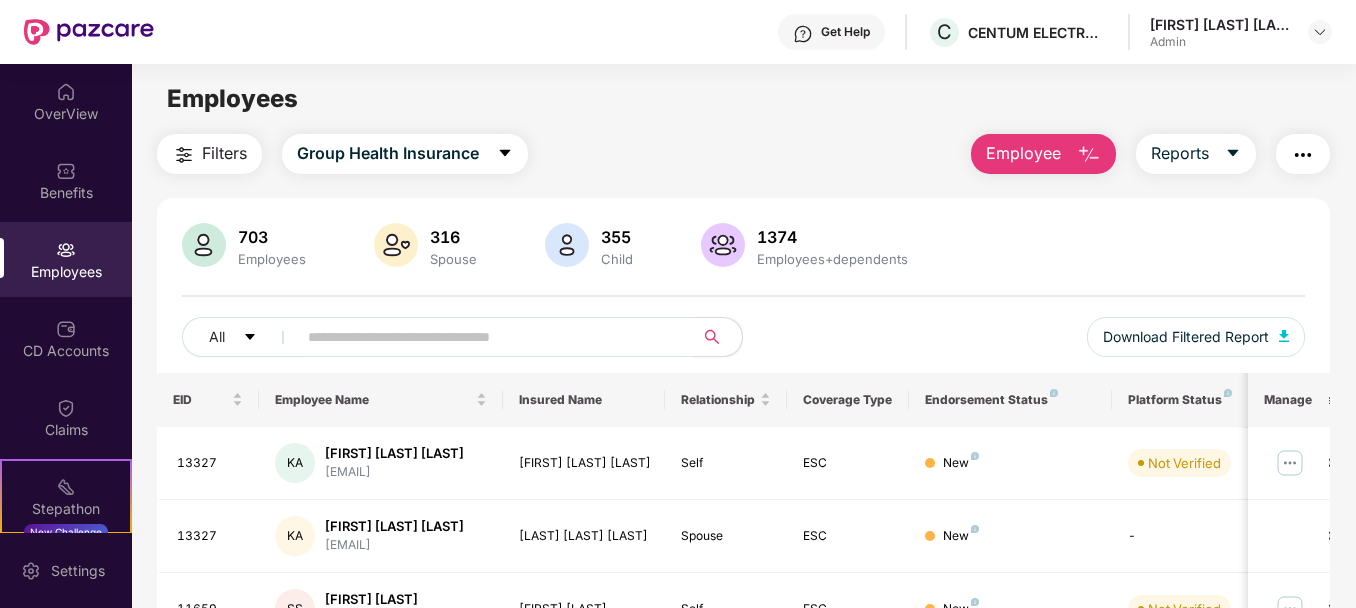 click at bounding box center (487, 337) 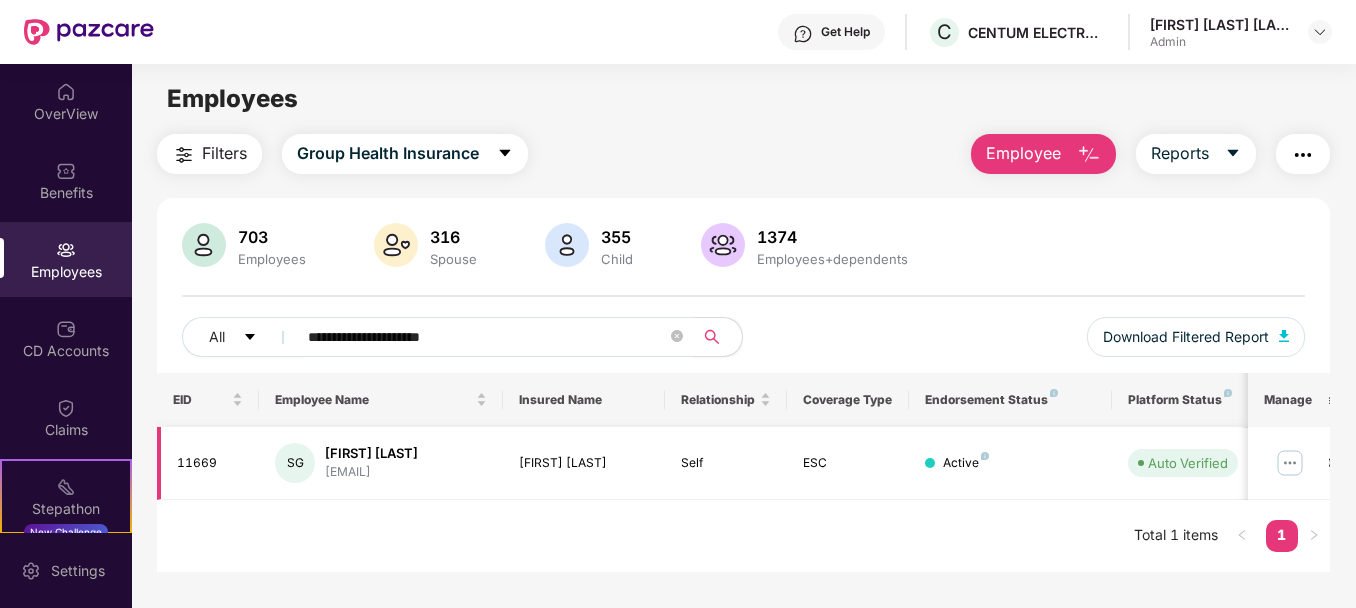 type on "**********" 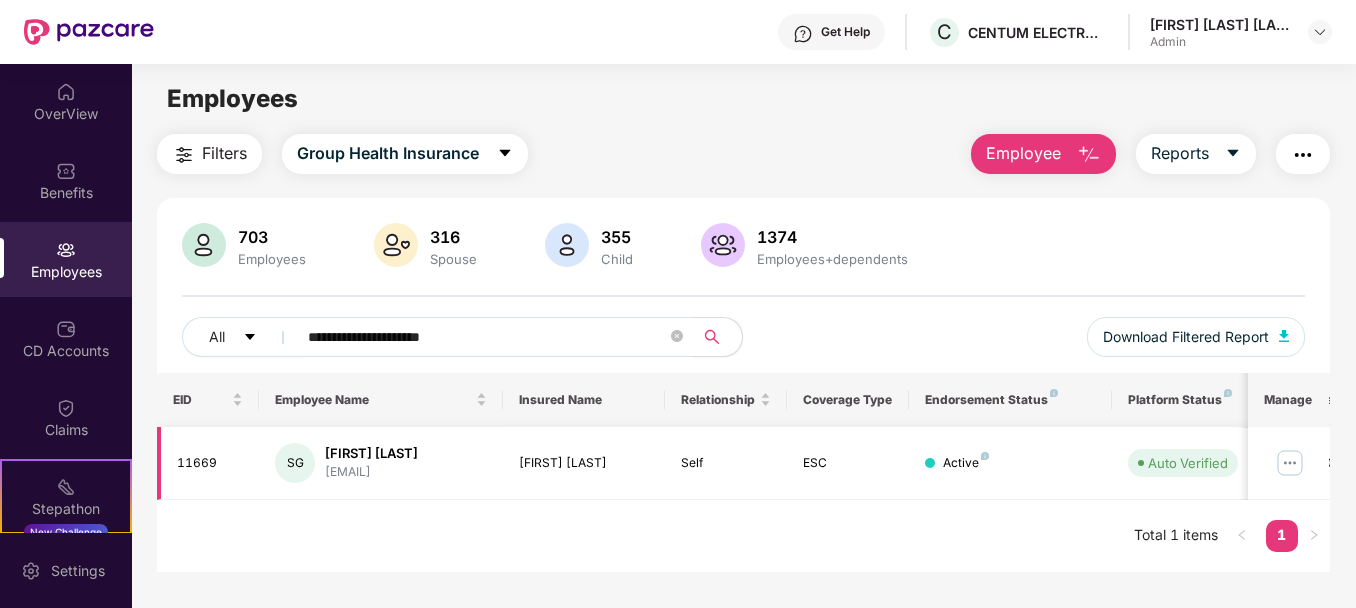 click at bounding box center [1290, 463] 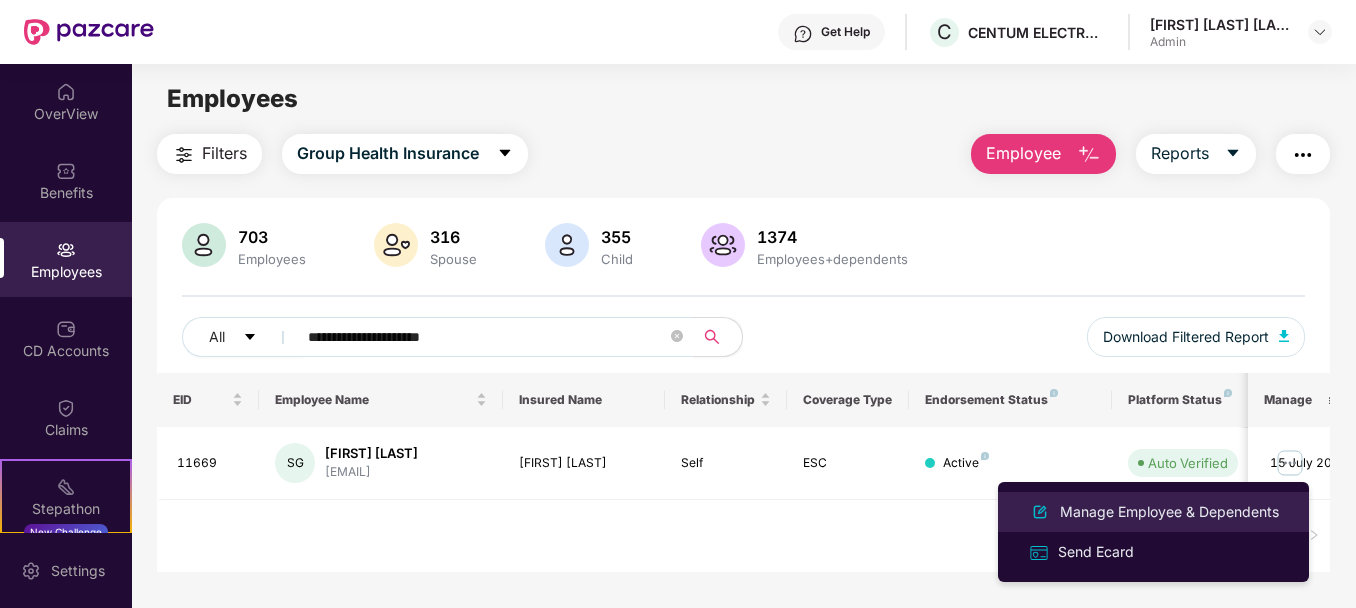 click on "Manage Employee & Dependents" at bounding box center [1169, 512] 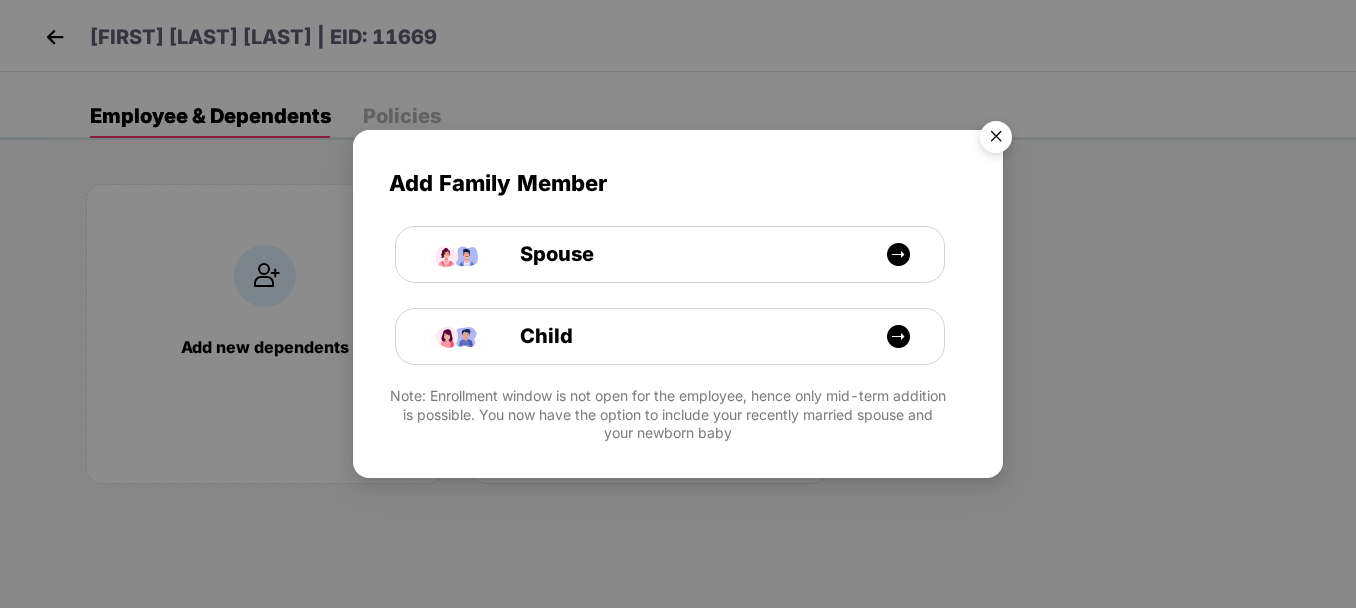 click at bounding box center (996, 140) 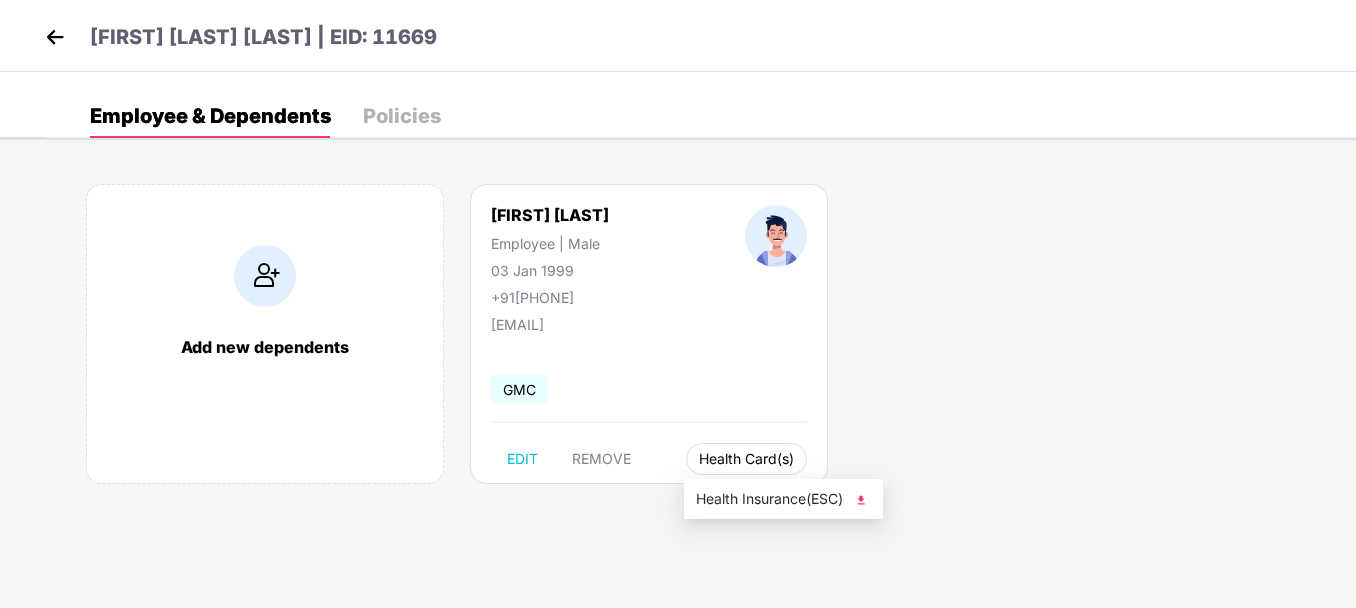 click on "Health Card(s)" at bounding box center (746, 459) 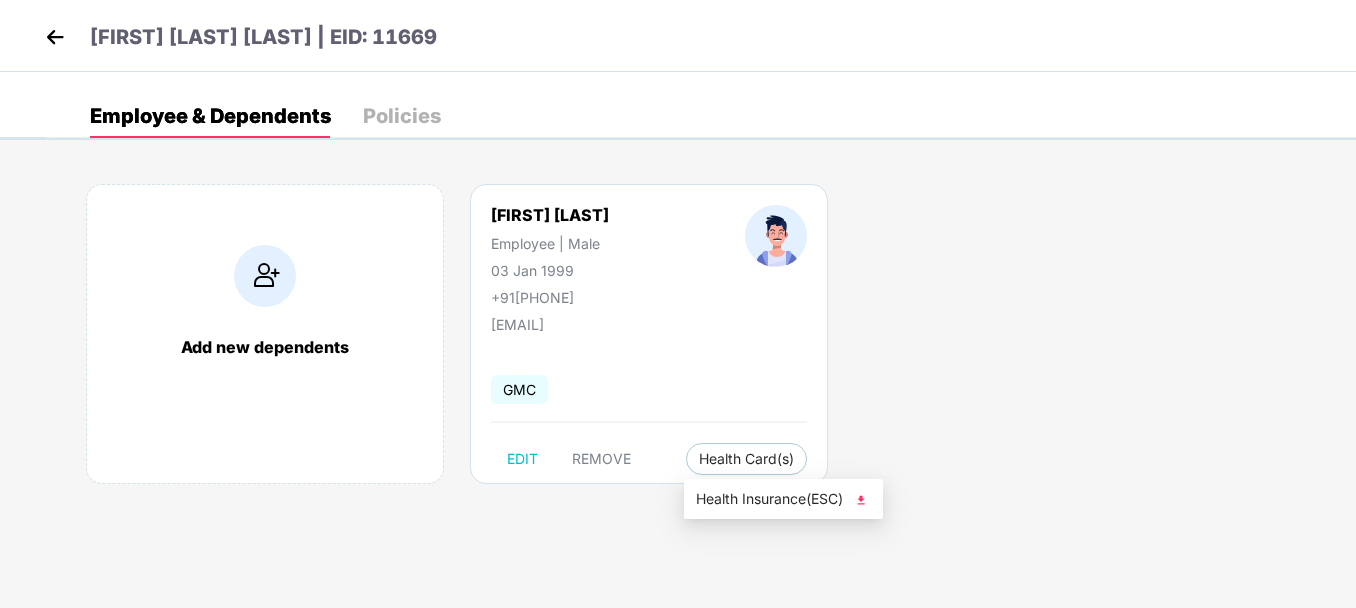 click on "Health Insurance(ESC)" at bounding box center (783, 499) 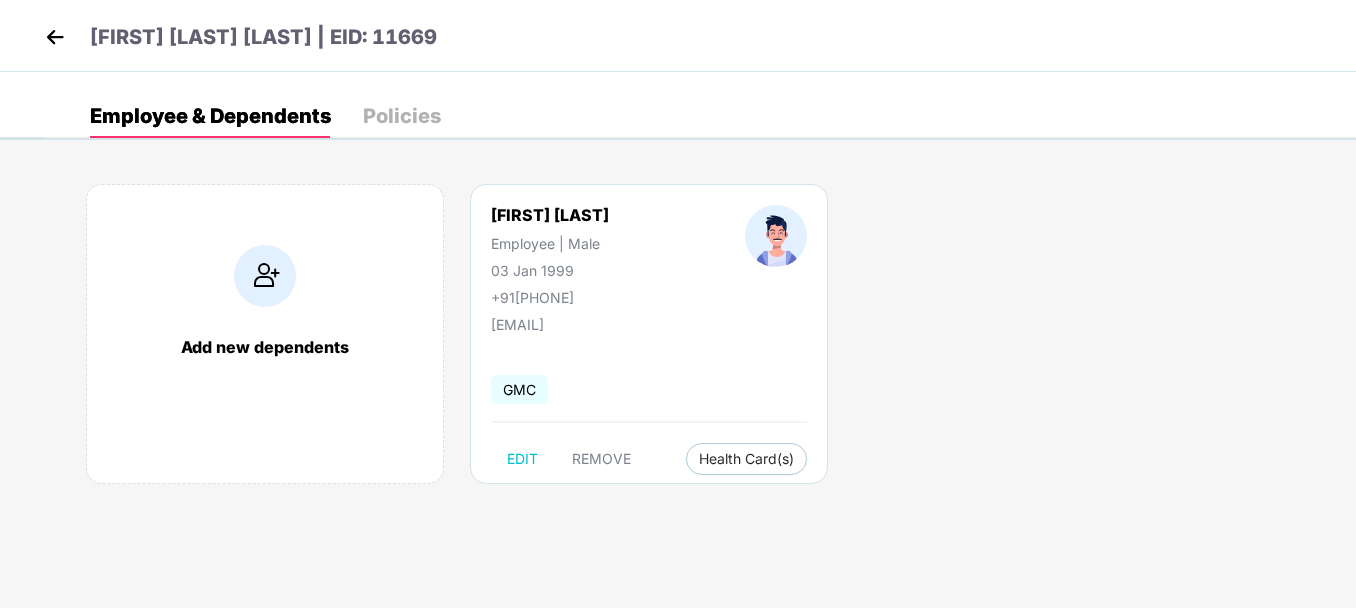click at bounding box center (55, 37) 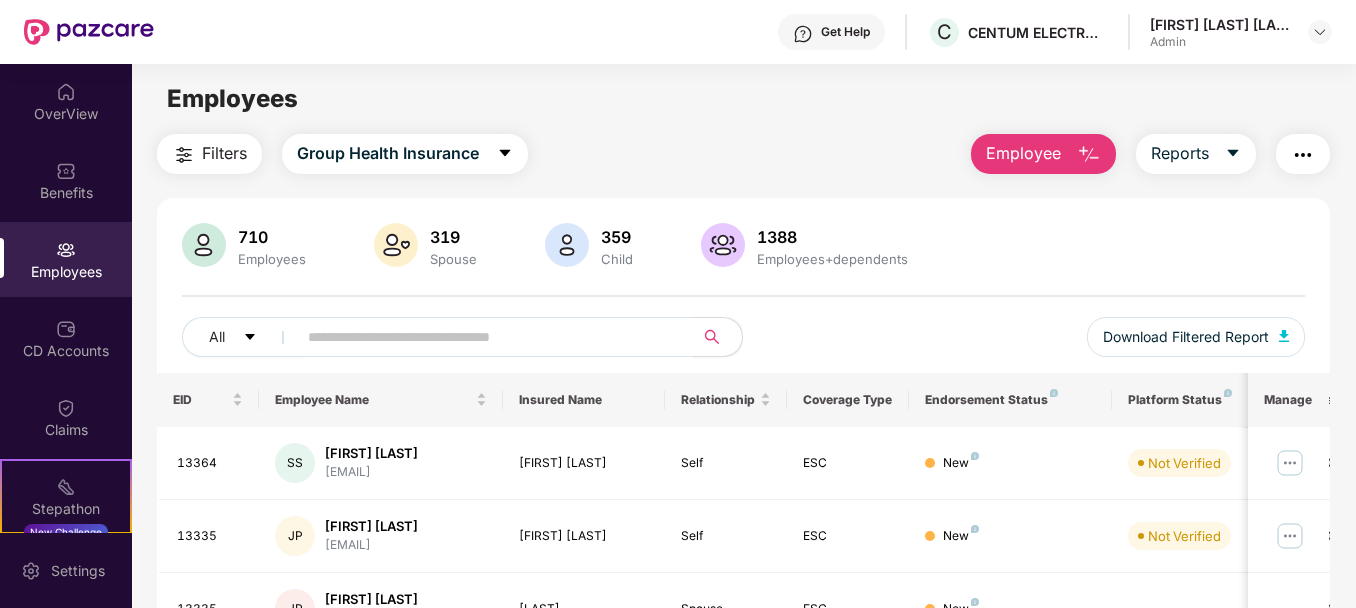 click at bounding box center [1089, 155] 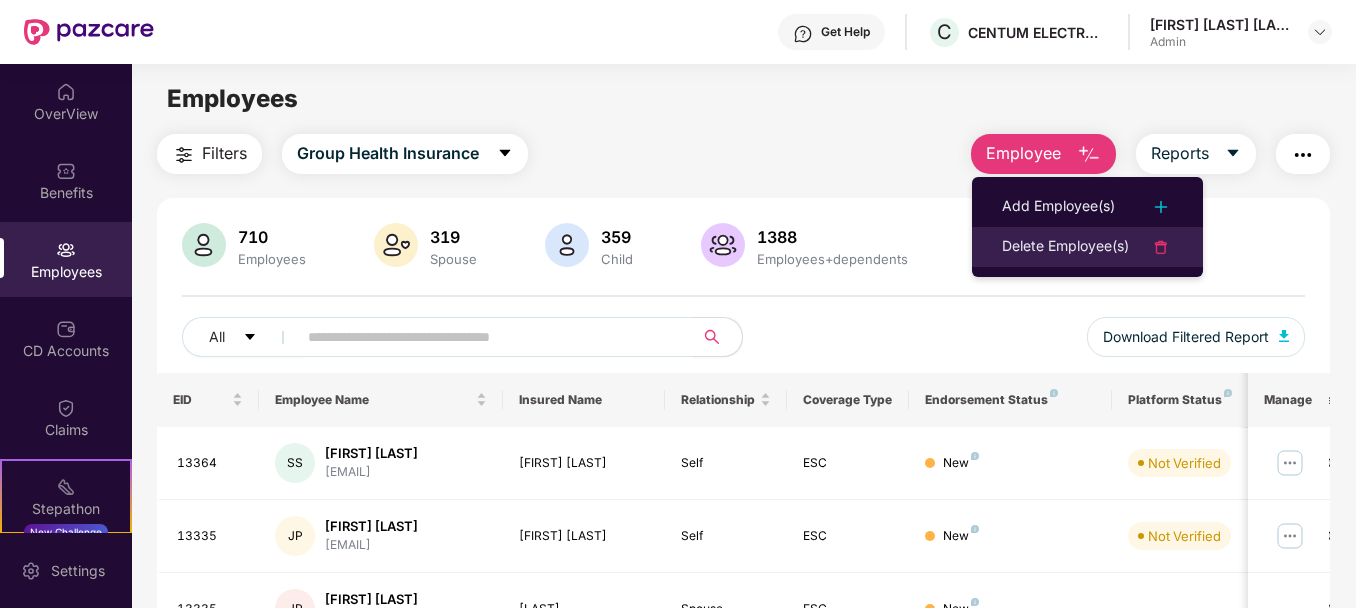 click on "Delete Employee(s)" at bounding box center (1065, 247) 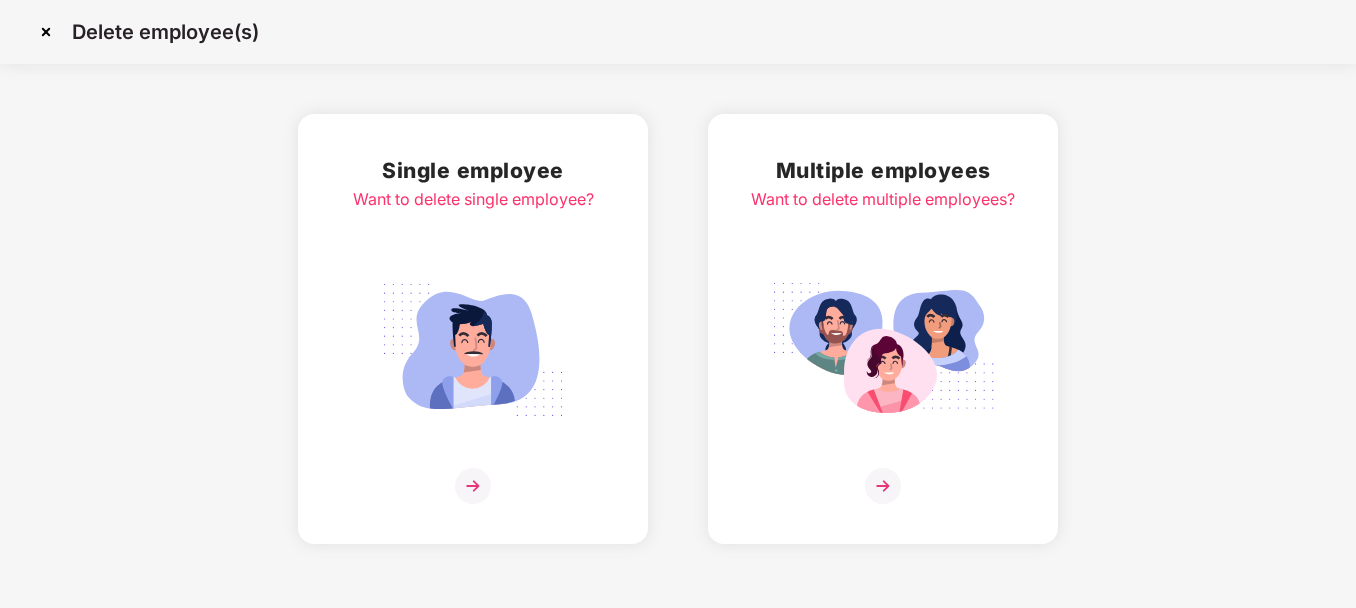 click on "Multiple employees Want to delete multiple employees?" at bounding box center (883, 329) 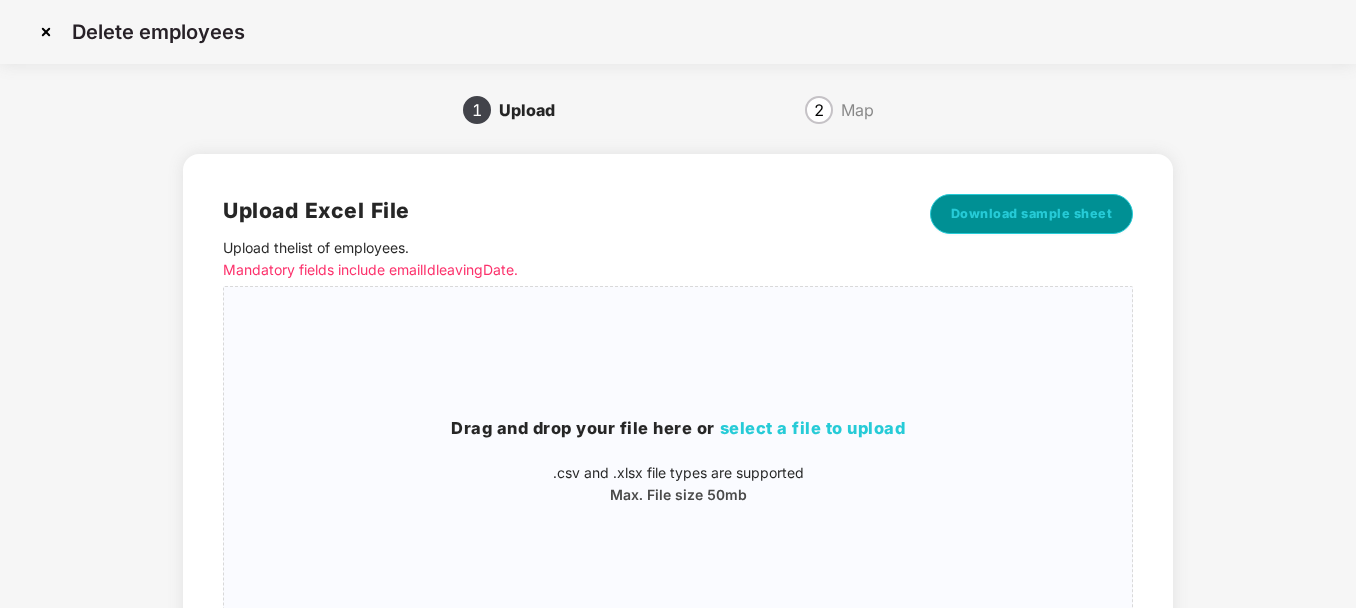click on "Download sample sheet" at bounding box center [1032, 214] 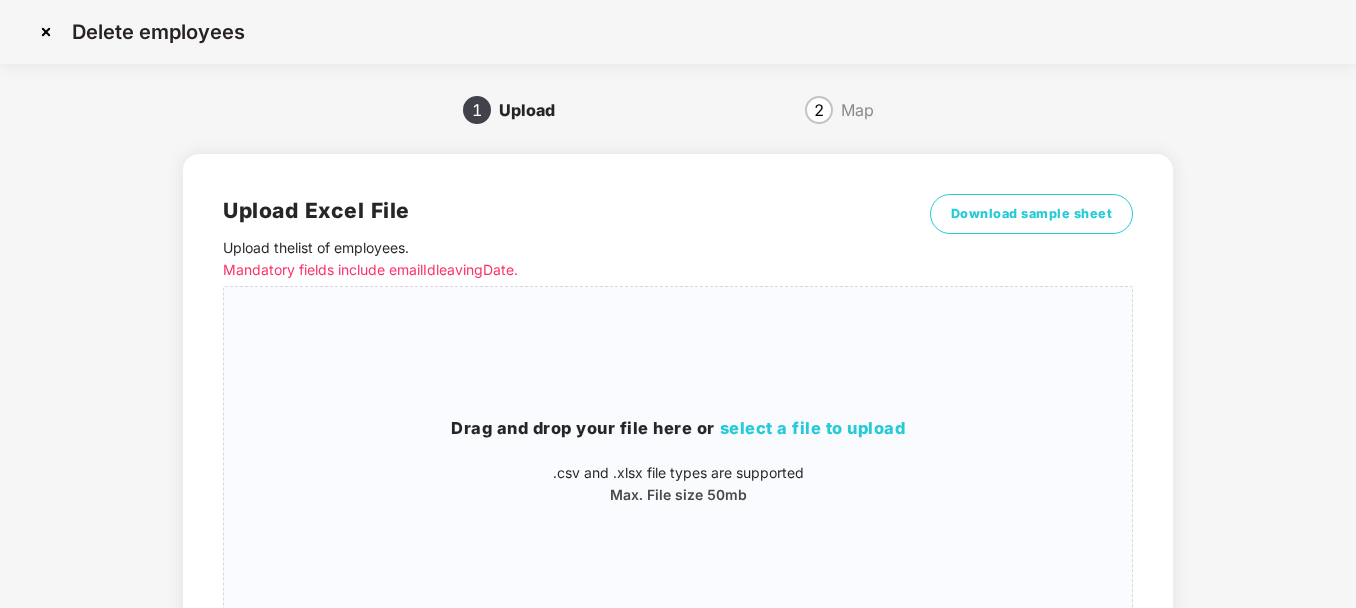 click at bounding box center [46, 32] 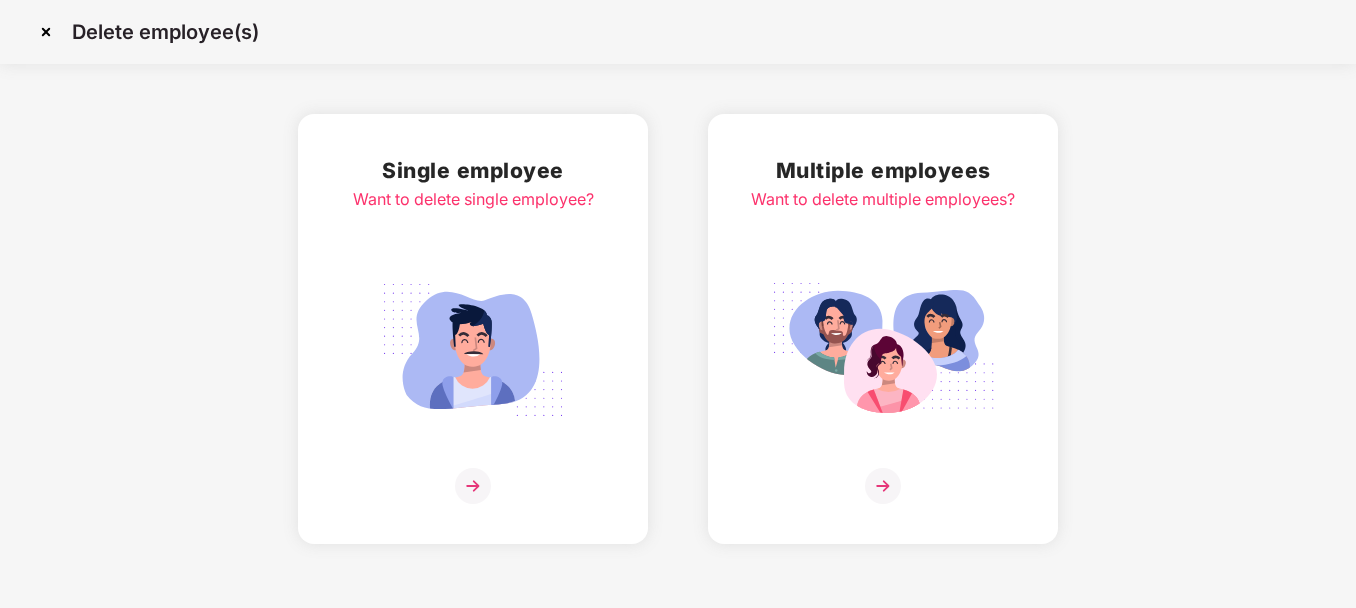 click at bounding box center (473, 350) 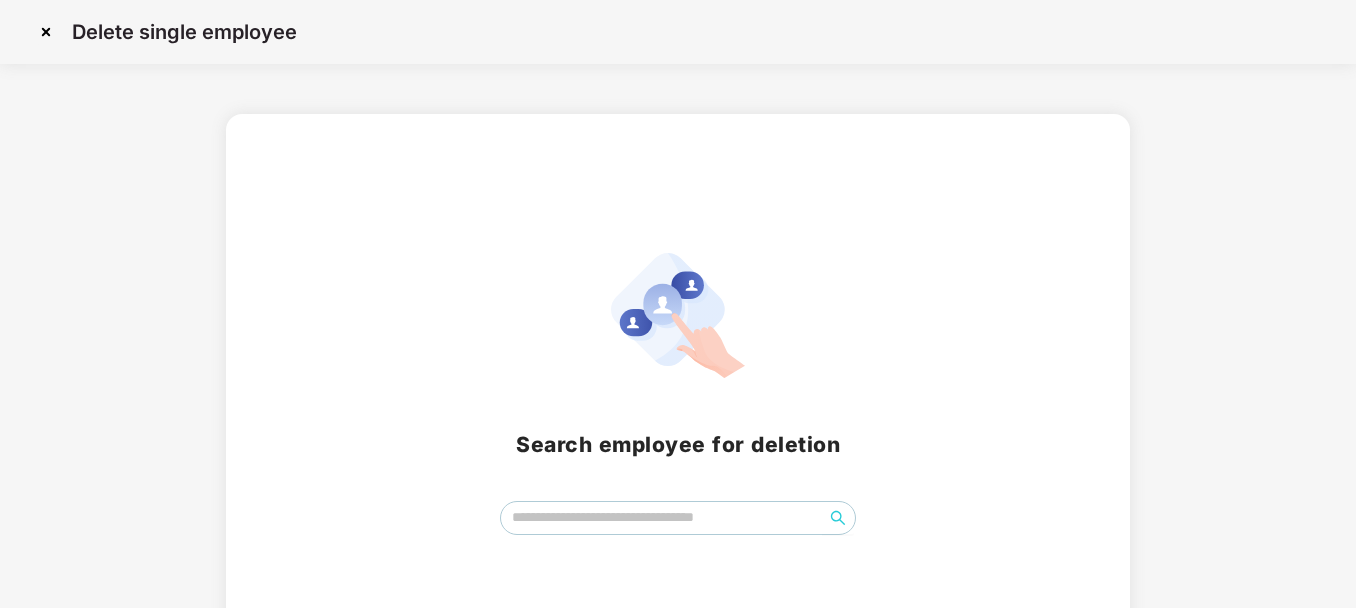 click at bounding box center (46, 32) 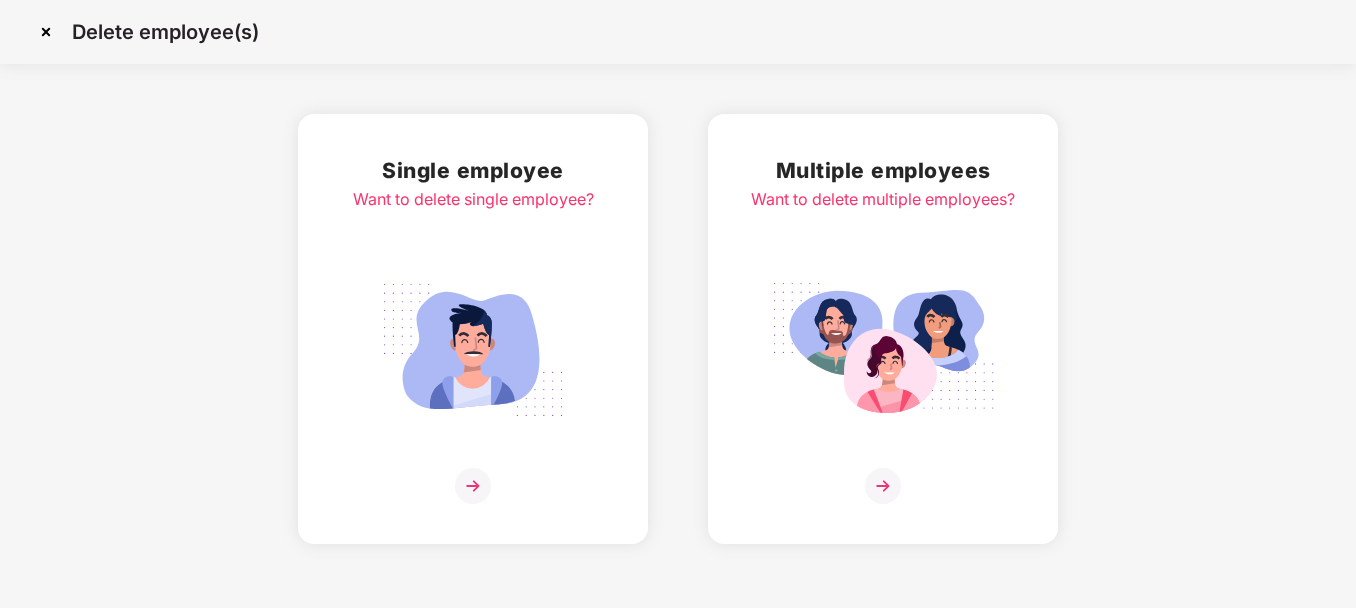 scroll, scrollTop: 0, scrollLeft: 0, axis: both 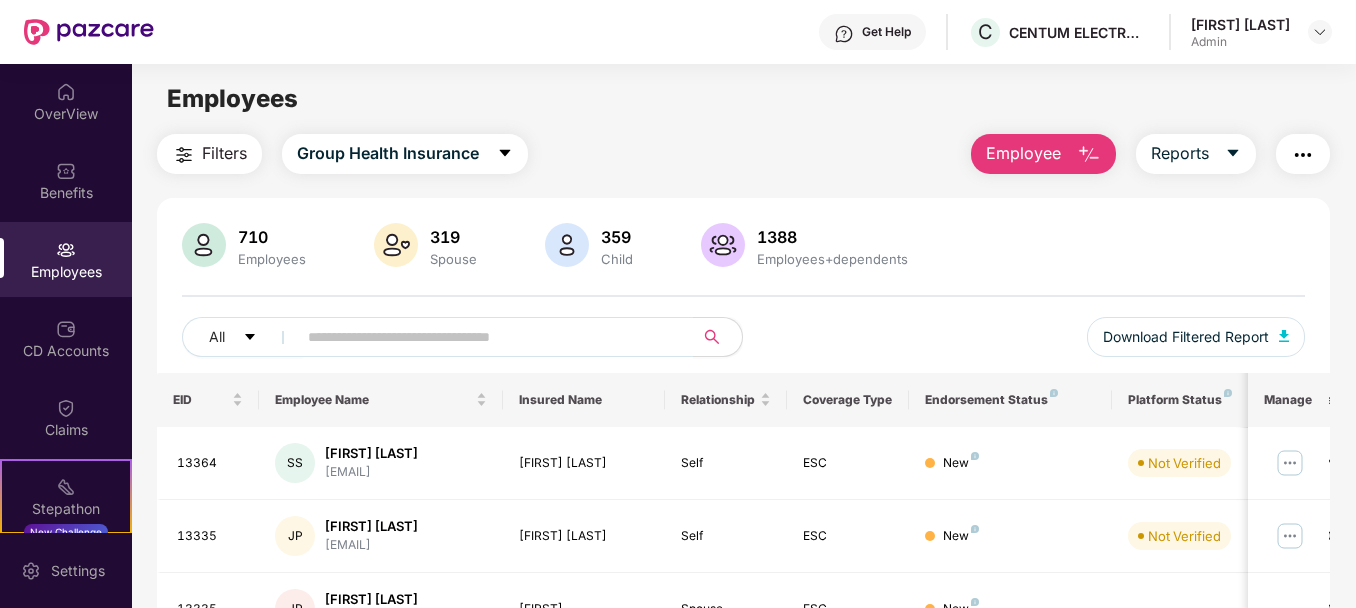 click at bounding box center (1089, 155) 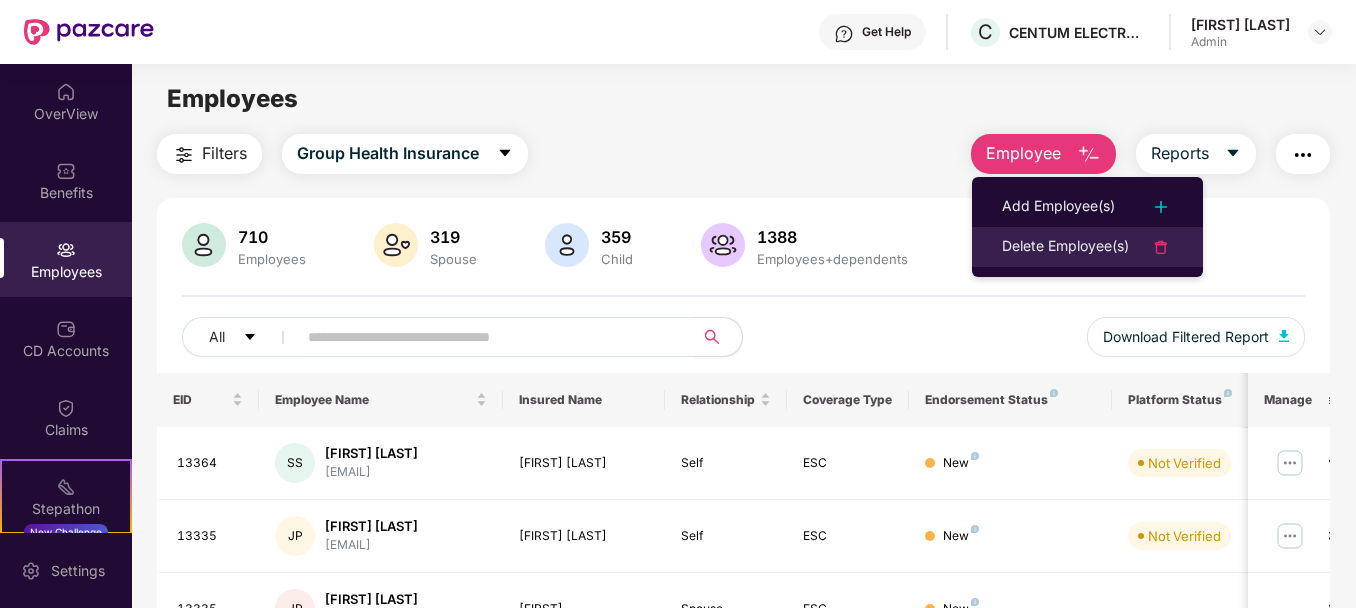 click on "Delete Employee(s)" at bounding box center (1065, 247) 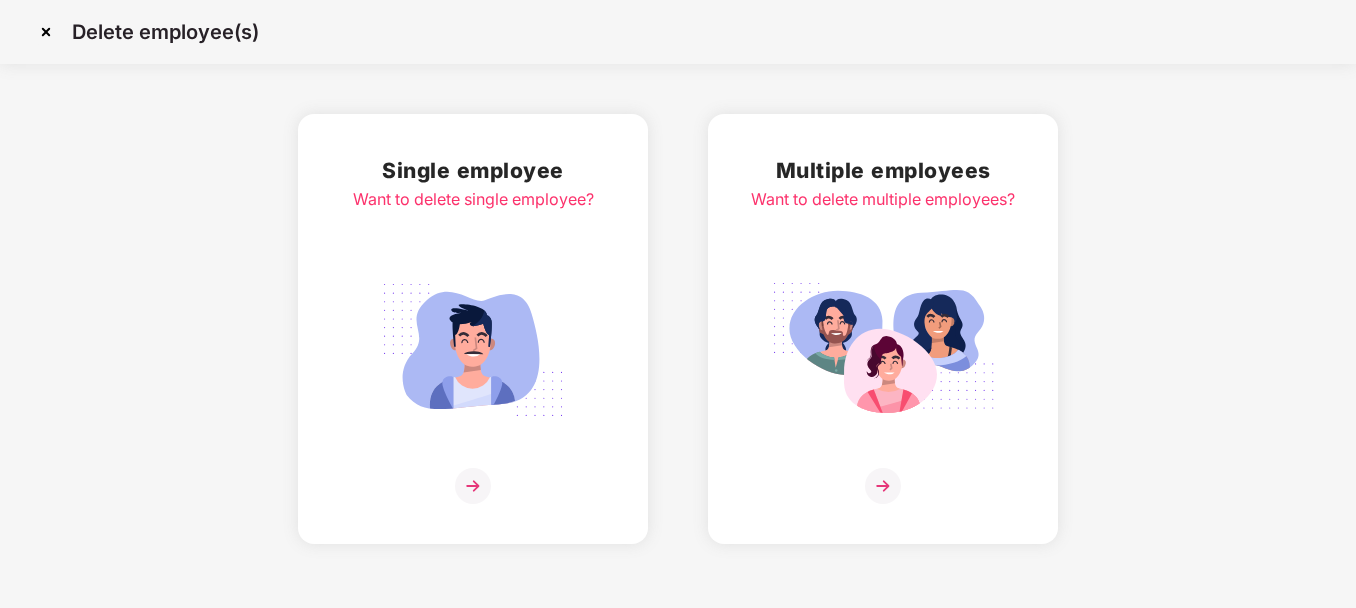 click at bounding box center [473, 350] 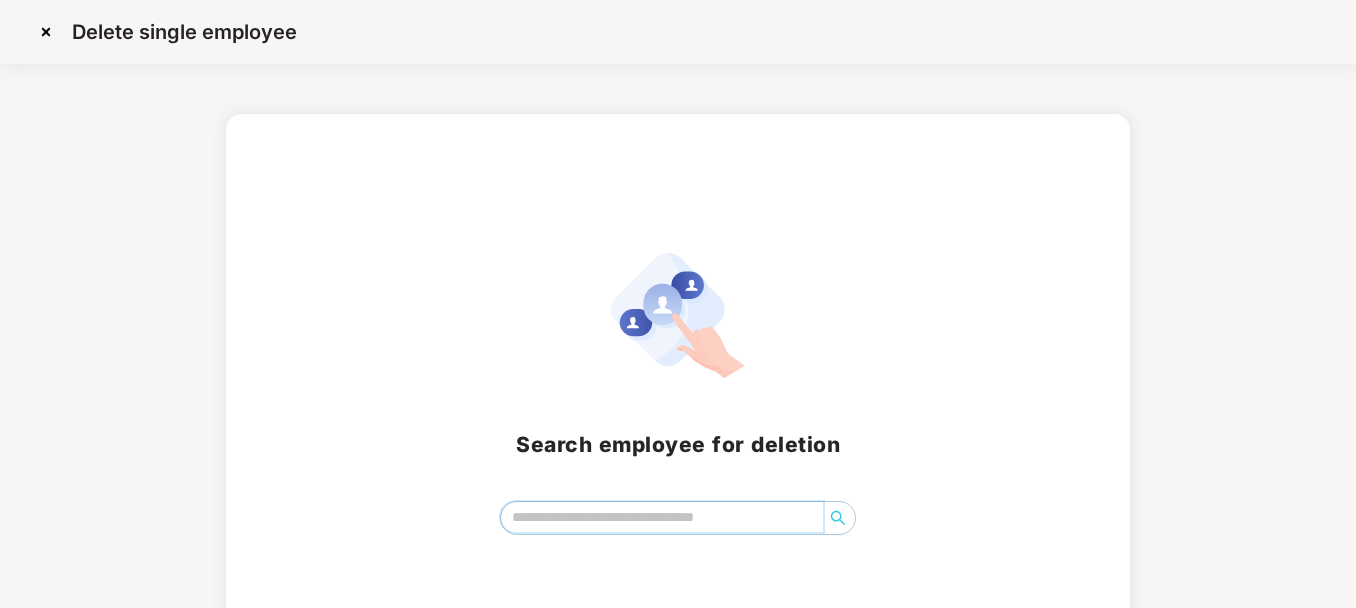 click at bounding box center [662, 517] 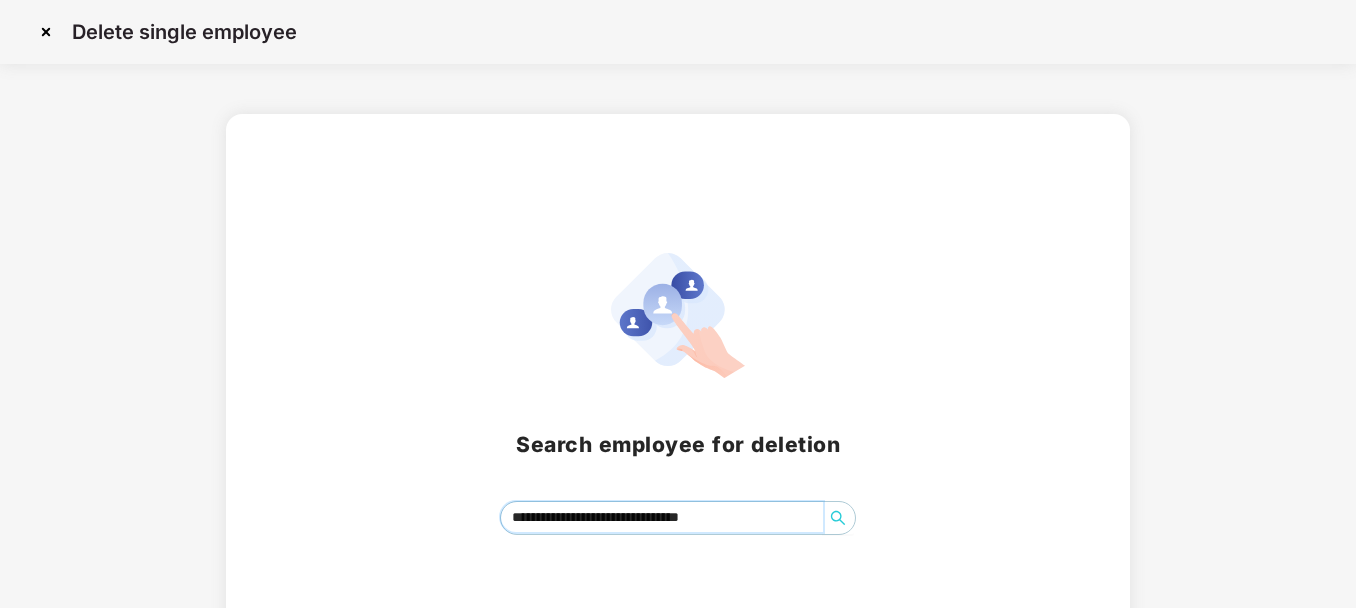 click 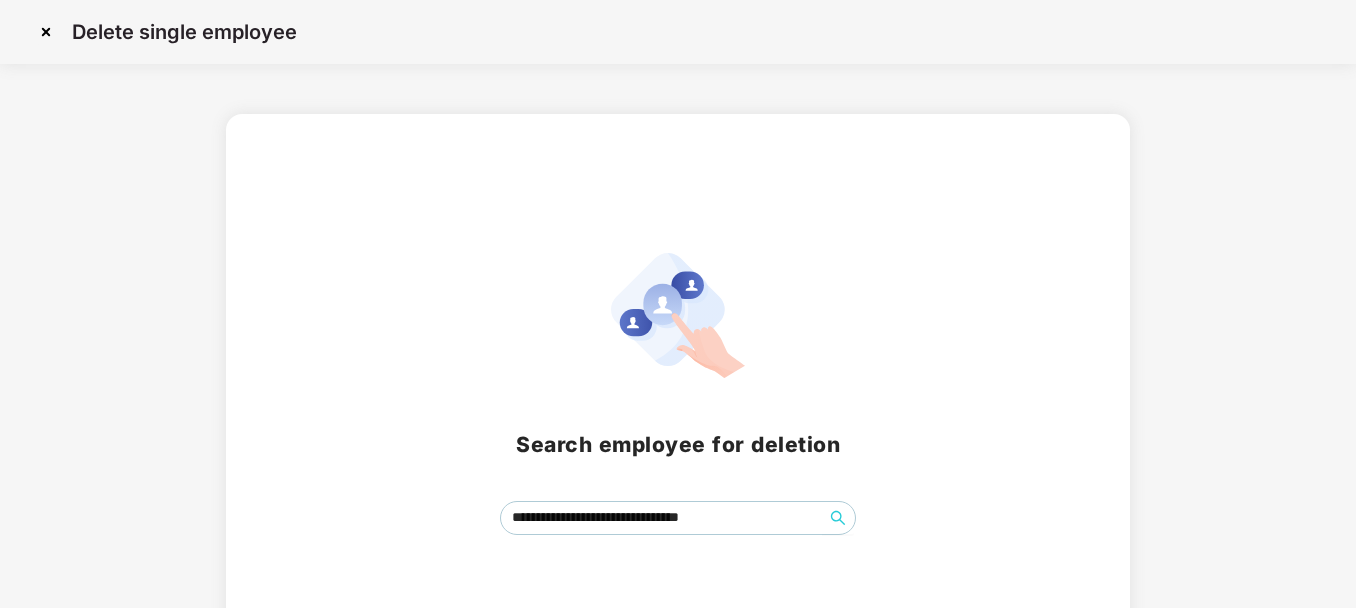 click on "**********" at bounding box center (678, 394) 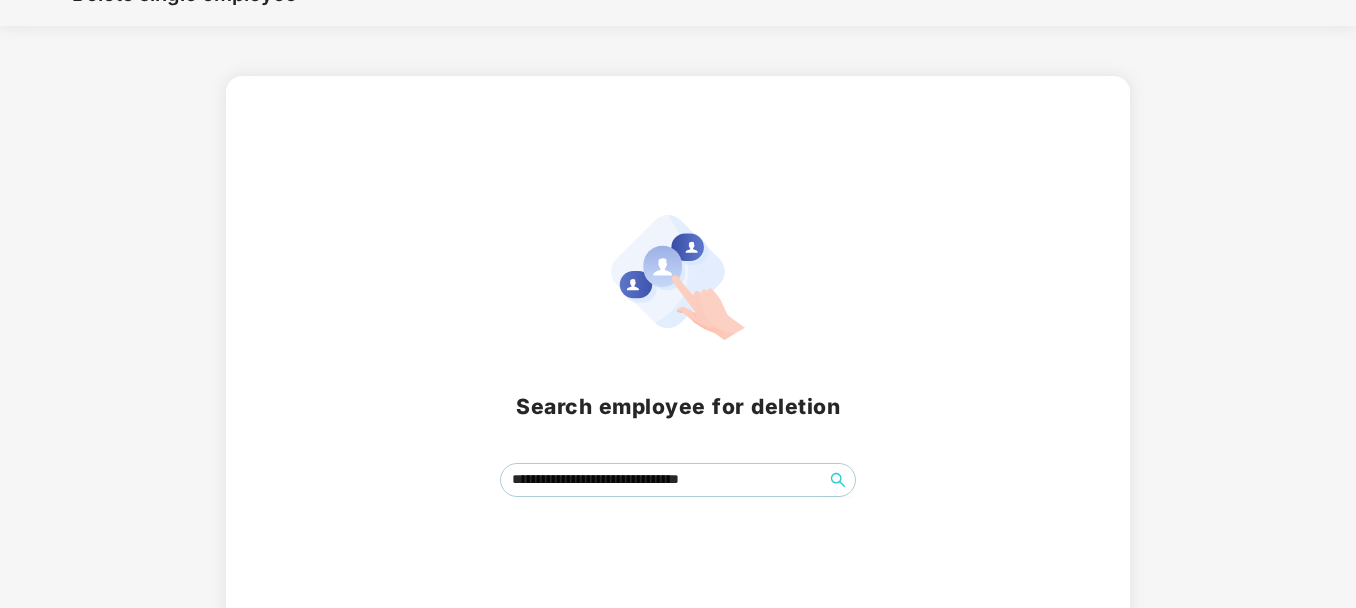 scroll, scrollTop: 66, scrollLeft: 0, axis: vertical 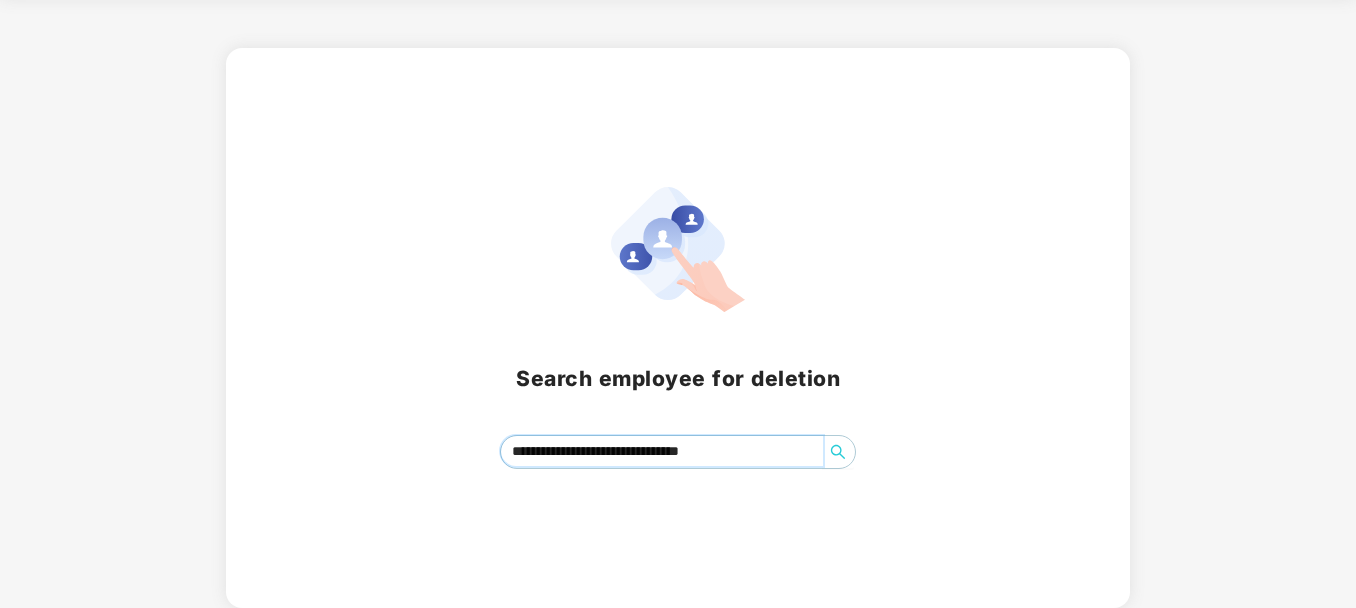 click on "**********" at bounding box center (662, 451) 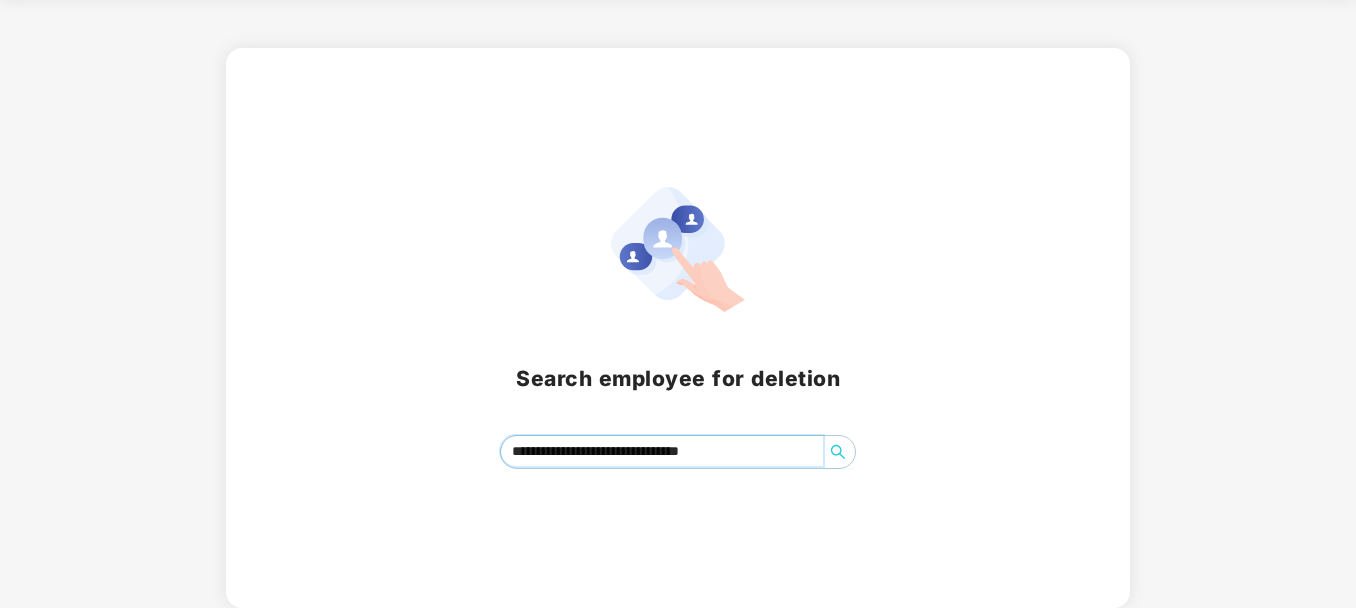 paste 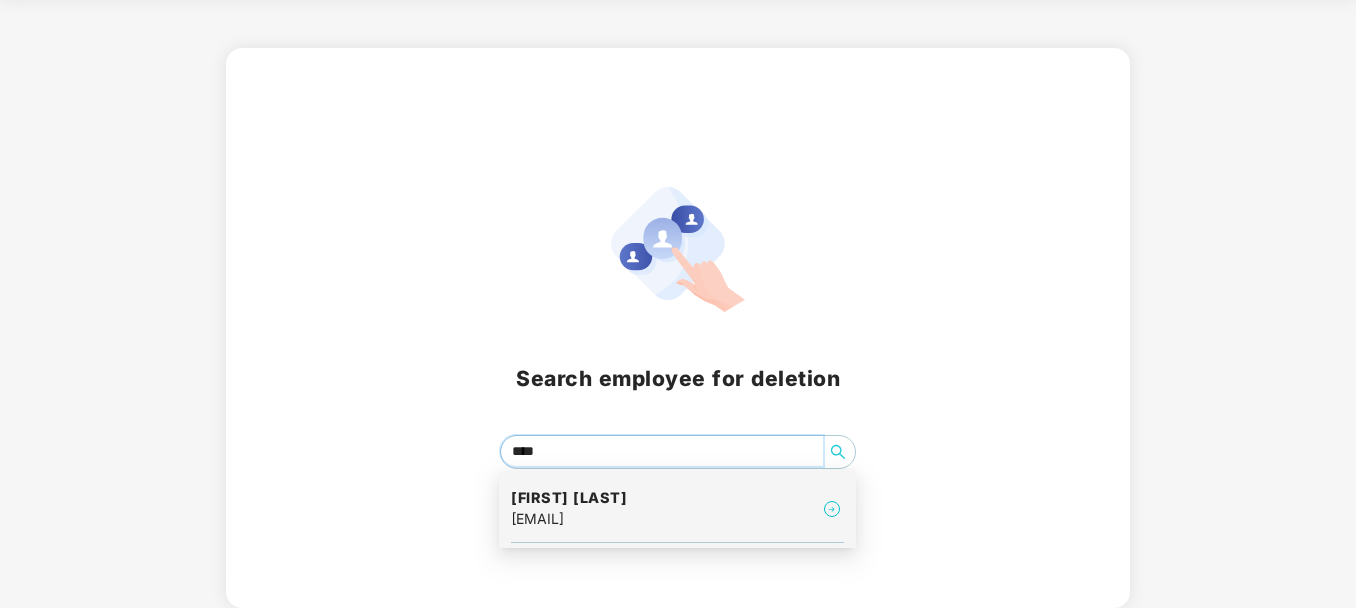 click on "[EMAIL]" at bounding box center (569, 519) 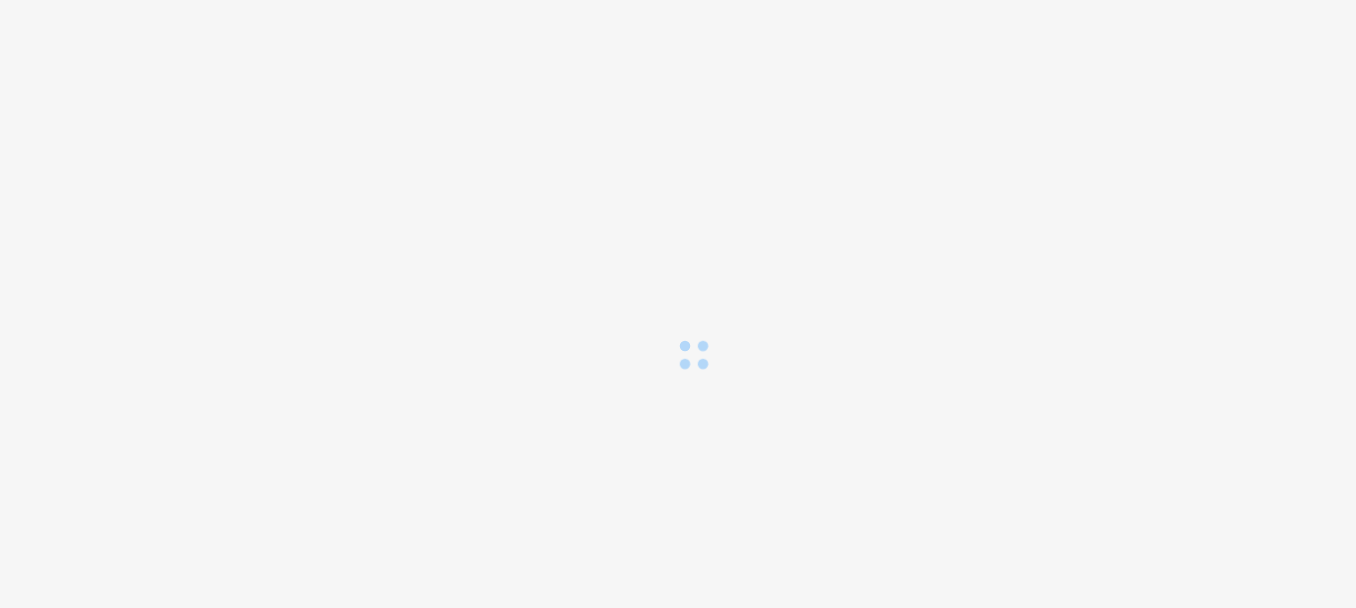 scroll, scrollTop: 0, scrollLeft: 0, axis: both 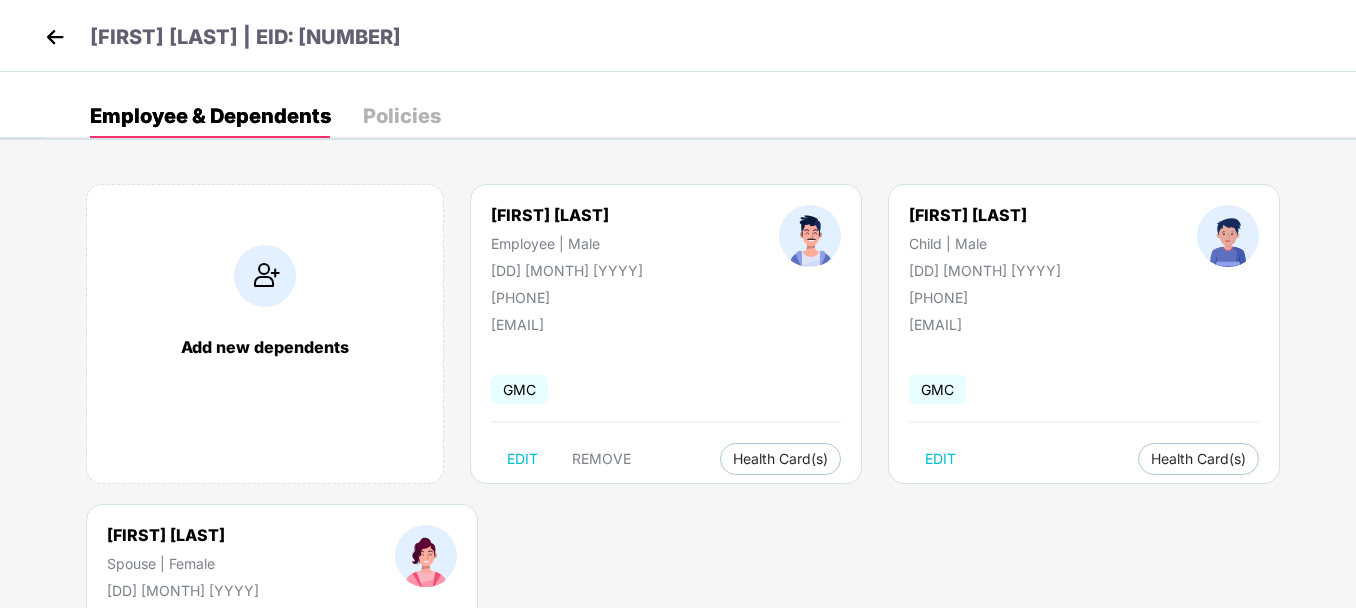 click on "Add new dependents [FIRST] [LAST] Employee | Male [DD] [MONTH] [YYYY] [PHONE] [EMAIL] GMC EDIT REMOVE Health Card(s) [FIRST] [LAST] Child | Male [DD] [MONTH] [YYYY] [PHONE] [EMAIL] GMC EDIT Health Card(s) [FIRST] [LAST] Spouse | Female [DD] [MONTH] [YYYY] [PHONE] [EMAIL] GMC EDIT REMOVE Health Card(s)" at bounding box center [701, 504] 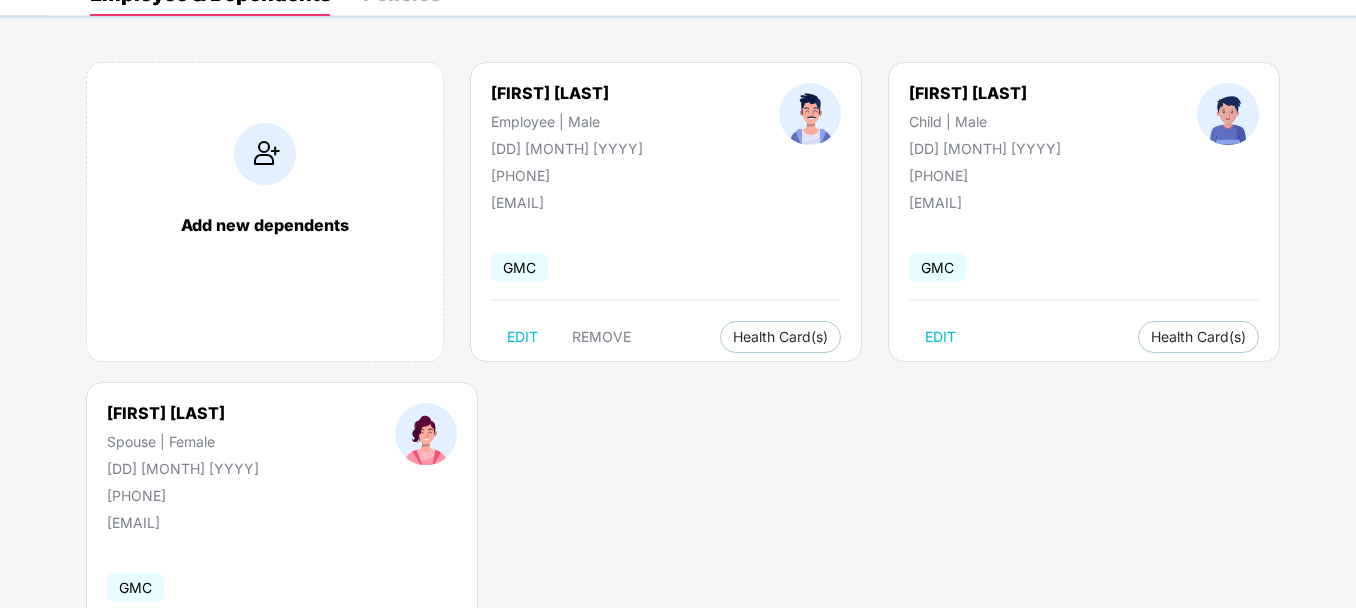 scroll, scrollTop: 120, scrollLeft: 0, axis: vertical 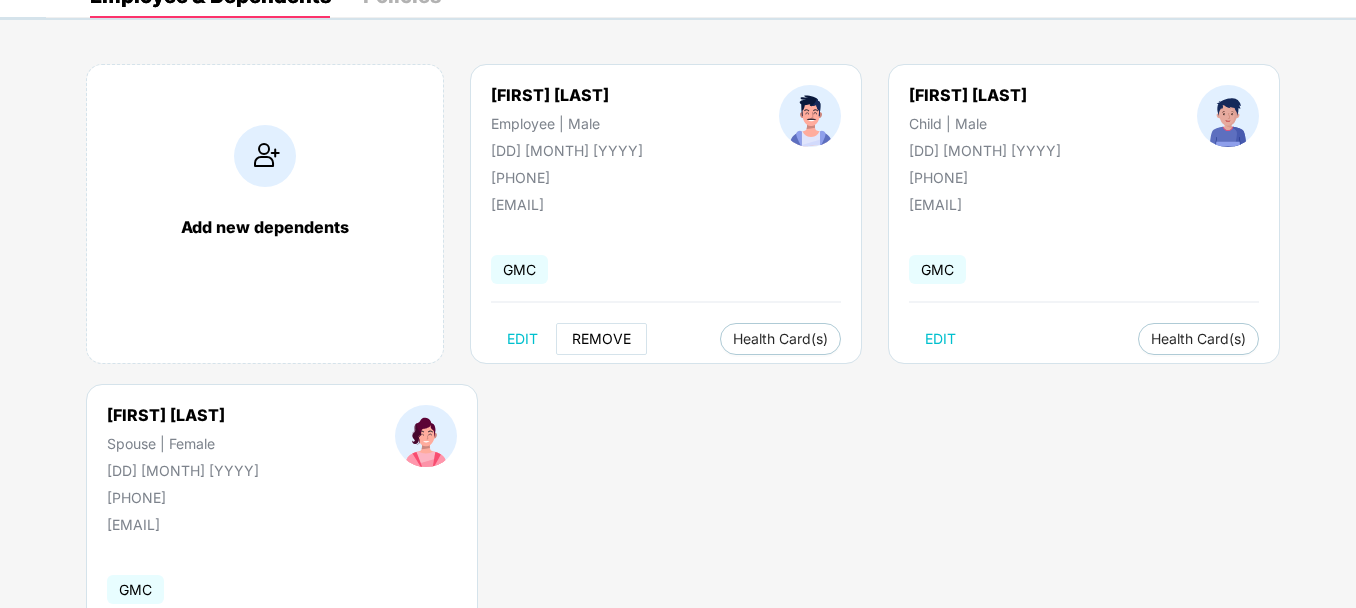 click on "REMOVE" at bounding box center (601, 339) 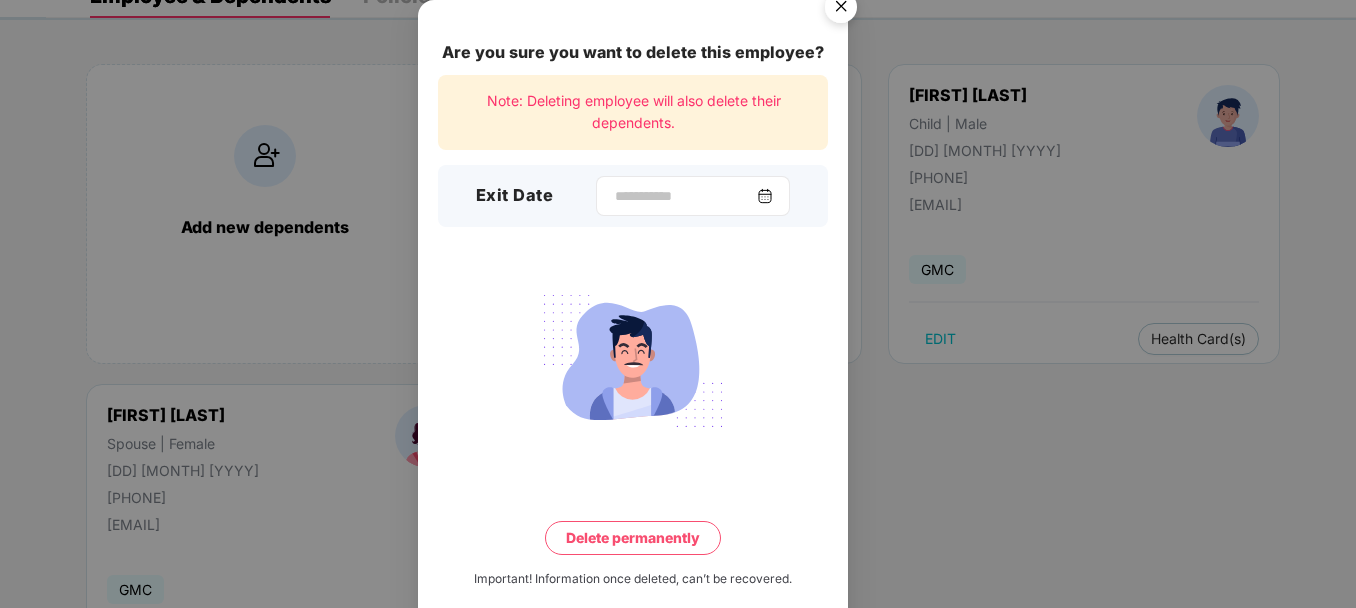 click at bounding box center (693, 196) 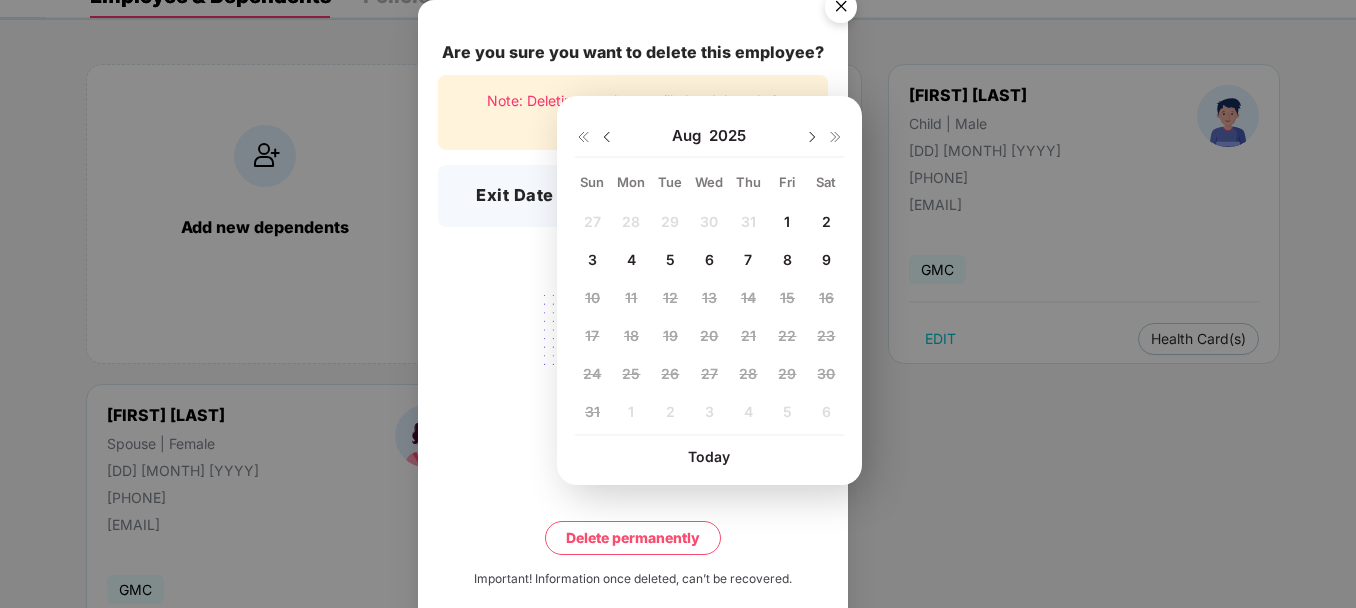 click at bounding box center [607, 137] 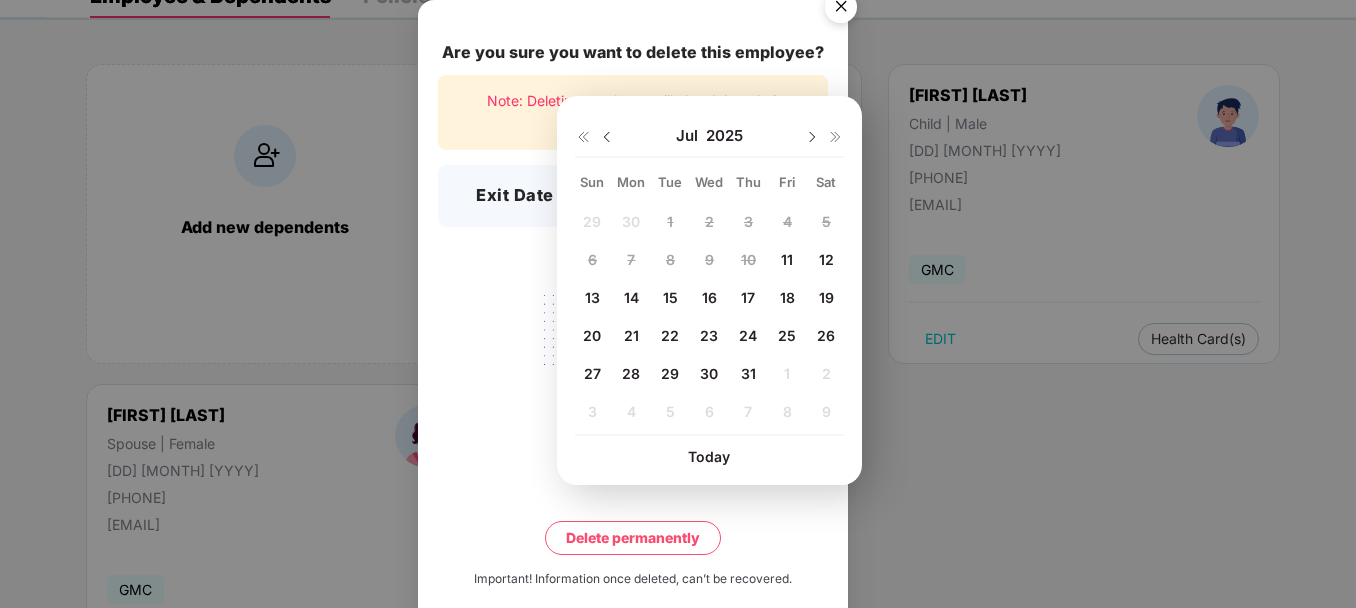 click on "11" at bounding box center (787, 259) 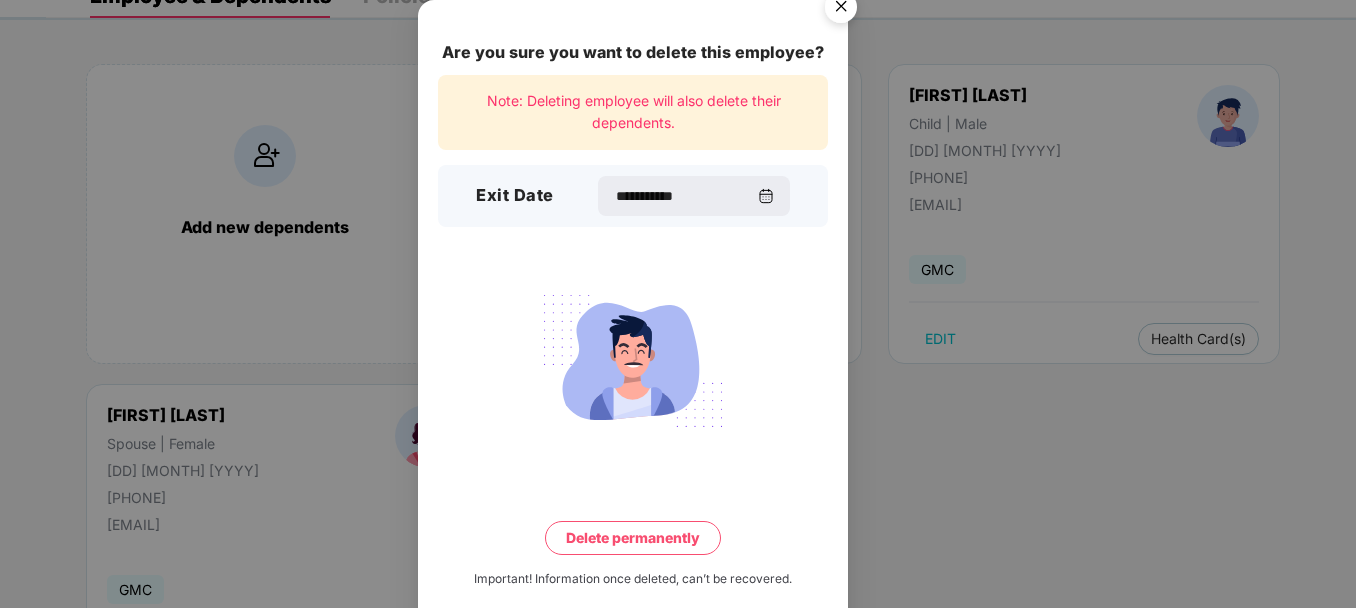 click on "Delete permanently" at bounding box center (633, 538) 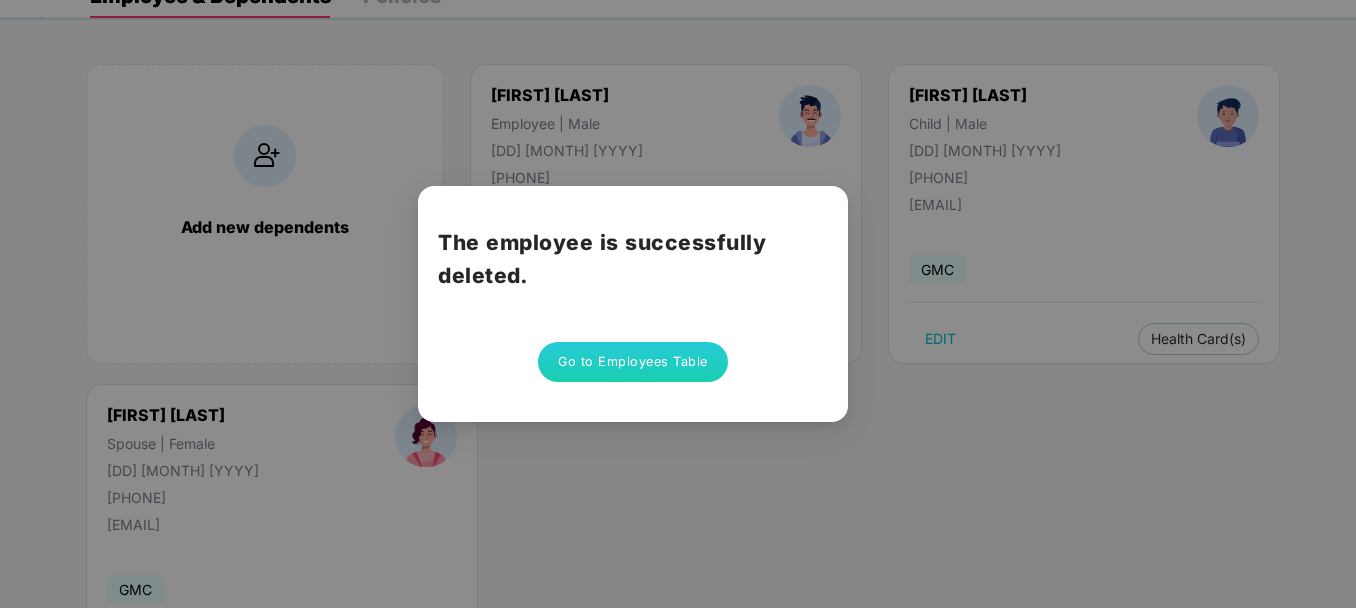 click on "Go to Employees Table" at bounding box center [633, 362] 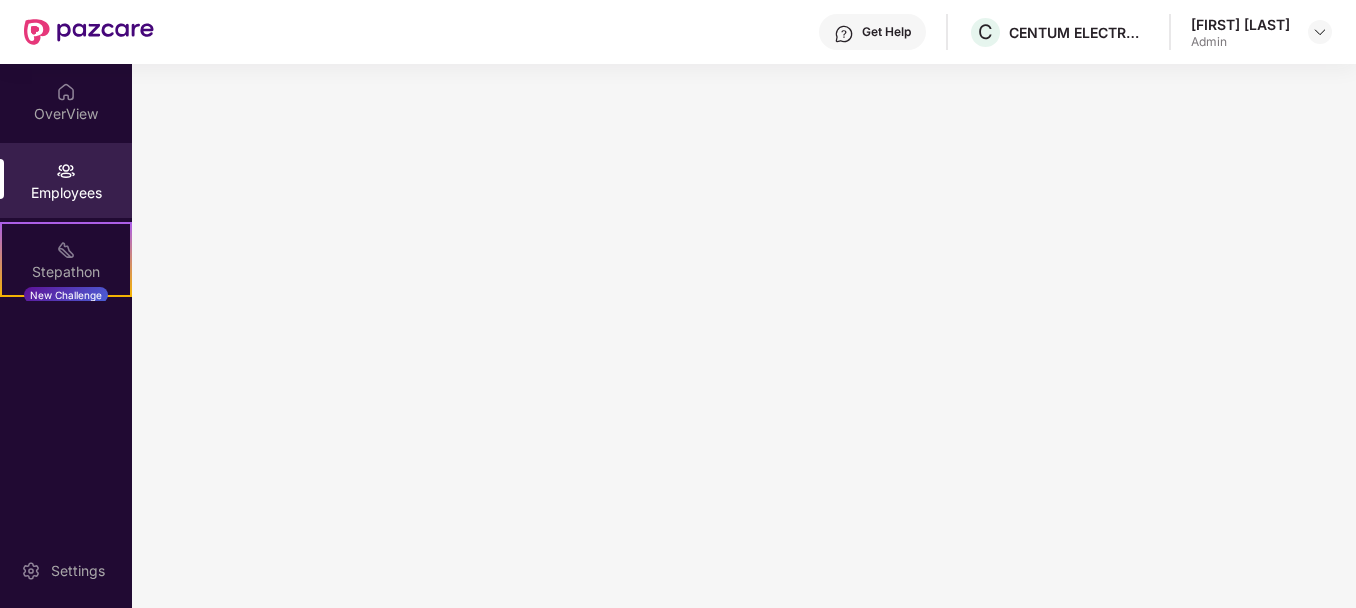 scroll, scrollTop: 0, scrollLeft: 0, axis: both 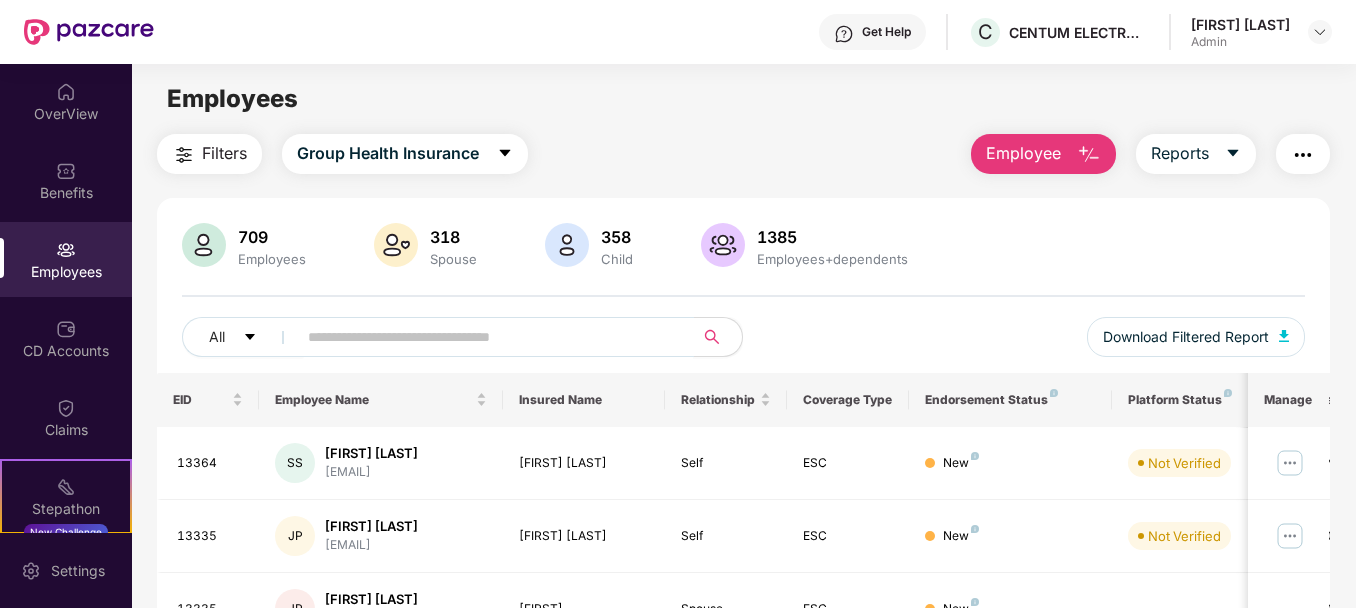 click at bounding box center [487, 337] 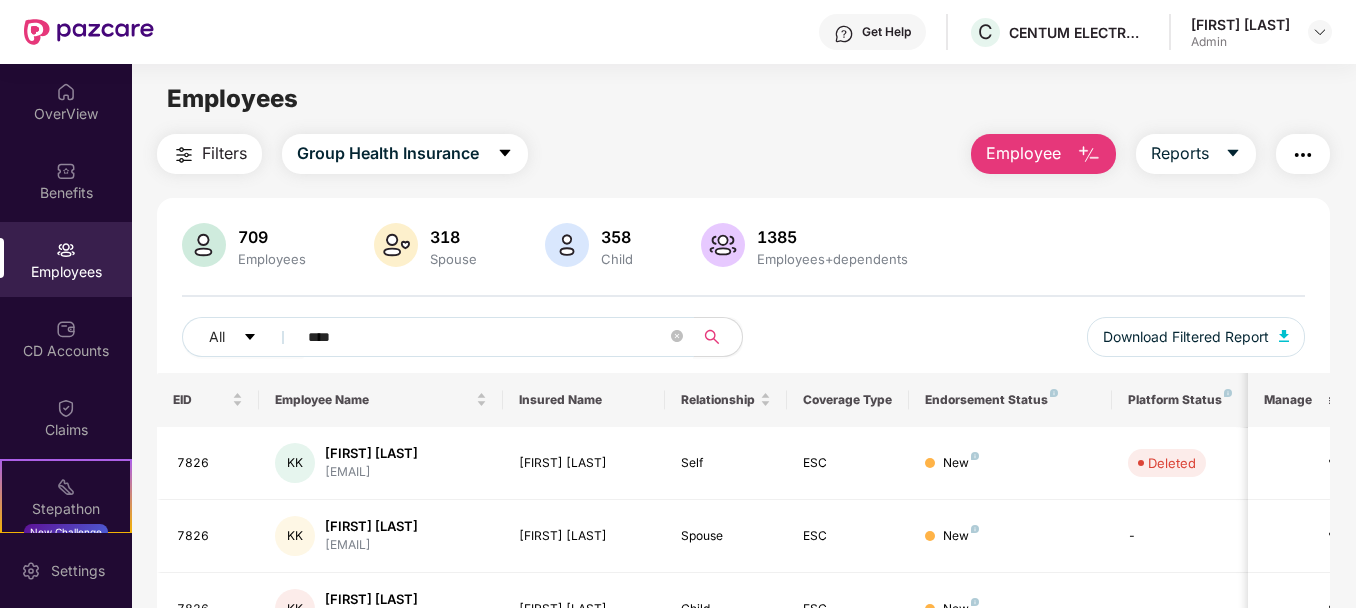 type on "****" 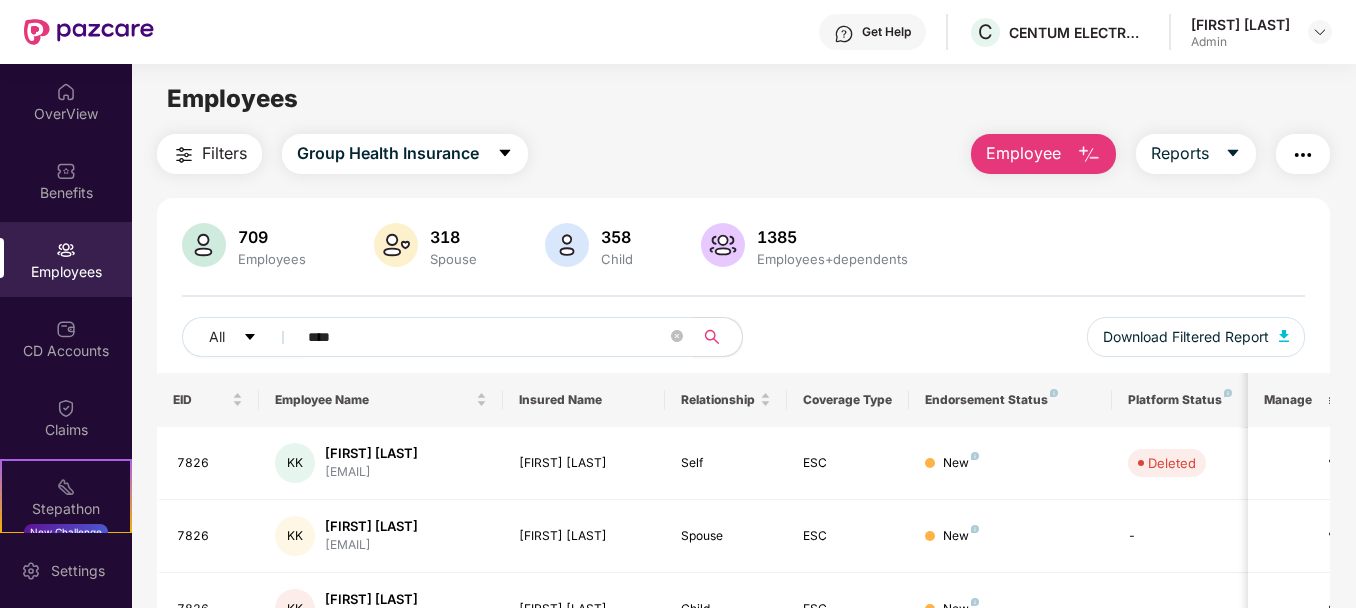 click on "[NUMBER] Employees [NUMBER] Spouse [NUMBER] Child [NUMBER] Employees+dependents All **** Download Filtered Report" at bounding box center (743, 298) 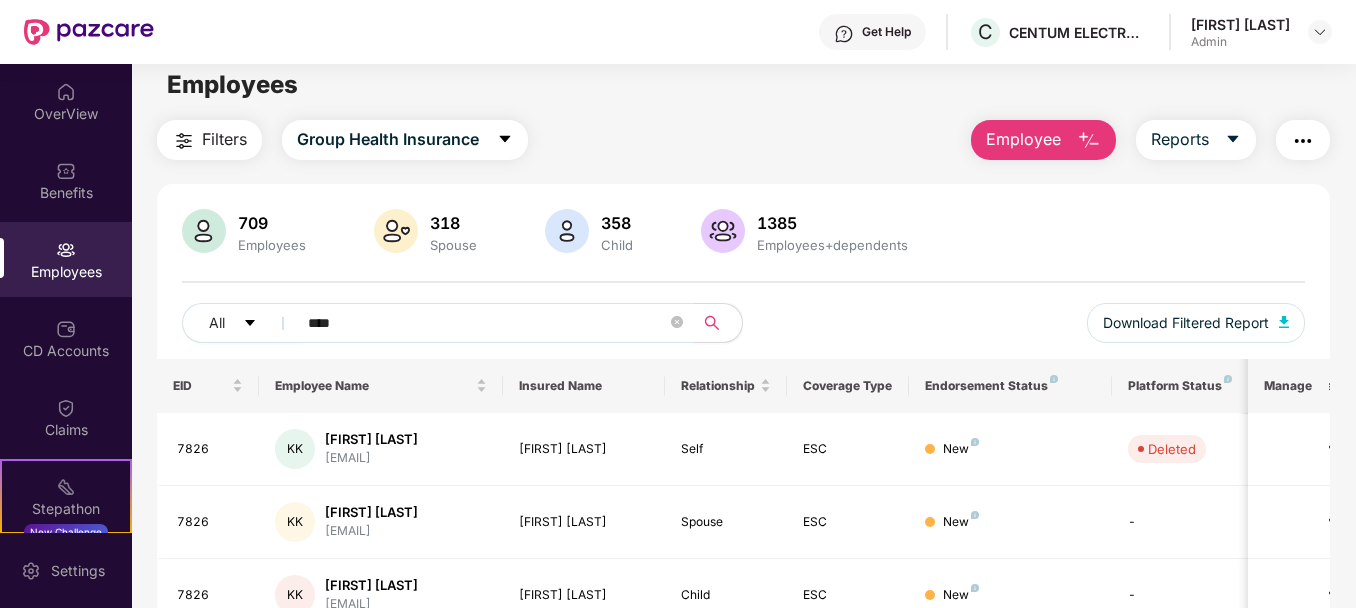 scroll, scrollTop: 0, scrollLeft: 0, axis: both 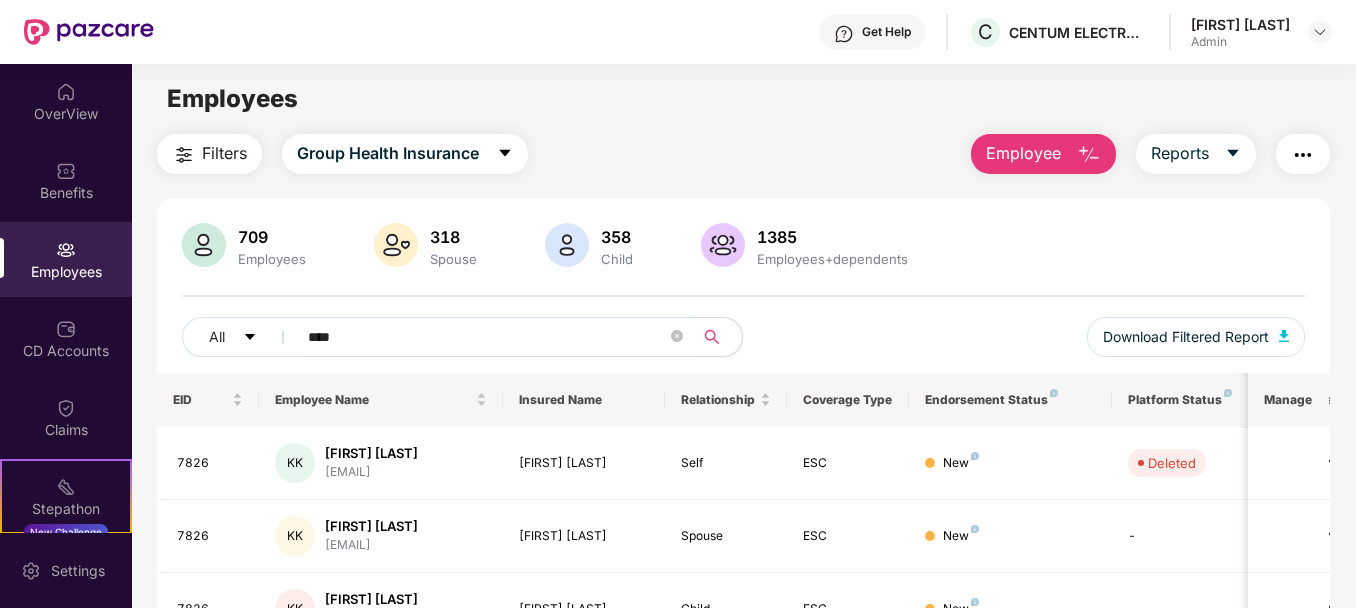 click at bounding box center [1089, 155] 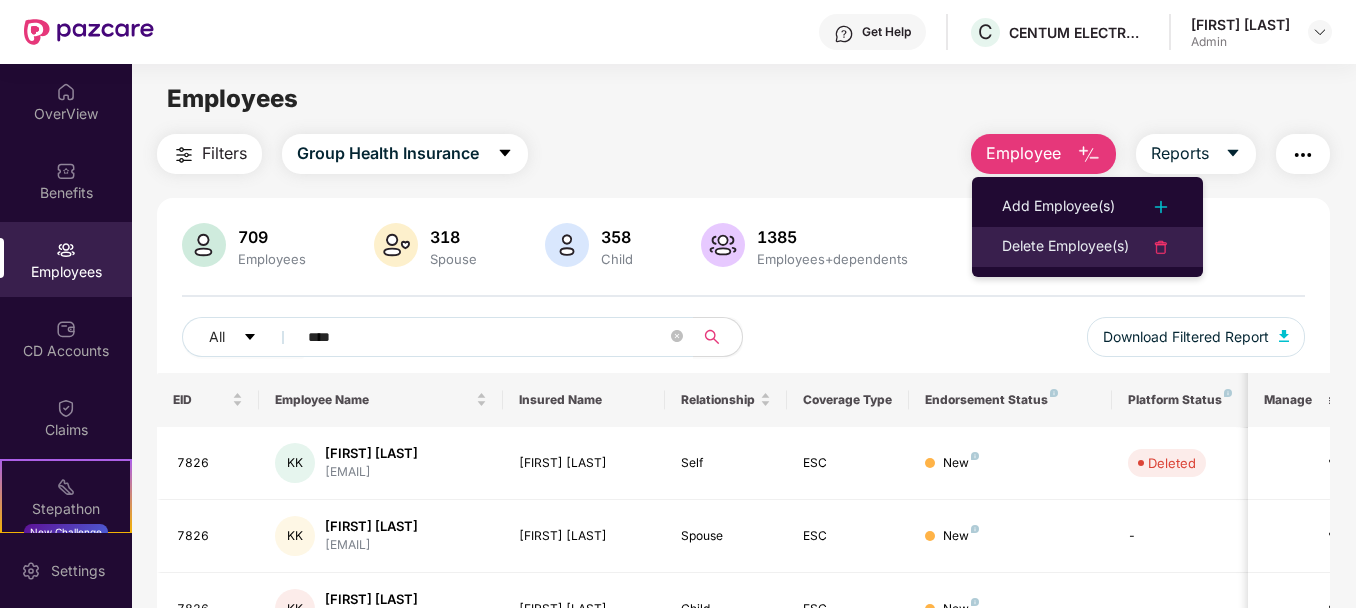 click on "Delete Employee(s)" at bounding box center [1065, 247] 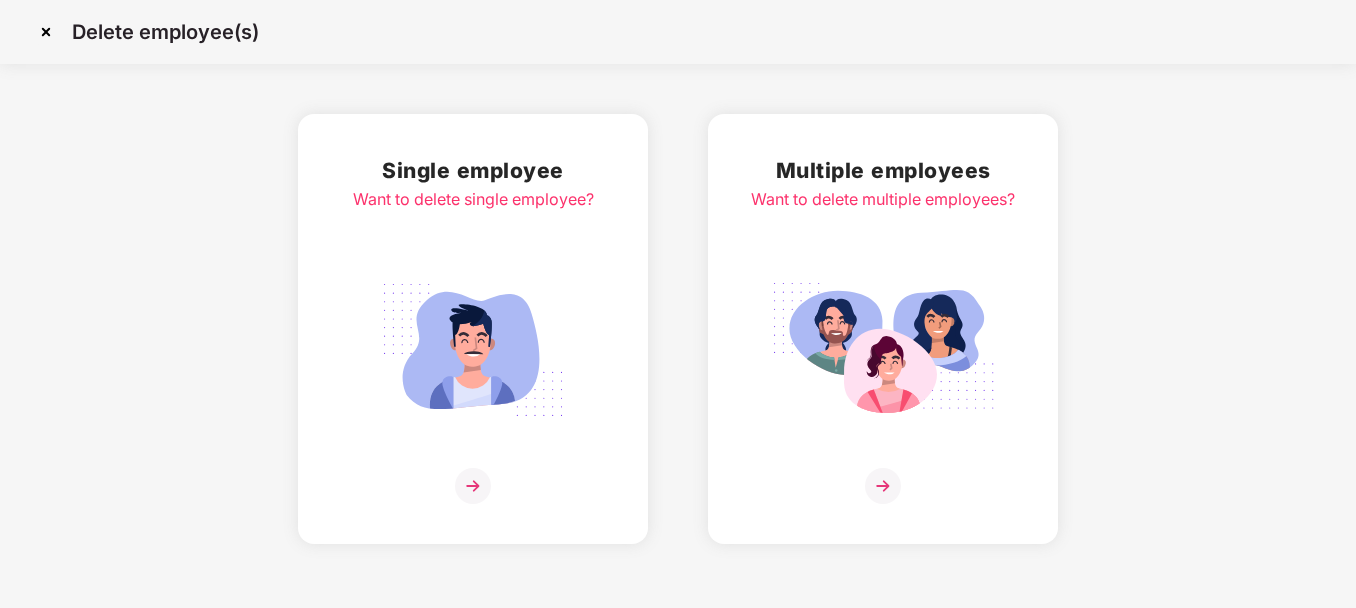 click at bounding box center (473, 350) 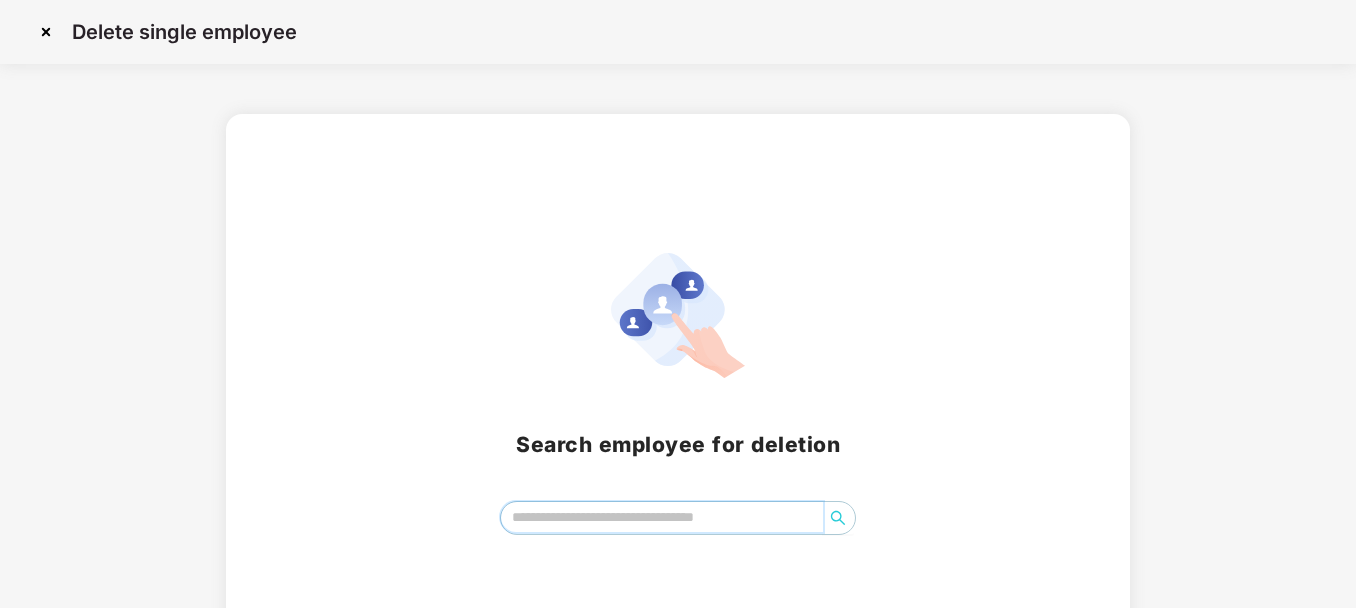 click at bounding box center [662, 517] 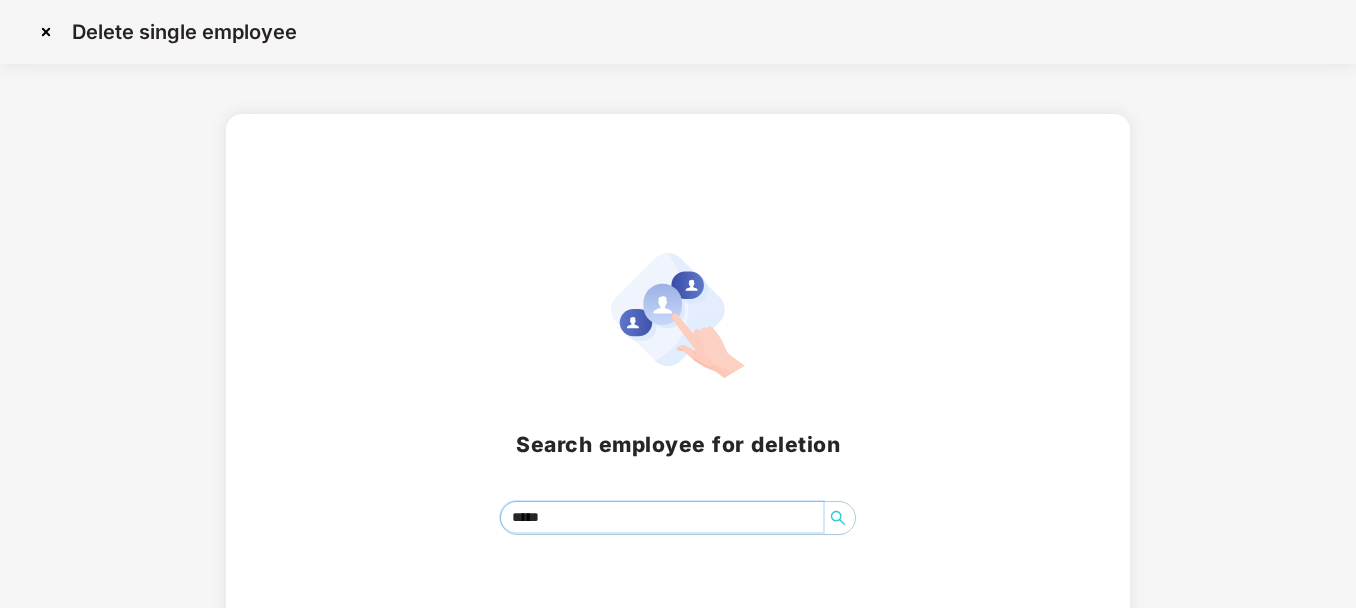 paste on "**********" 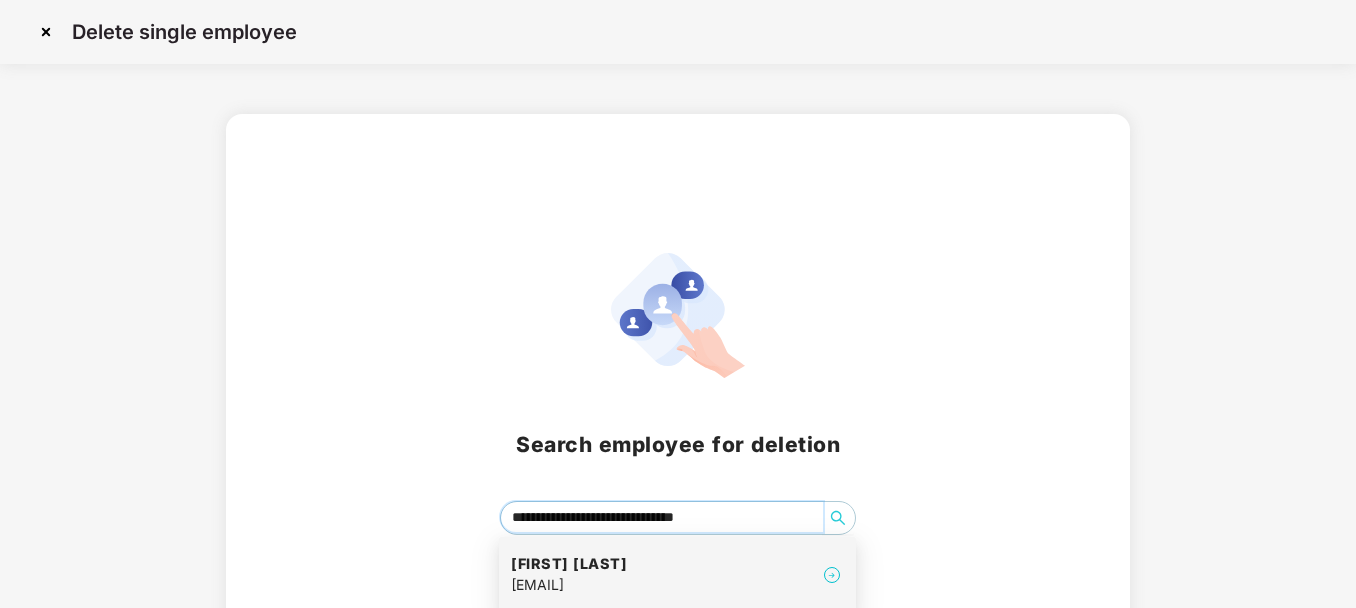 click on "[EMAIL]" at bounding box center [569, 585] 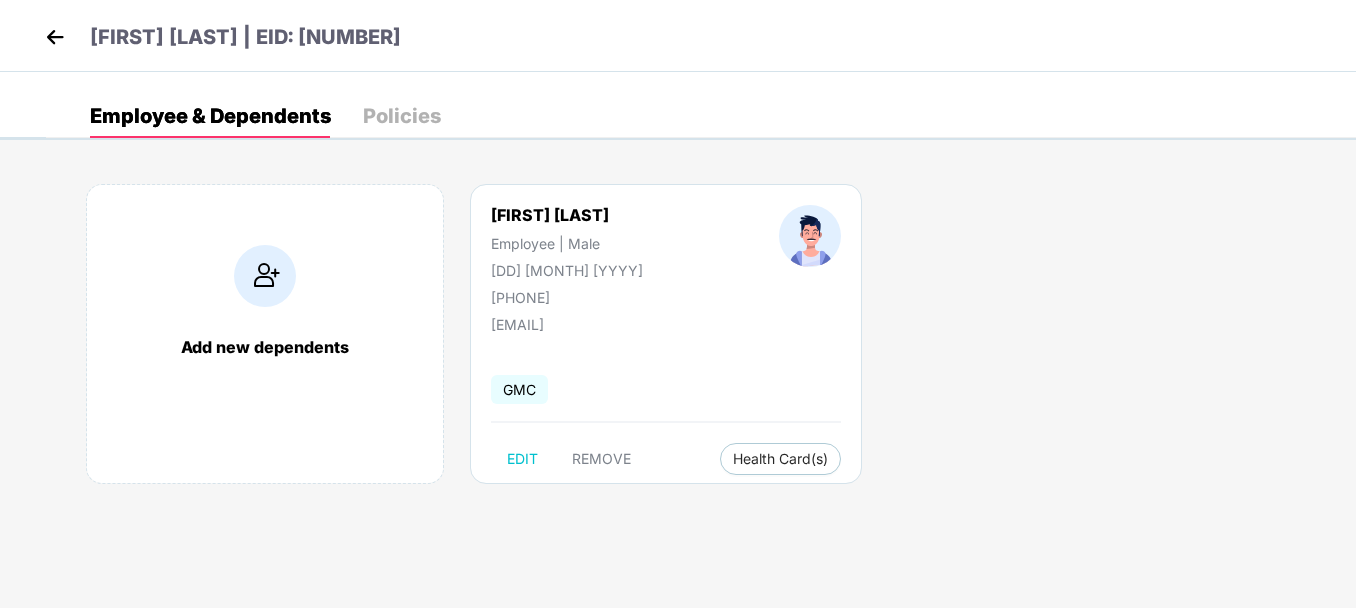 click on "[FIRST] [LAST] Employee | Male [DD] [MONTH] [YYYY] [PHONE] [EMAIL] GMC EDIT REMOVE Health Card(s) [EMAIL] [FIRST] [LAST] Child | Male [DD] [MONTH] [YYYY] [PHONE] [EMAIL] GMC EDIT Health Card(s) [FIRST] [LAST] Spouse | Female [DD] [MONTH] [YYYY] [PHONE] [EMAIL] GMC EDIT REMOVE Health Card(s)" at bounding box center [678, 304] 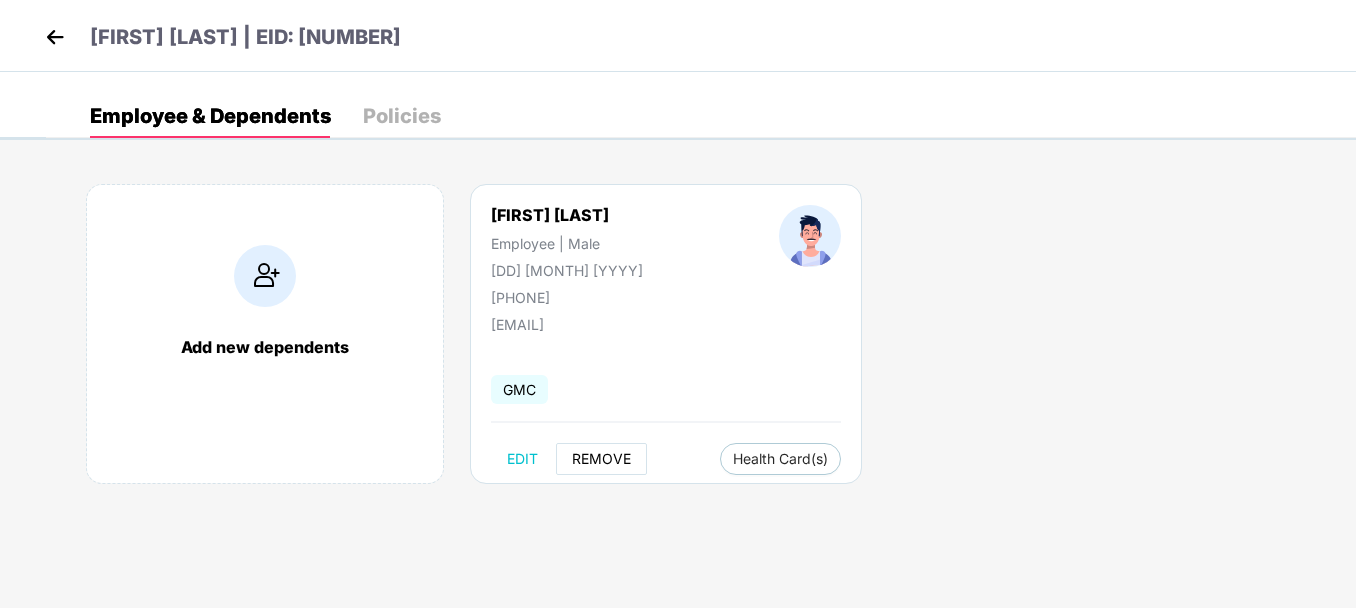 click on "REMOVE" at bounding box center (601, 459) 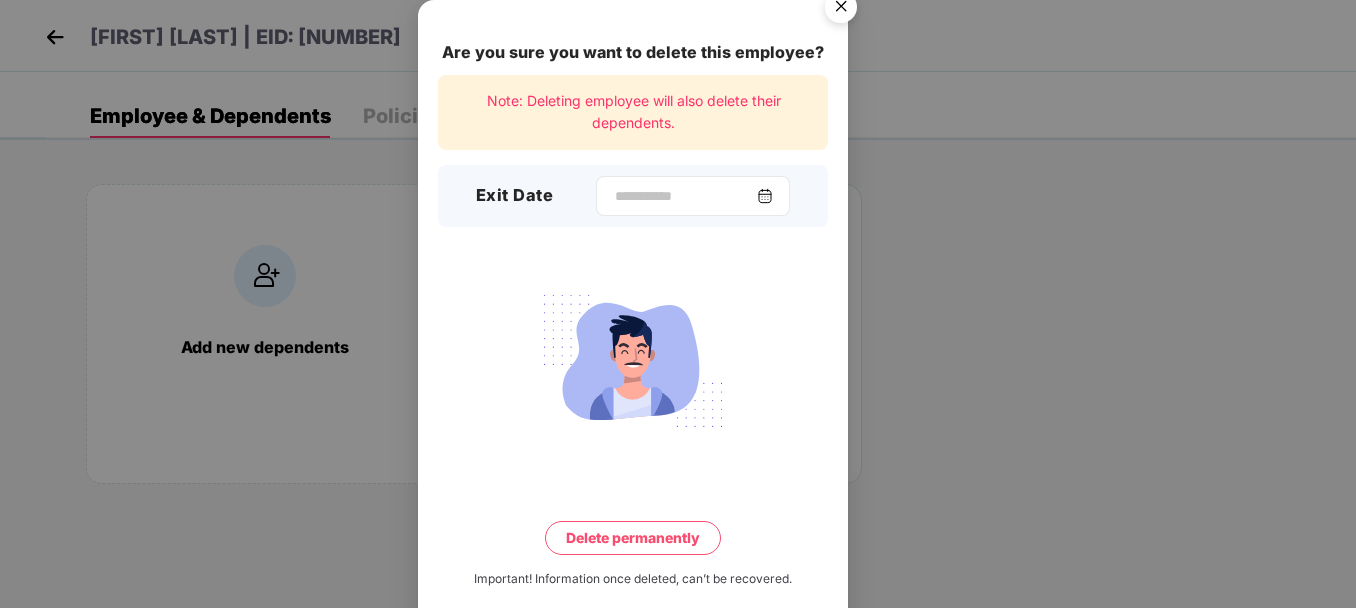 click at bounding box center (765, 196) 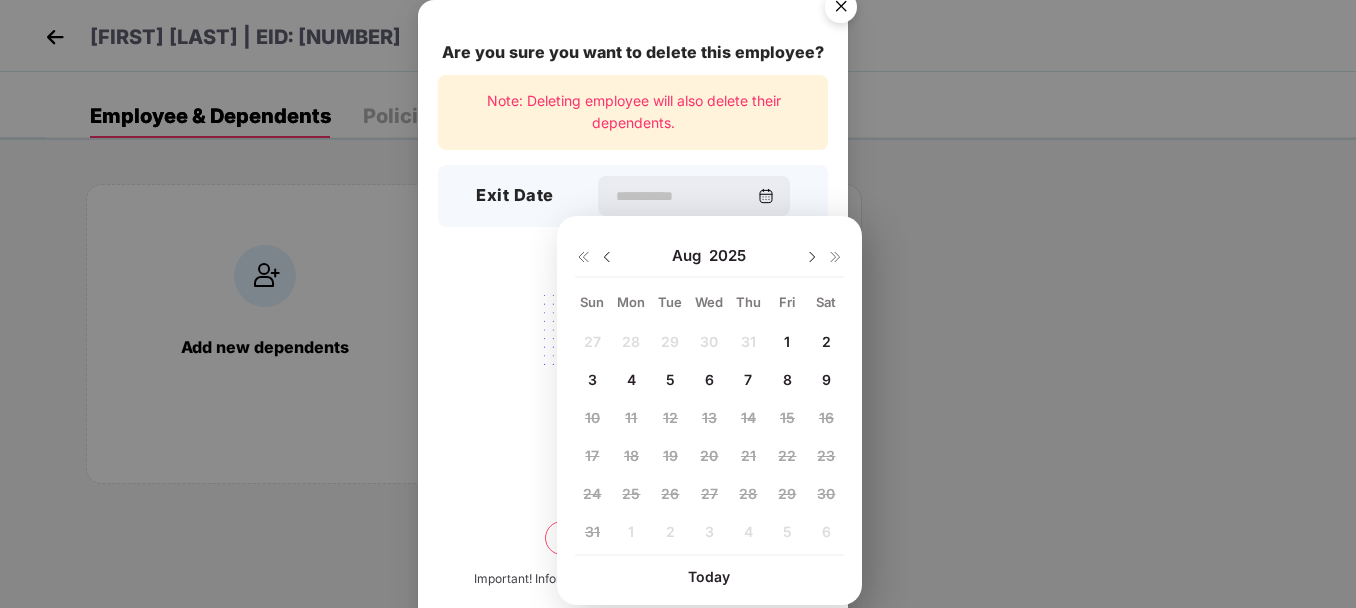 click at bounding box center (607, 257) 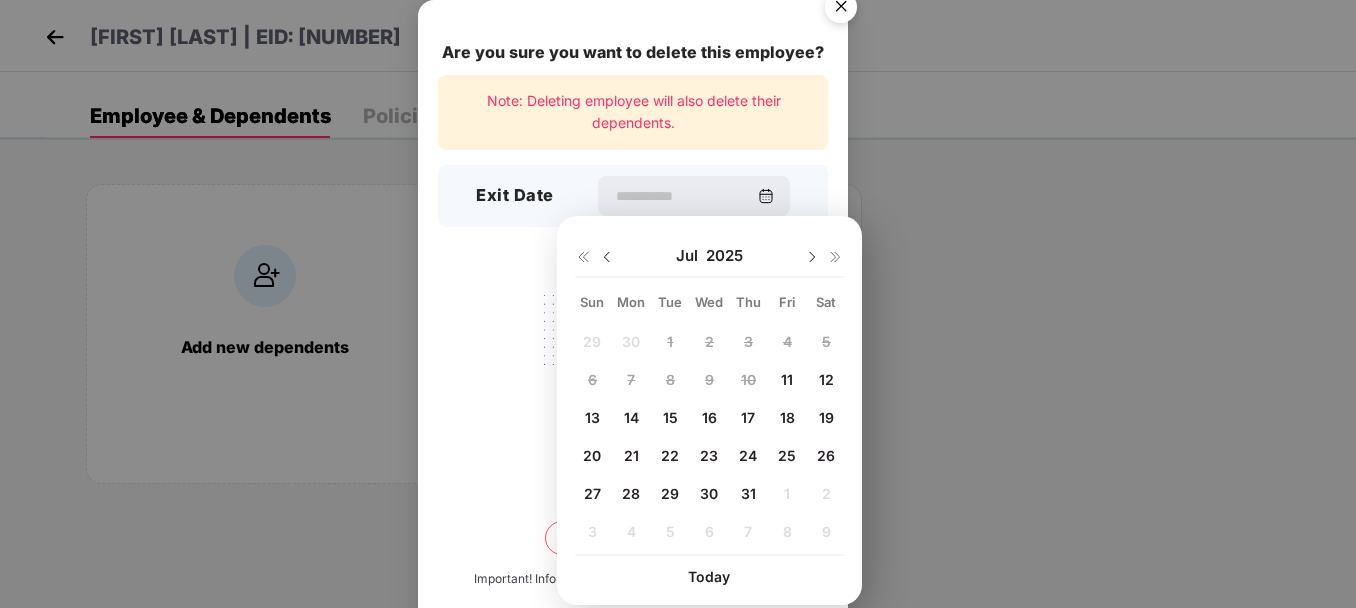 click on "31" at bounding box center (748, 493) 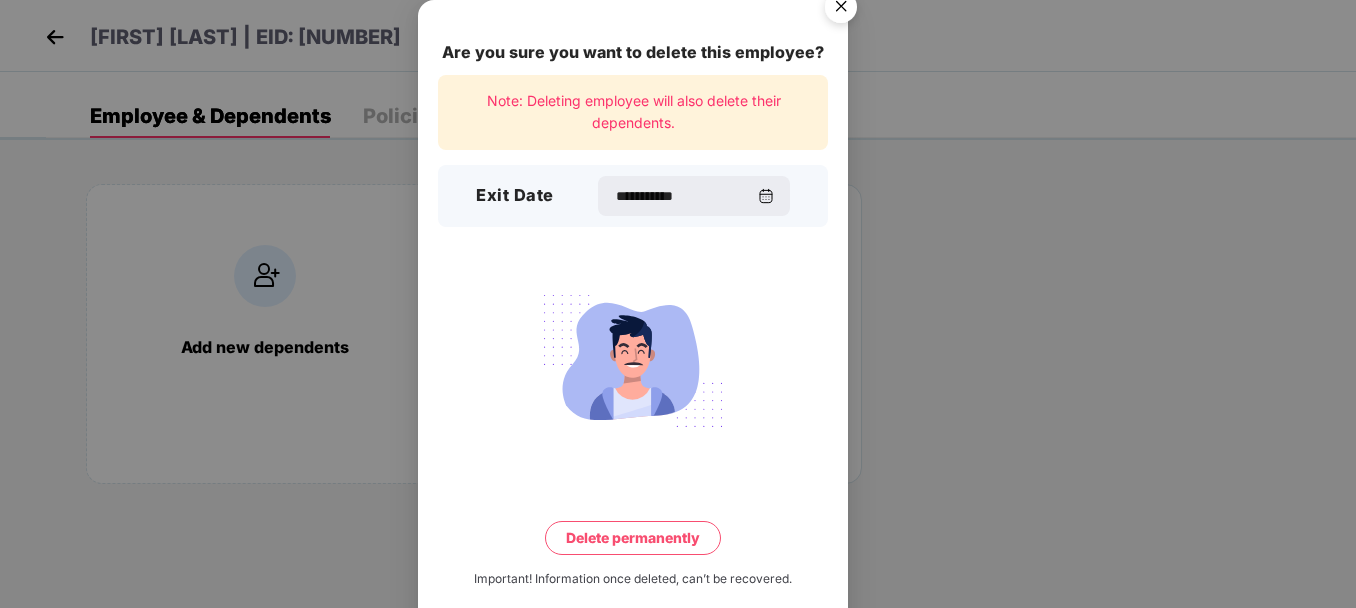 click on "Delete permanently" at bounding box center (633, 538) 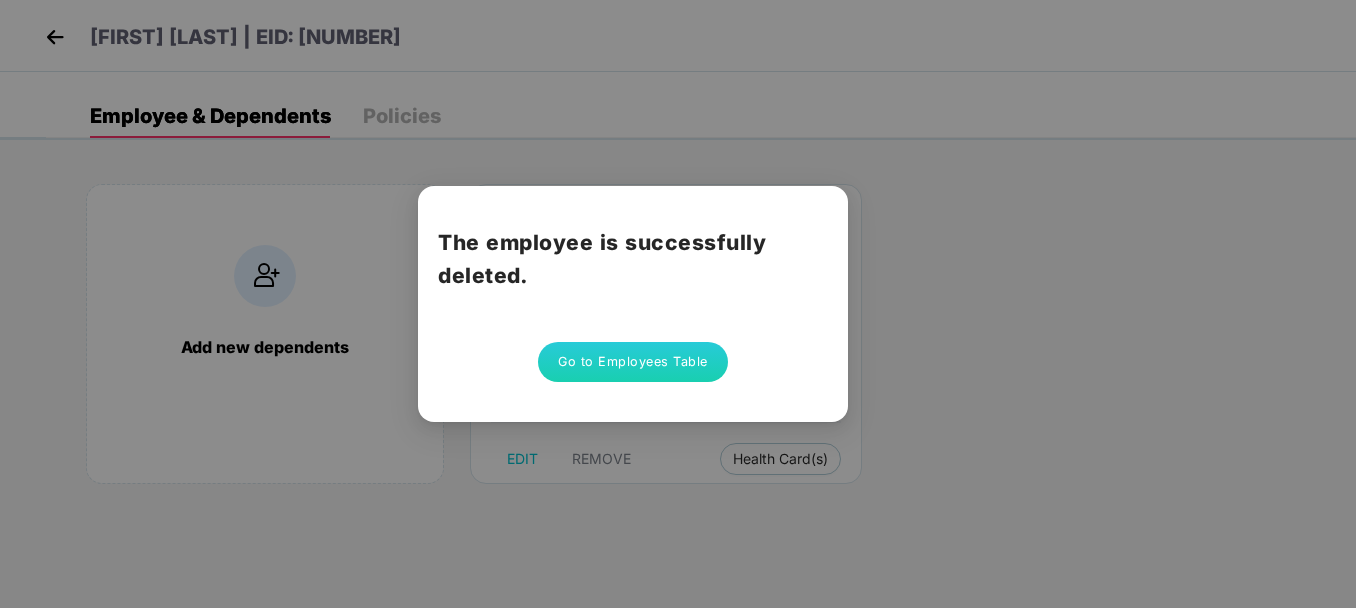 click on "Go to Employees Table" at bounding box center [633, 362] 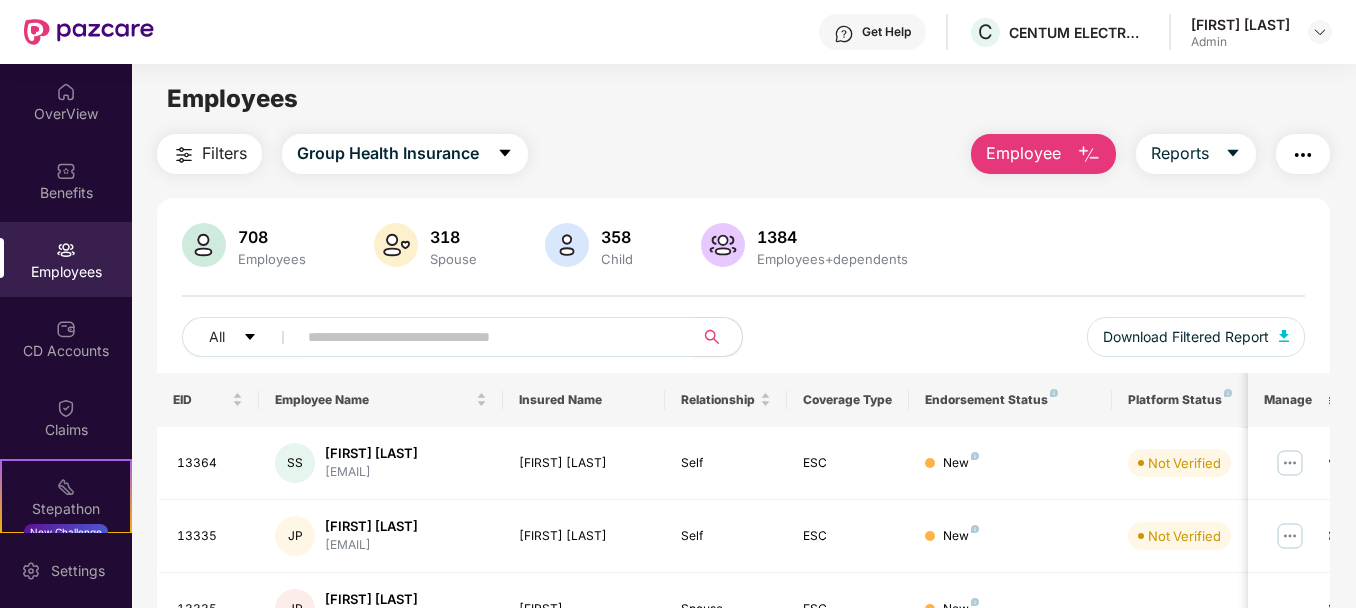 click at bounding box center (1089, 155) 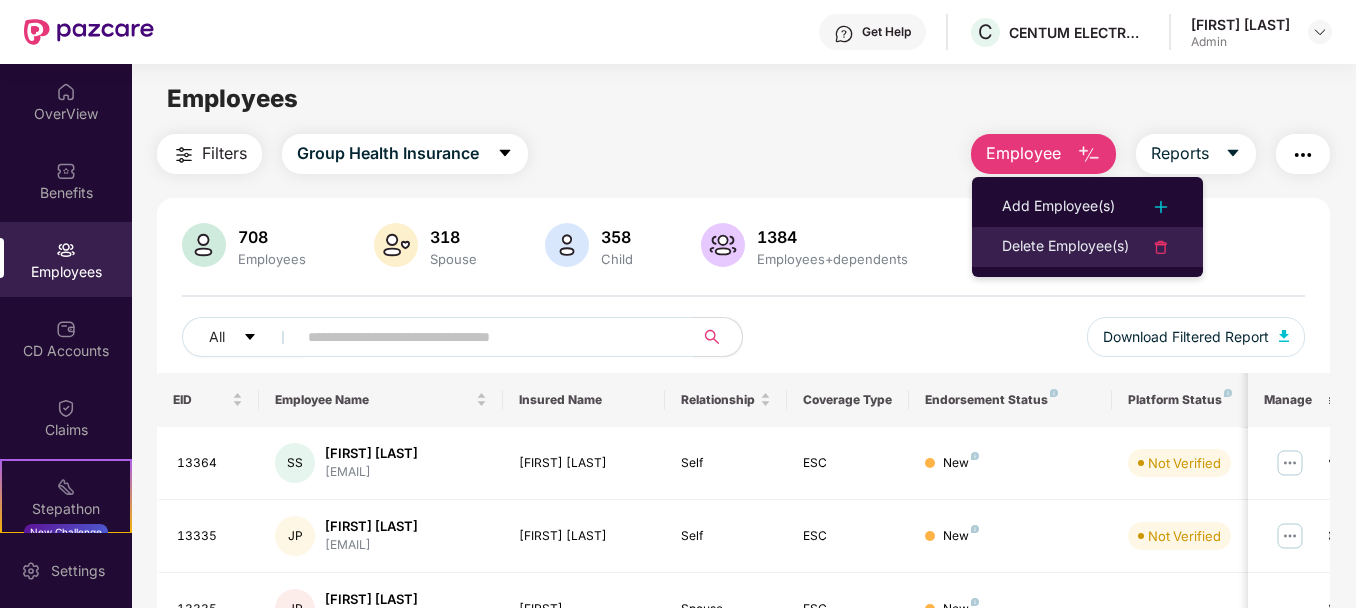 click on "Delete Employee(s)" at bounding box center [1087, 247] 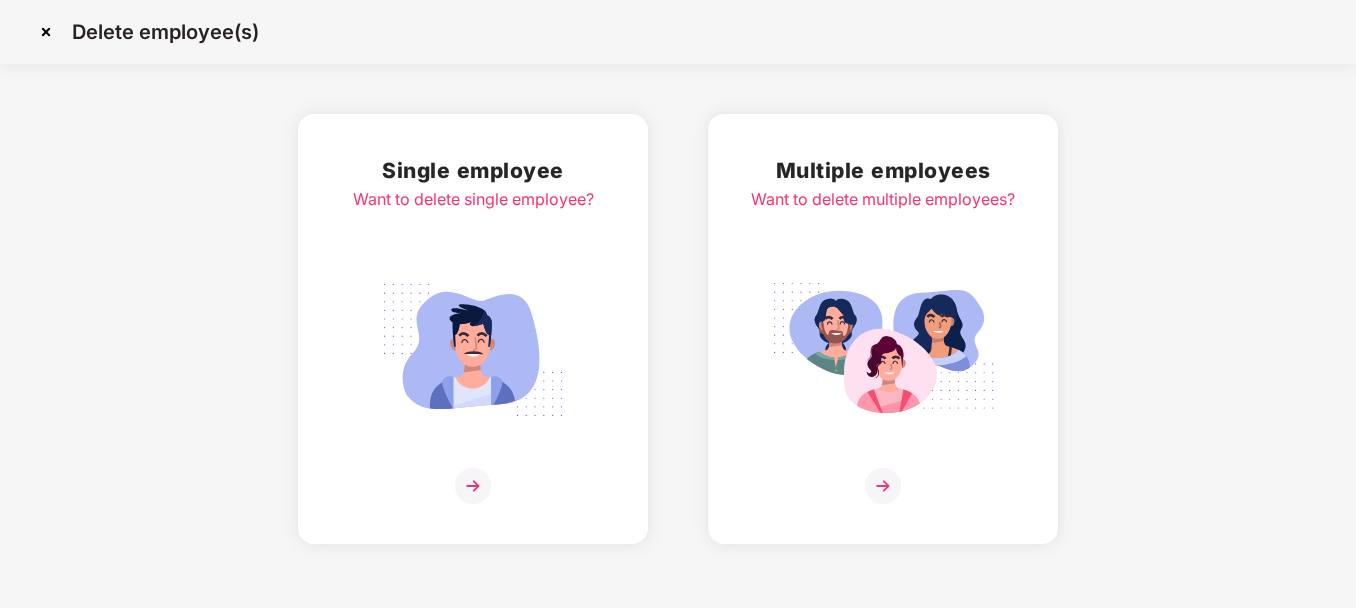 click at bounding box center (473, 350) 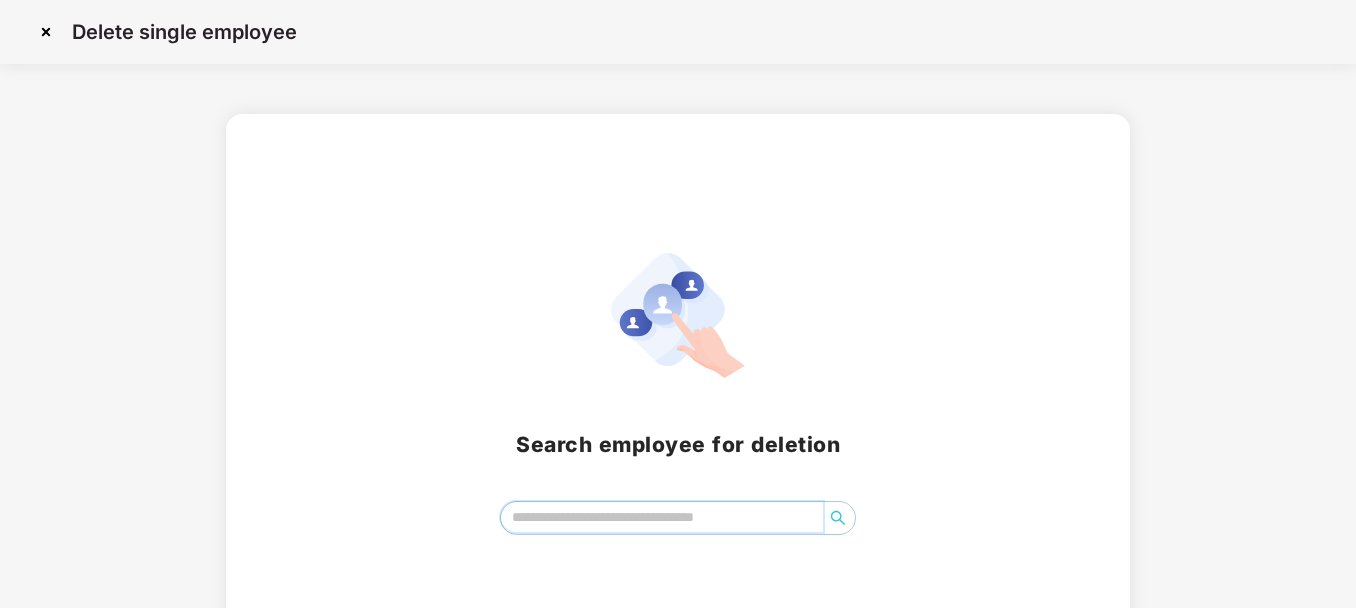click at bounding box center [662, 517] 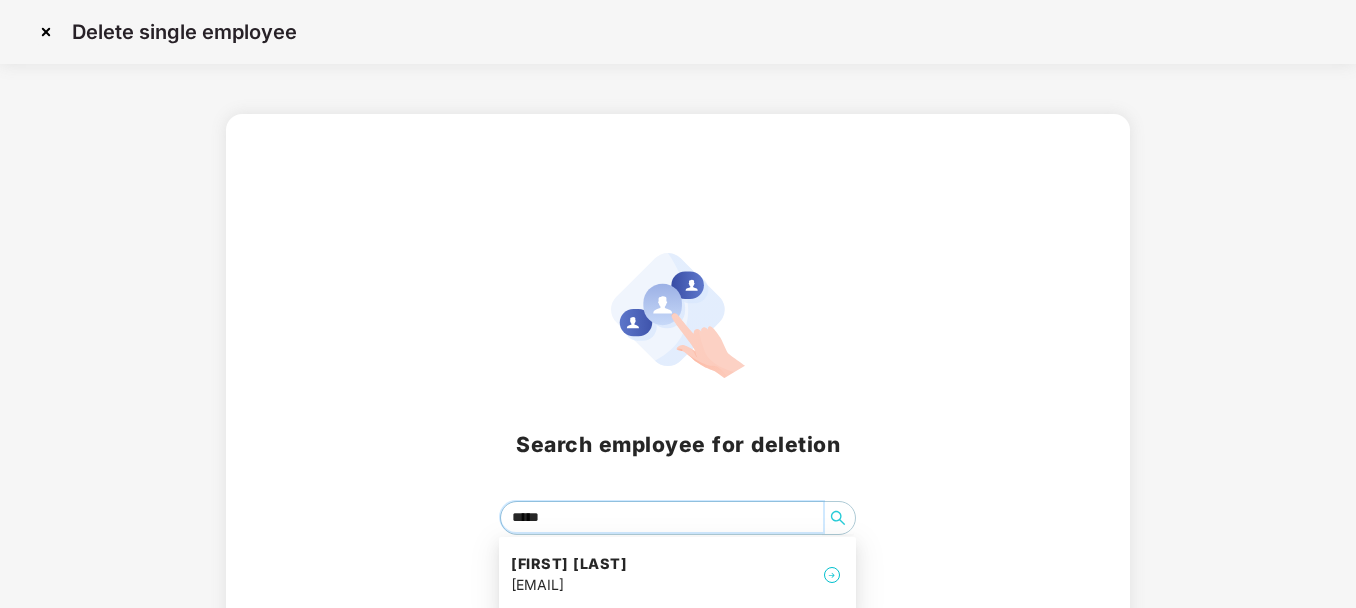 paste on "**********" 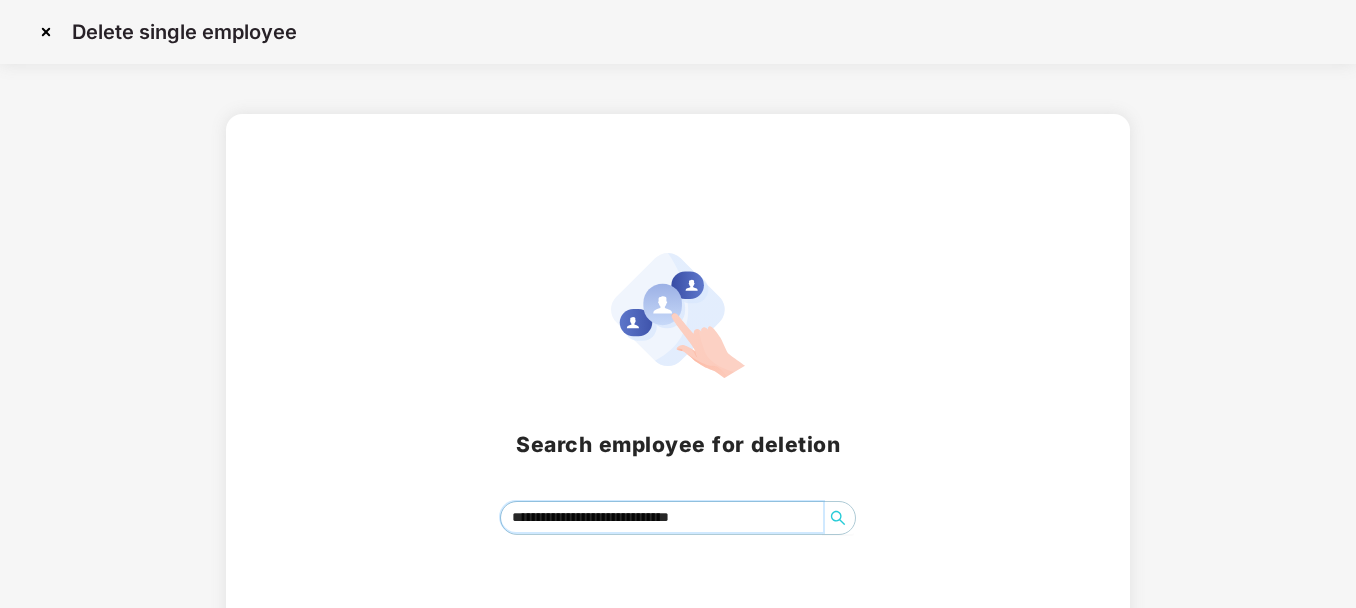 type on "**********" 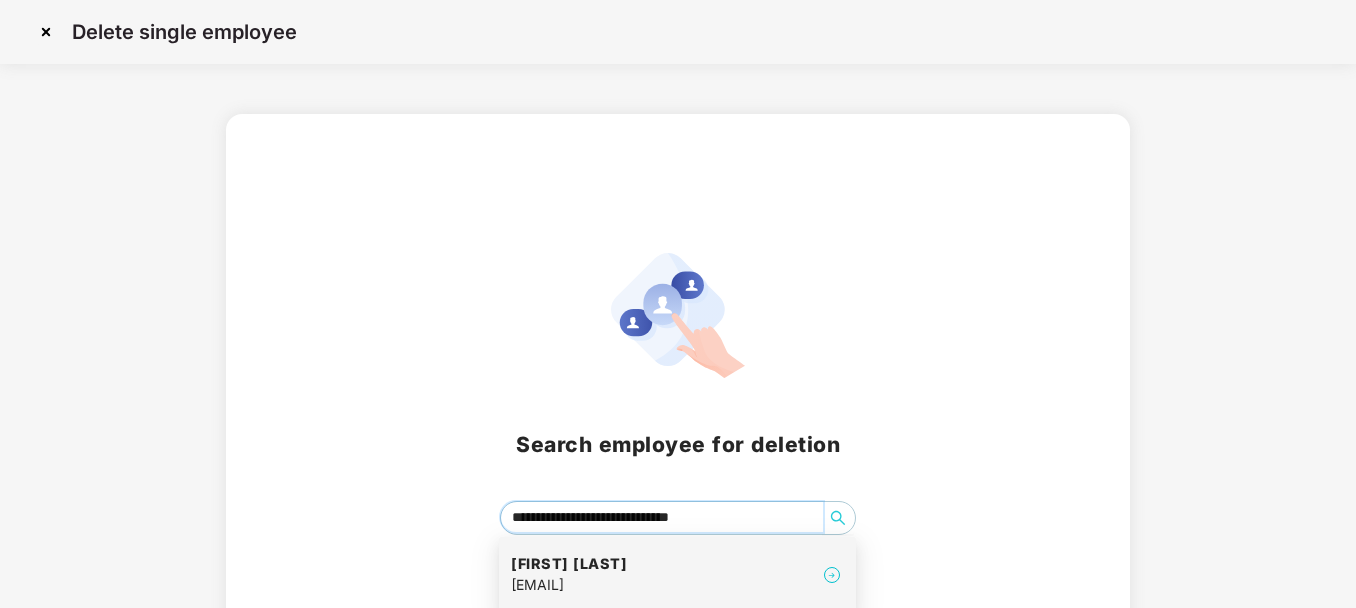 click on "[EMAIL]" at bounding box center [569, 585] 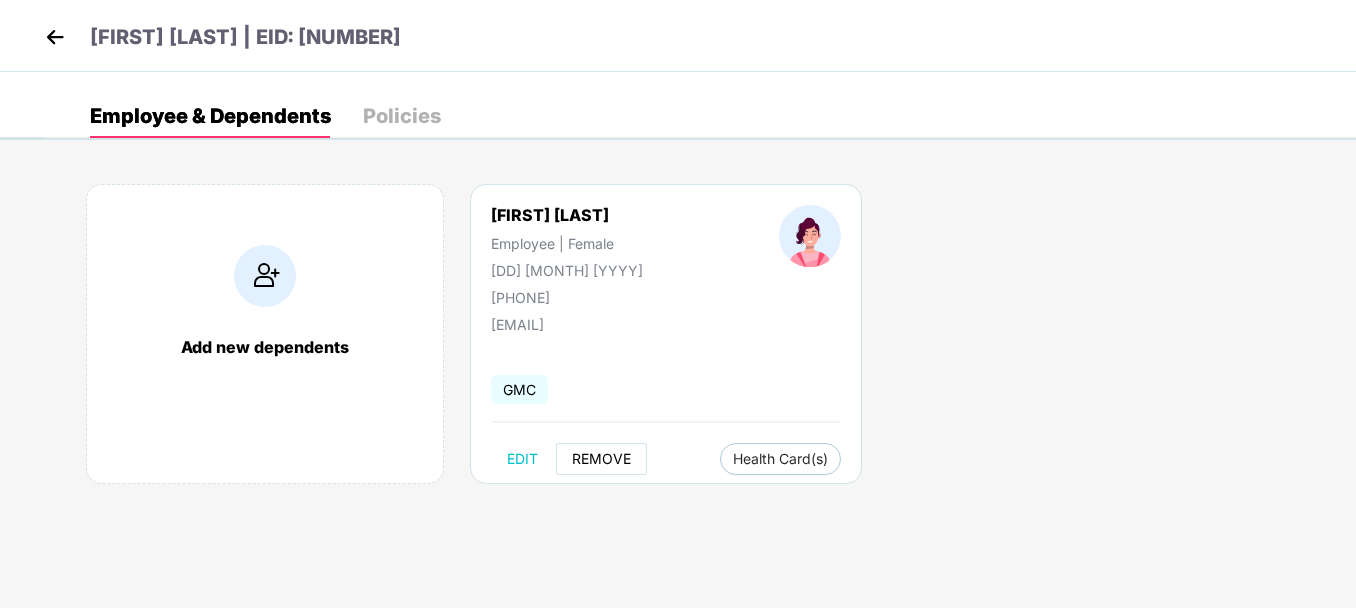 click on "REMOVE" at bounding box center (601, 459) 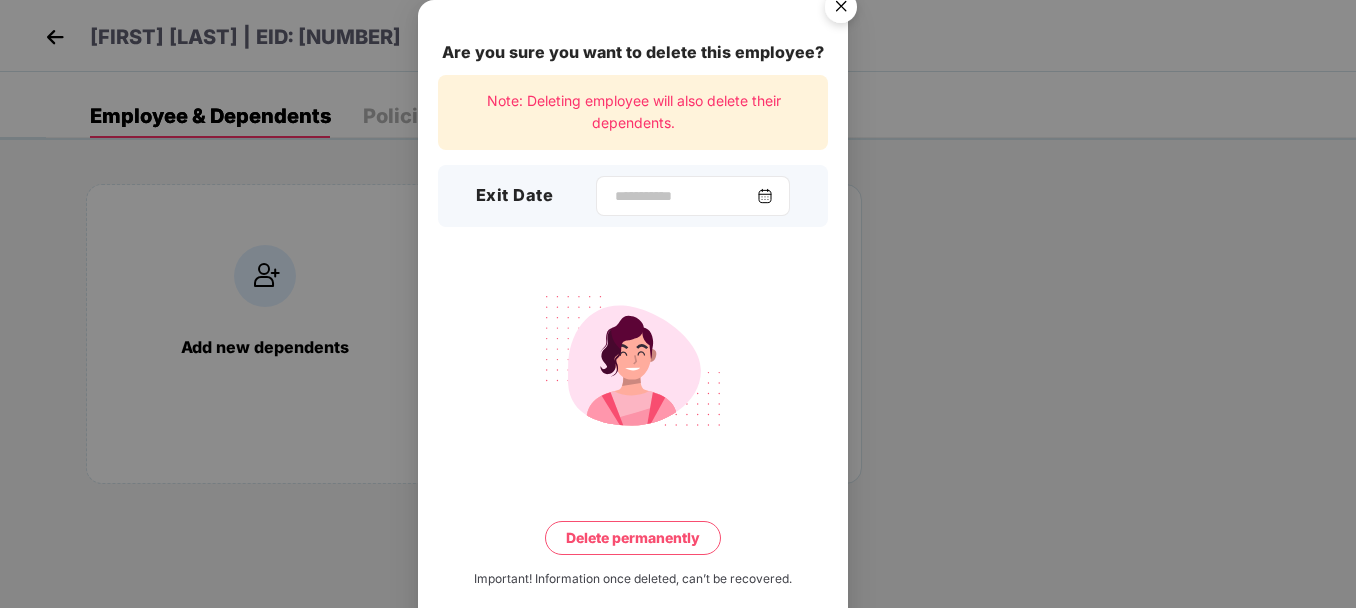 click at bounding box center [765, 196] 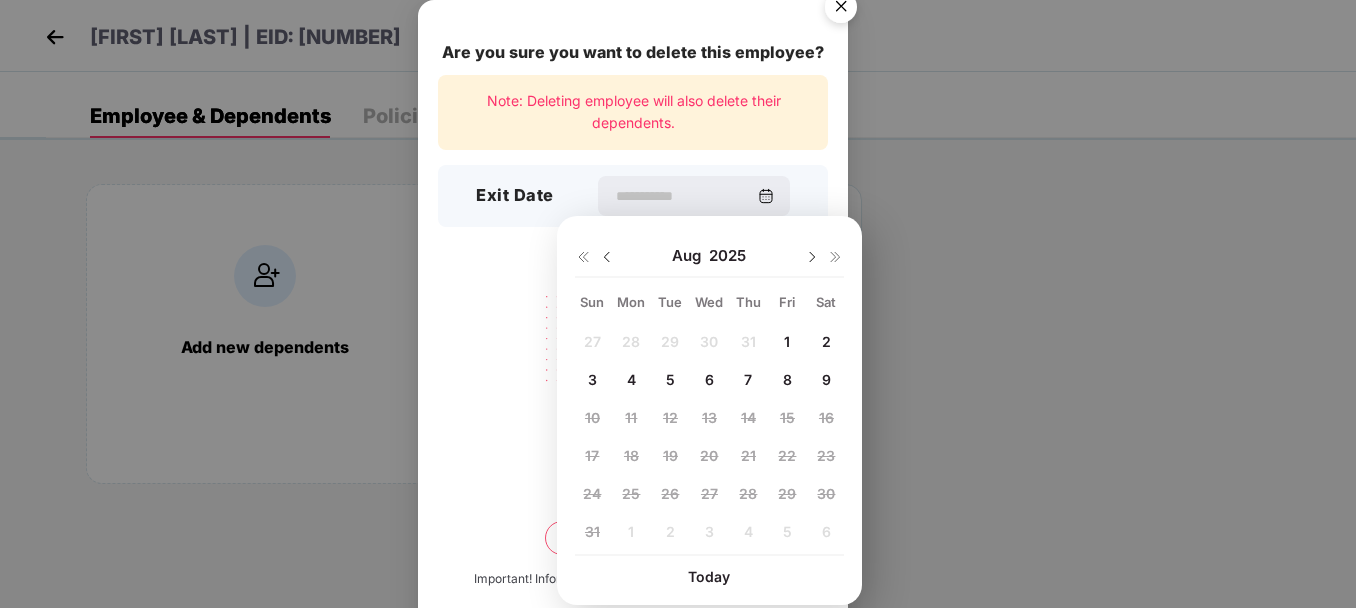 click at bounding box center (607, 257) 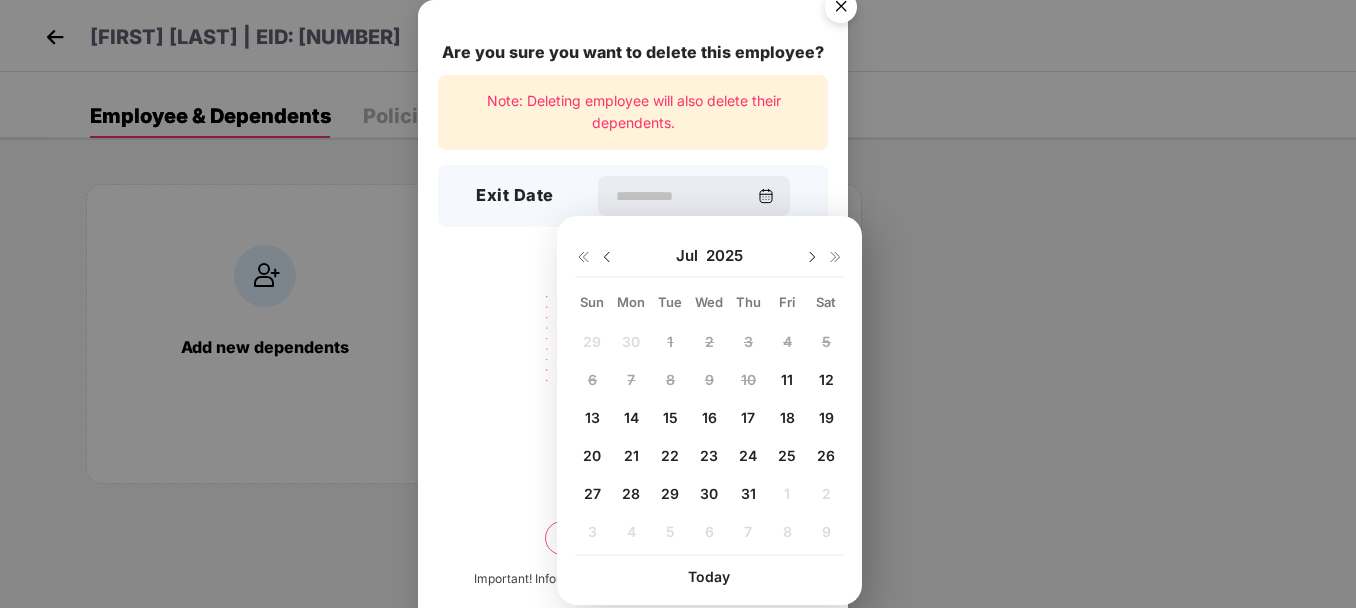 click on "21" at bounding box center (631, 455) 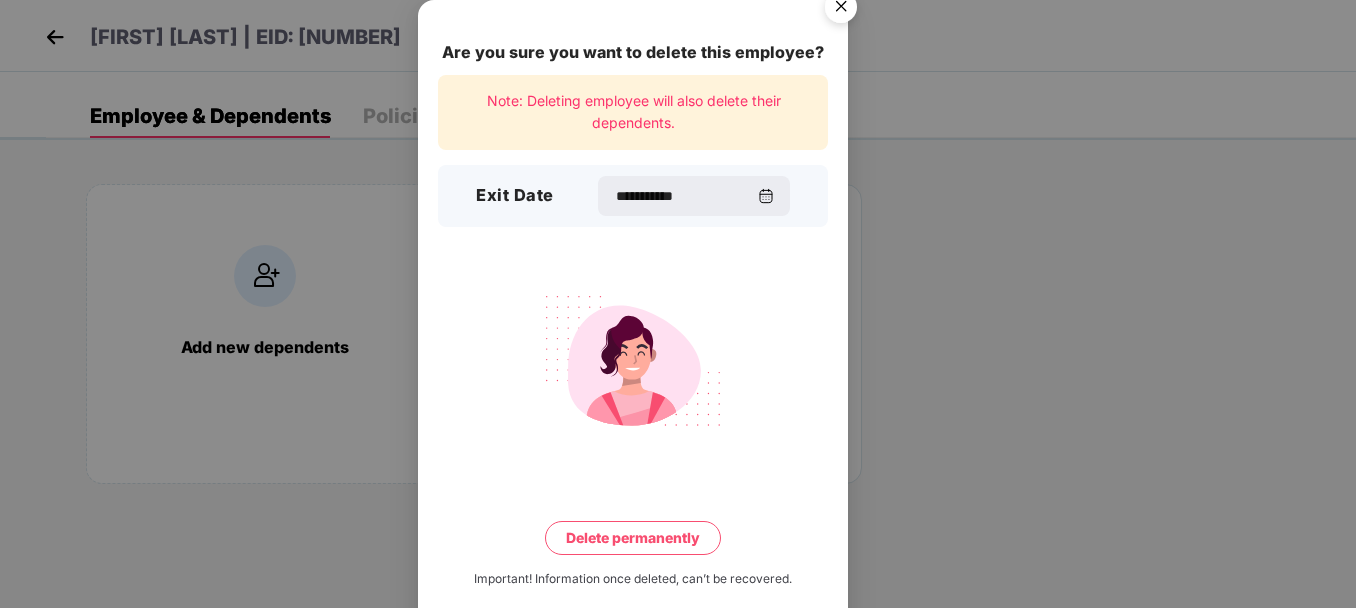 click on "**********" at bounding box center (633, 319) 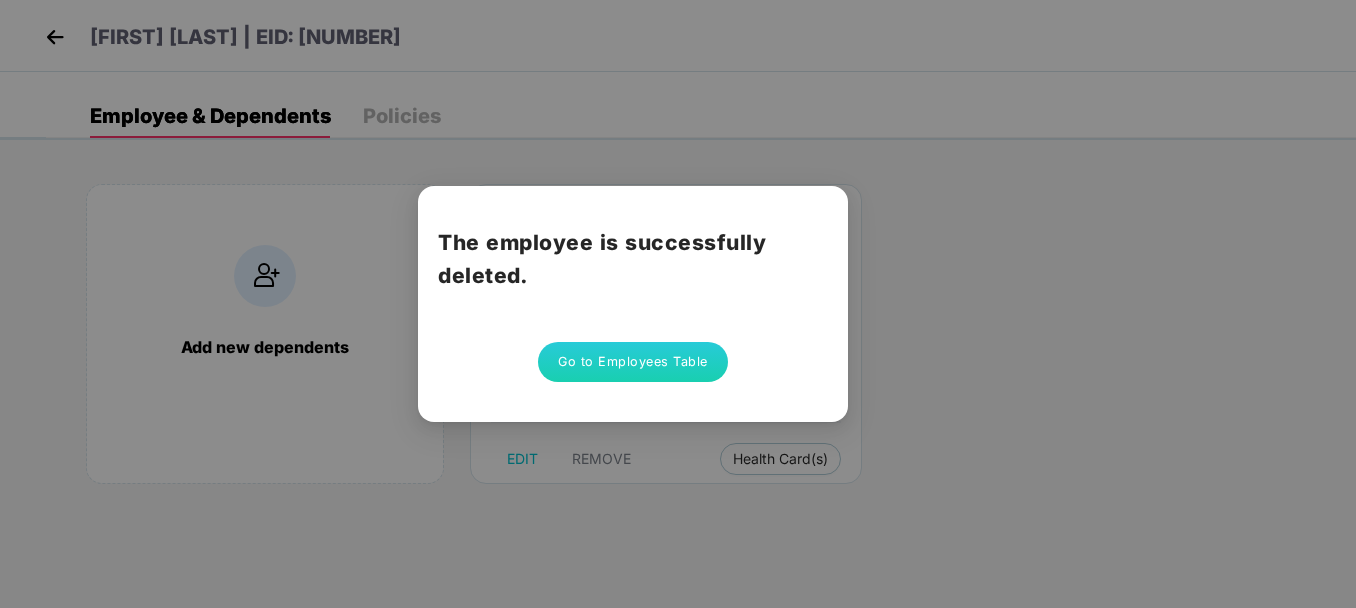click on "Go to Employees Table" at bounding box center [633, 362] 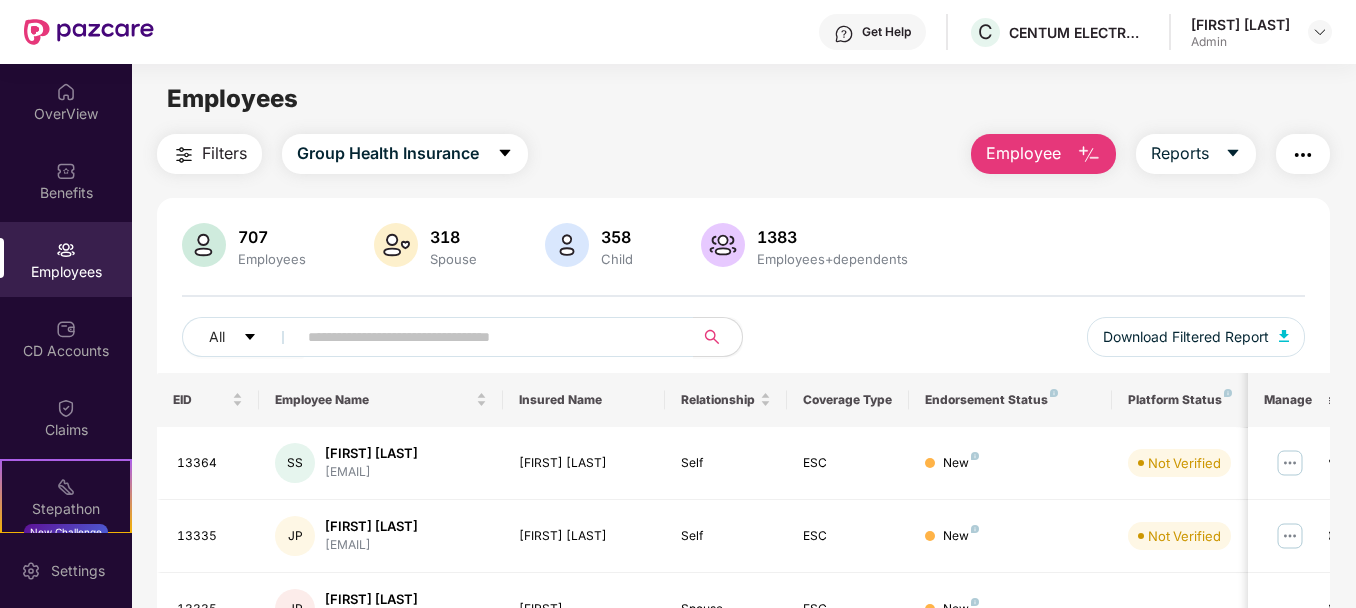 click at bounding box center [1089, 155] 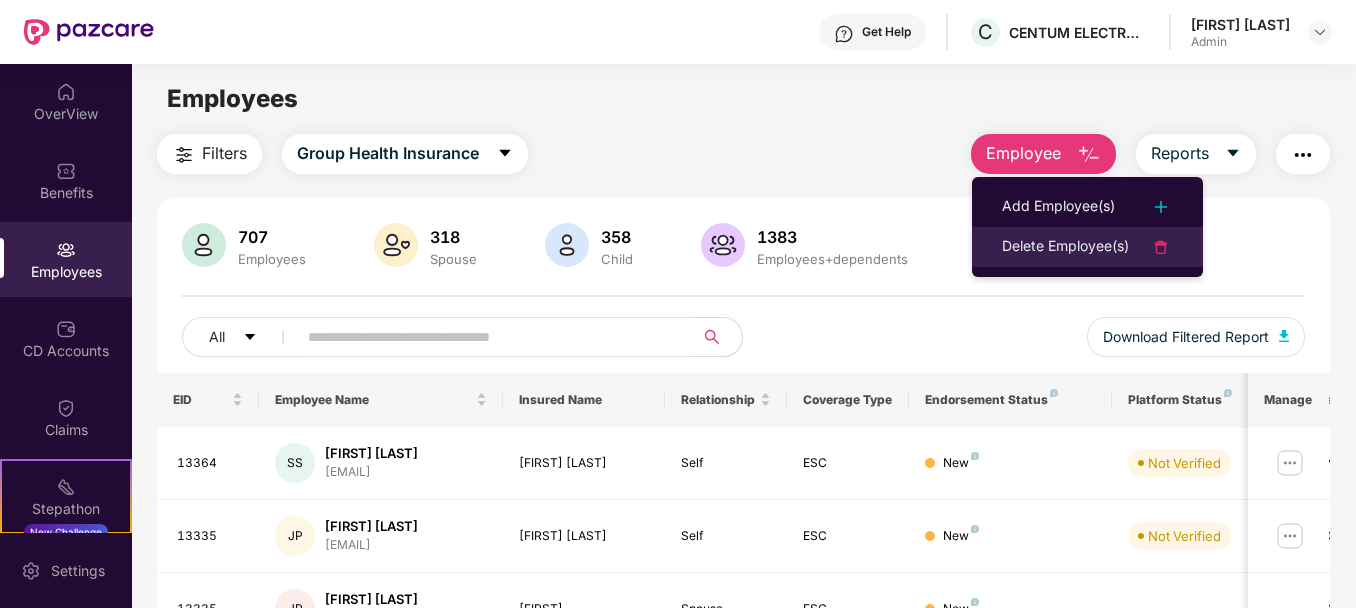 click on "Delete Employee(s)" at bounding box center [1065, 247] 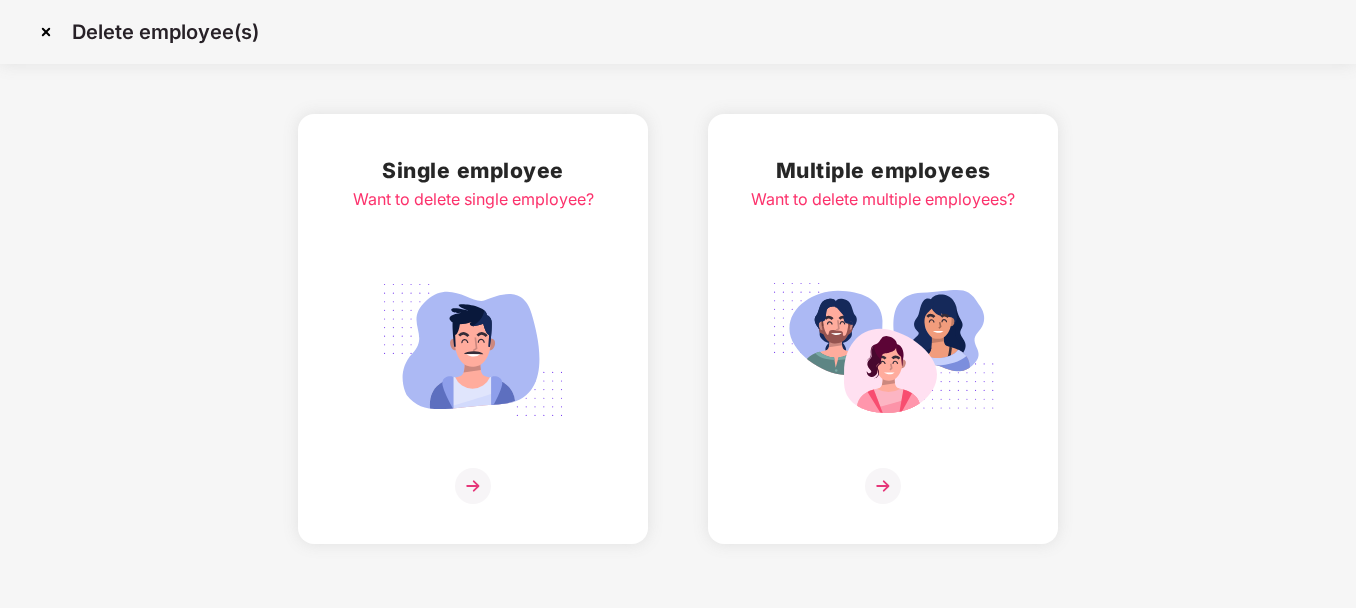 click at bounding box center [473, 350] 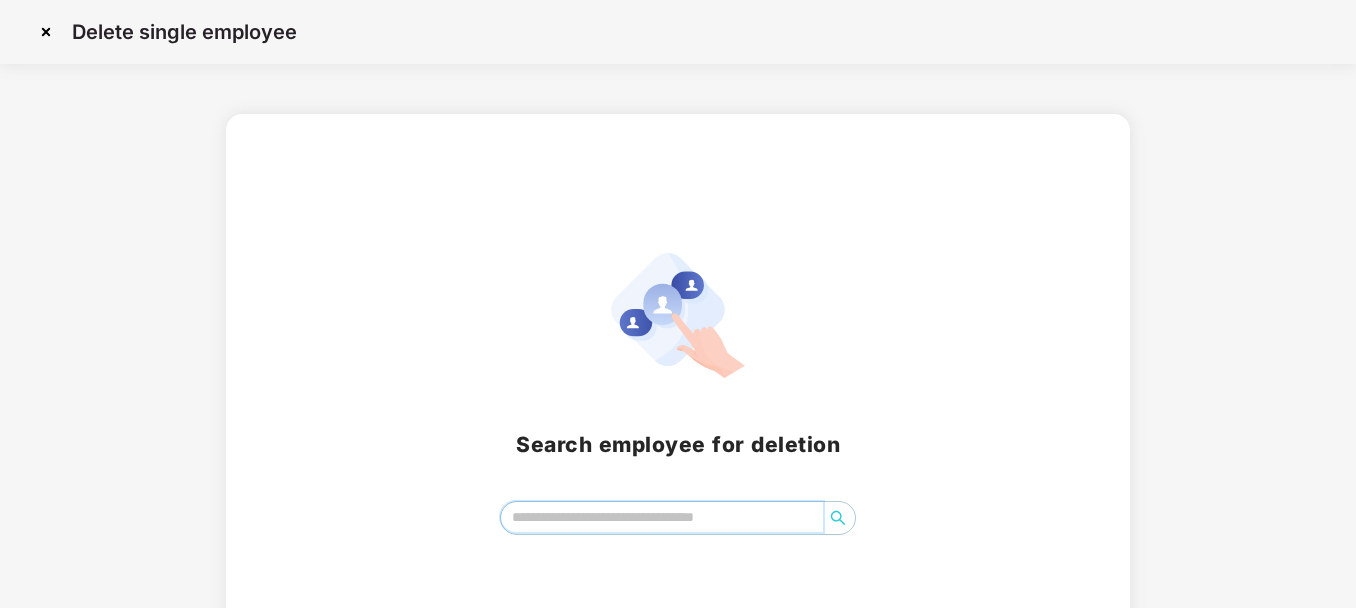 click at bounding box center (662, 517) 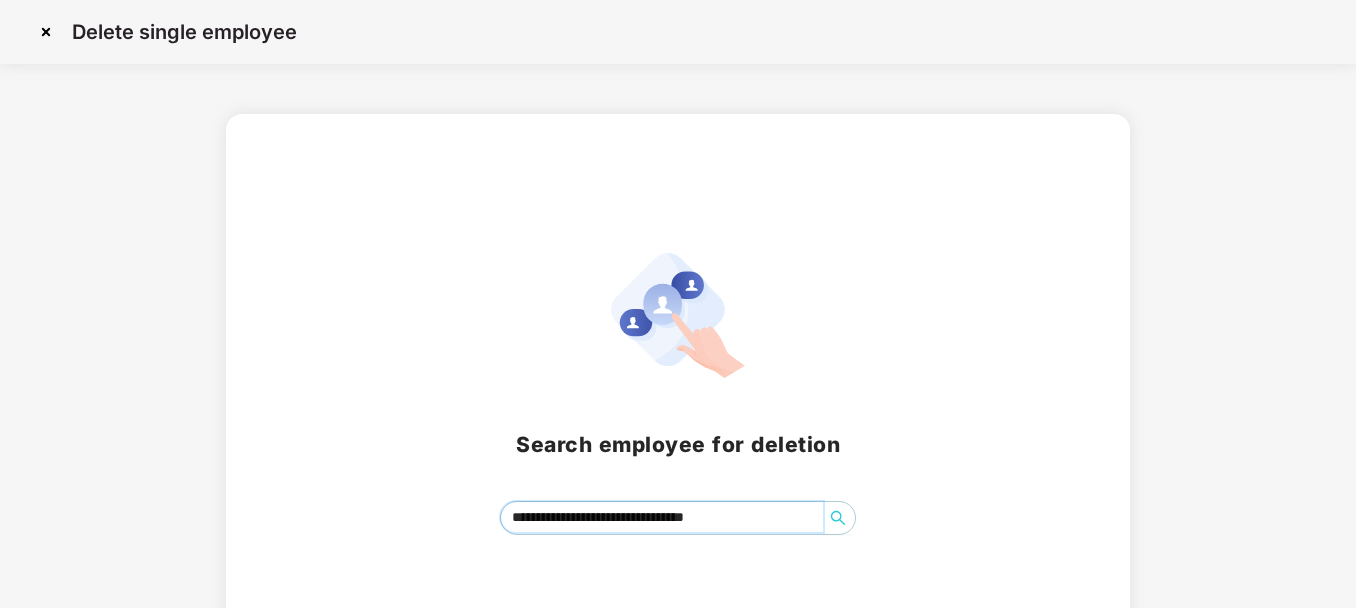 type on "**********" 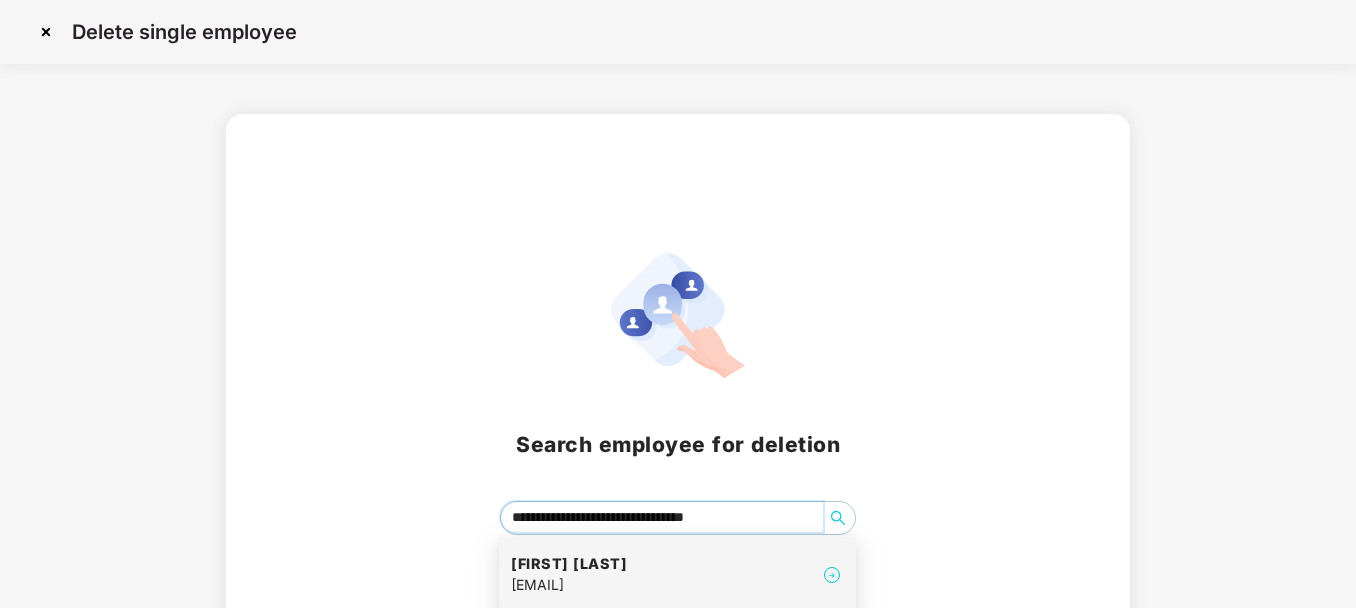 click on "[EMAIL]" at bounding box center (569, 585) 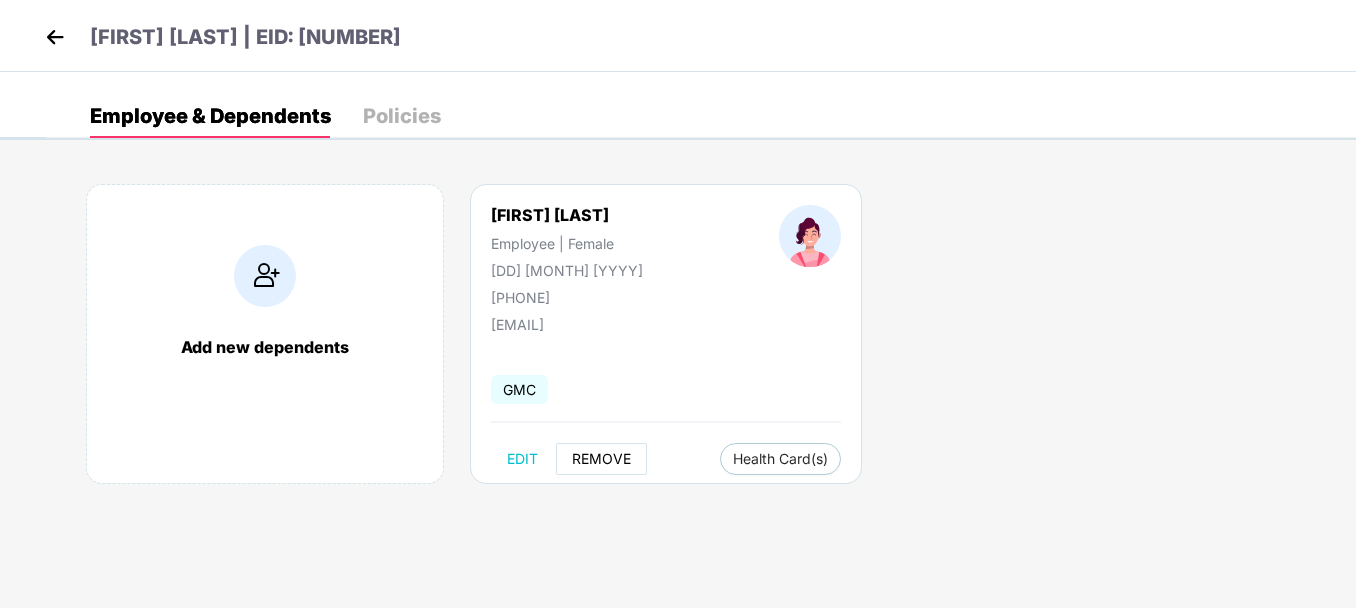 click on "REMOVE" at bounding box center (601, 459) 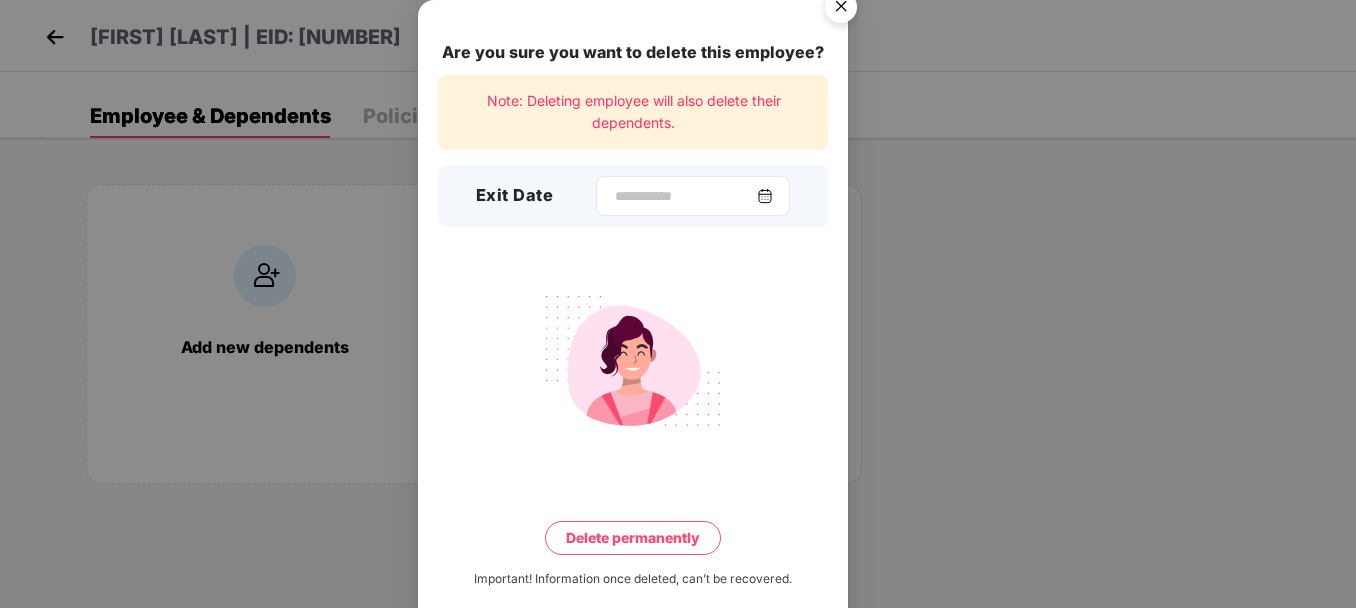 click at bounding box center (765, 196) 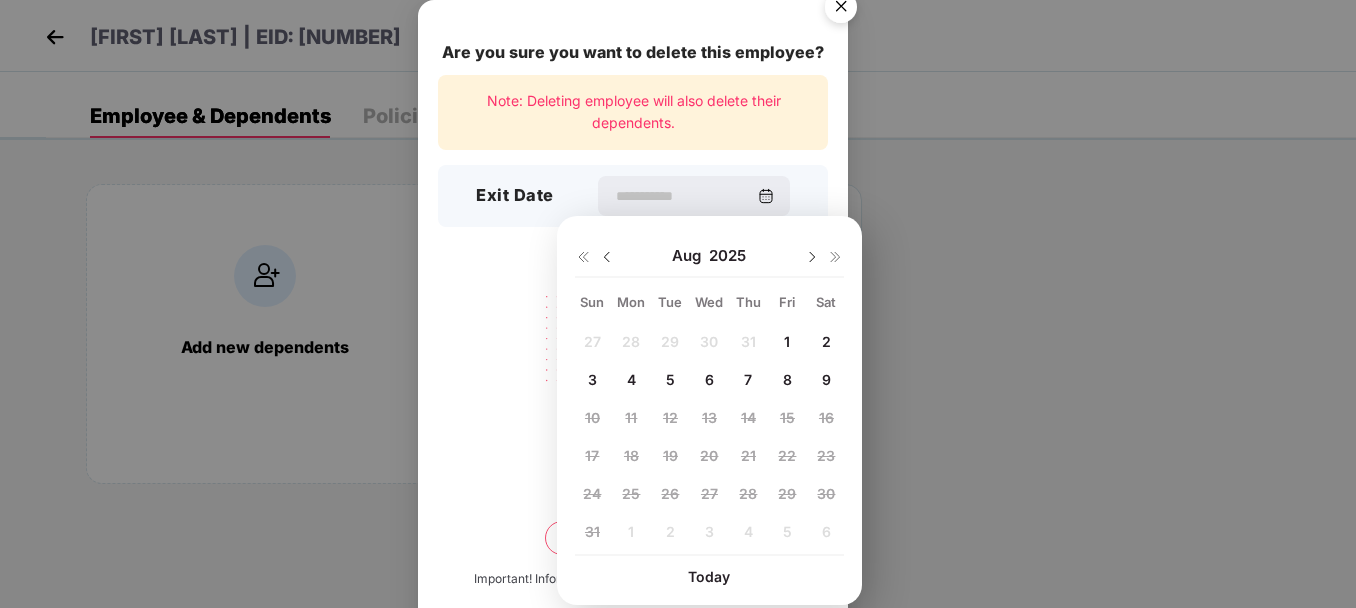 click at bounding box center [607, 257] 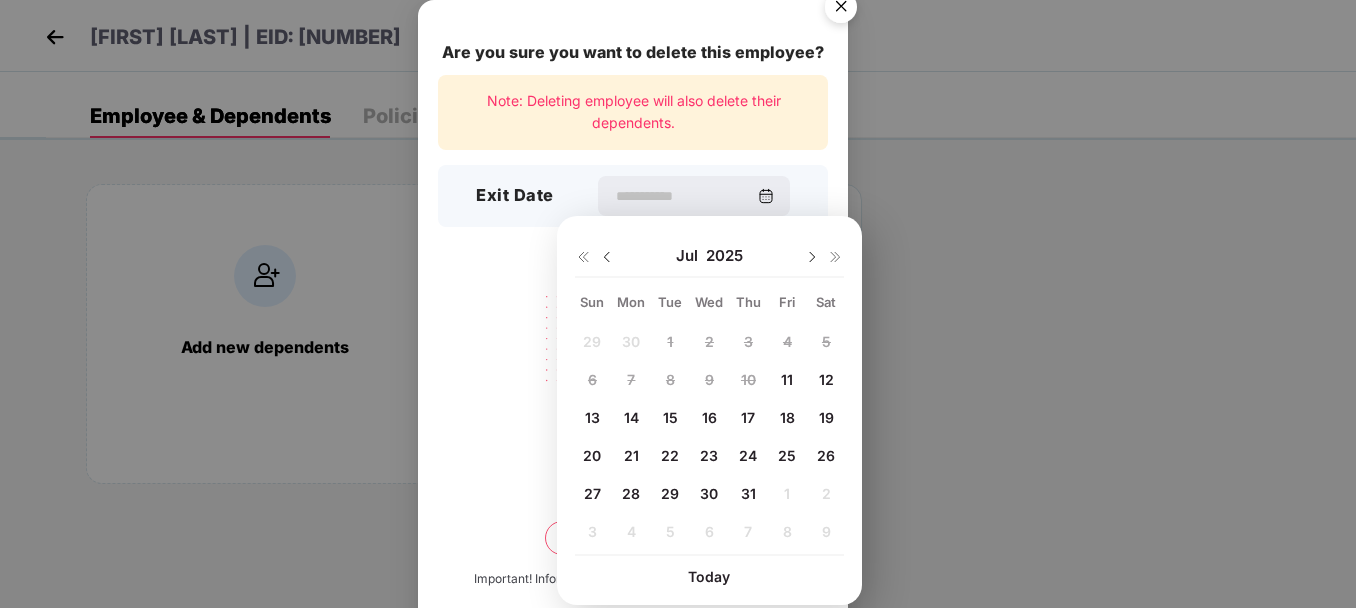 click on "11" at bounding box center [787, 379] 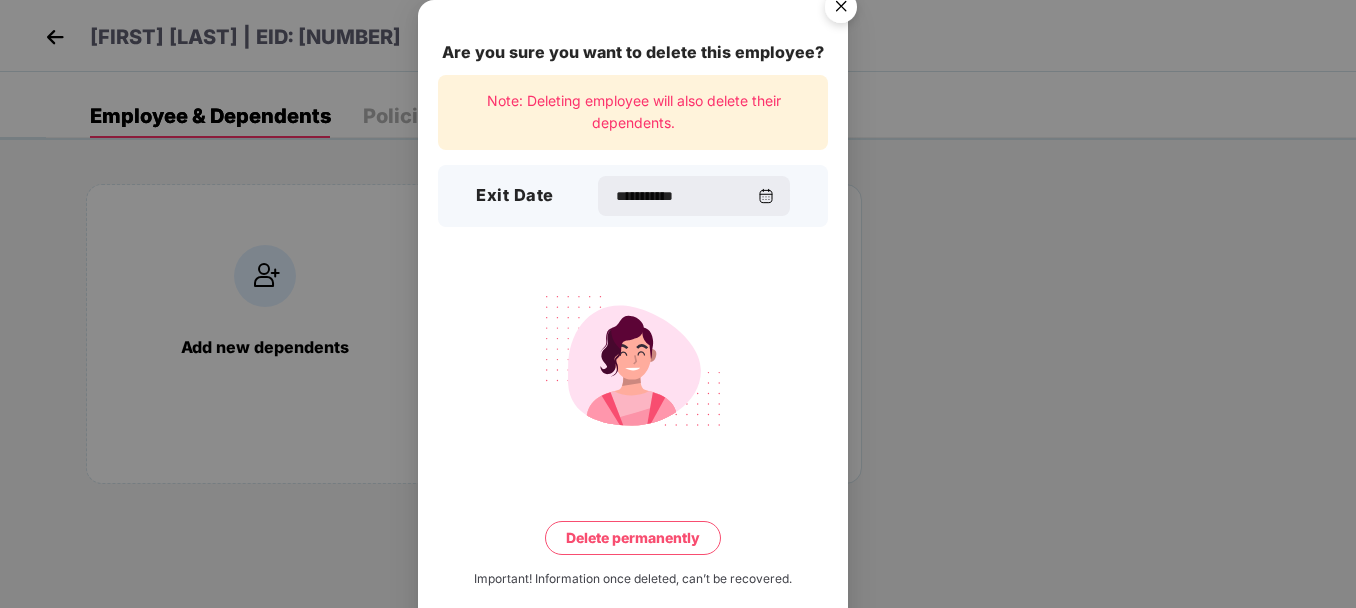 click on "Delete permanently" at bounding box center [633, 538] 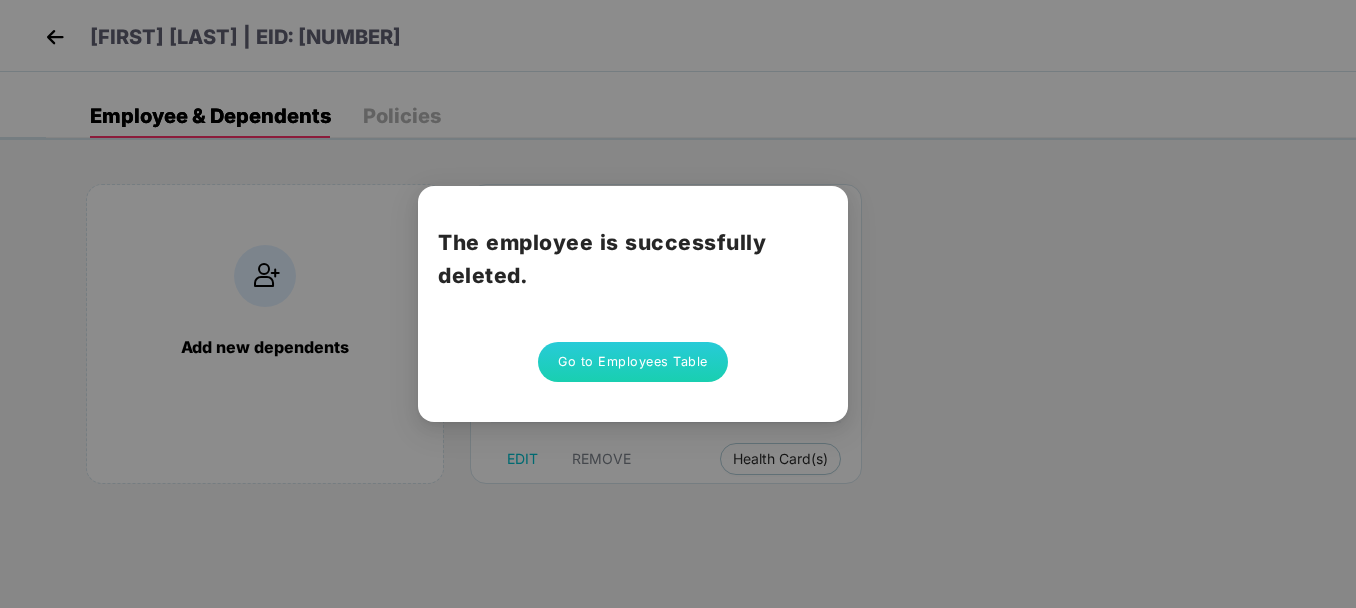 click on "Go to Employees Table" at bounding box center (633, 362) 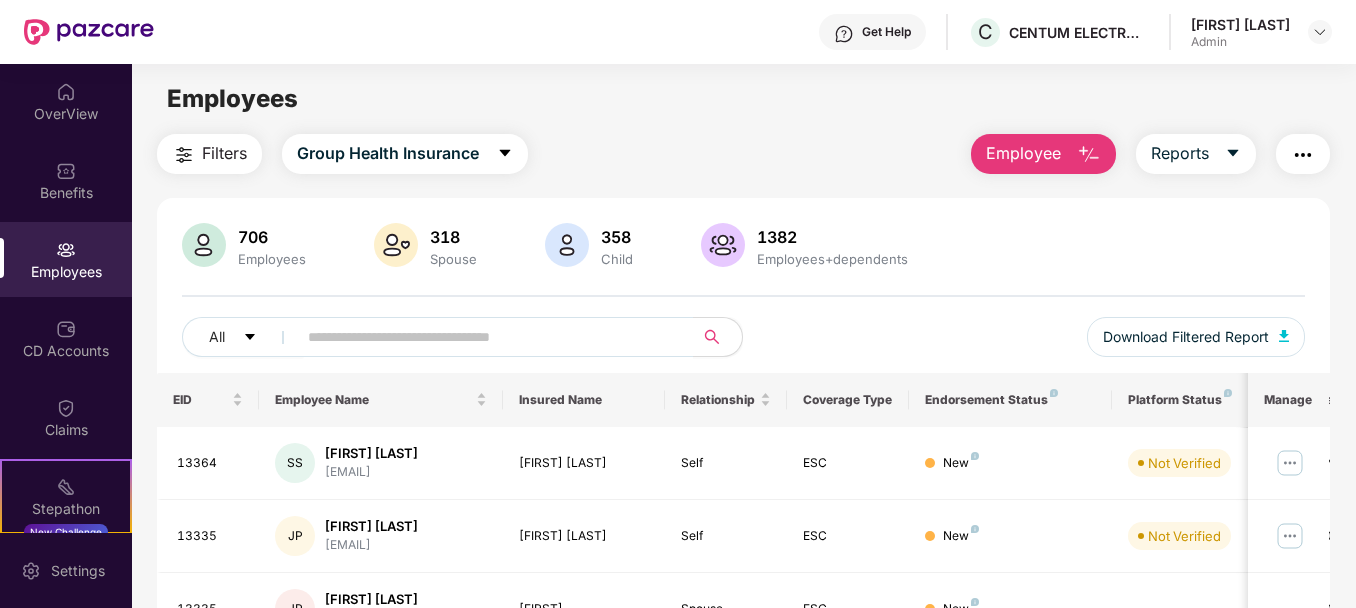 click at bounding box center [1089, 155] 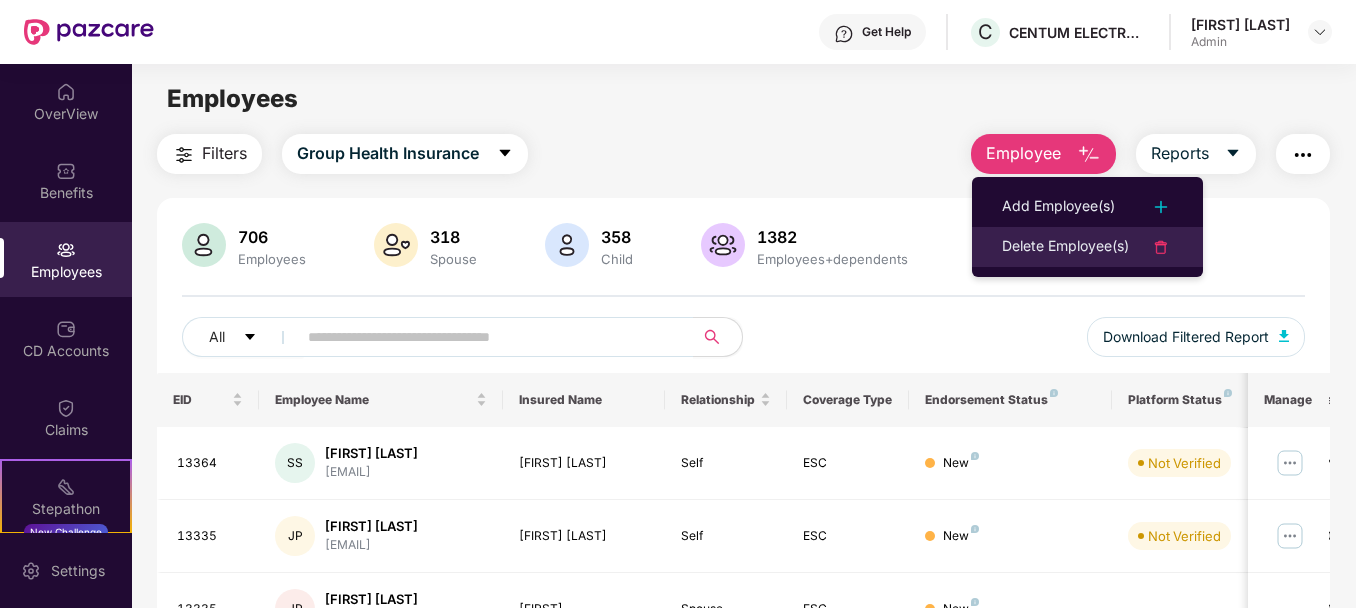 click on "Delete Employee(s)" at bounding box center (1065, 247) 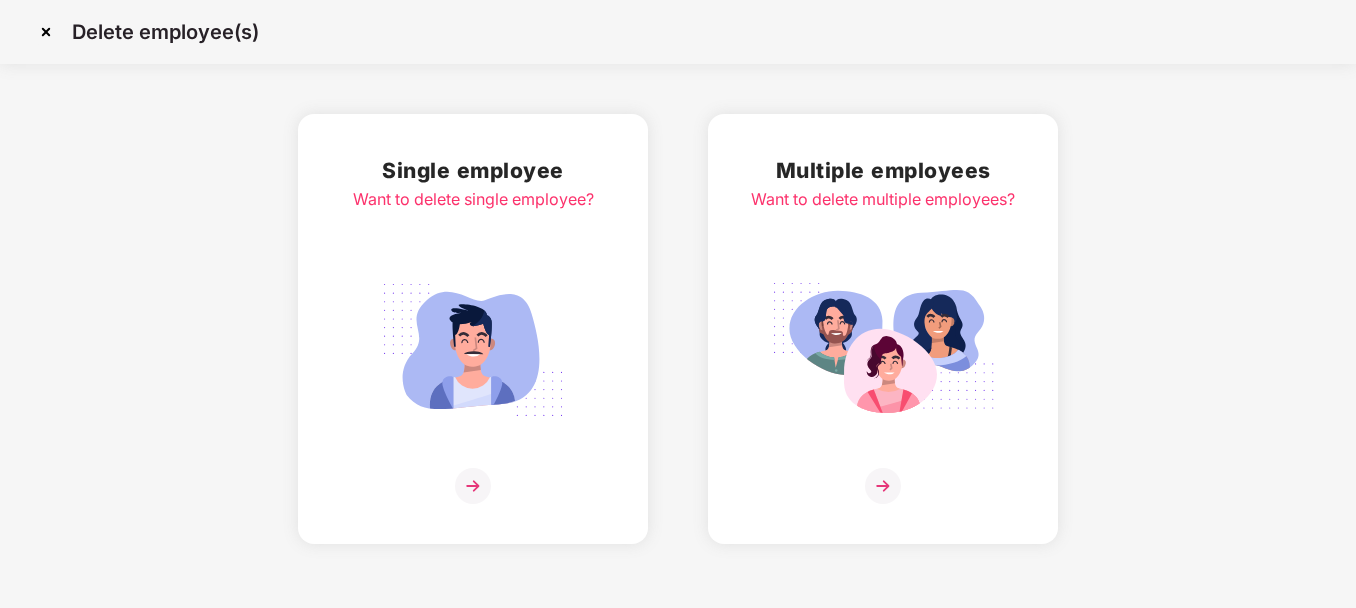 click at bounding box center [473, 350] 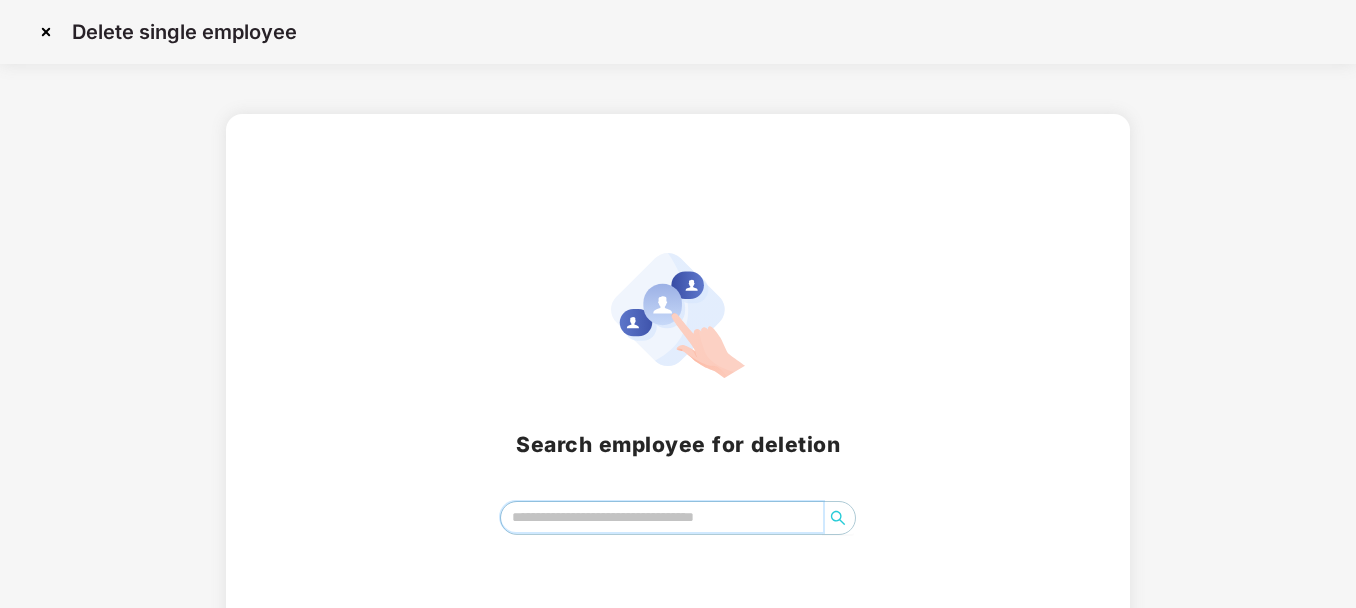 click at bounding box center [662, 517] 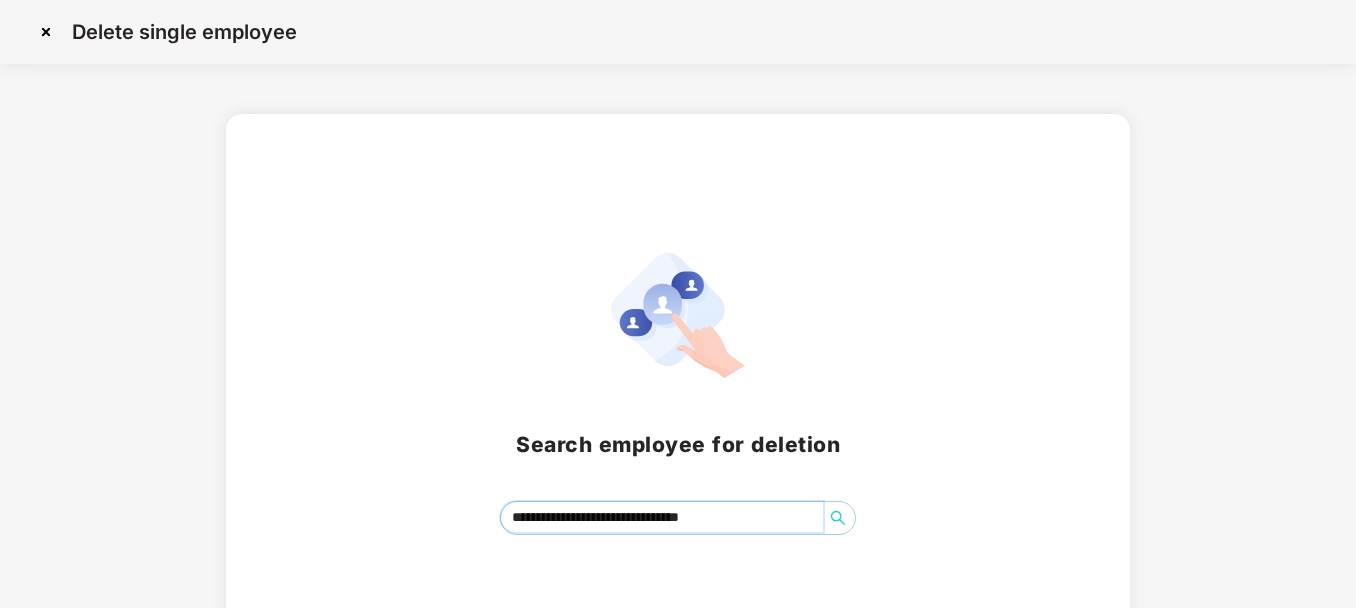 click 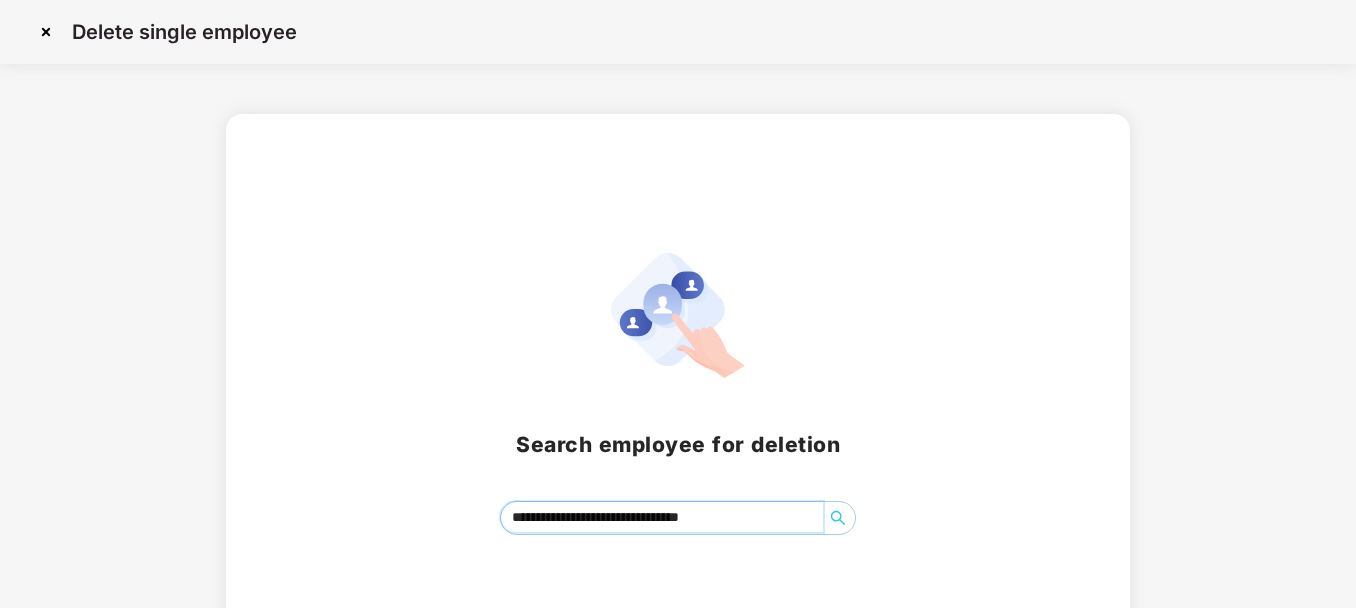 paste 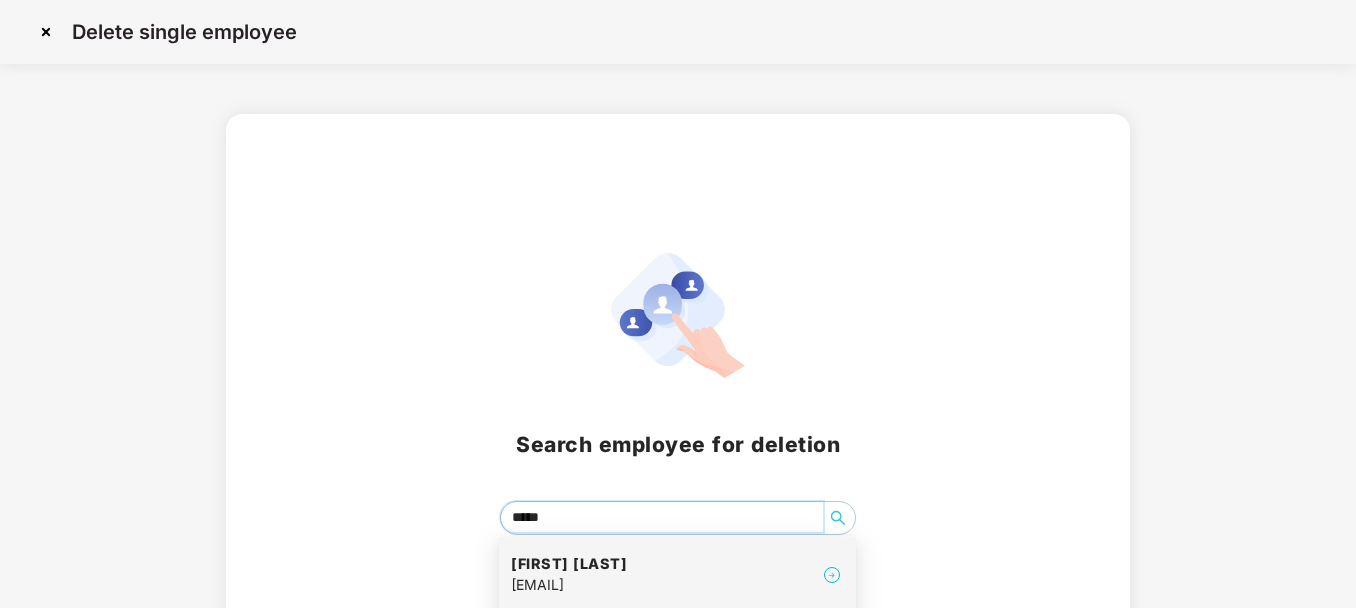 click on "[FIRST] [LAST]" at bounding box center (569, 564) 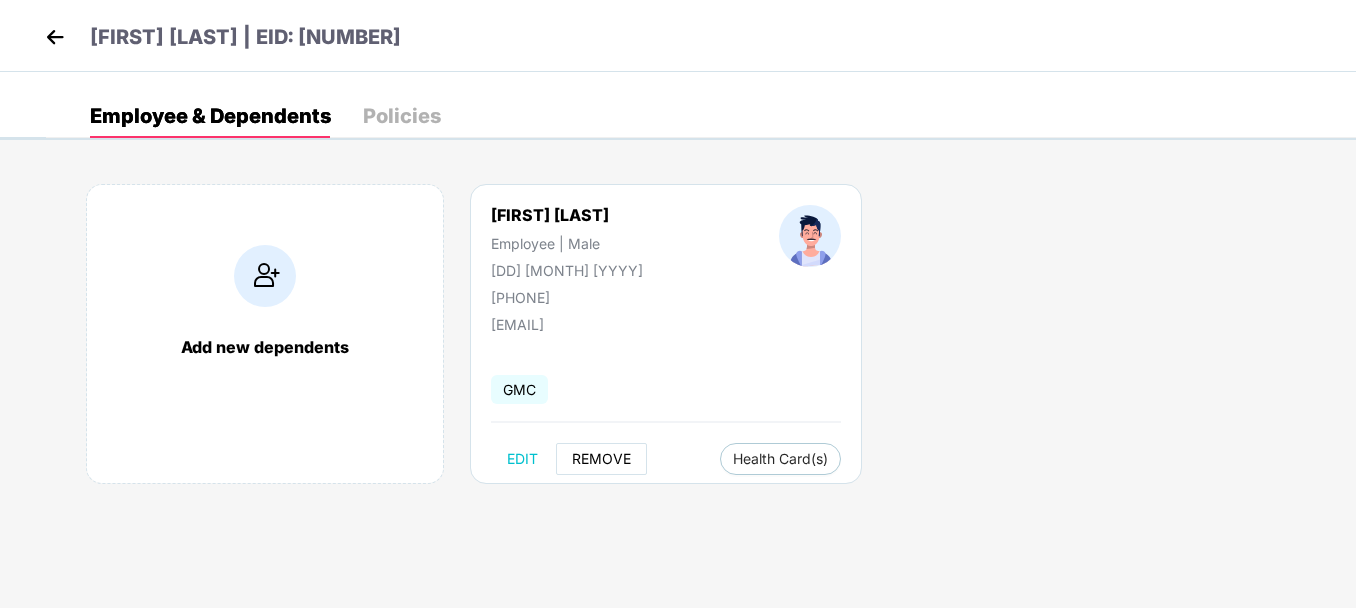 click on "REMOVE" at bounding box center (601, 459) 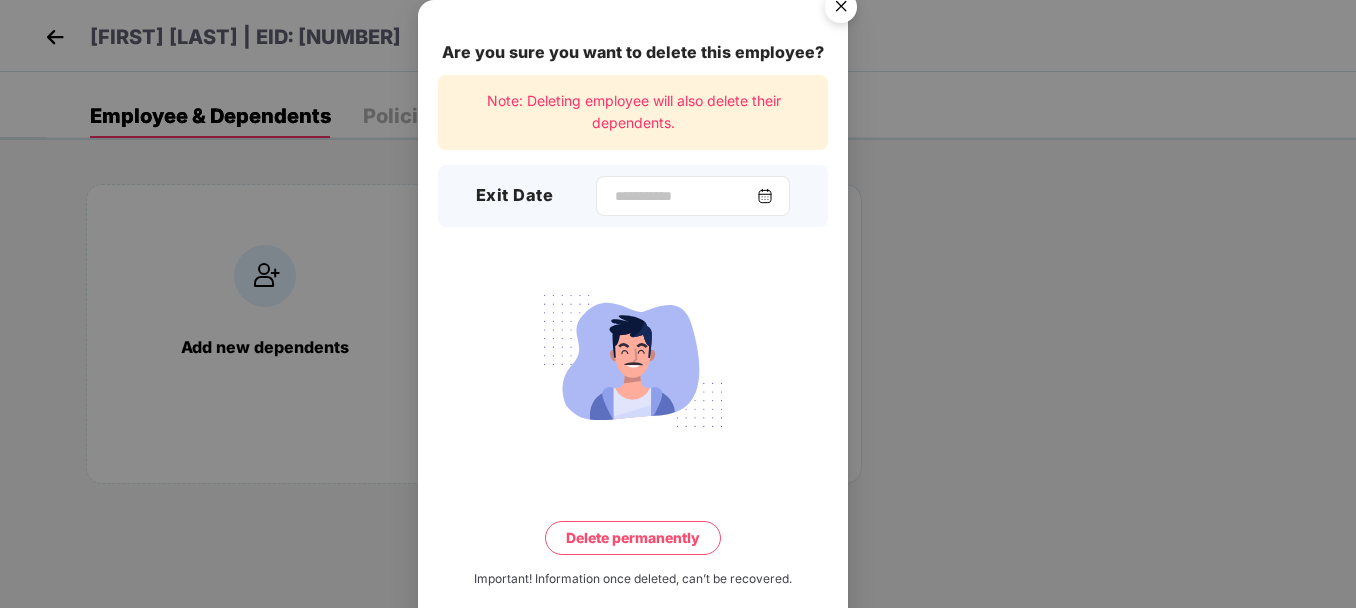 click at bounding box center [765, 196] 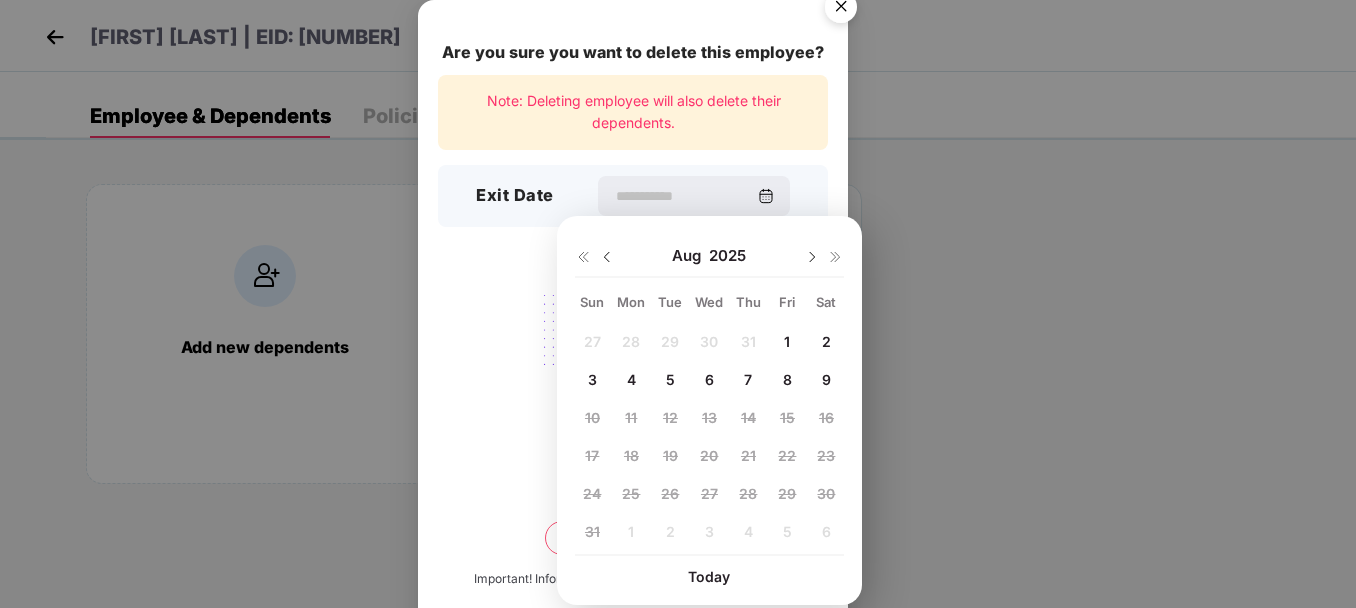 click at bounding box center [607, 257] 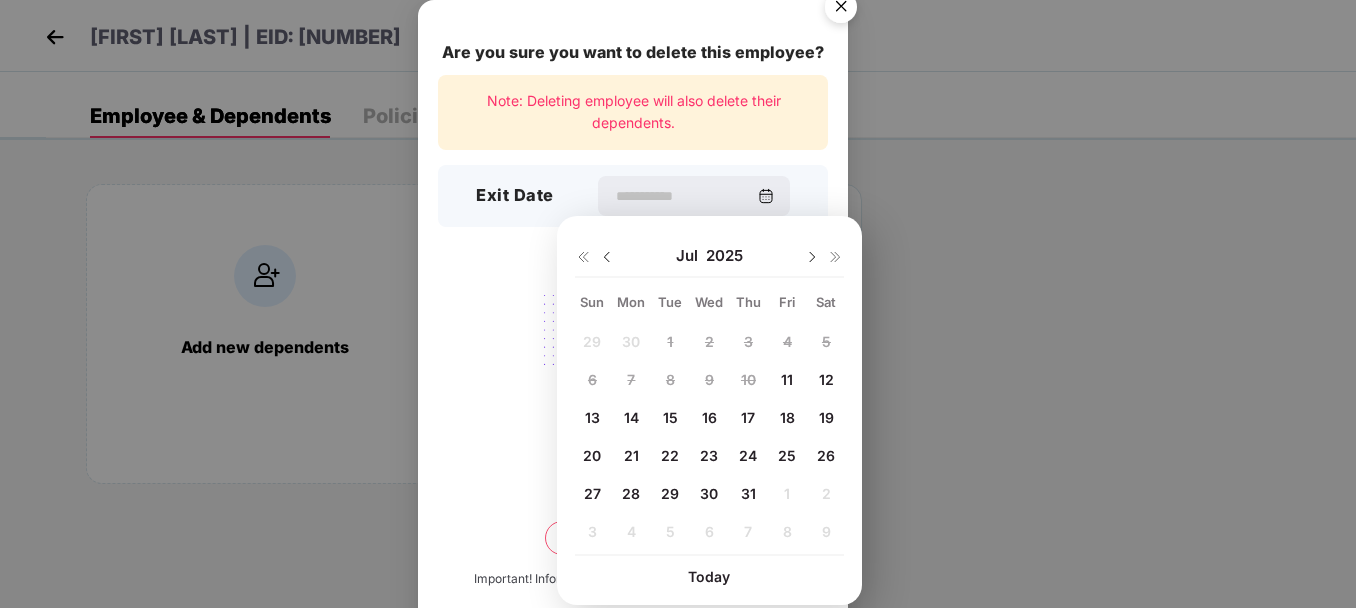 click on "11" at bounding box center (787, 379) 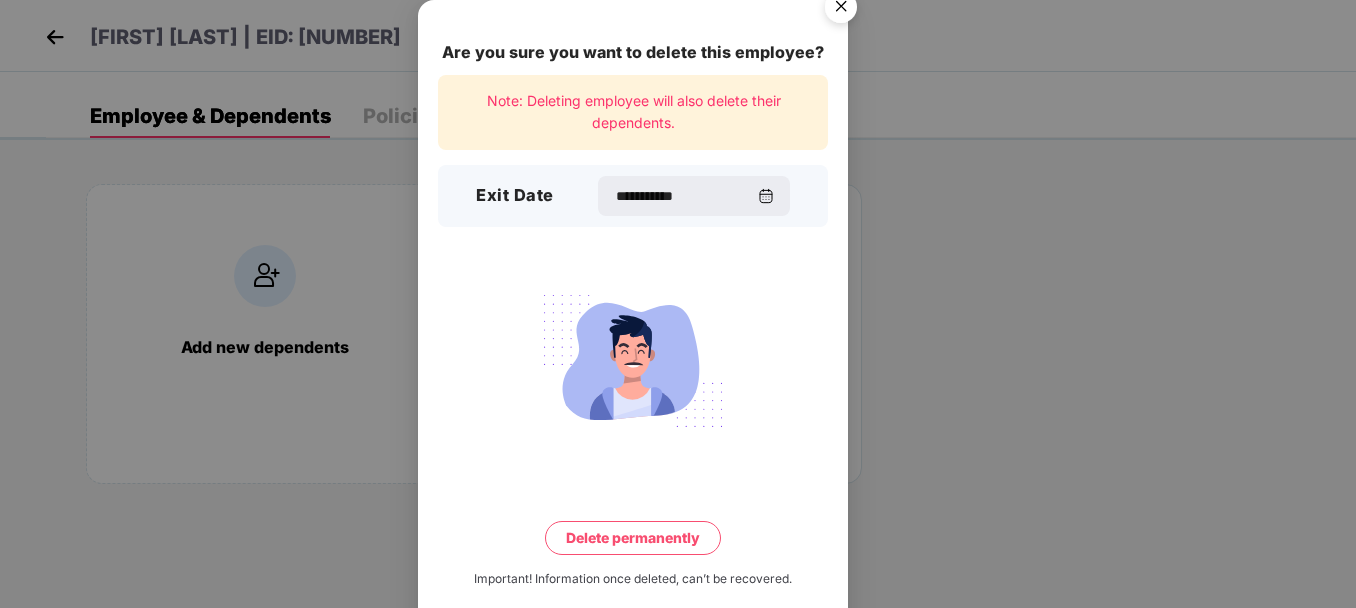 click on "Delete permanently" at bounding box center [633, 538] 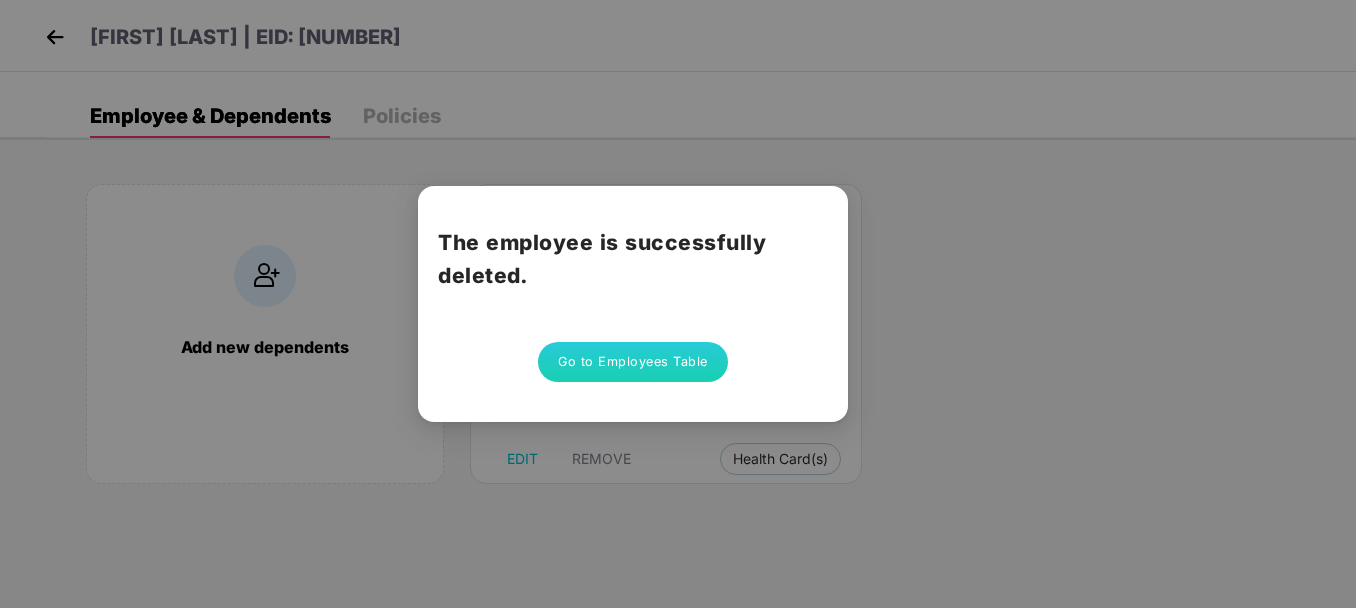 click on "Go to Employees Table" at bounding box center (633, 362) 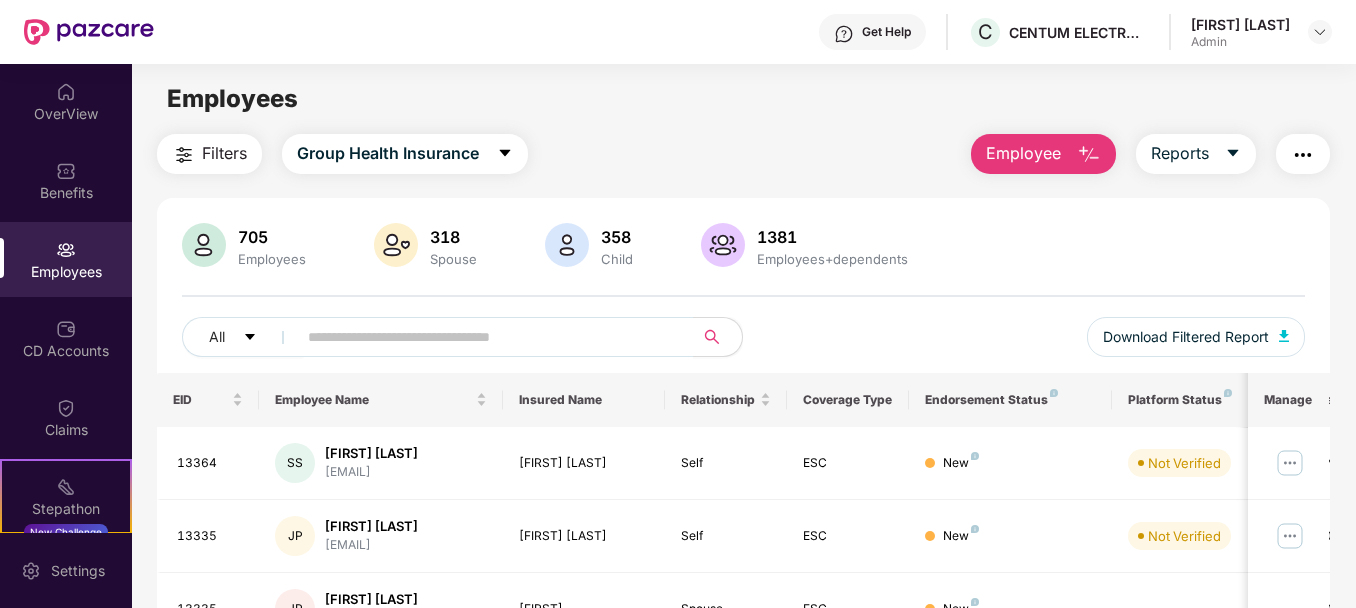 drag, startPoint x: 1352, startPoint y: 307, endPoint x: 1350, endPoint y: 356, distance: 49.0408 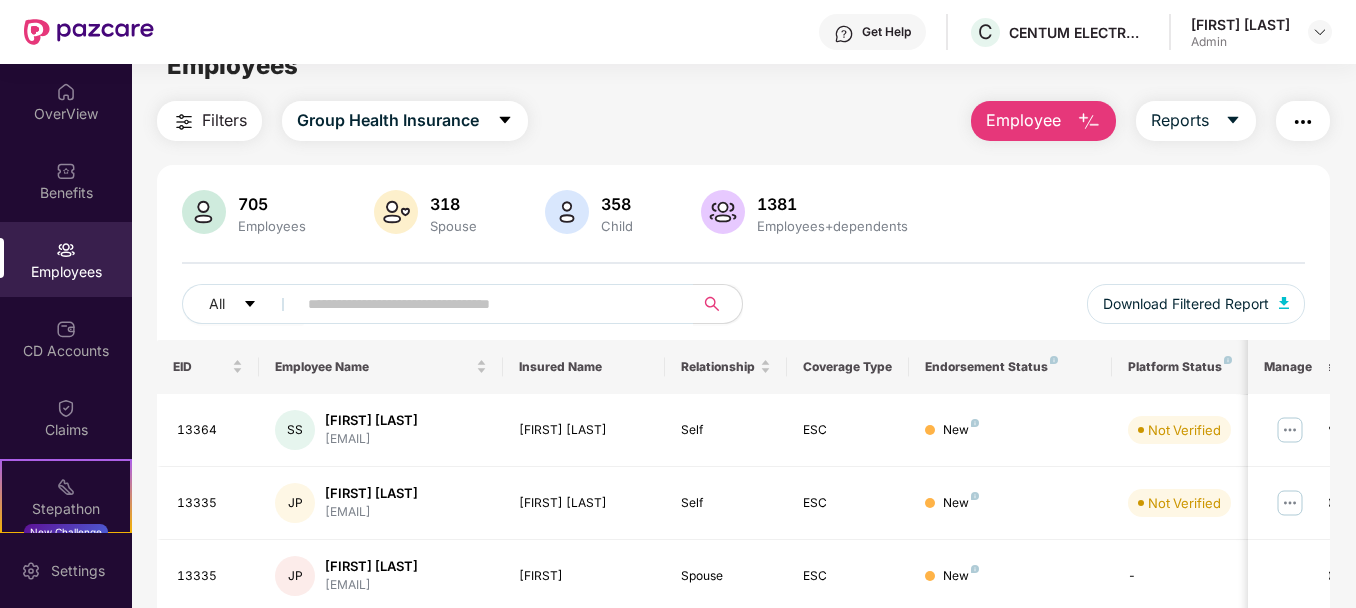 scroll, scrollTop: 0, scrollLeft: 0, axis: both 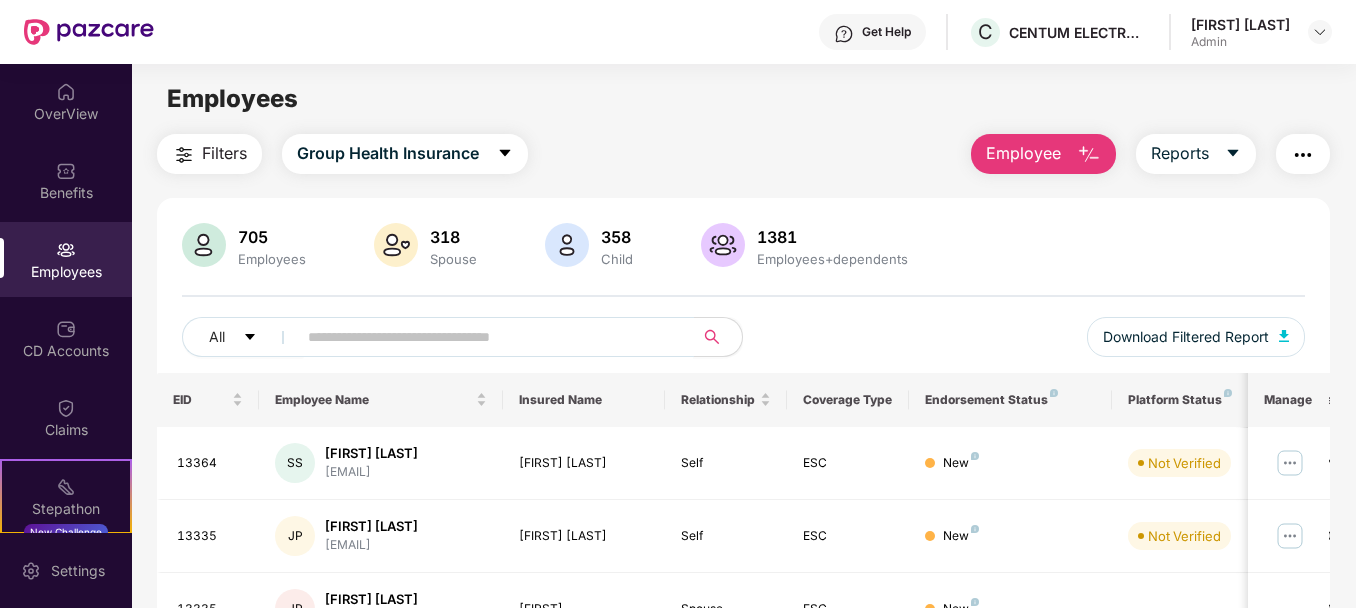 click at bounding box center (488, 337) 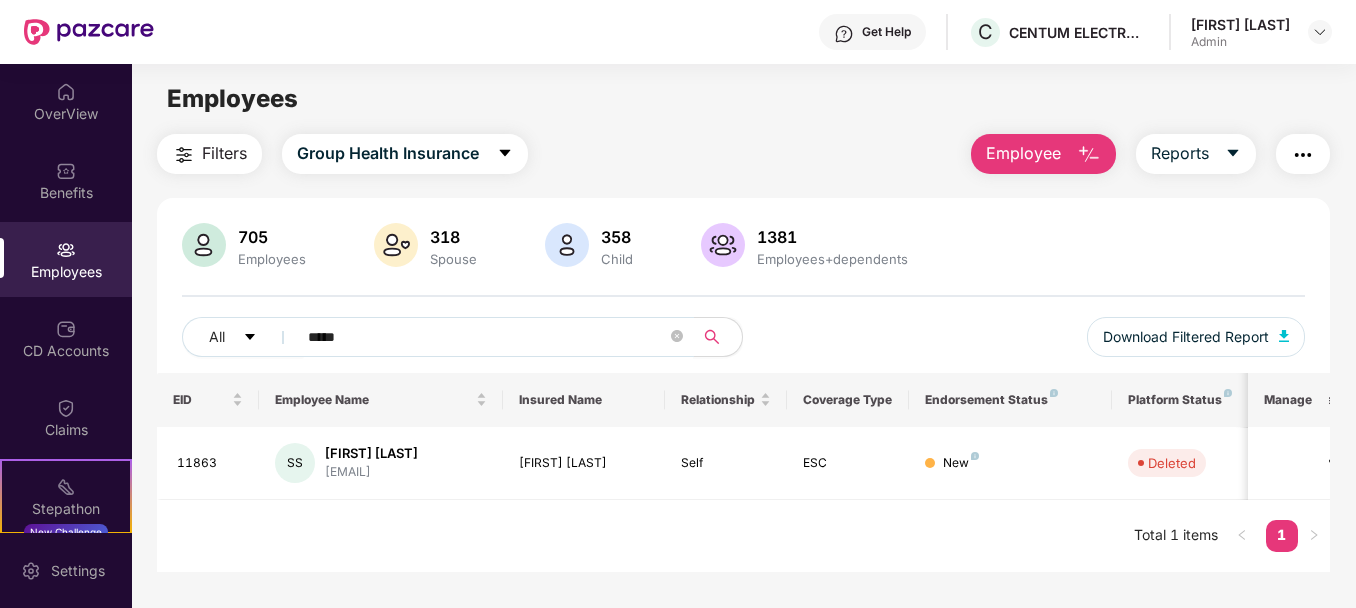 type on "*****" 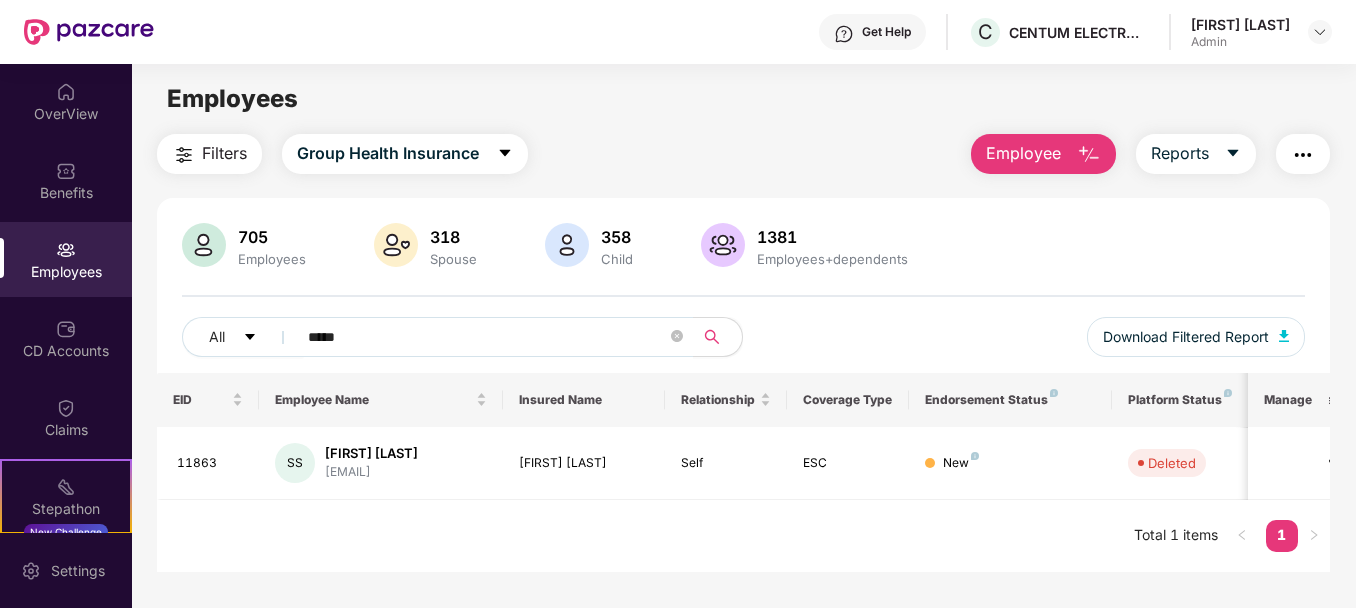 click at bounding box center (1089, 155) 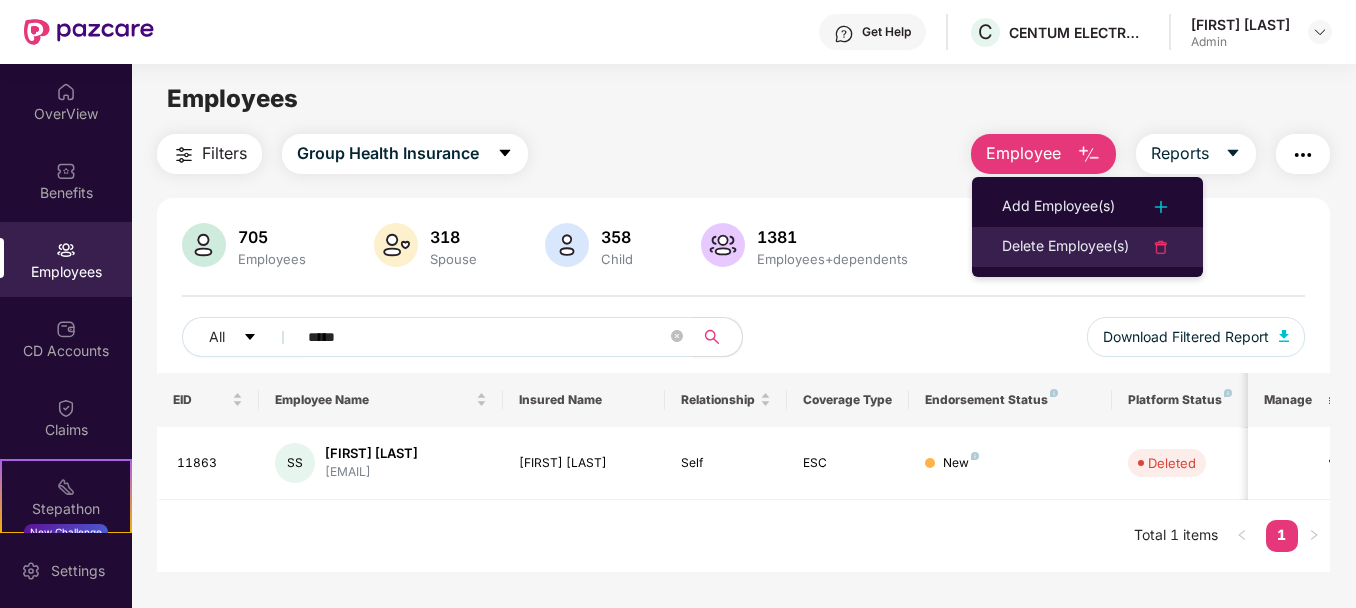 click on "Delete Employee(s)" at bounding box center (1065, 247) 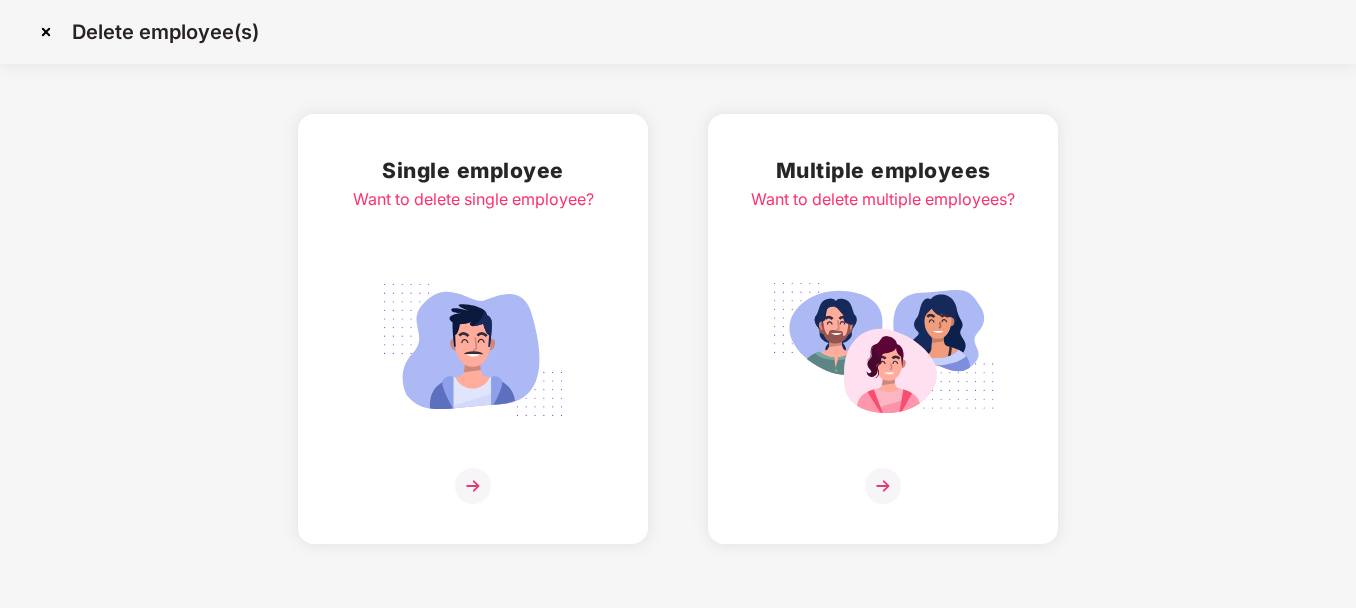 click at bounding box center (473, 350) 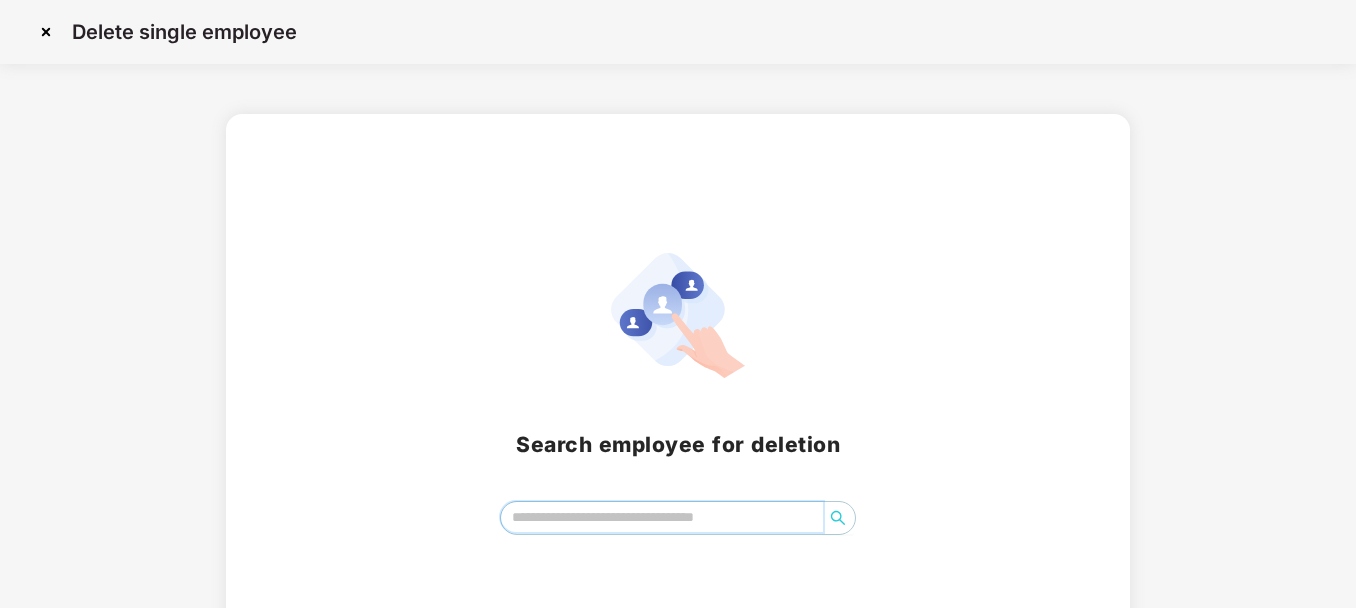 click at bounding box center (662, 517) 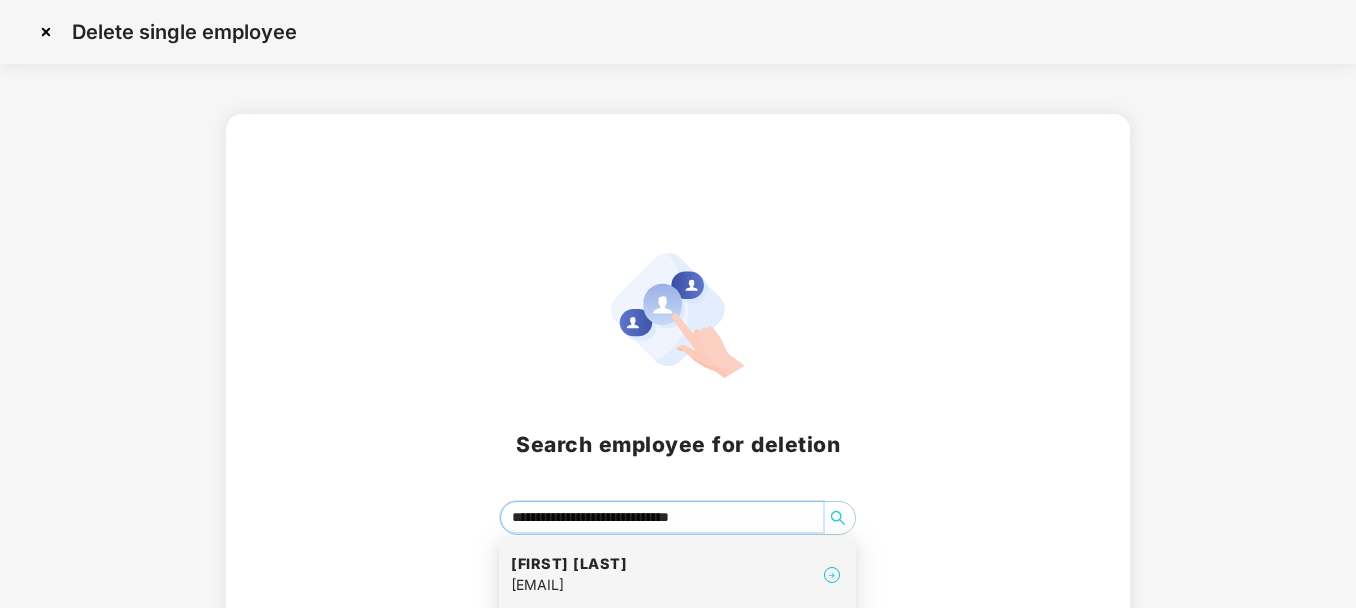 click on "[FIRST] [LAST]" at bounding box center (569, 564) 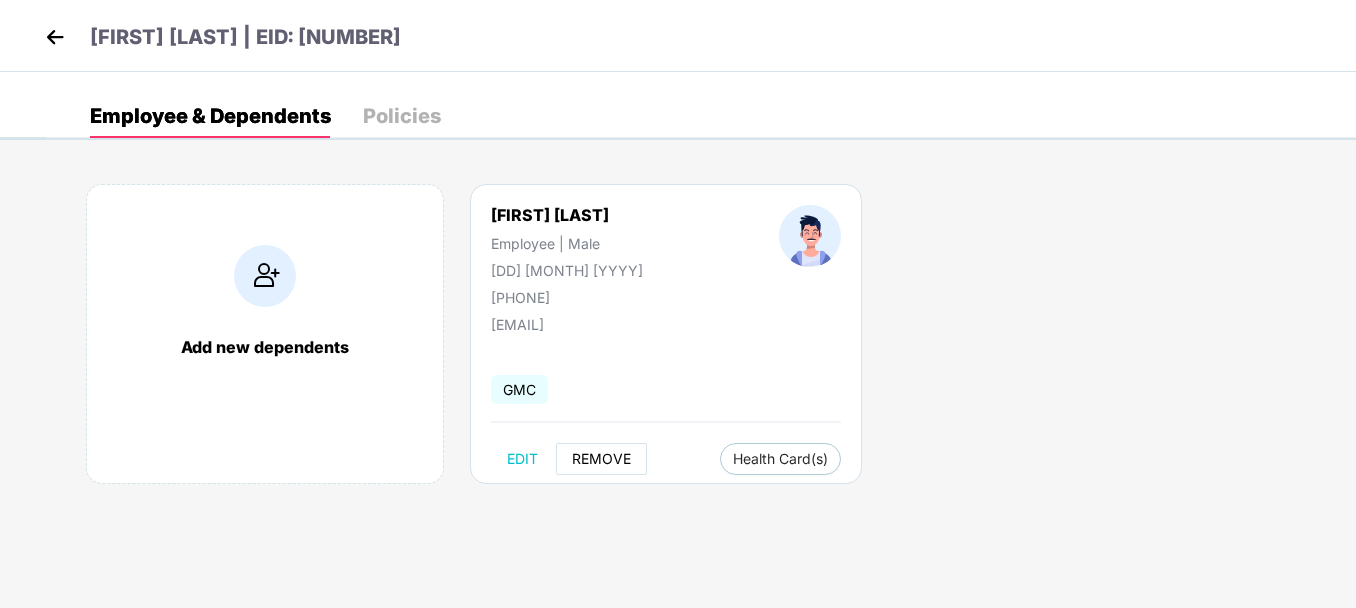 click on "REMOVE" at bounding box center (601, 459) 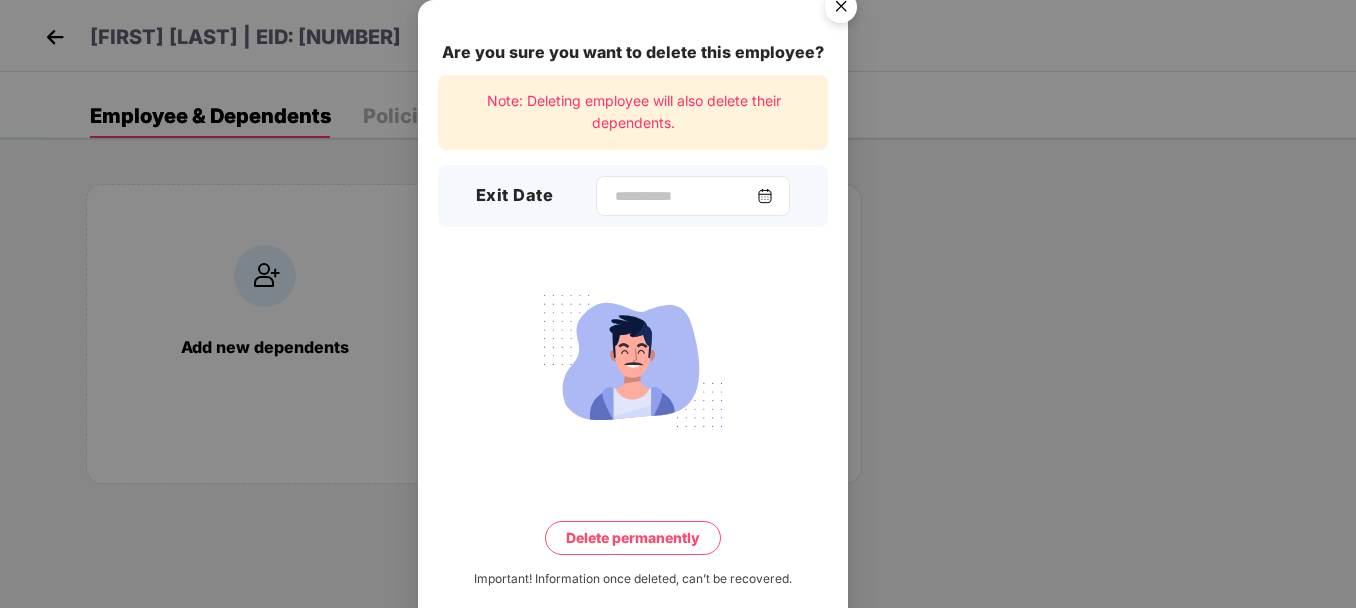 click at bounding box center (693, 196) 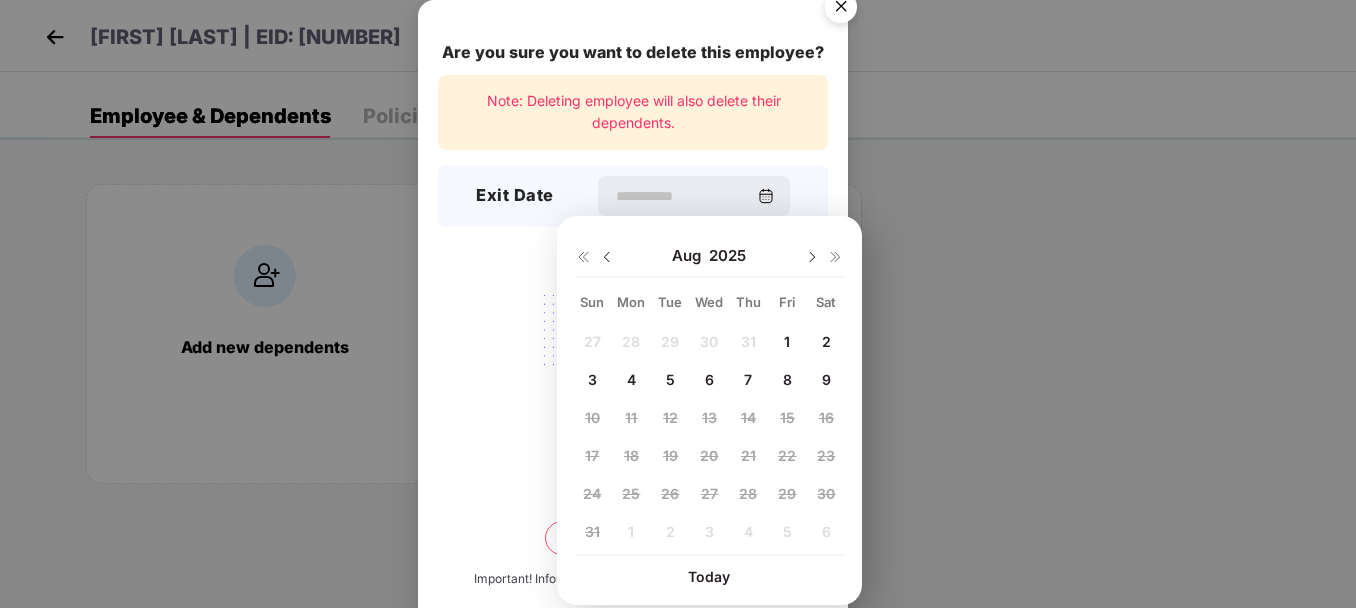 click at bounding box center (607, 257) 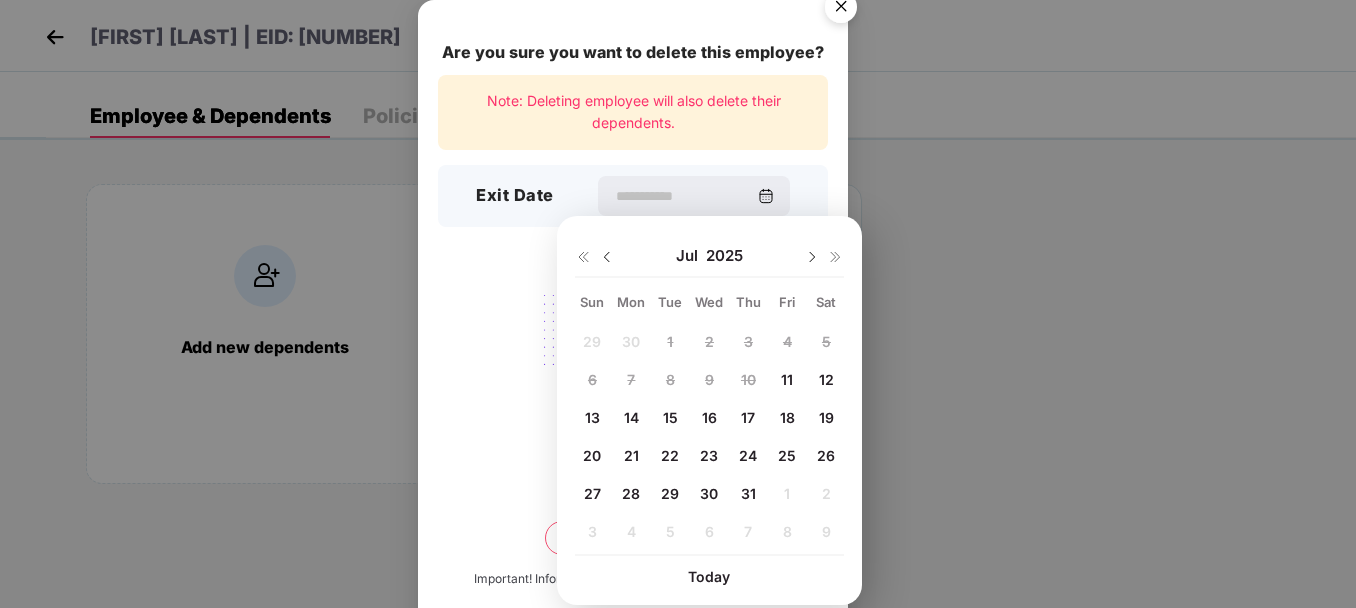 click on "11" at bounding box center (787, 379) 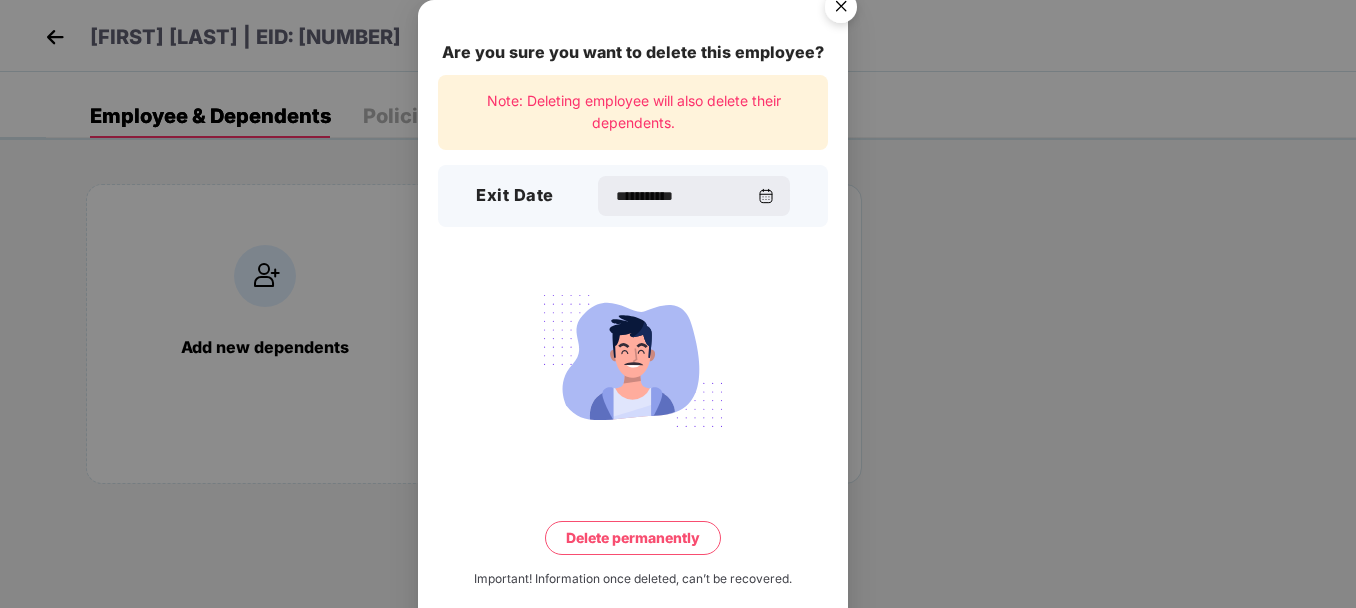 click on "Delete permanently" at bounding box center [633, 538] 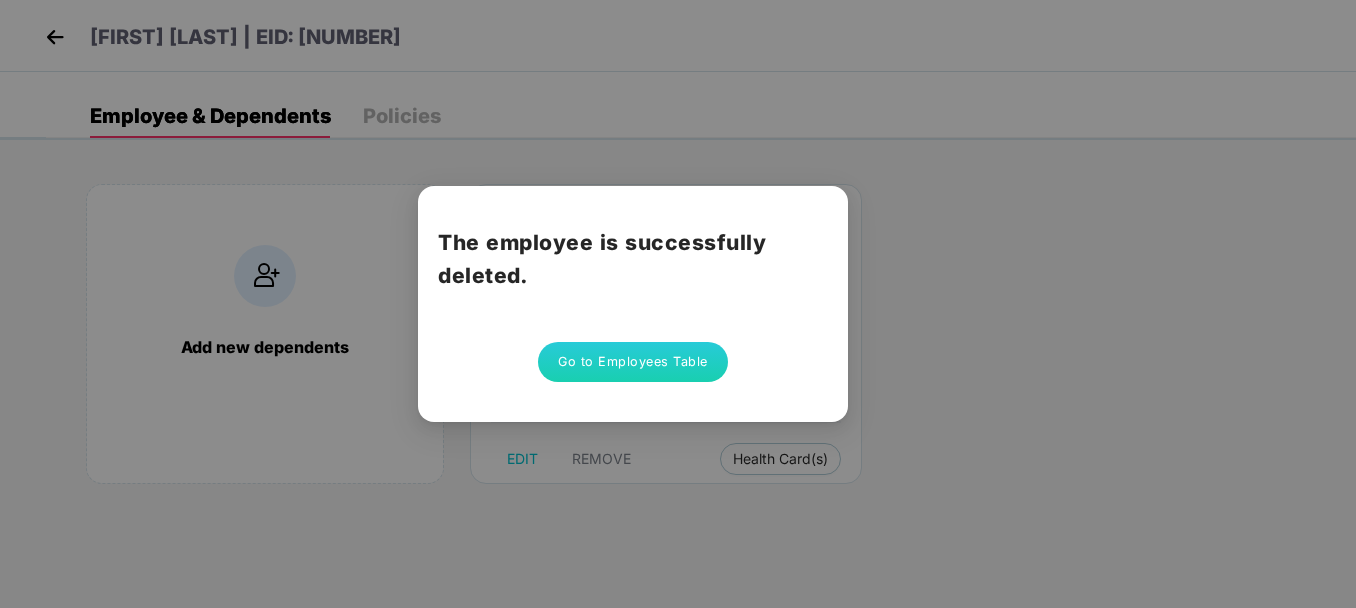 click on "Go to Employees Table" at bounding box center [633, 362] 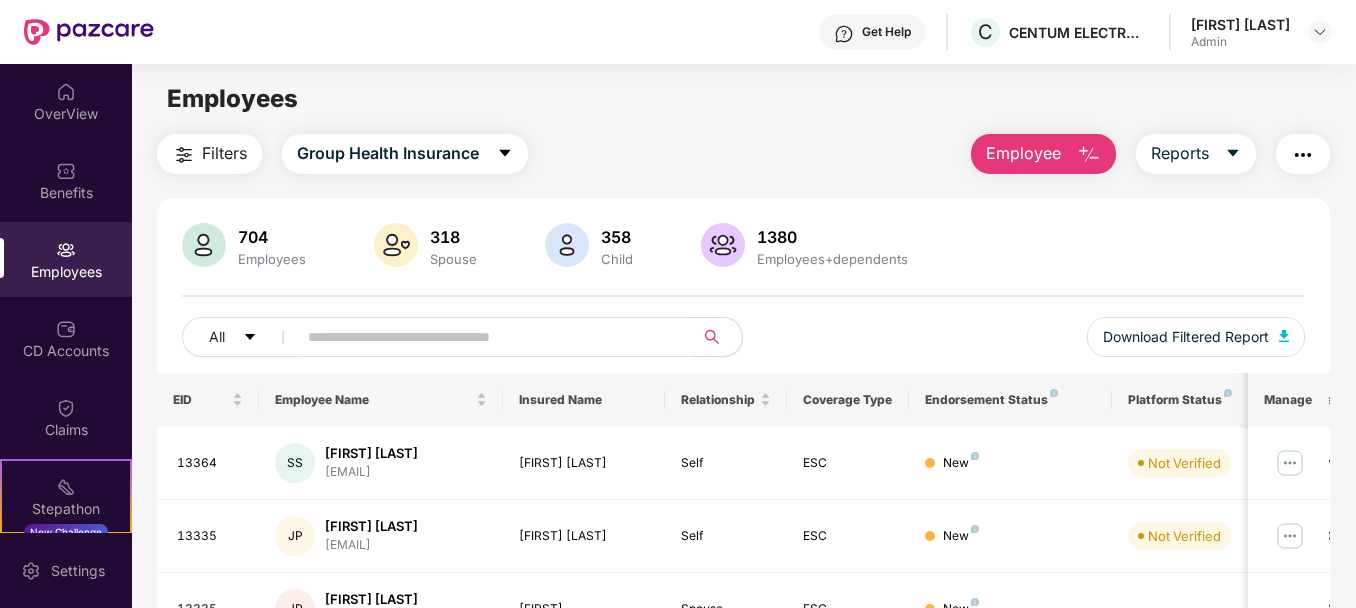 click at bounding box center [1089, 155] 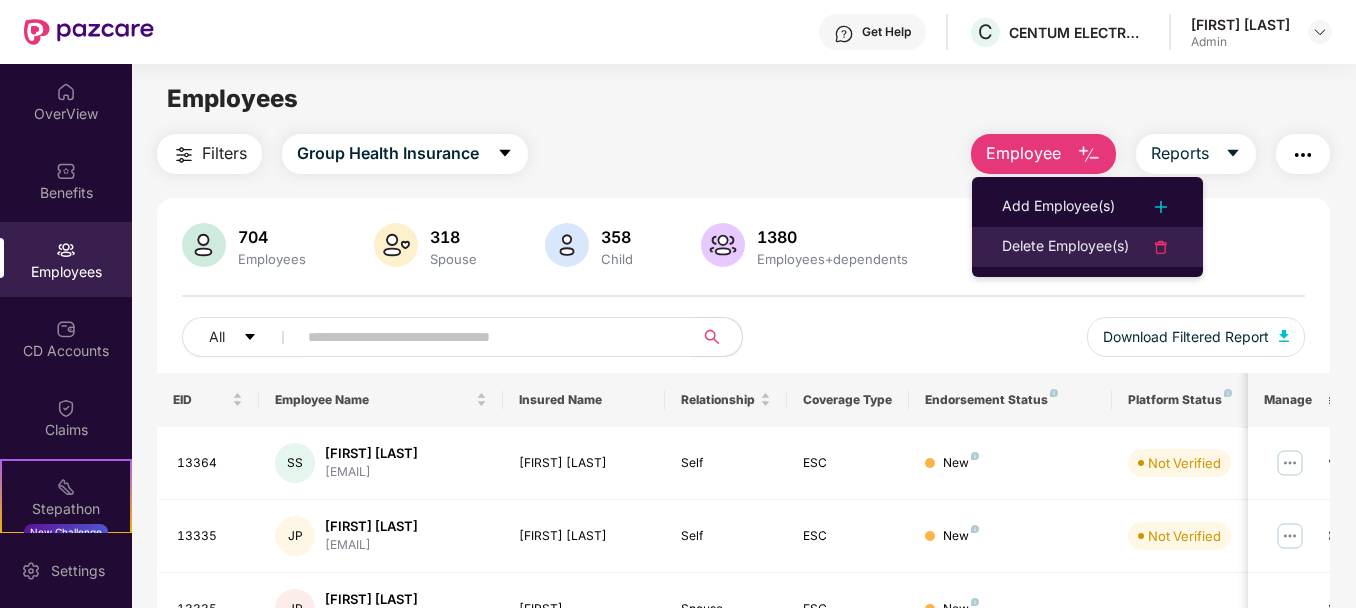 click on "Delete Employee(s)" at bounding box center [1065, 247] 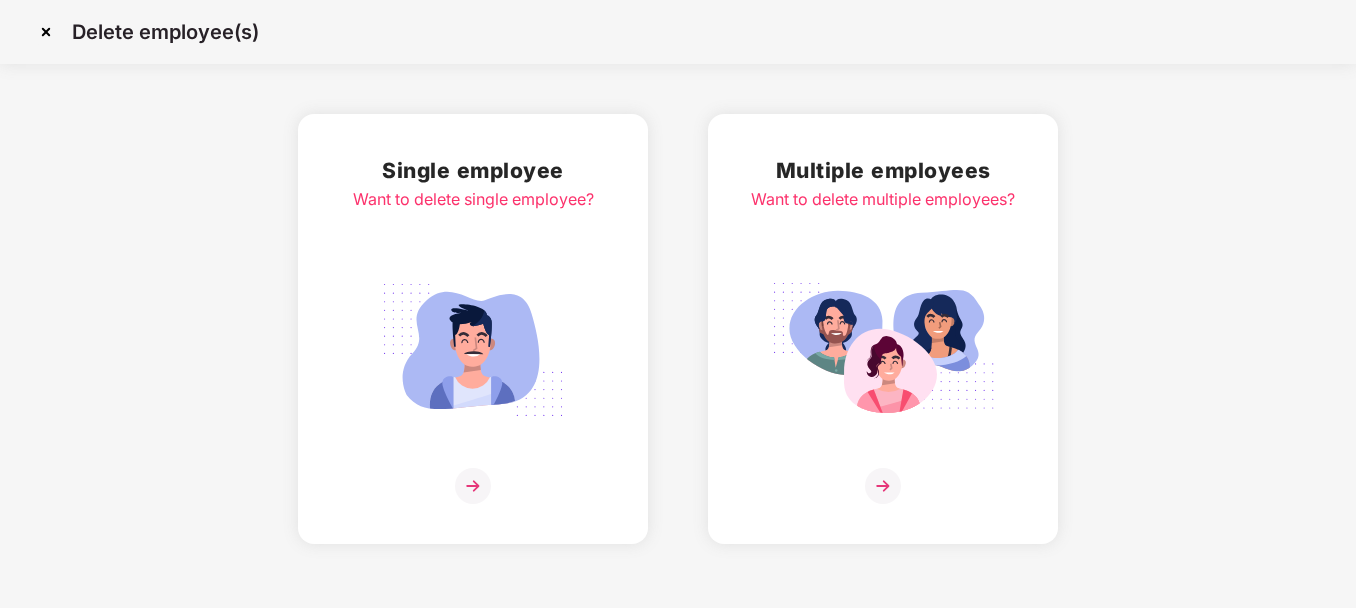 click at bounding box center (473, 350) 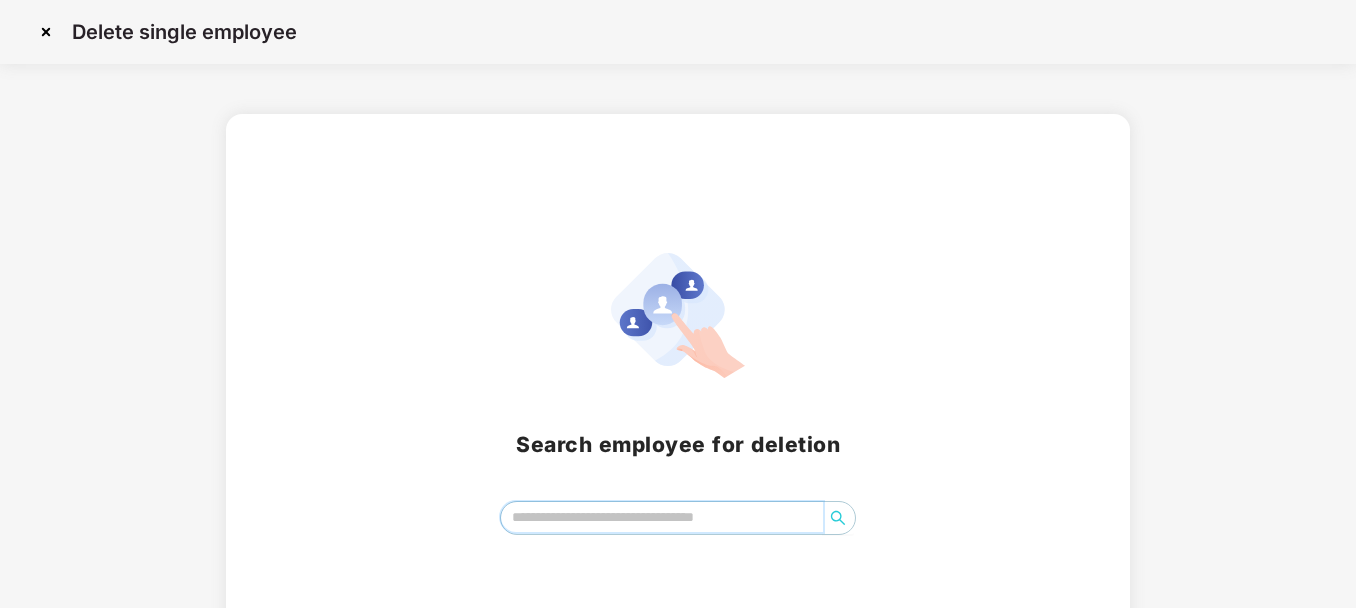 paste on "**********" 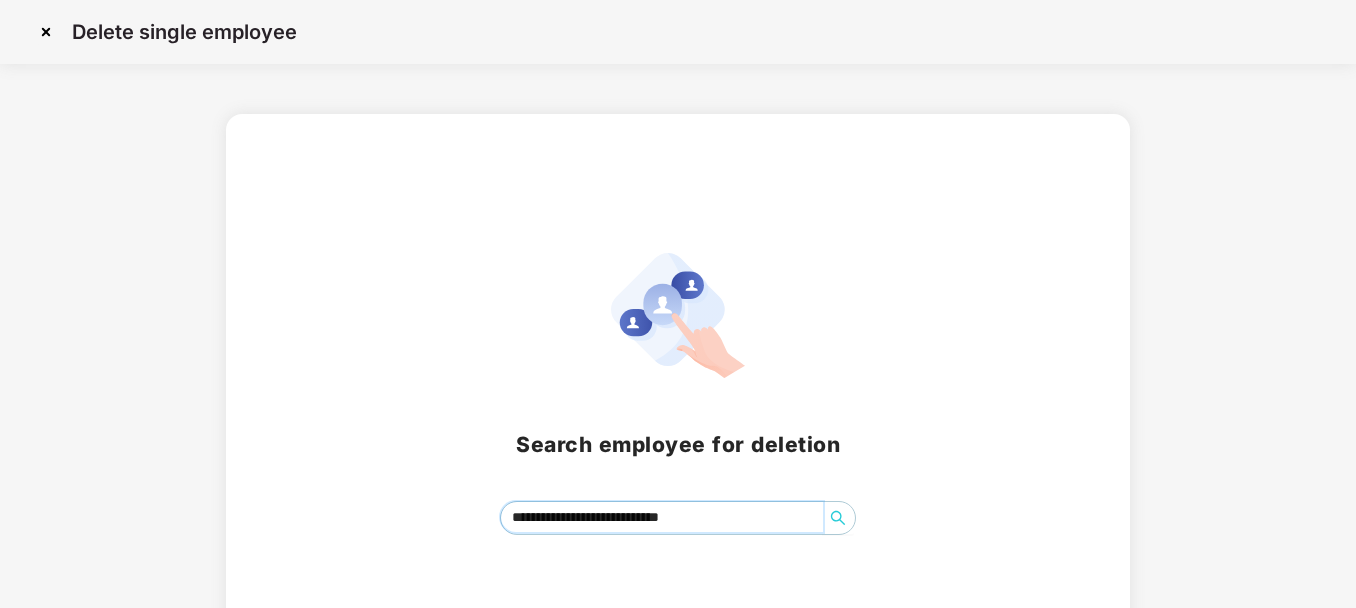 click on "**********" at bounding box center [662, 517] 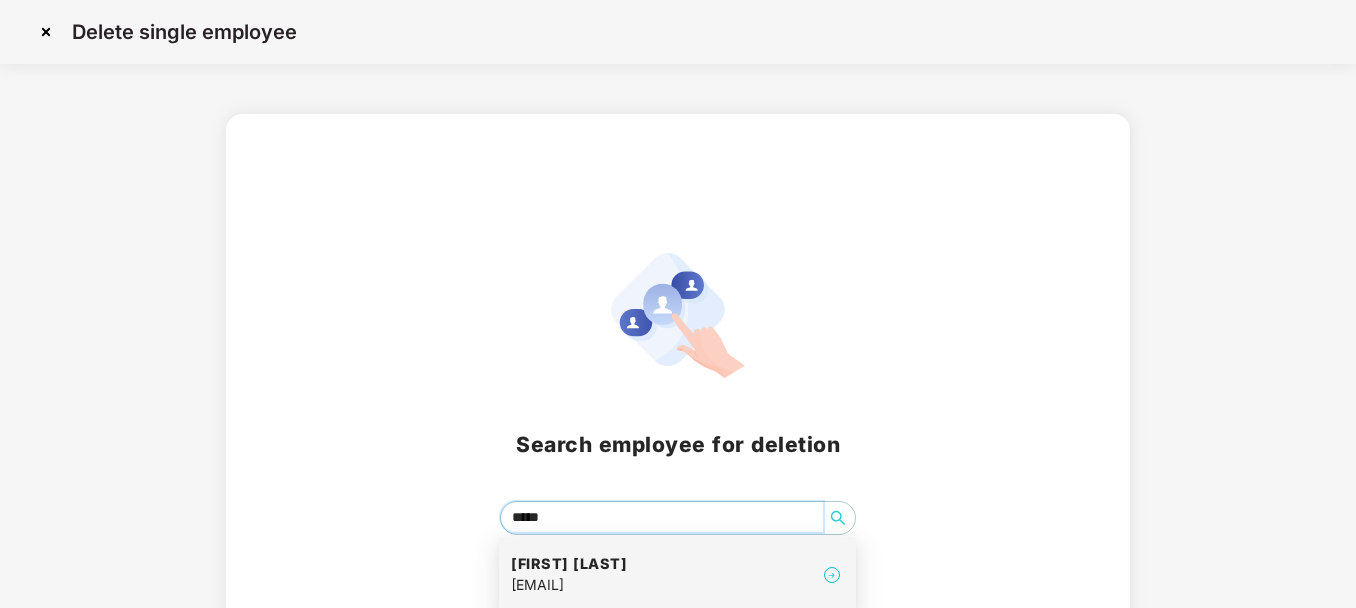 click on "[EMAIL]" at bounding box center (569, 585) 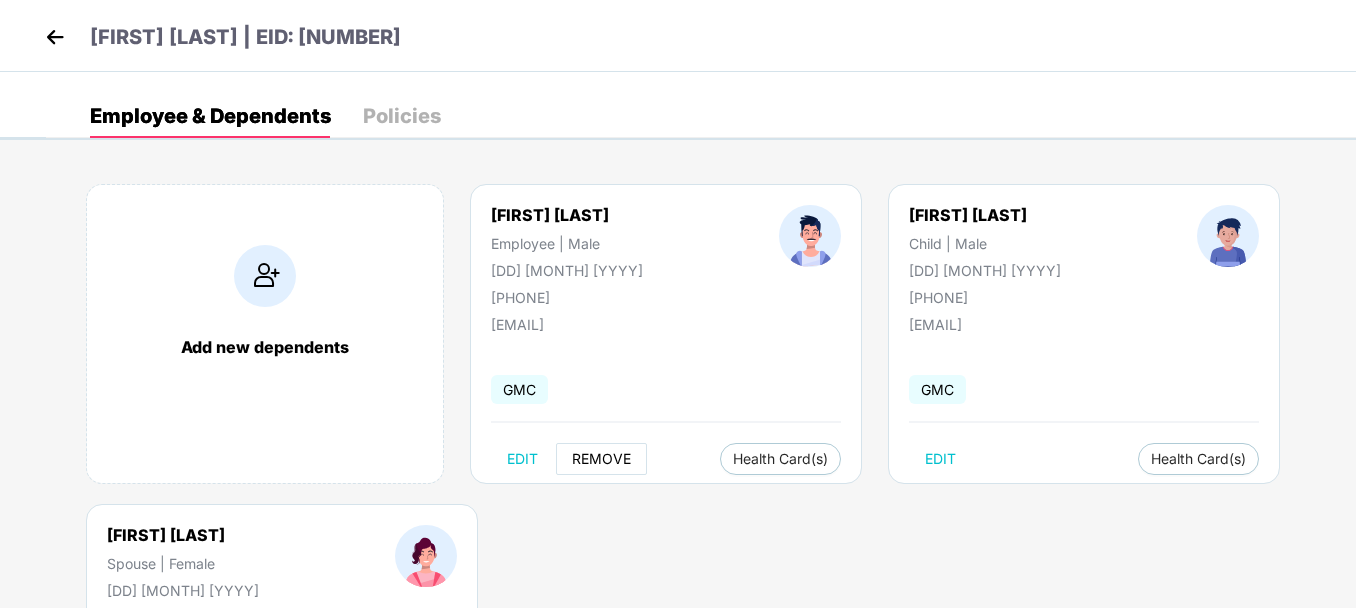 click on "REMOVE" at bounding box center [601, 459] 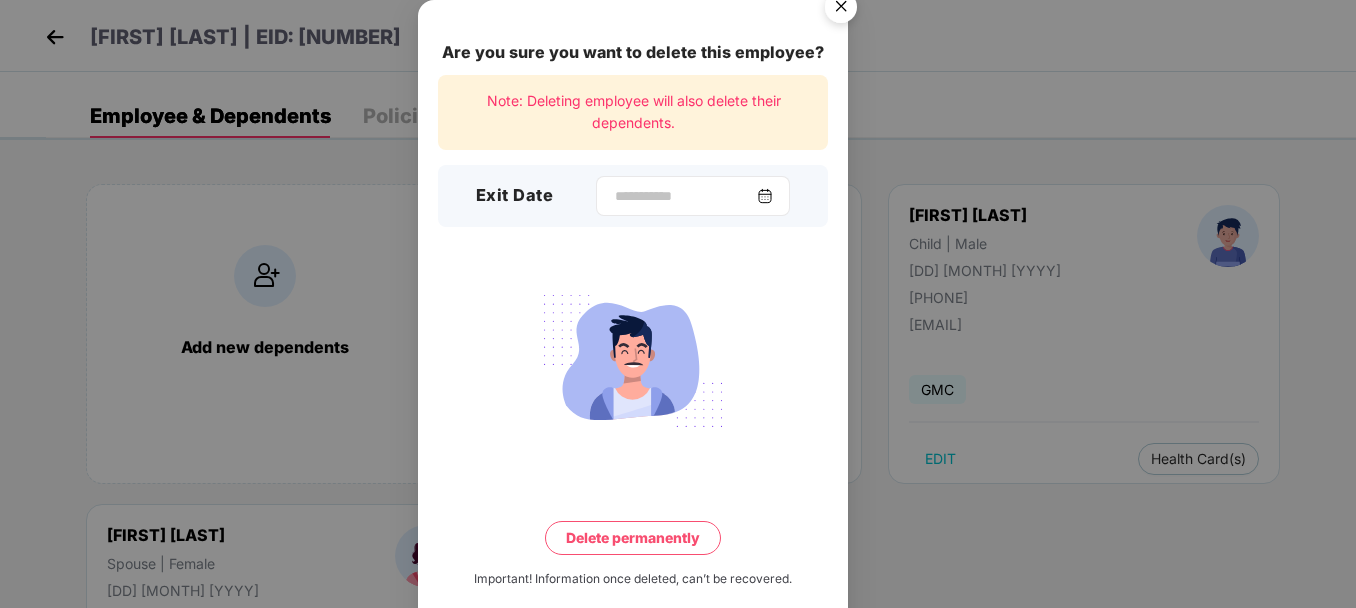 click at bounding box center (765, 196) 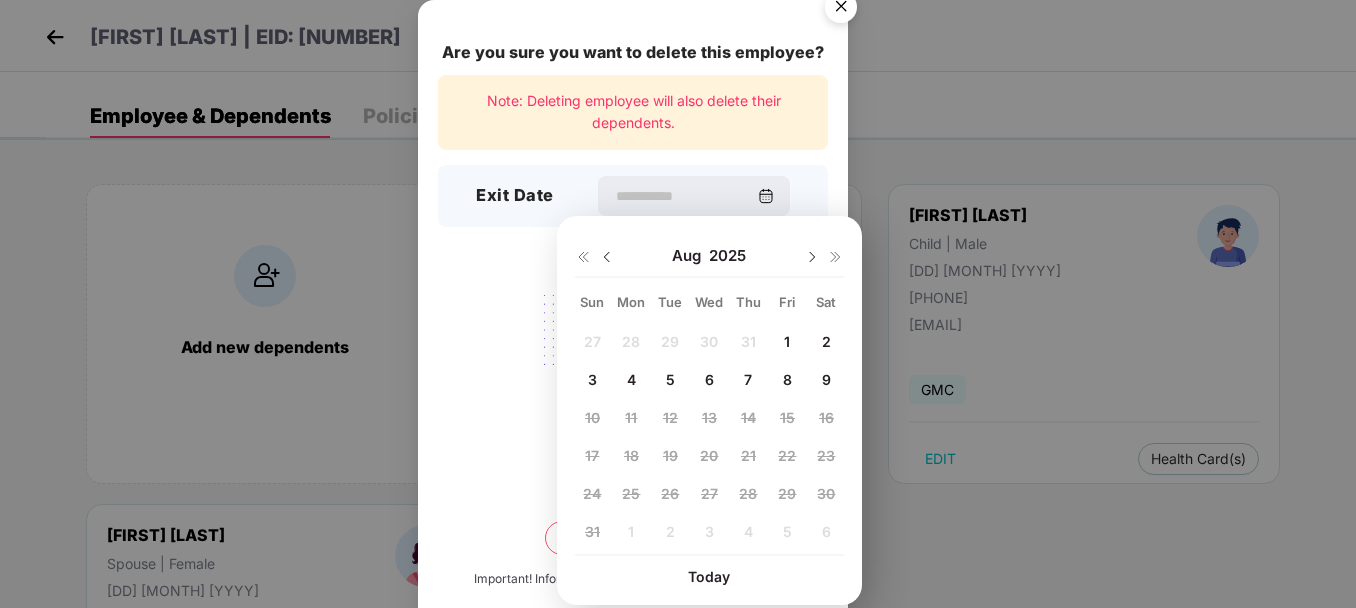click at bounding box center (595, 256) 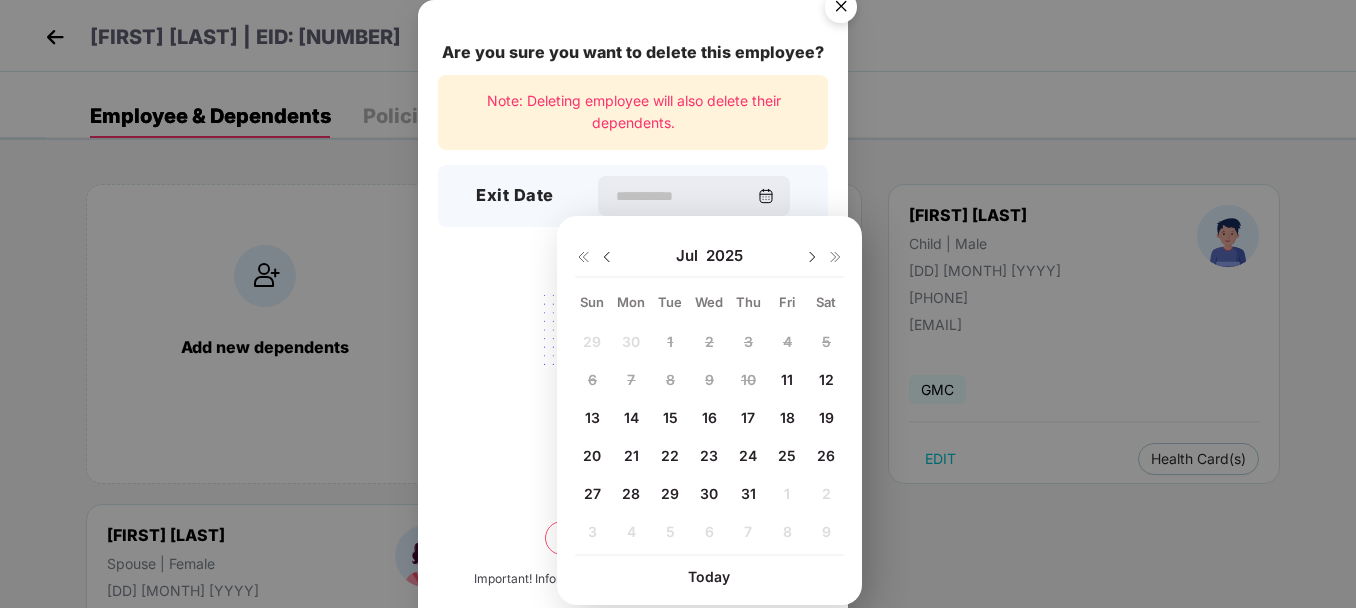 click on "31" at bounding box center (748, 493) 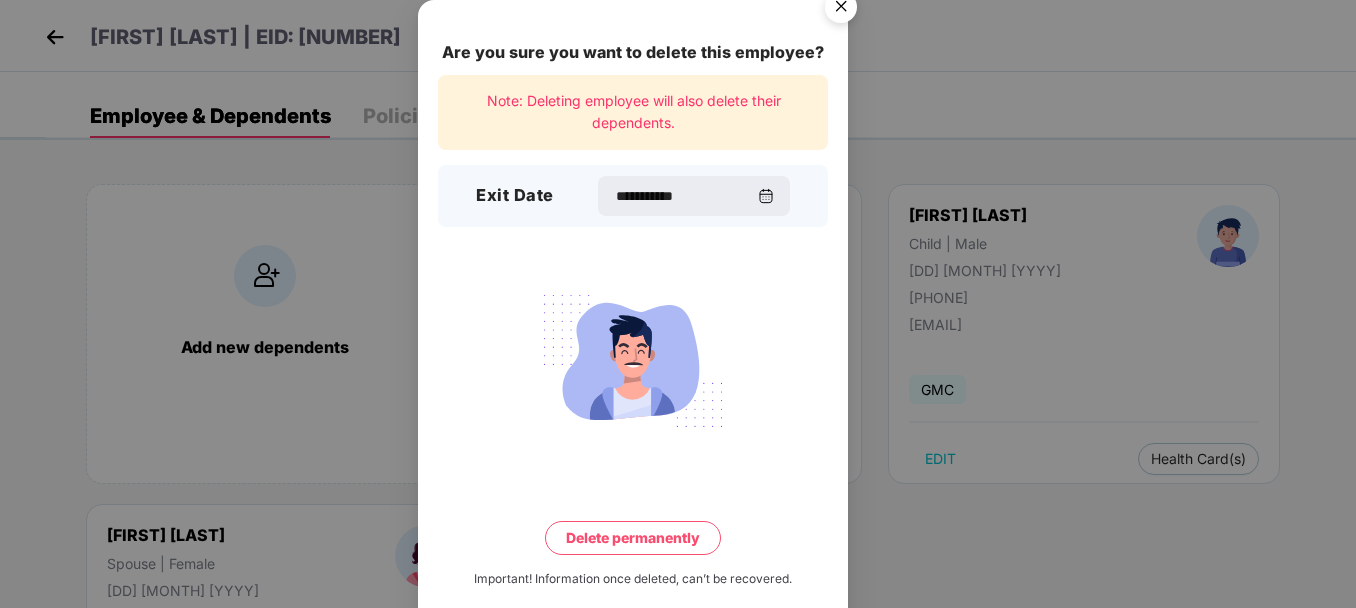 click on "Delete permanently" at bounding box center (633, 538) 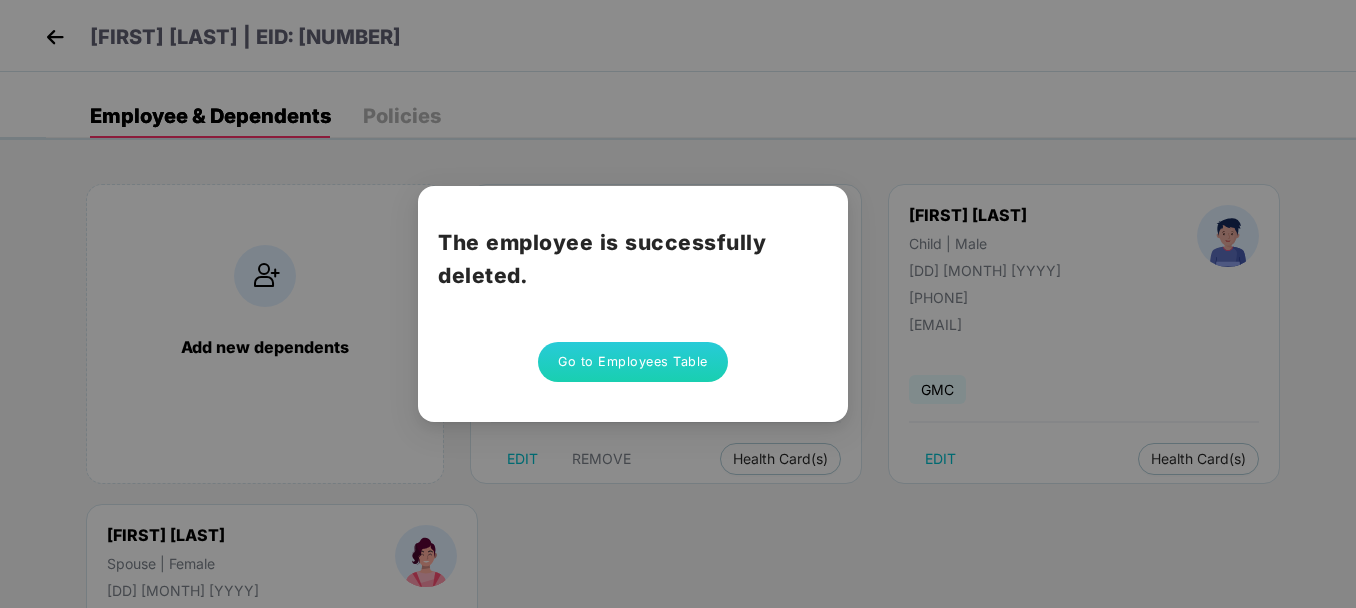 click on "Go to Employees Table" at bounding box center [633, 362] 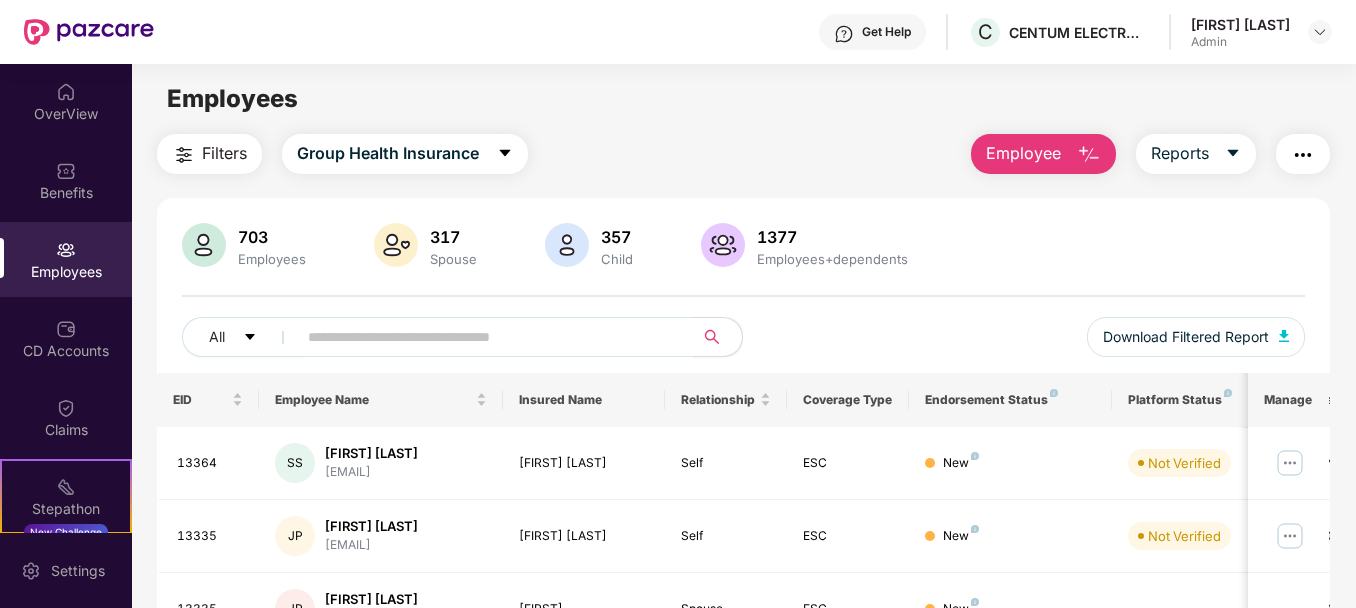 click at bounding box center [1089, 155] 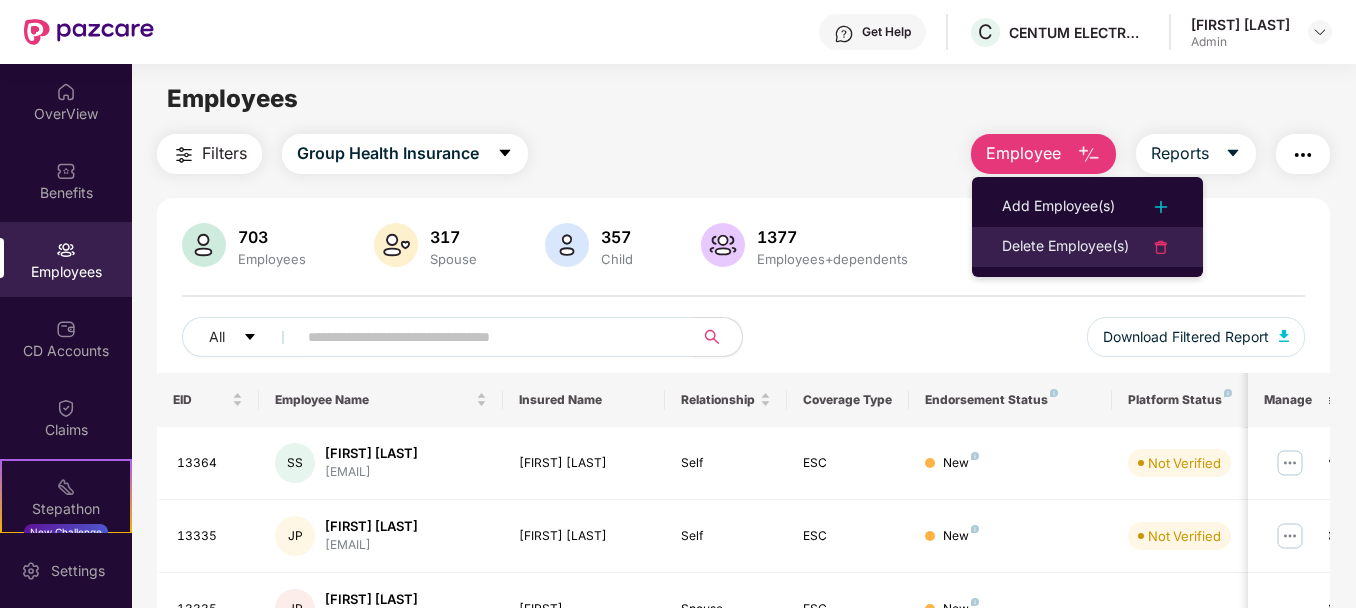 click on "Delete Employee(s)" at bounding box center (1087, 247) 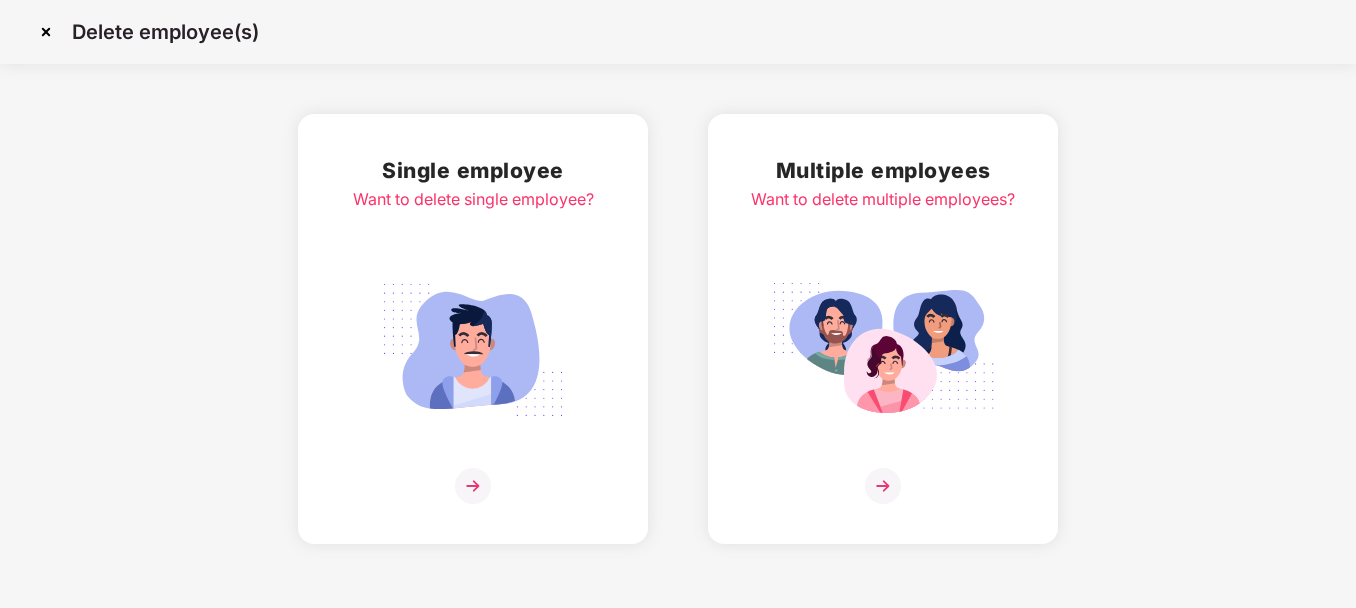 click at bounding box center (473, 350) 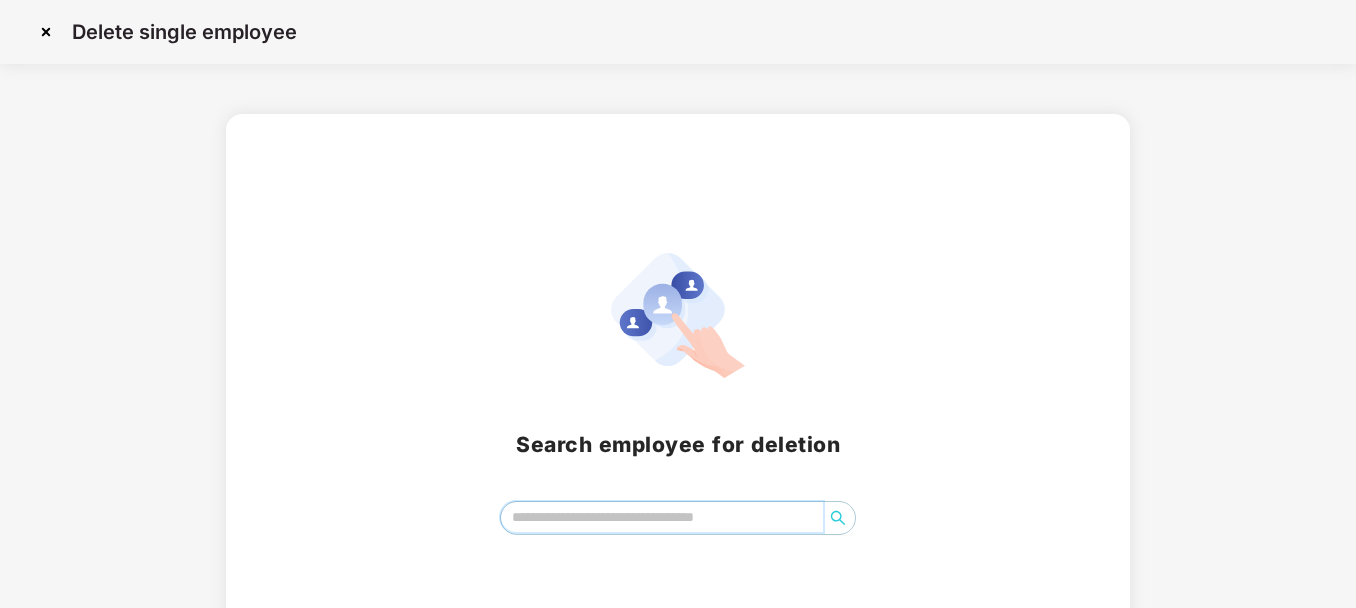 click at bounding box center (662, 517) 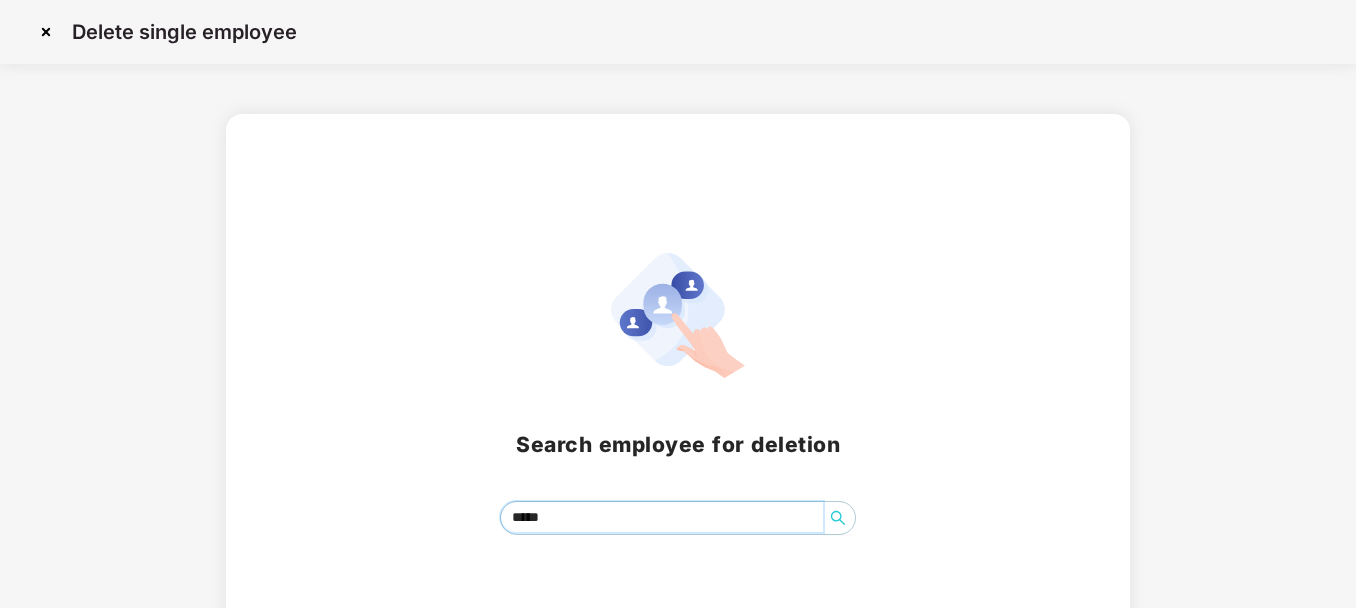 paste on "**********" 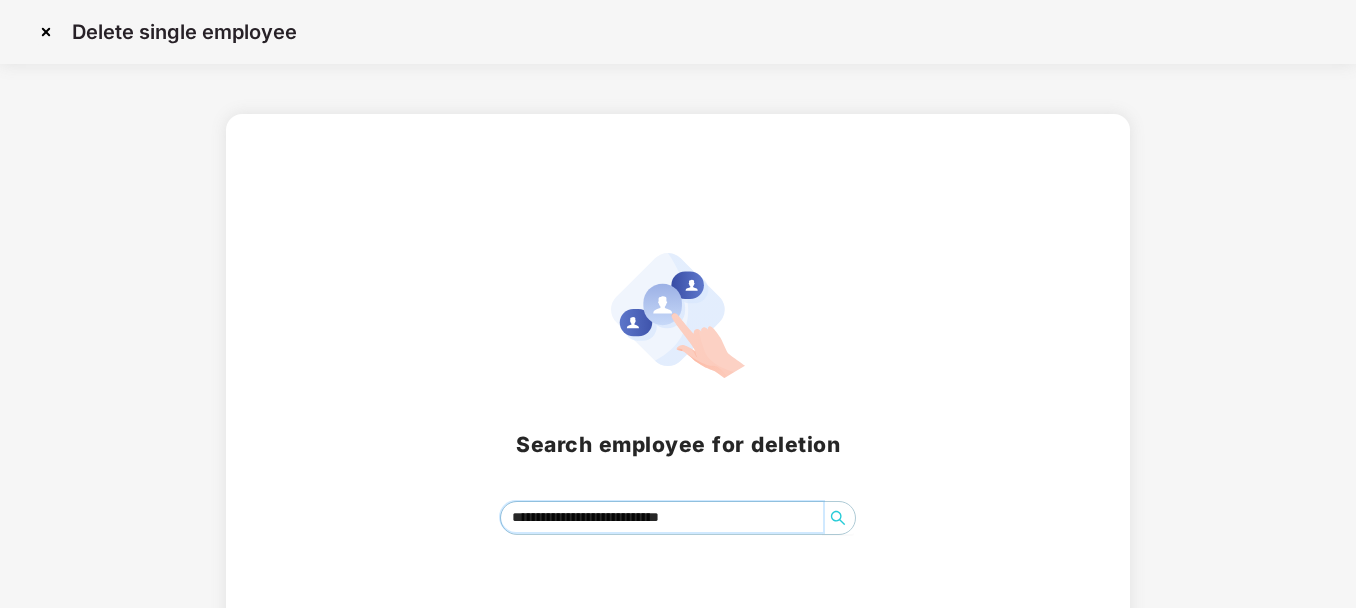 paste 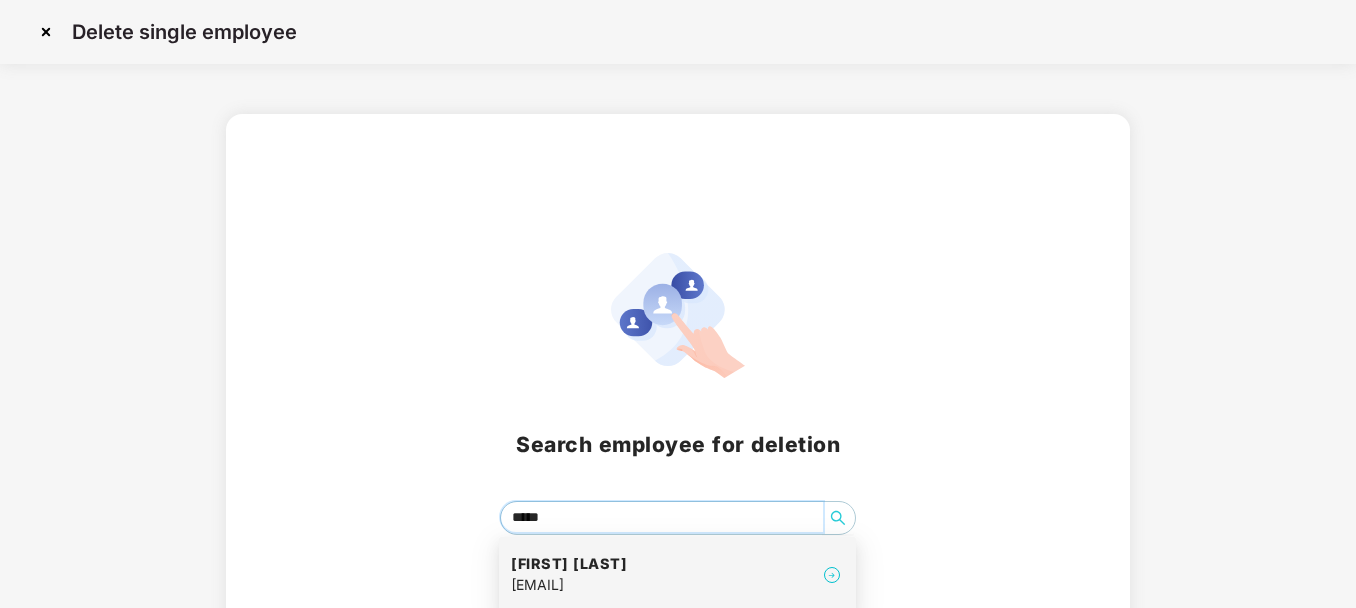 click on "[EMAIL]" at bounding box center (569, 585) 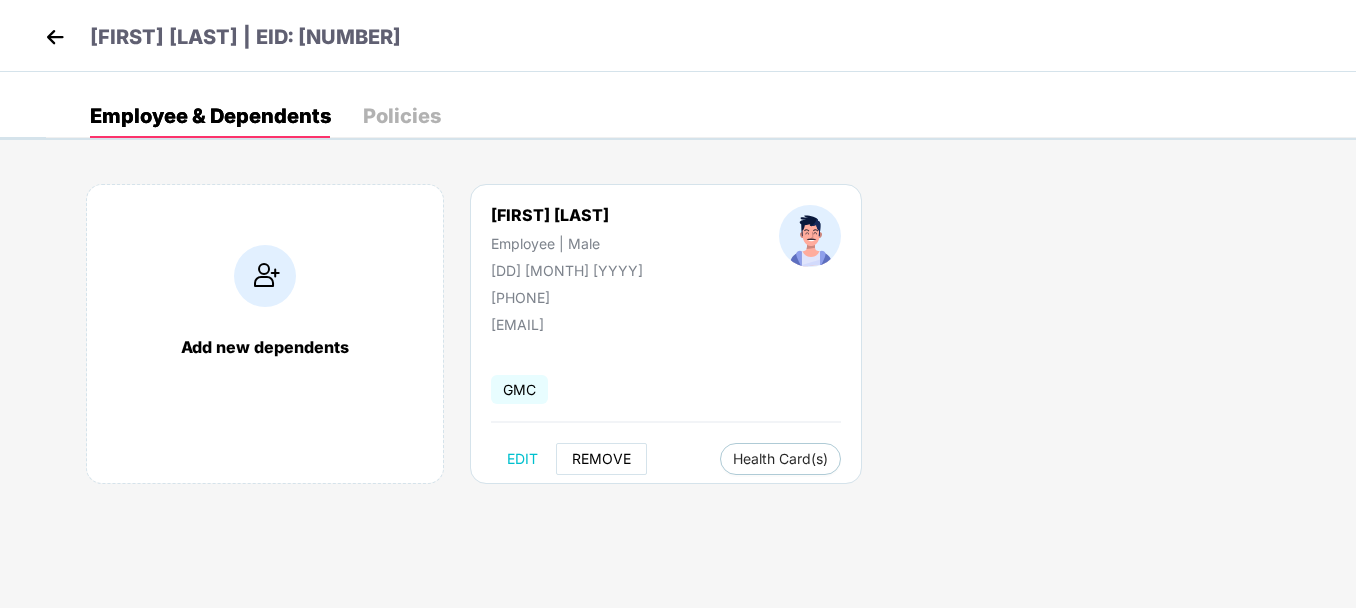 click on "REMOVE" at bounding box center [601, 459] 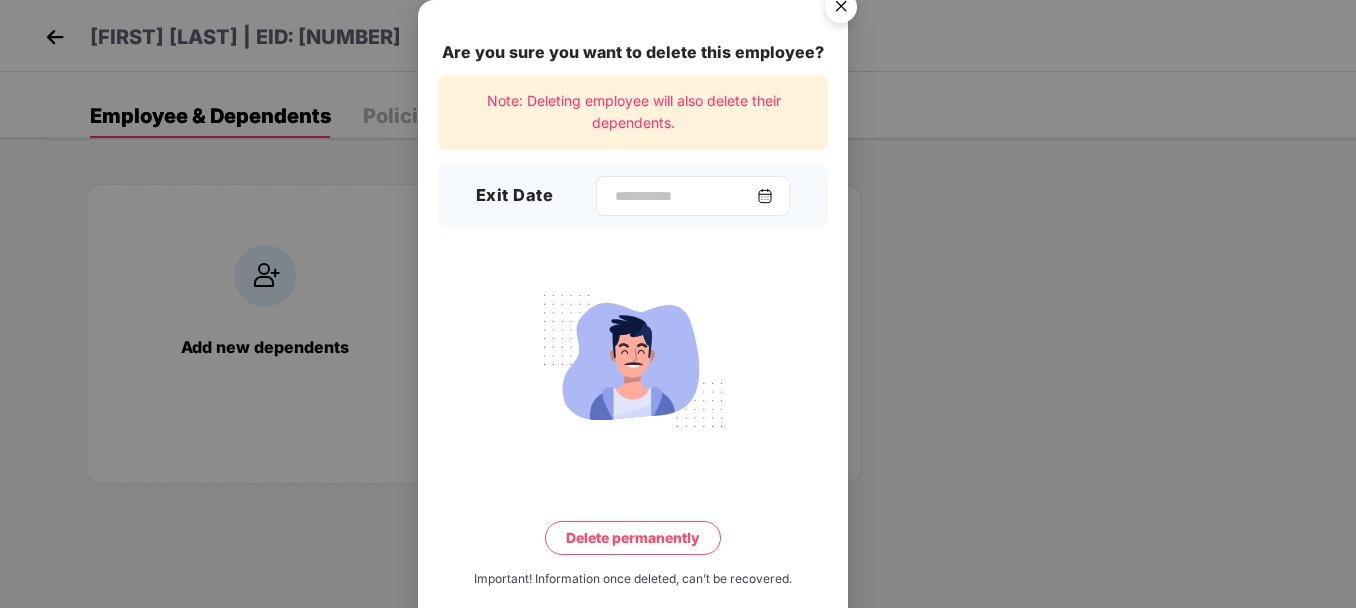 click at bounding box center [765, 196] 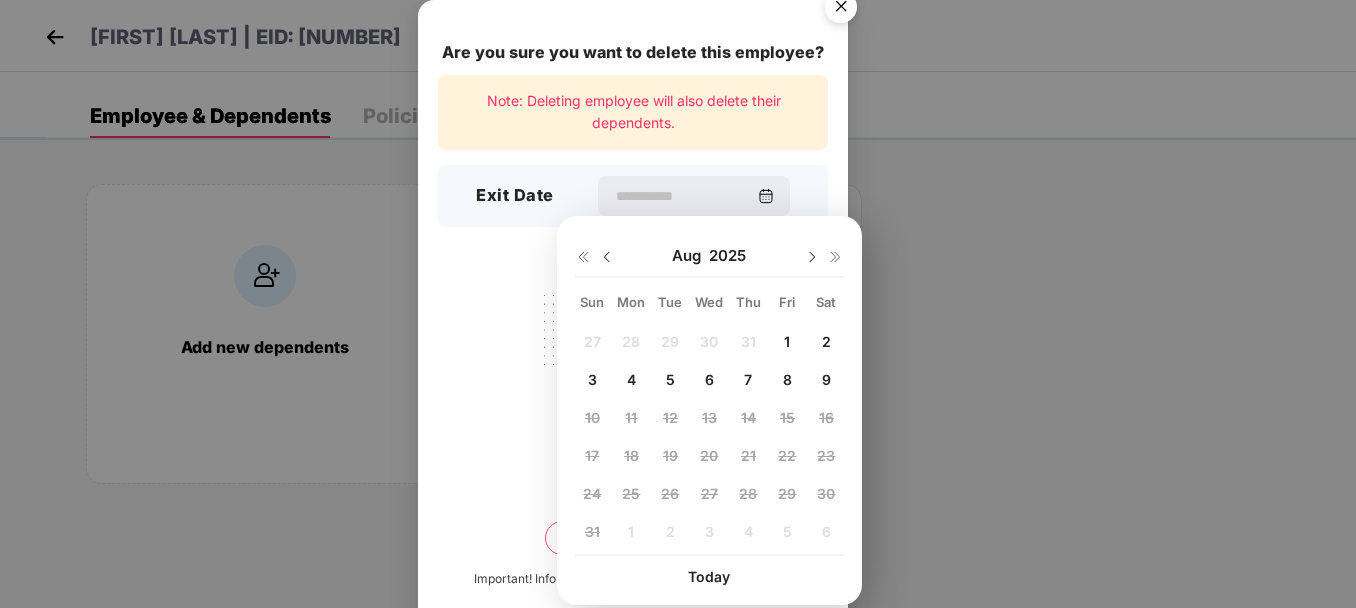 click at bounding box center [607, 257] 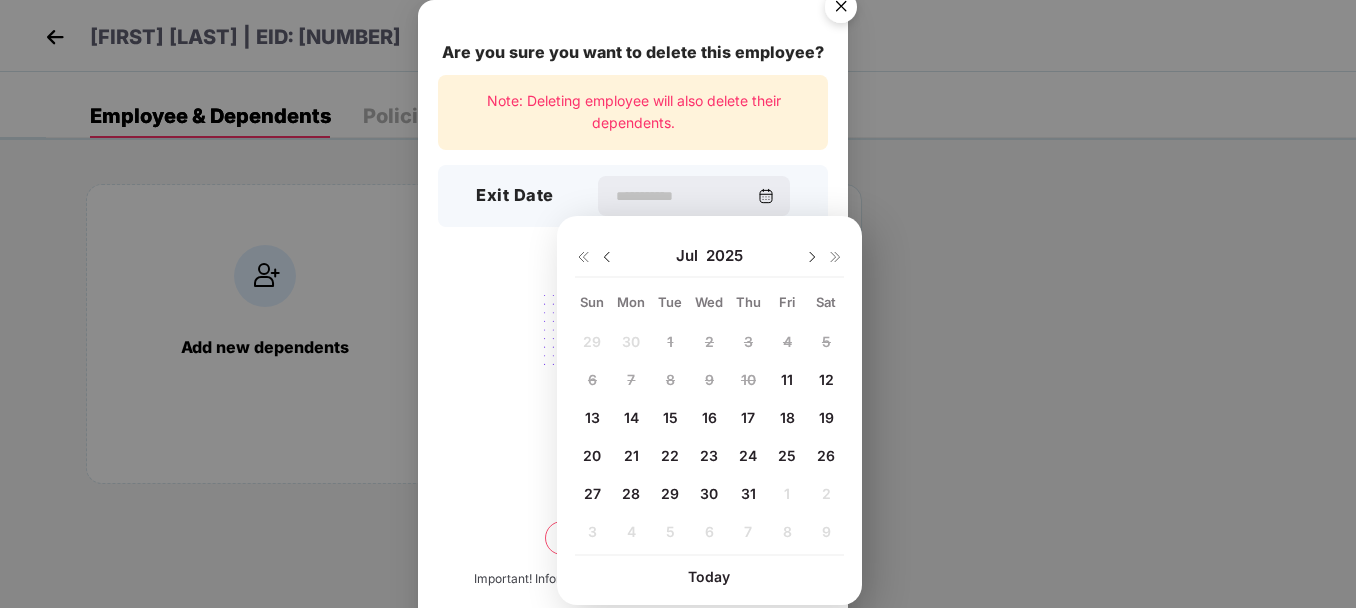 click on "11" at bounding box center [787, 379] 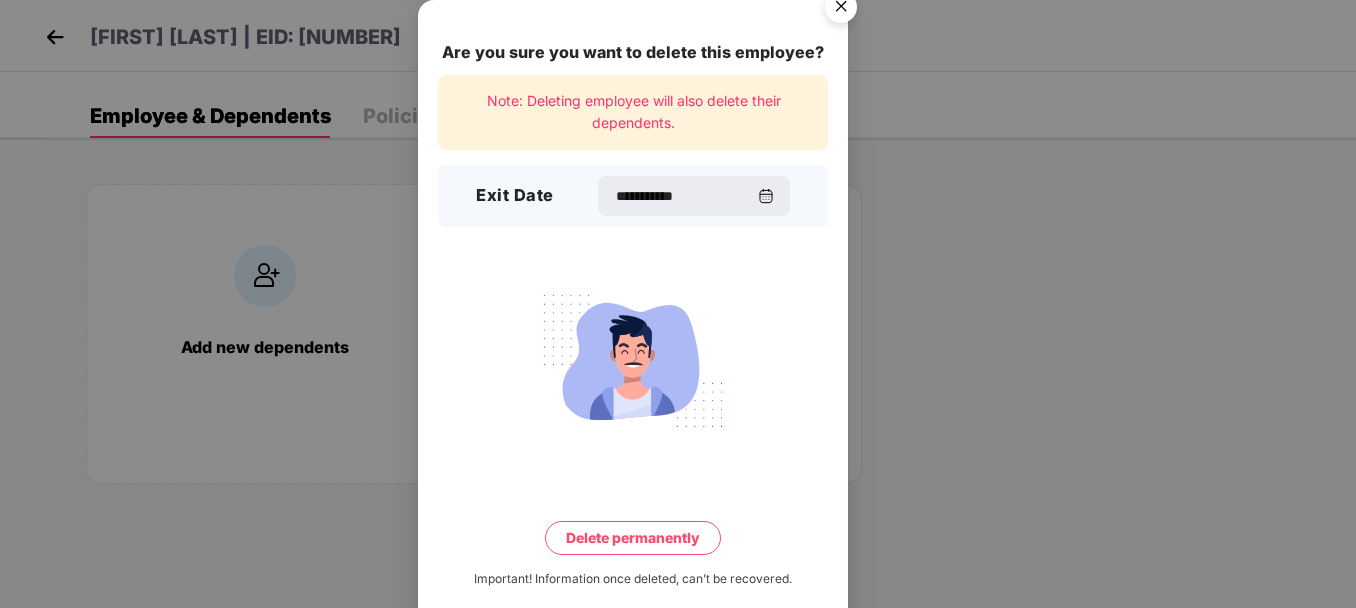 click on "Delete permanently" at bounding box center (633, 538) 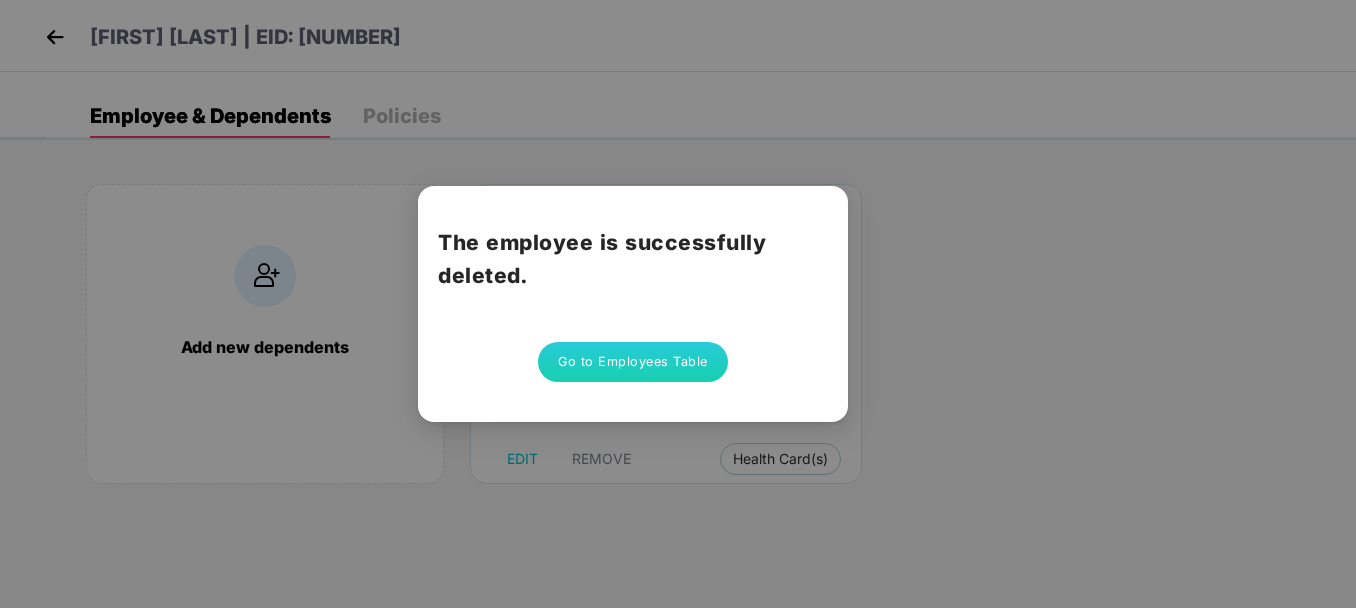 drag, startPoint x: 692, startPoint y: 382, endPoint x: 697, endPoint y: 373, distance: 10.29563 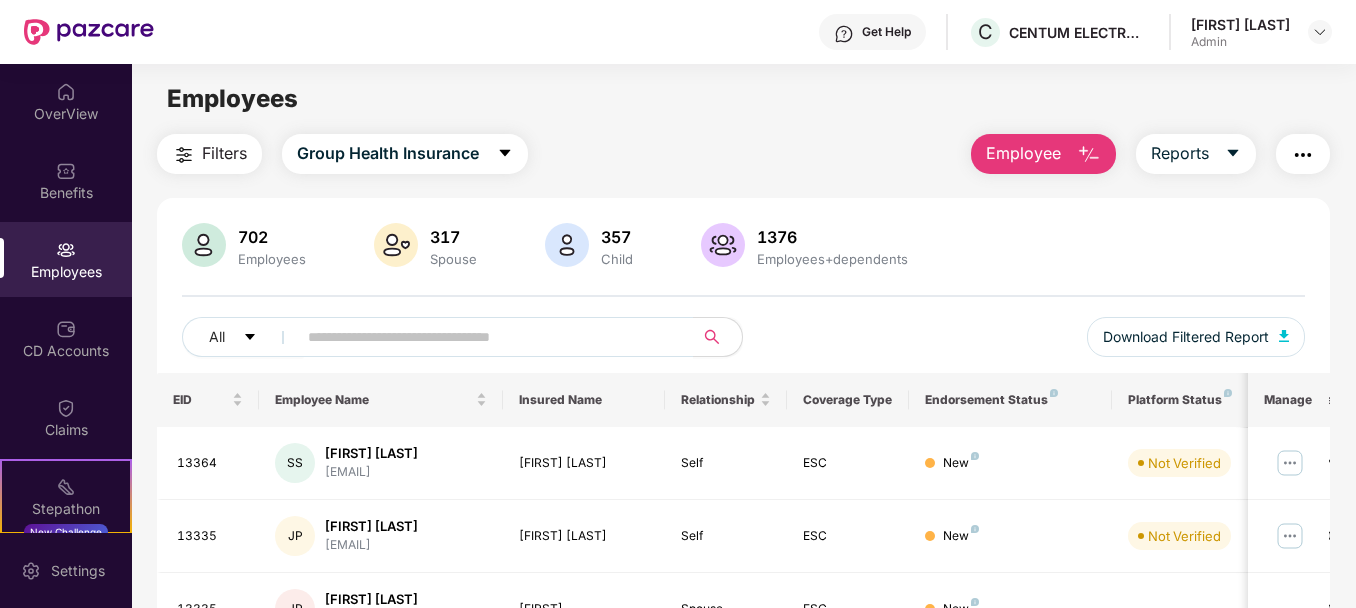 click at bounding box center (1089, 155) 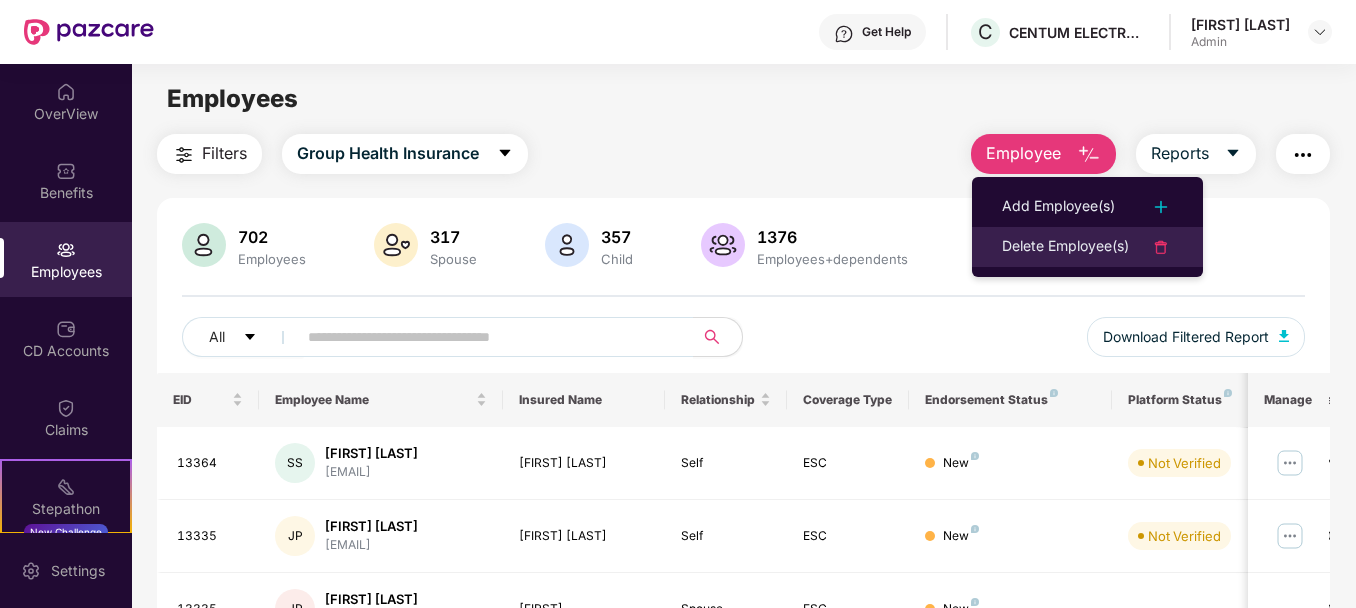 click on "Delete Employee(s)" at bounding box center (1087, 247) 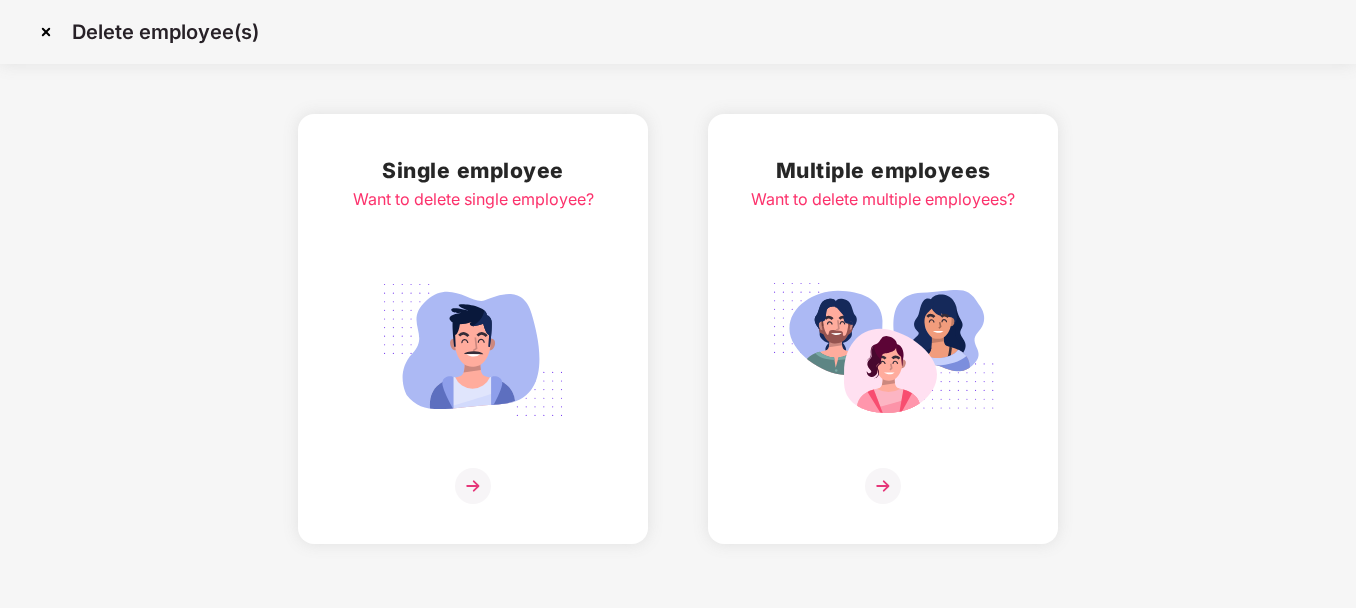 click at bounding box center [473, 350] 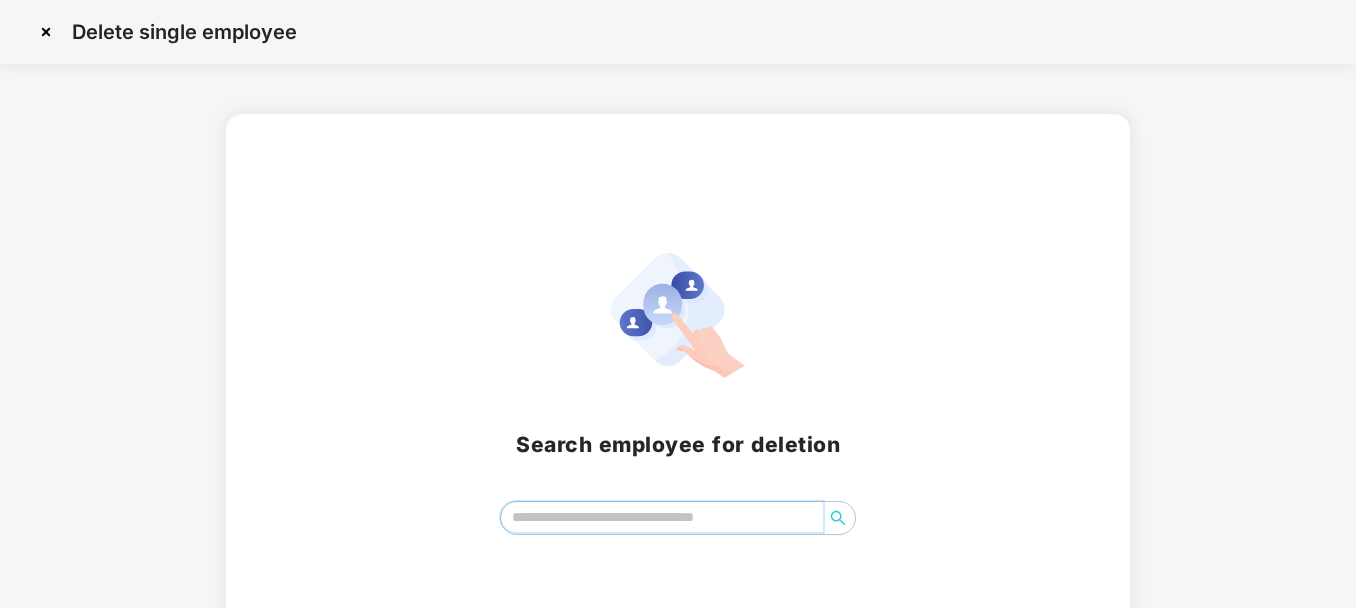 click at bounding box center [662, 517] 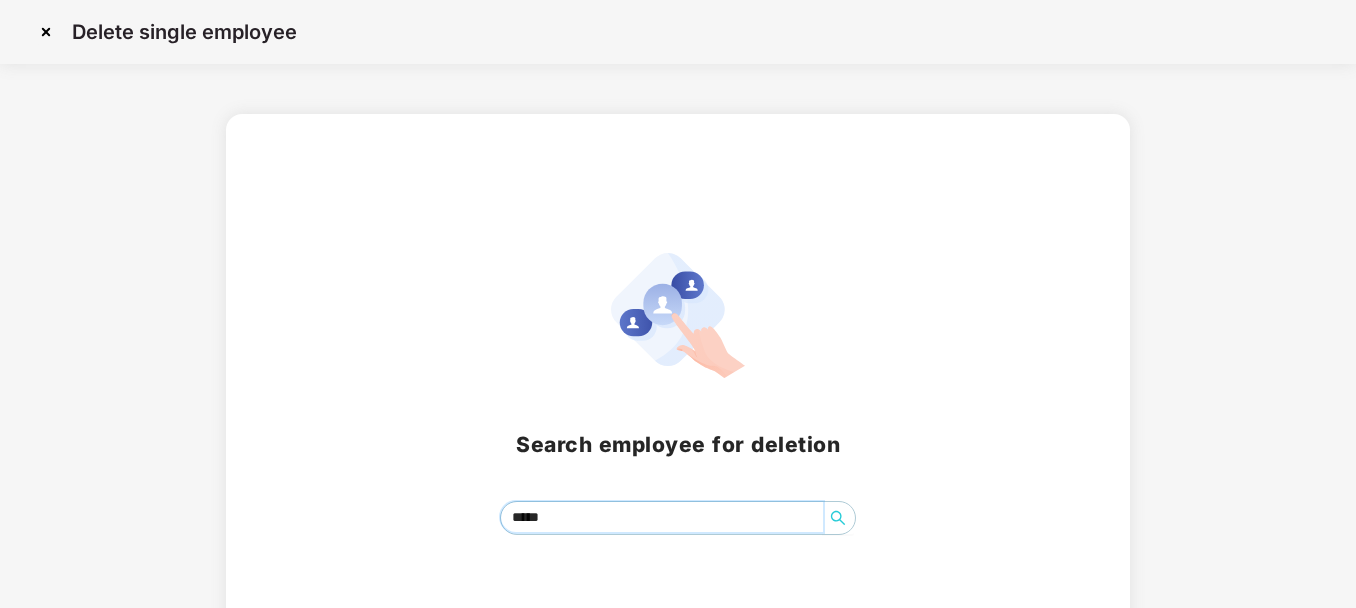 paste on "**********" 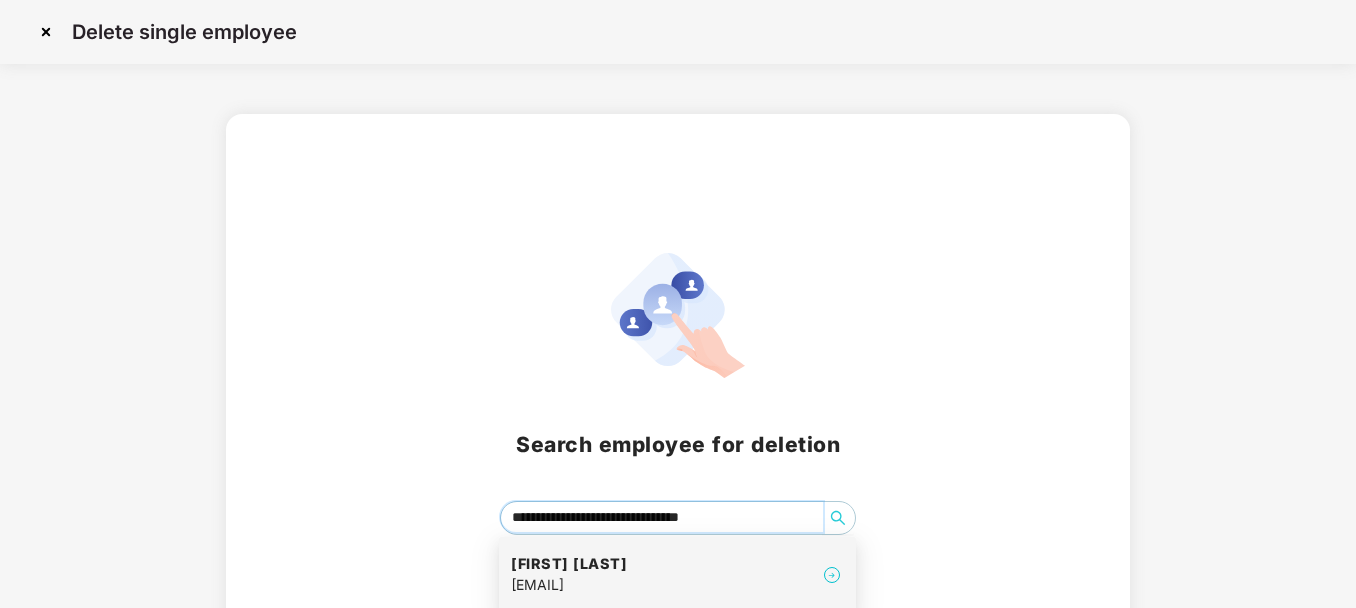 click on "[EMAIL]" at bounding box center [569, 585] 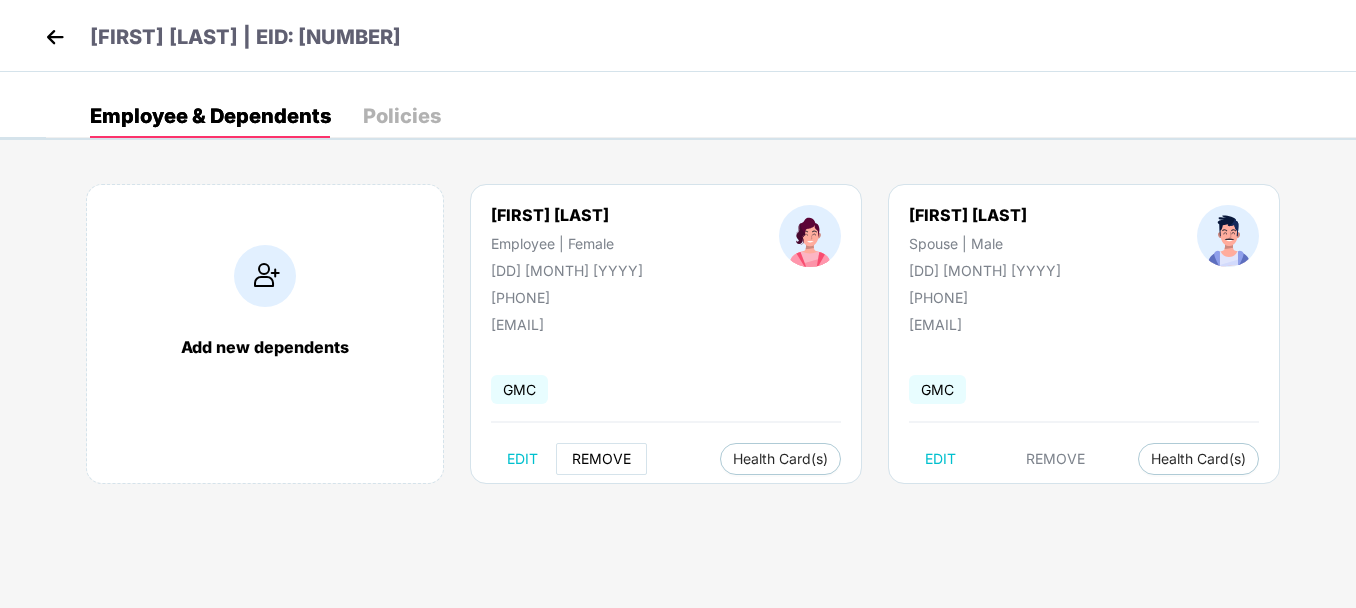 click on "REMOVE" at bounding box center (601, 459) 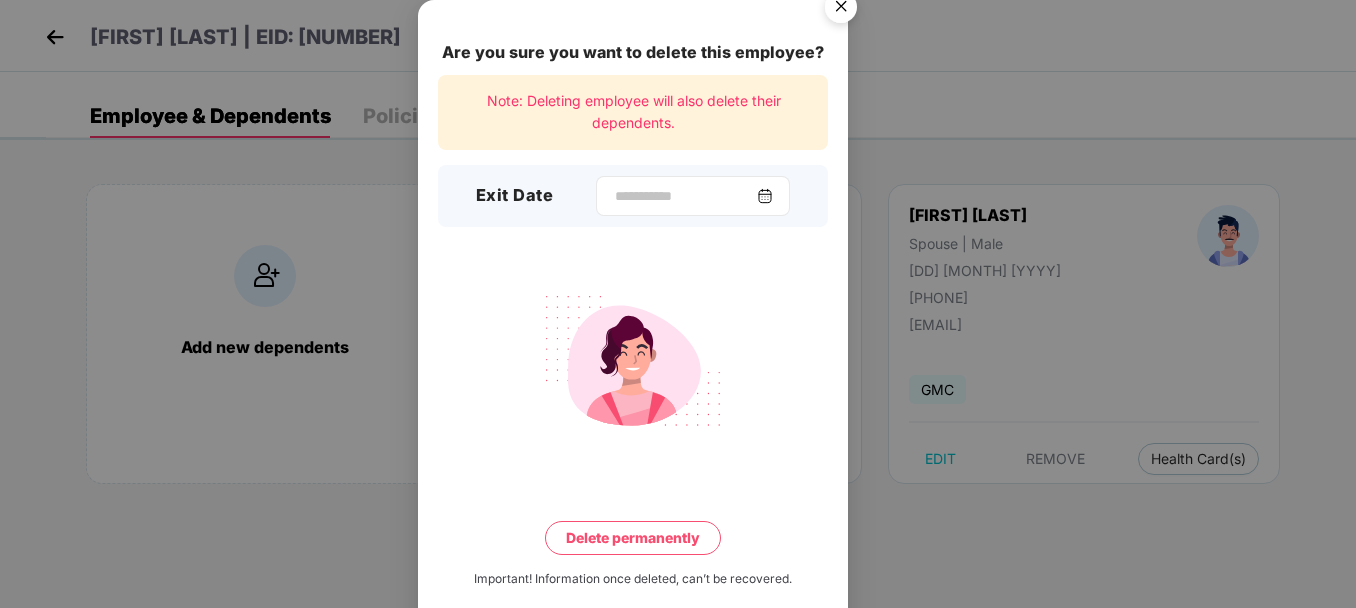 click at bounding box center [693, 196] 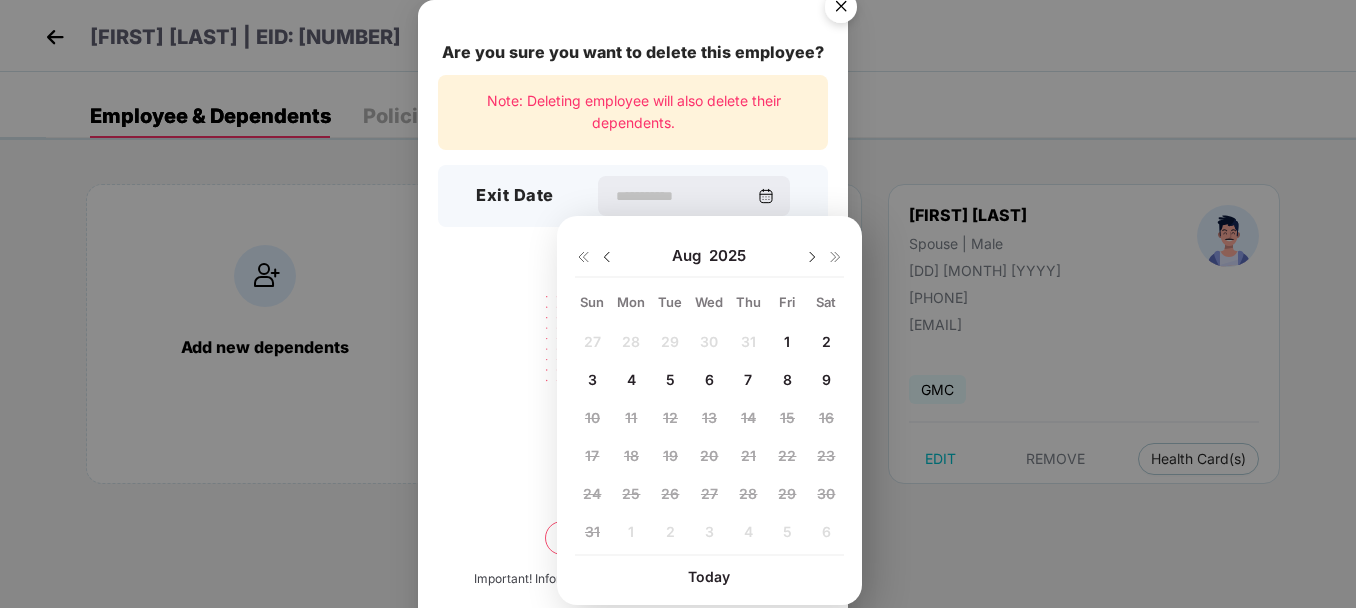 click at bounding box center [607, 257] 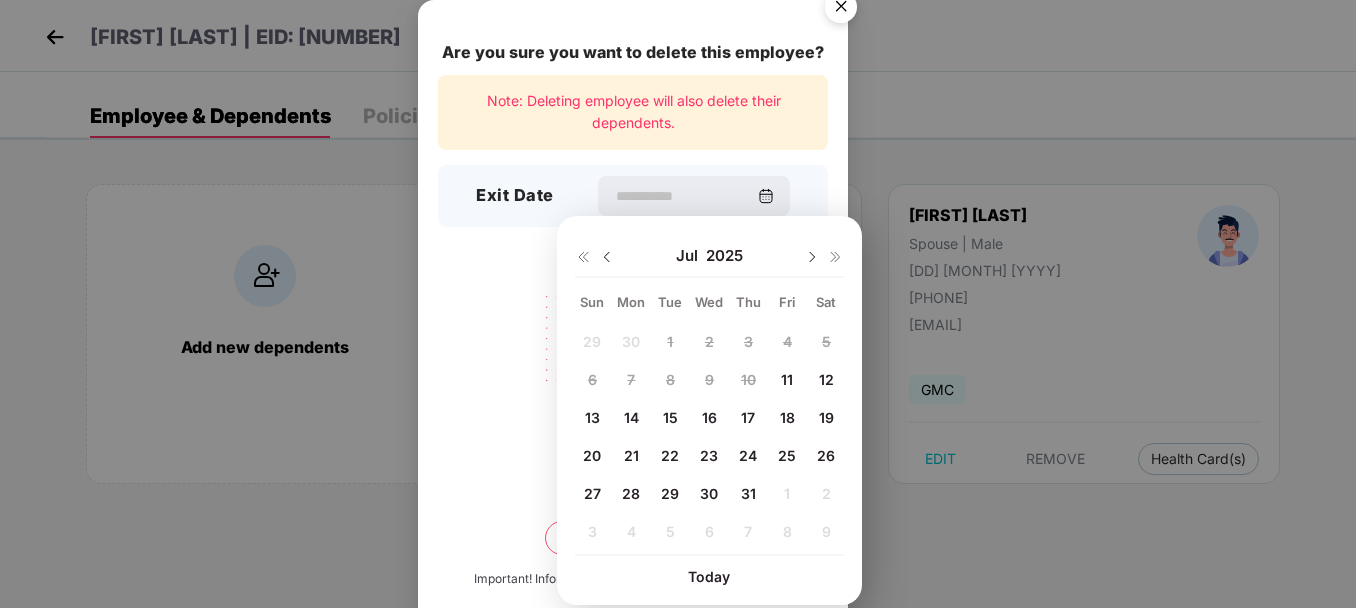 click on "11" at bounding box center [787, 379] 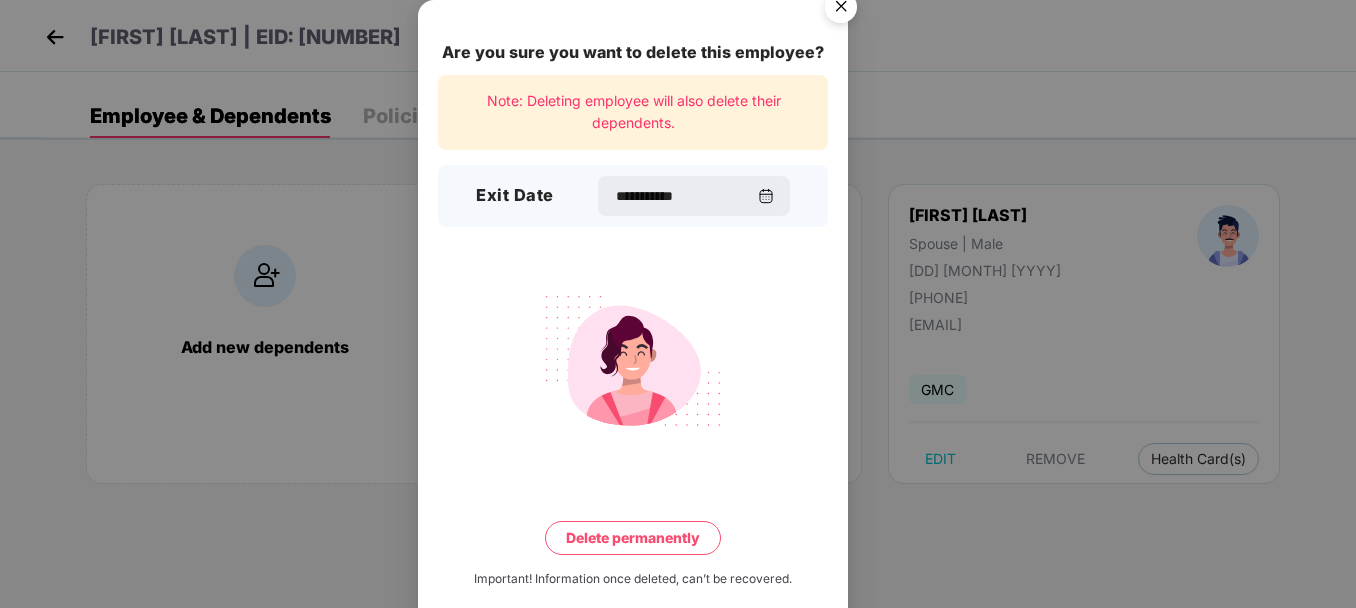 click on "Delete permanently" at bounding box center (633, 538) 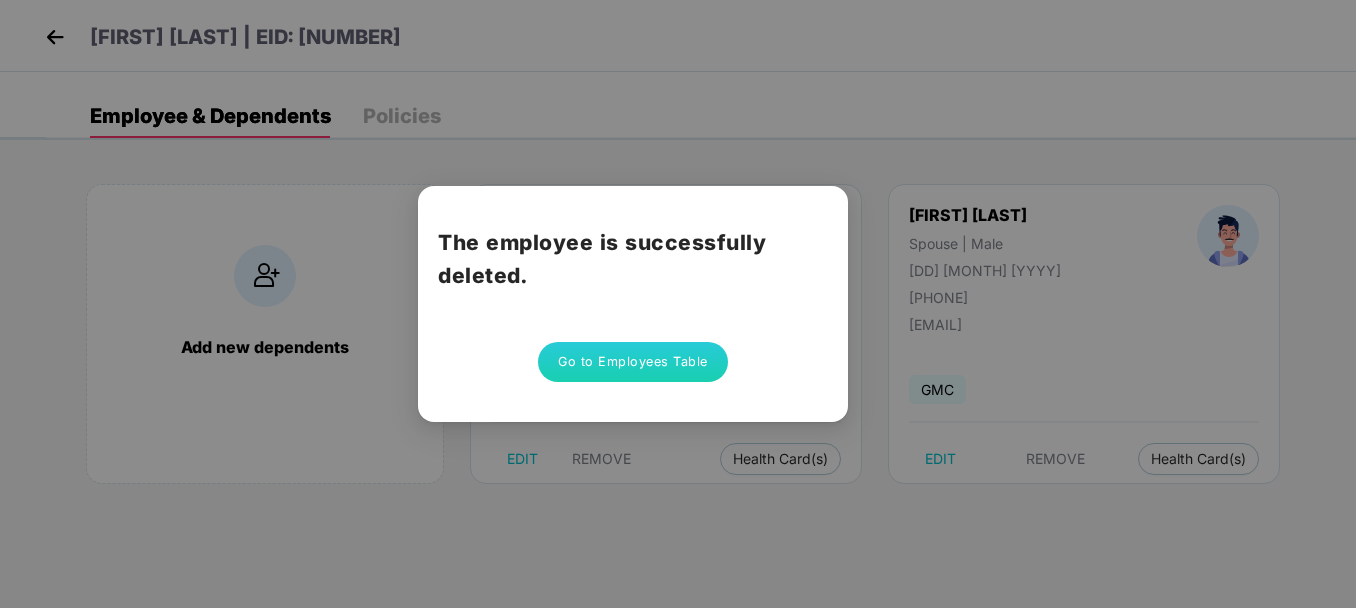 click on "Go to Employees Table" at bounding box center (633, 362) 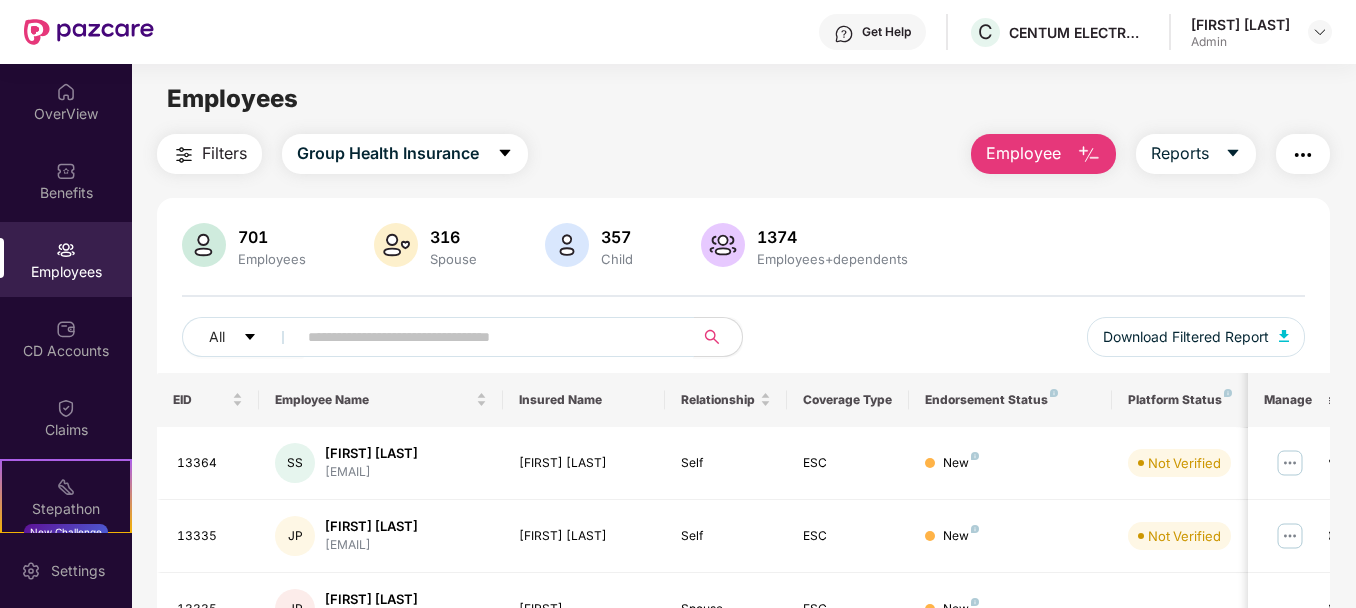 drag, startPoint x: 480, startPoint y: 314, endPoint x: 471, endPoint y: 328, distance: 16.643316 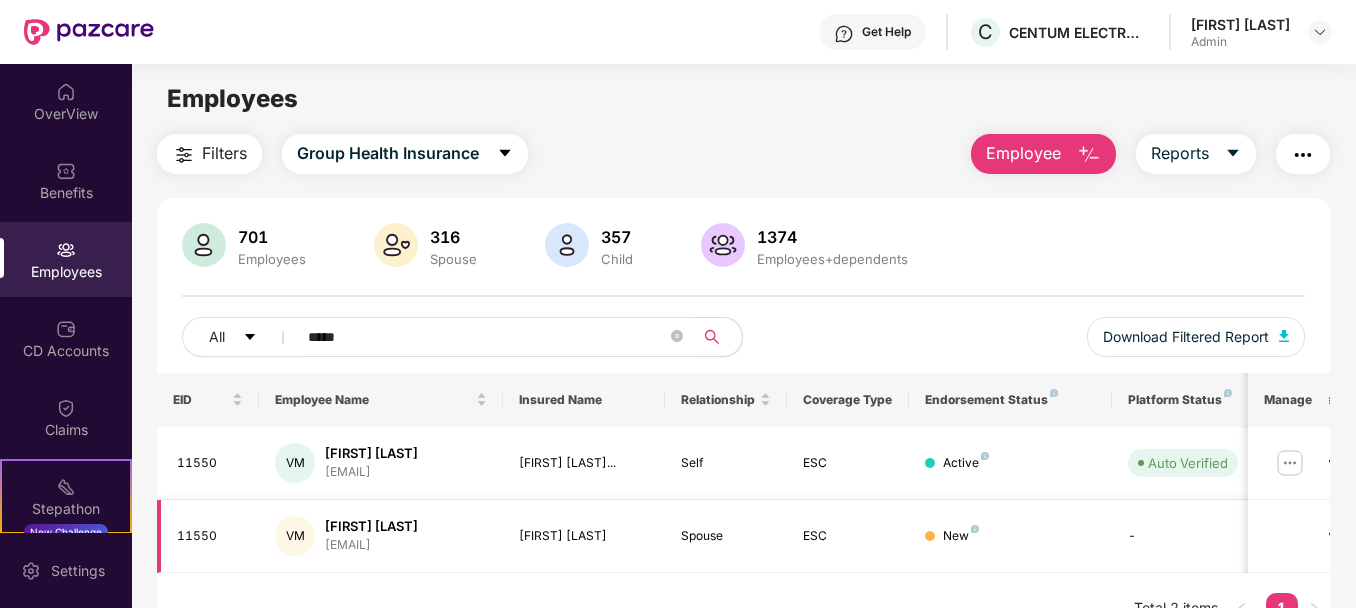 click at bounding box center (930, 536) 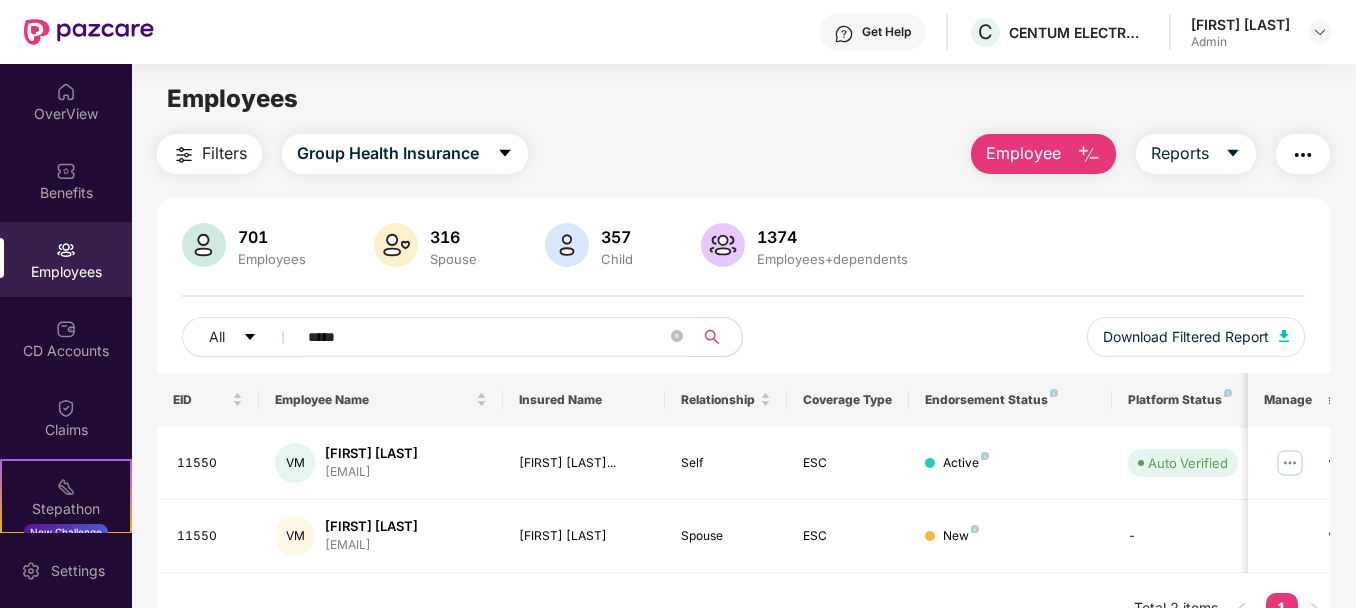 click on "*****" at bounding box center (487, 337) 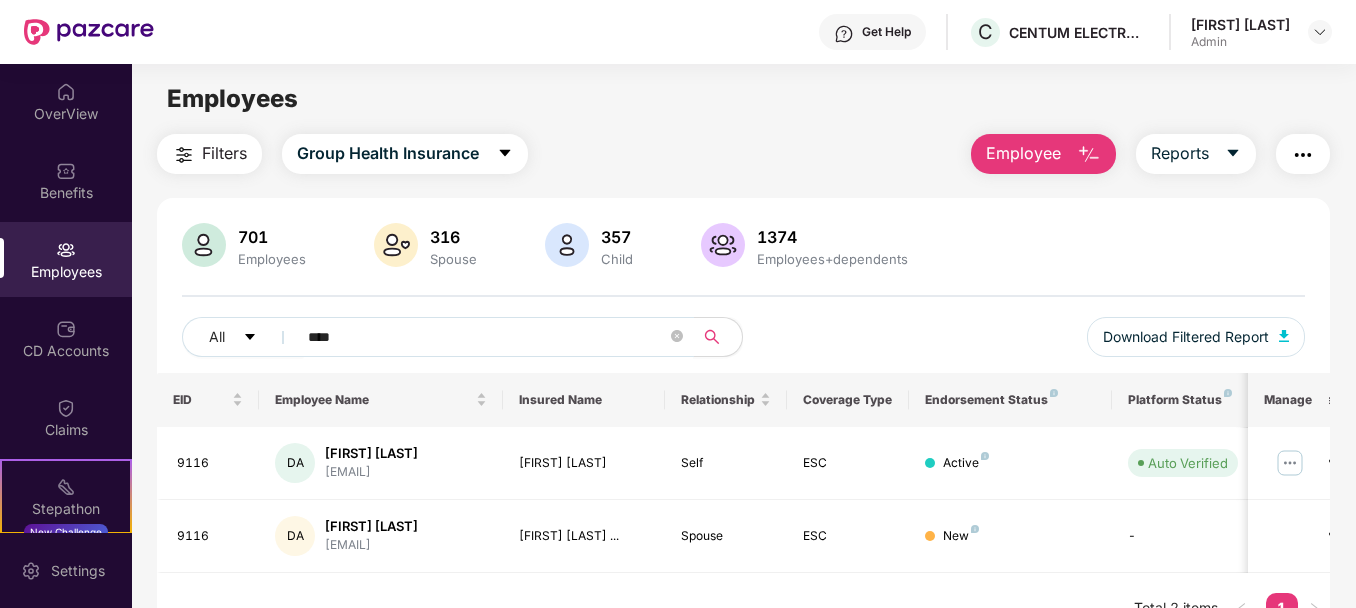 paste on "*" 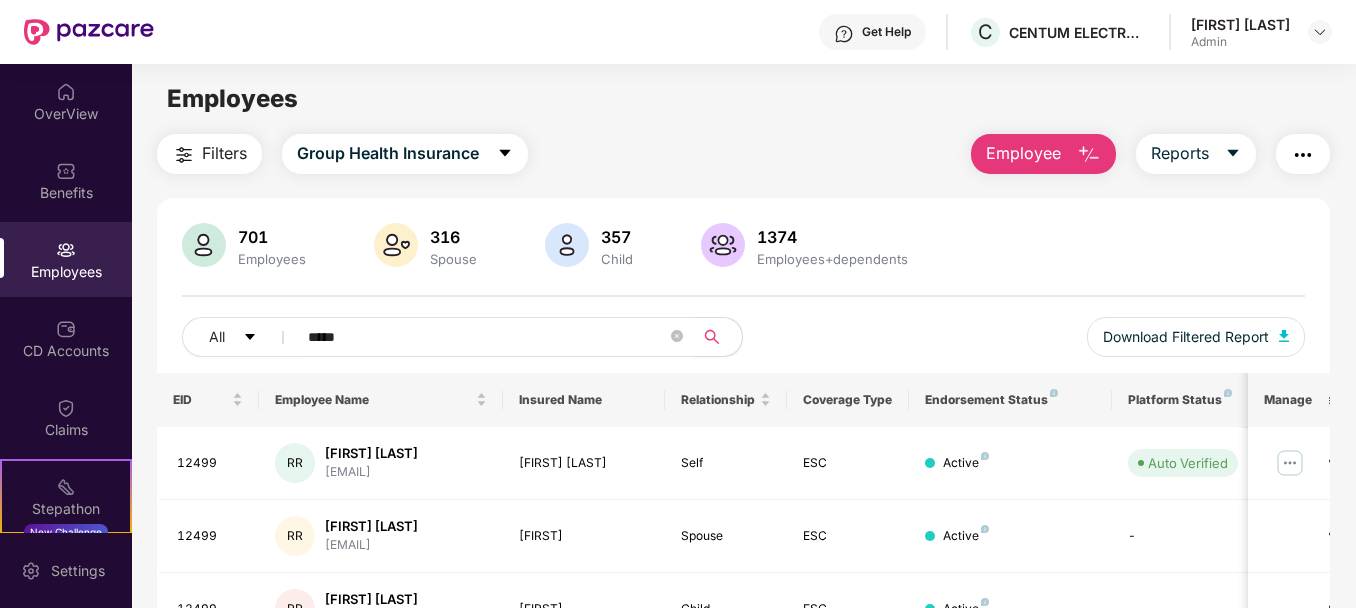 type on "*****" 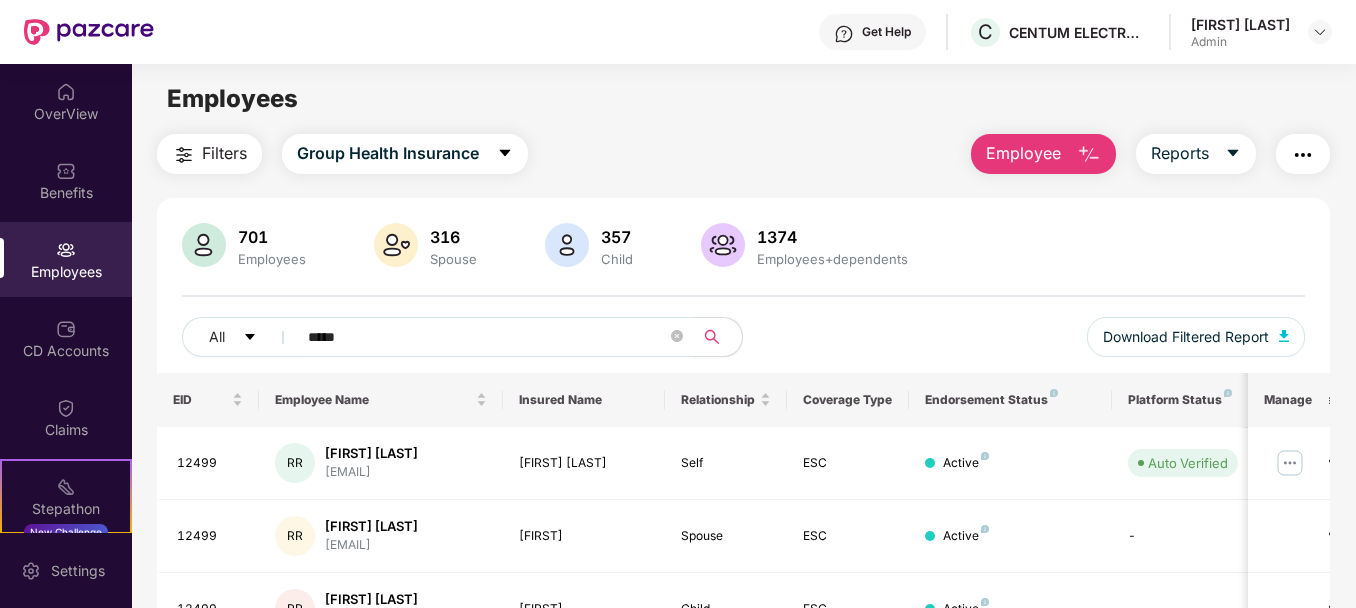 click on "All ***** Download Filtered Report" at bounding box center (743, 345) 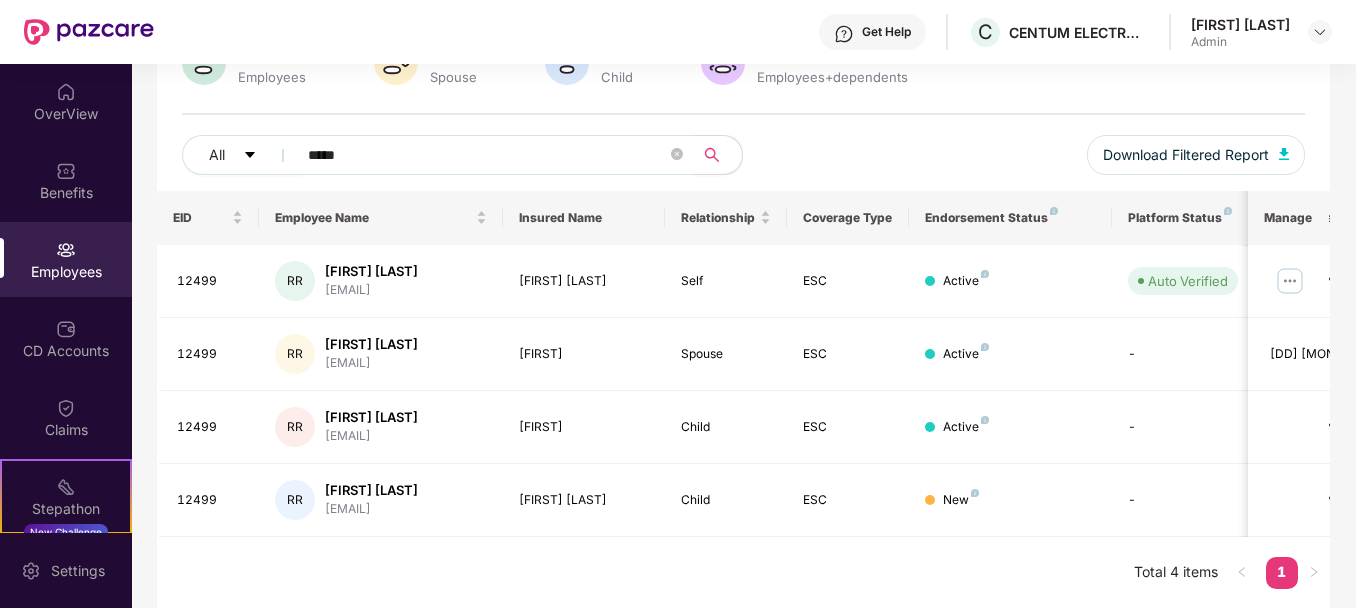 scroll, scrollTop: 183, scrollLeft: 0, axis: vertical 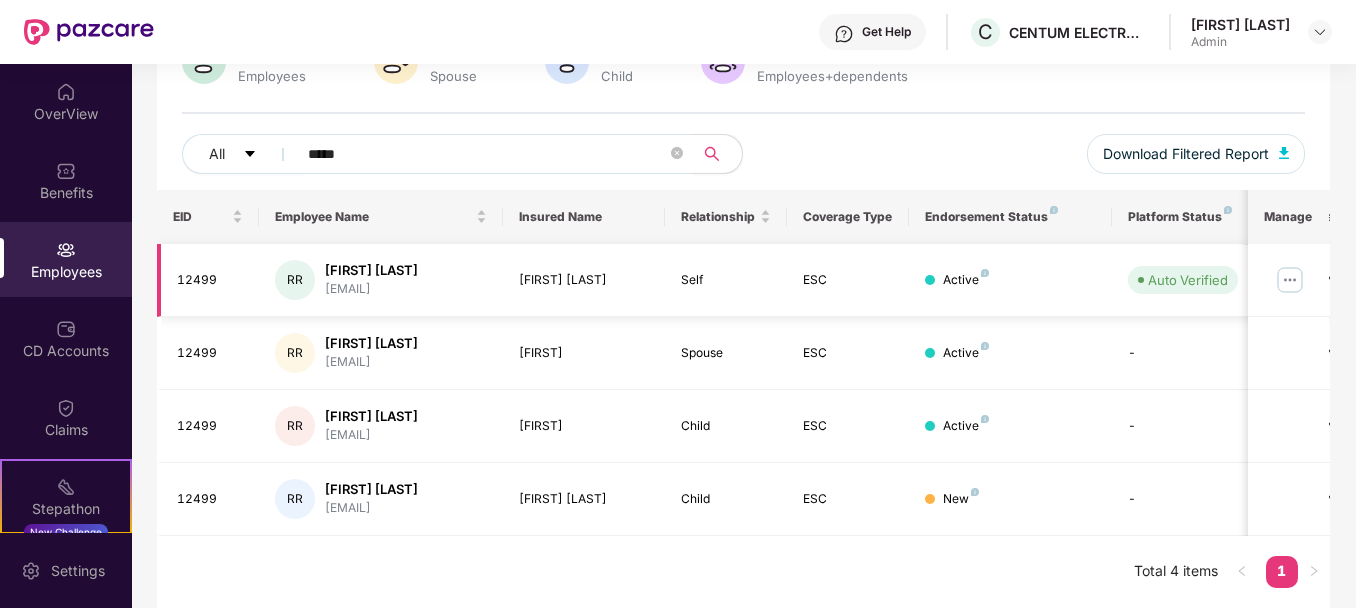 click at bounding box center [1290, 280] 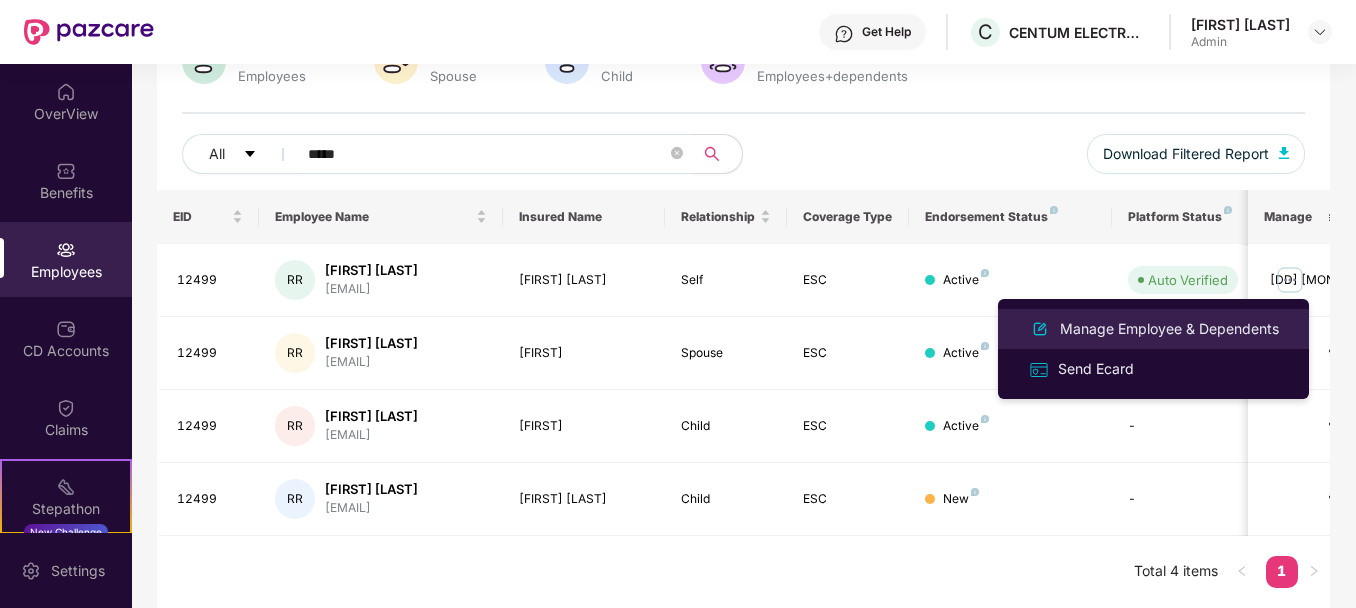 click on "Manage Employee & Dependents" at bounding box center [1169, 329] 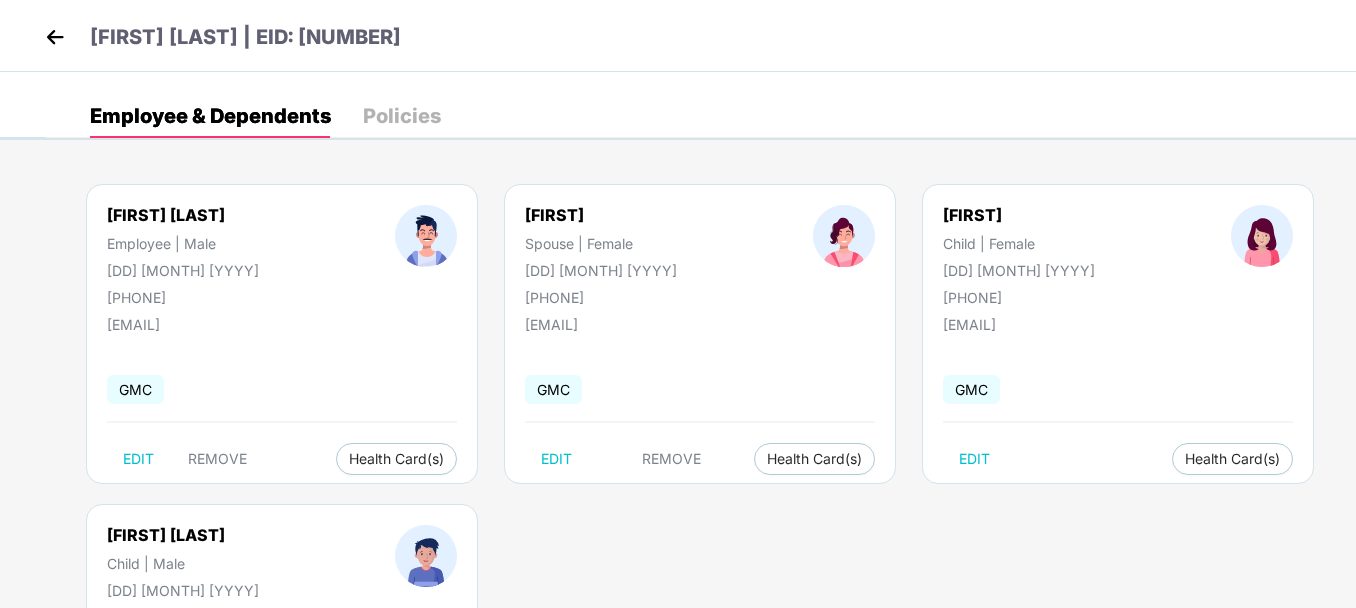click on "[FIRST] [LAST] Employee | Male [DD] [MONTH] [YYYY] [PHONE] [EMAIL] GMC EDIT REMOVE Health Card(s) [FIRST] [LAST] Spouse | Female [DD] [MONTH] [YYYY] [PHONE] [EMAIL] GMC EDIT REMOVE Health Card(s) [FIRST] [LAST] Child | Female [DD] [MONTH] [YYYY] [PHONE] [EMAIL] GMC EDIT Health Card(s) [FIRST] [LAST] Child | Male [DD] [MONTH] [YYYY] [PHONE] [EMAIL] GMC EDIT" at bounding box center [701, 504] 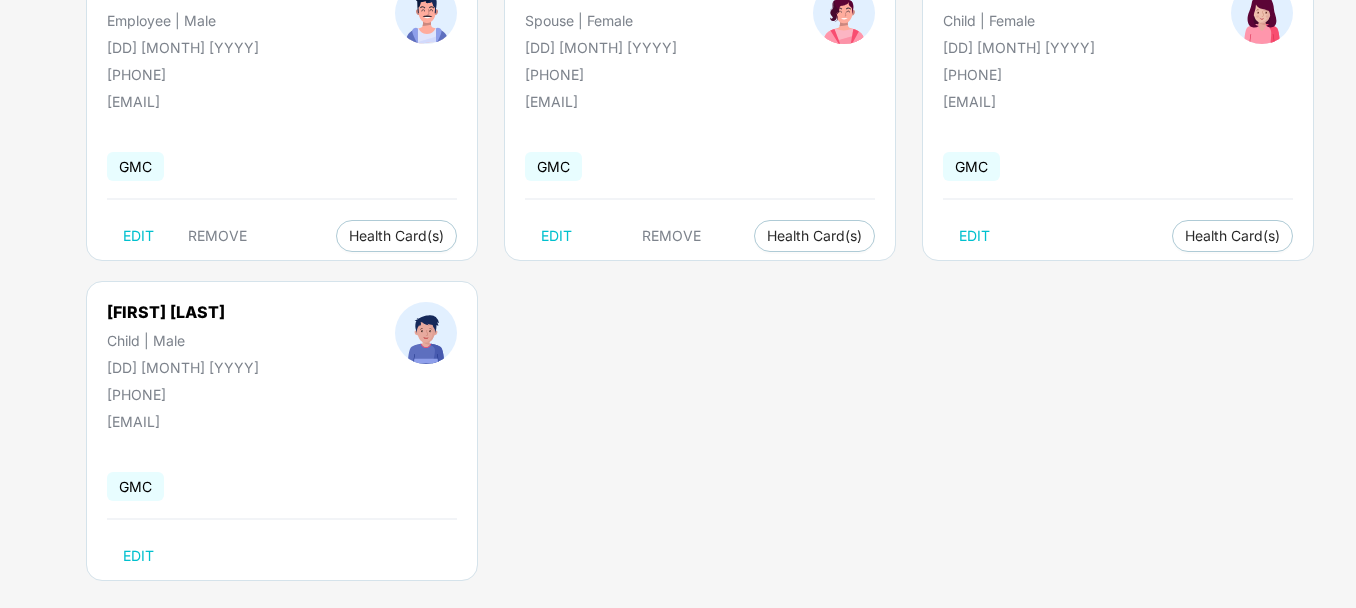 scroll, scrollTop: 240, scrollLeft: 0, axis: vertical 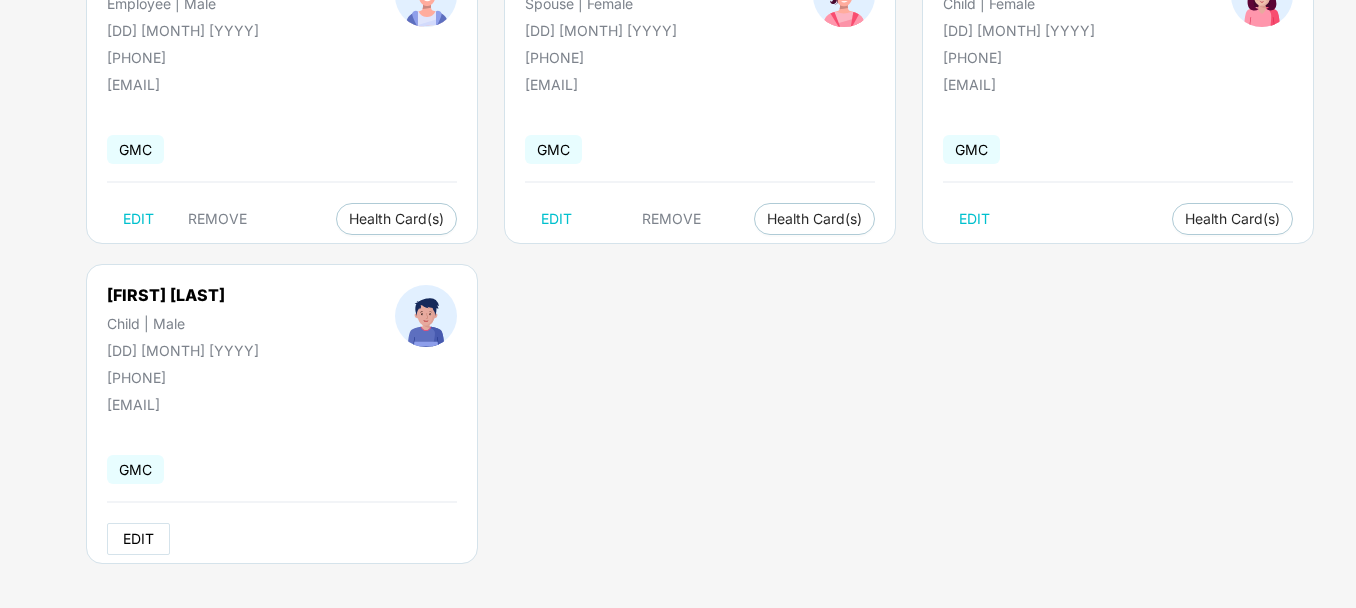 click on "EDIT" at bounding box center (138, 539) 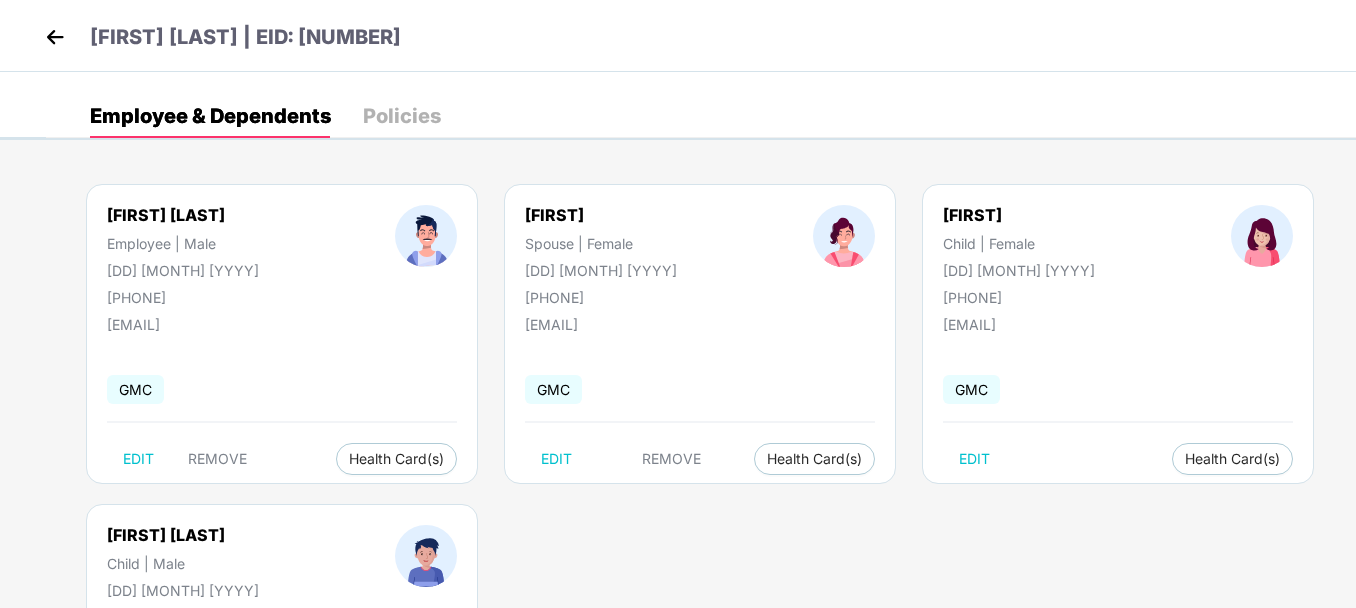 select on "*****" 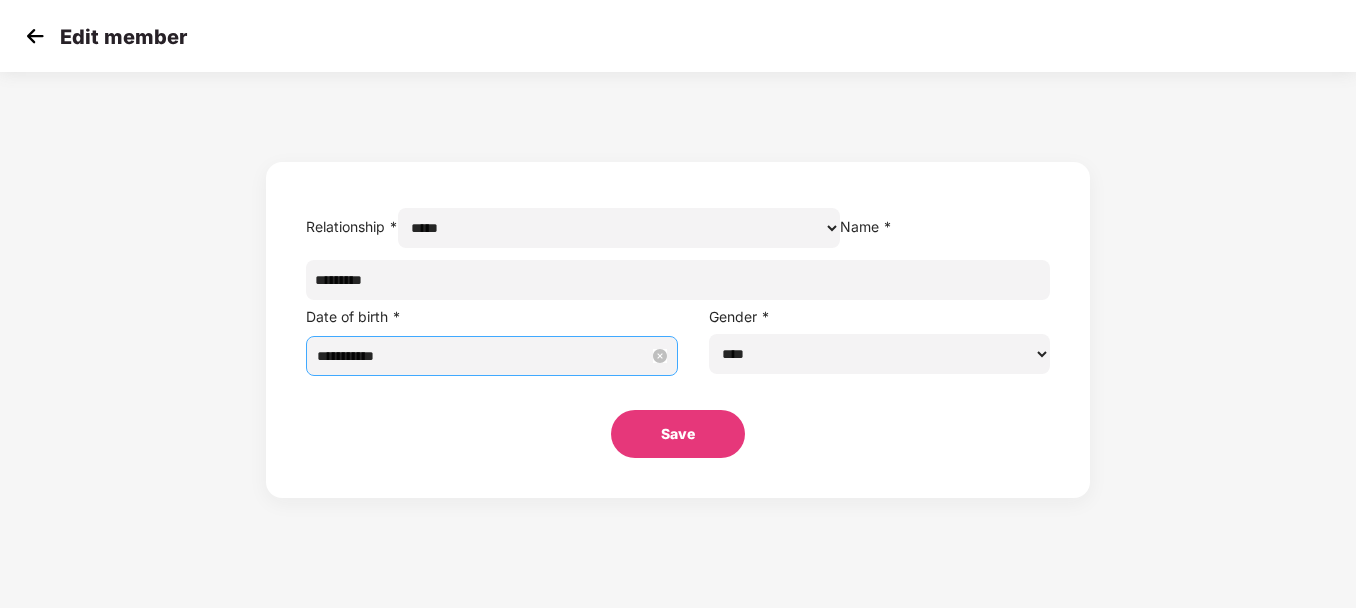 click on "**********" at bounding box center (483, 356) 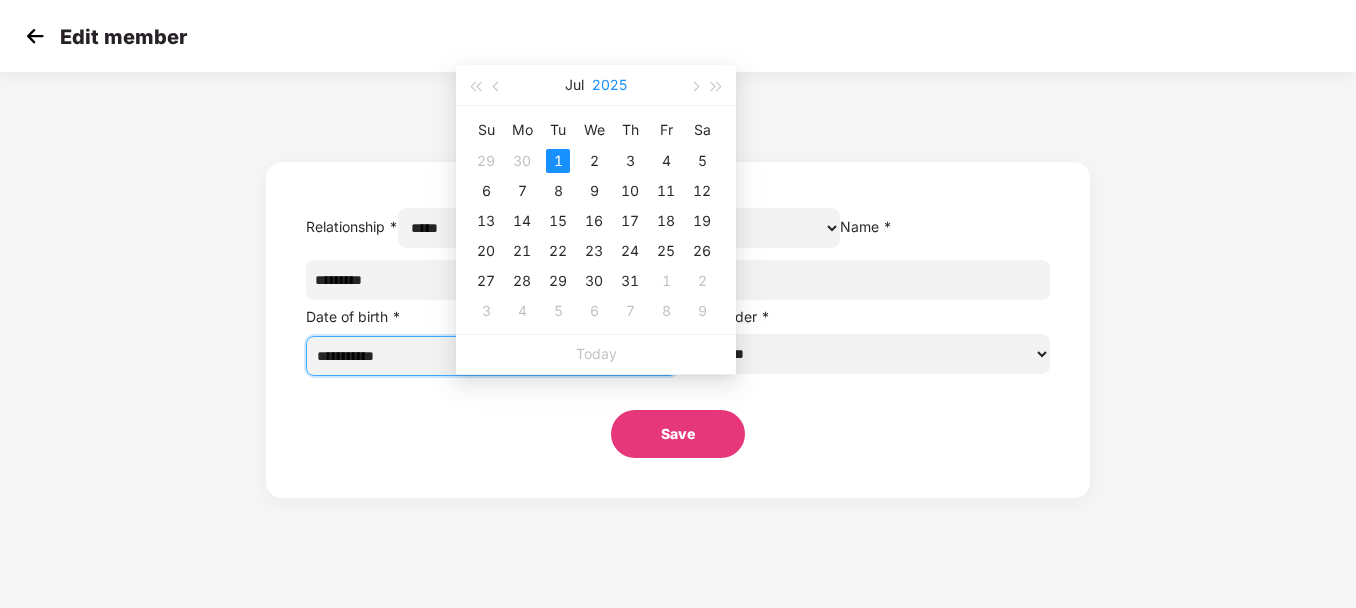 click on "2025" at bounding box center (609, 85) 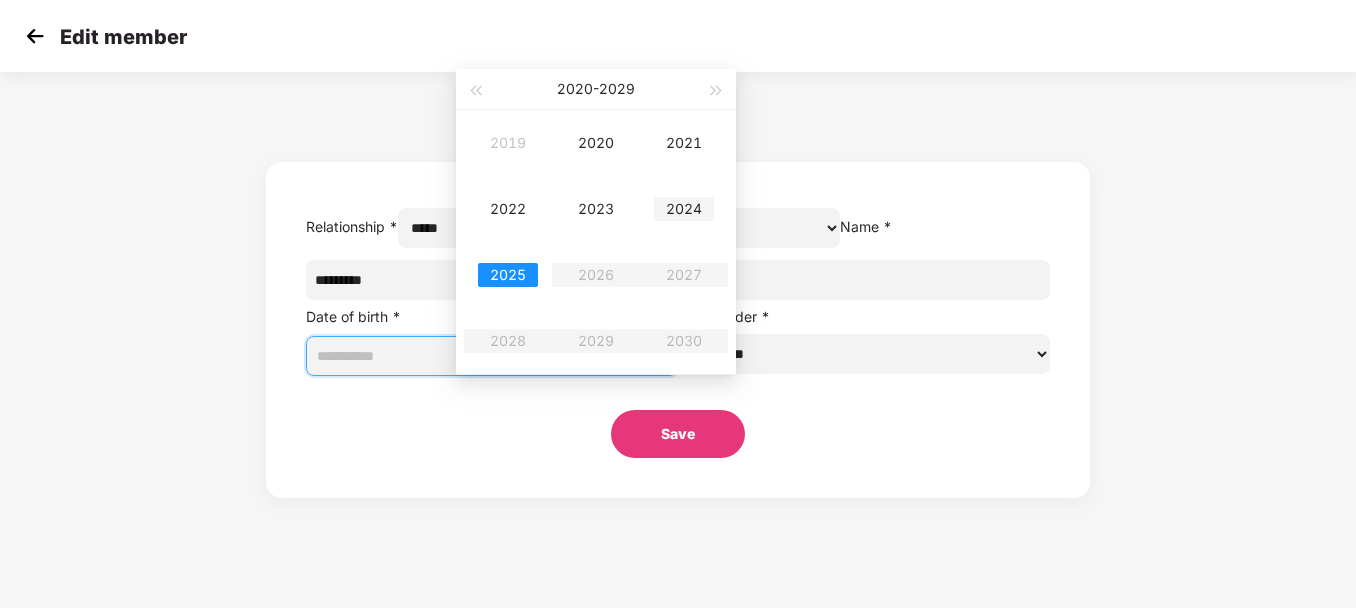 click on "2024" at bounding box center (684, 209) 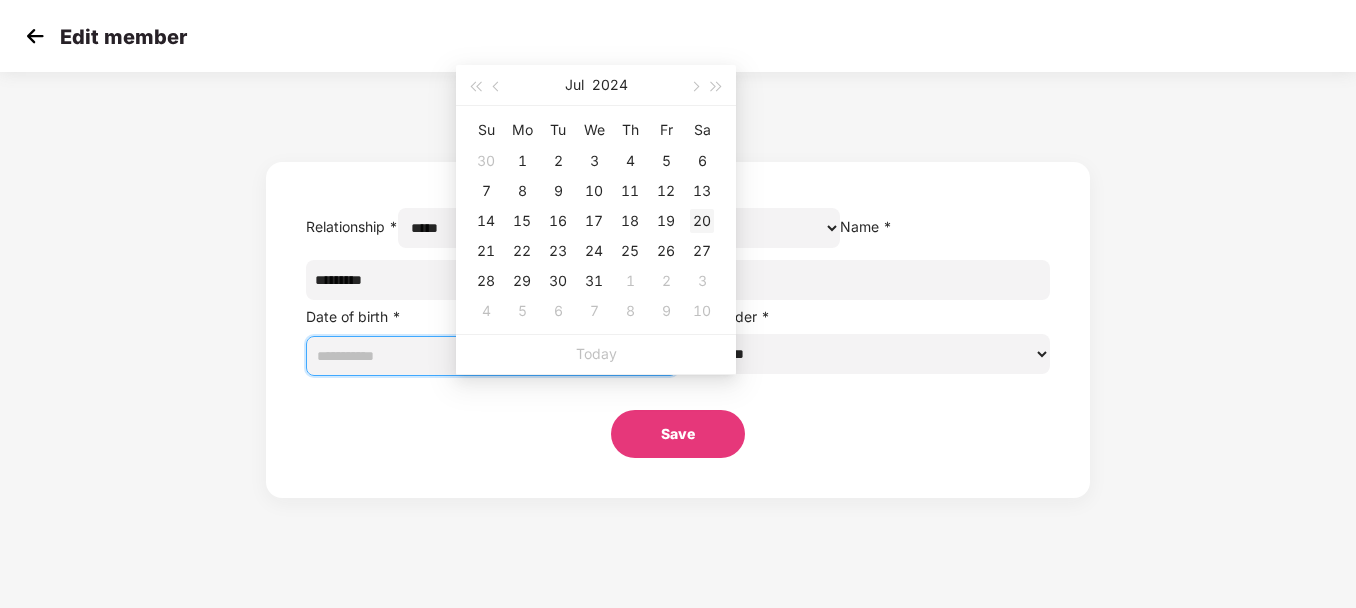 click on "20" at bounding box center [702, 221] 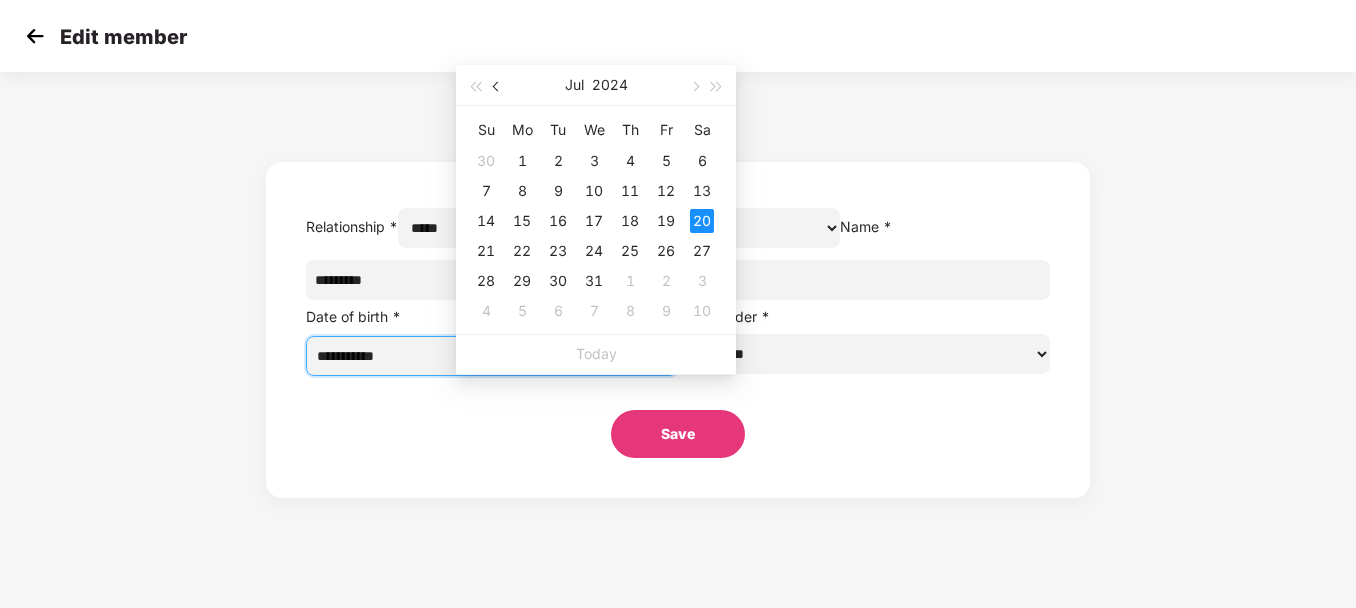 click at bounding box center (498, 87) 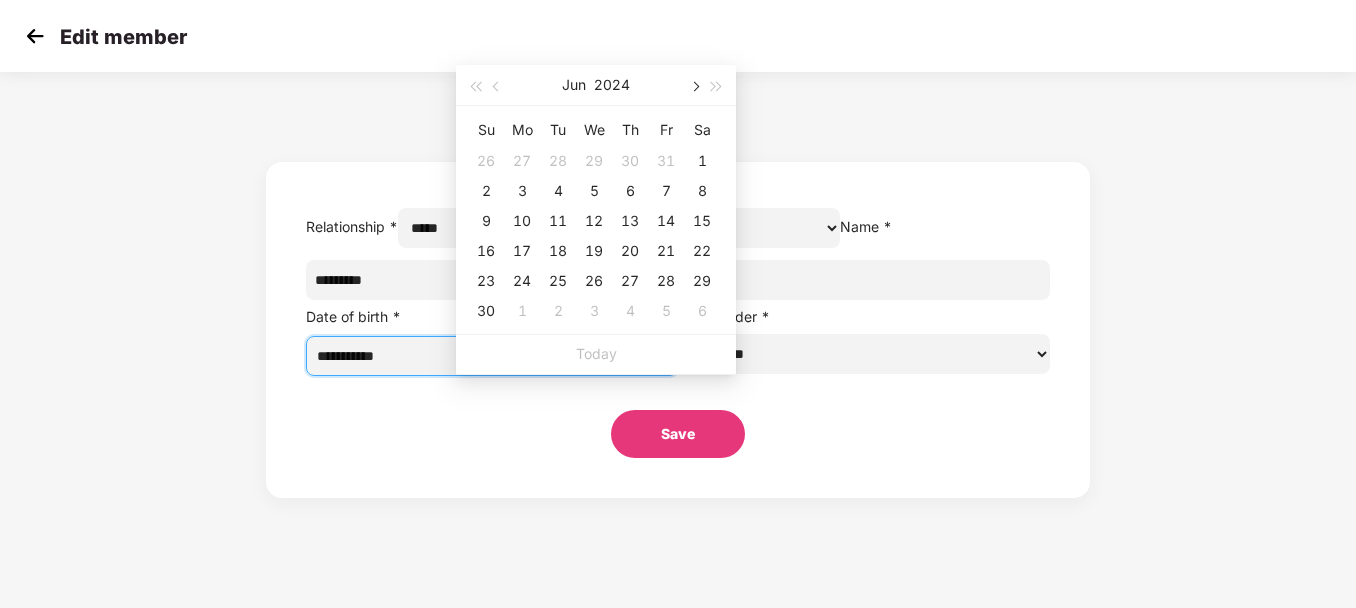 click at bounding box center [694, 87] 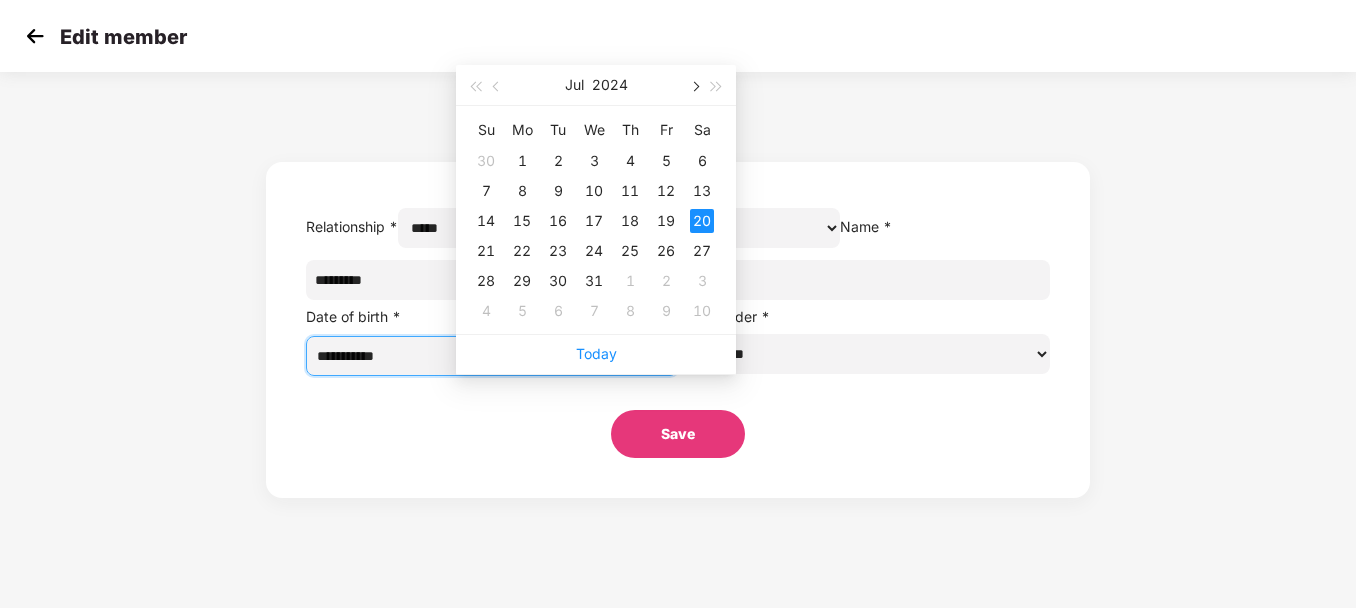 click at bounding box center [694, 87] 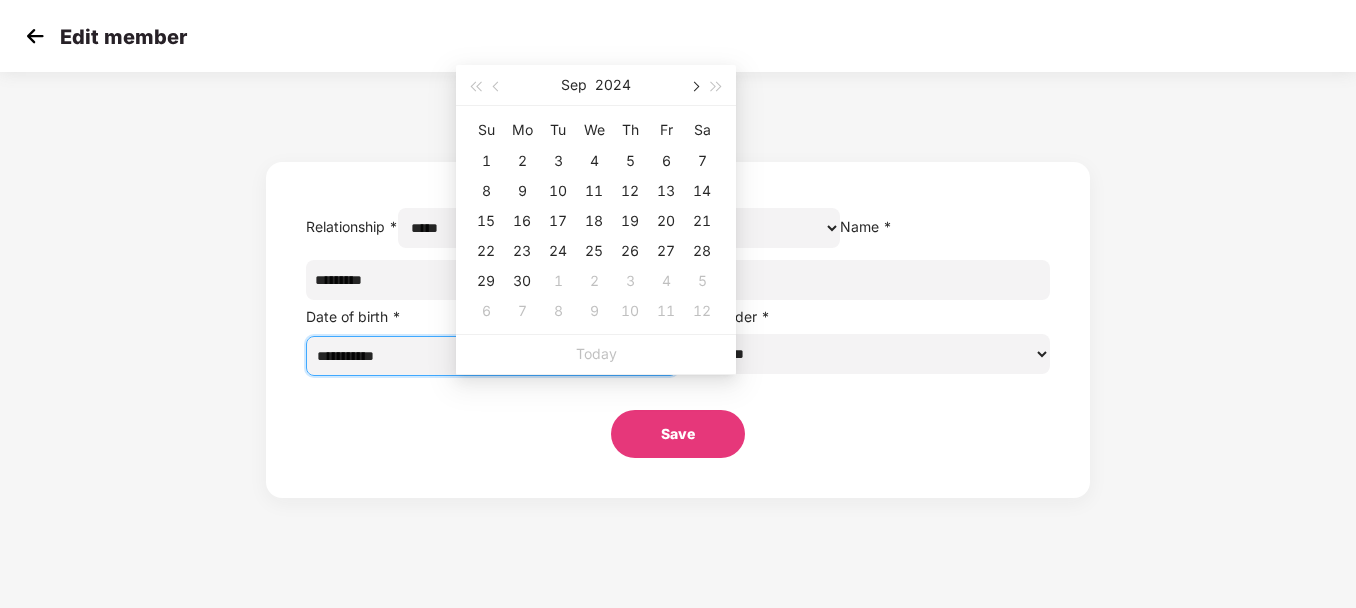 click at bounding box center (694, 87) 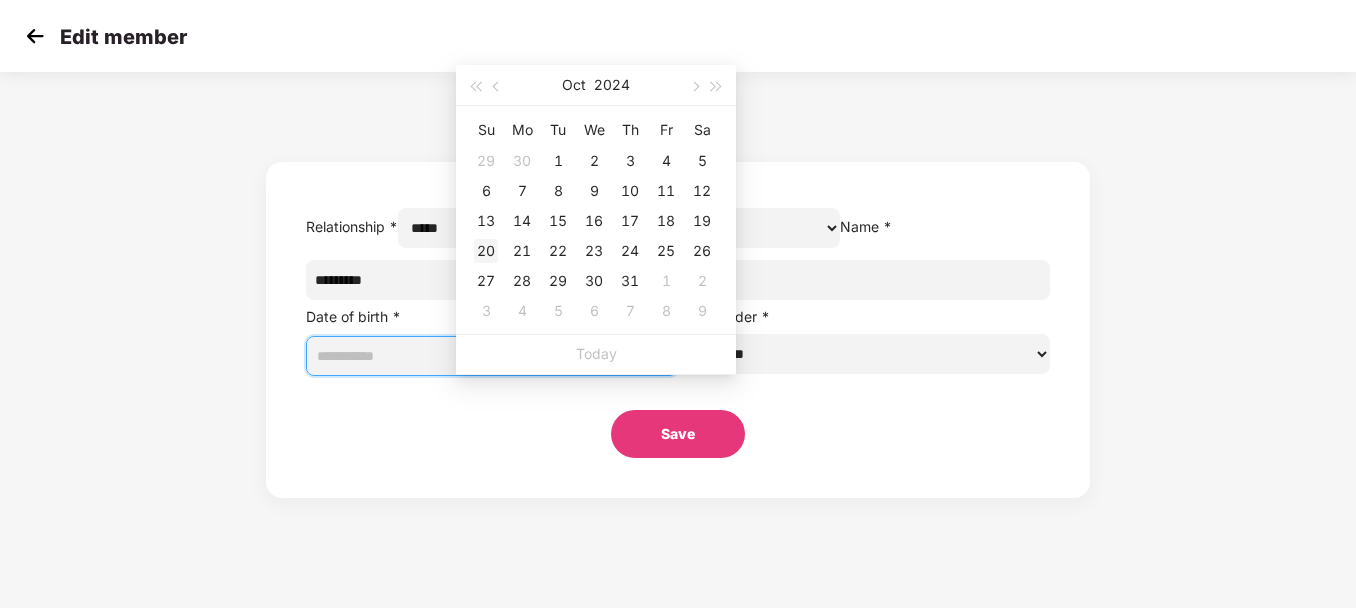 click on "20" at bounding box center [486, 251] 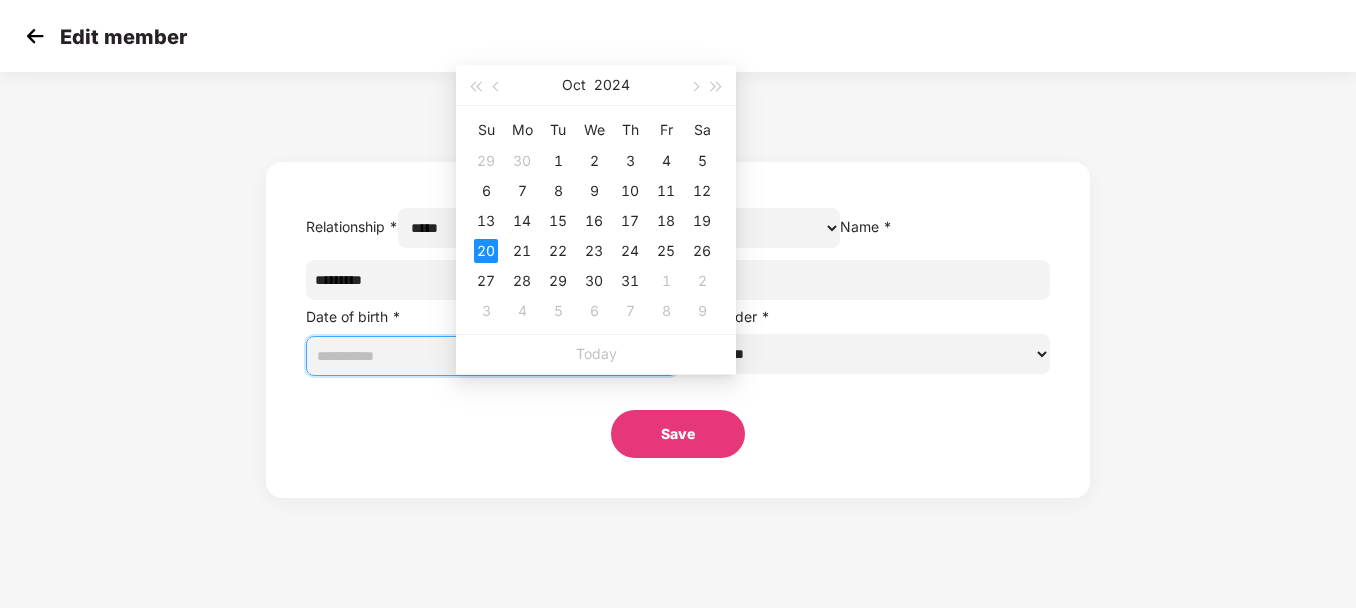 type on "**********" 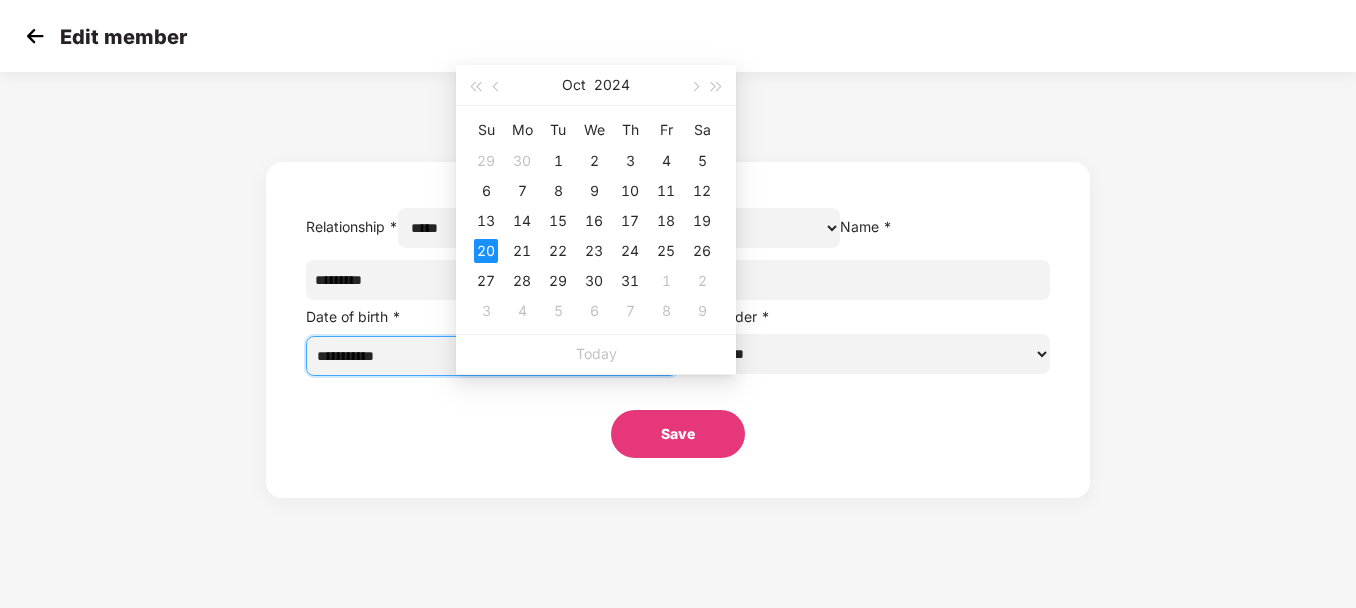 click on "Save" at bounding box center [678, 434] 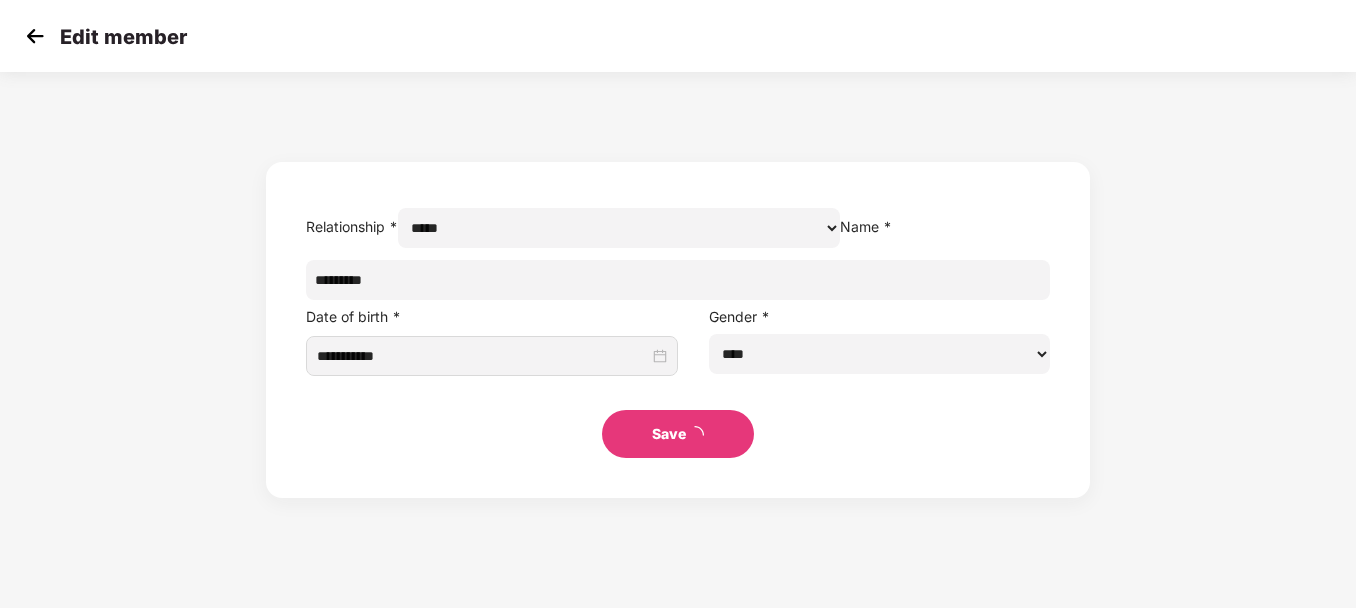 select on "*****" 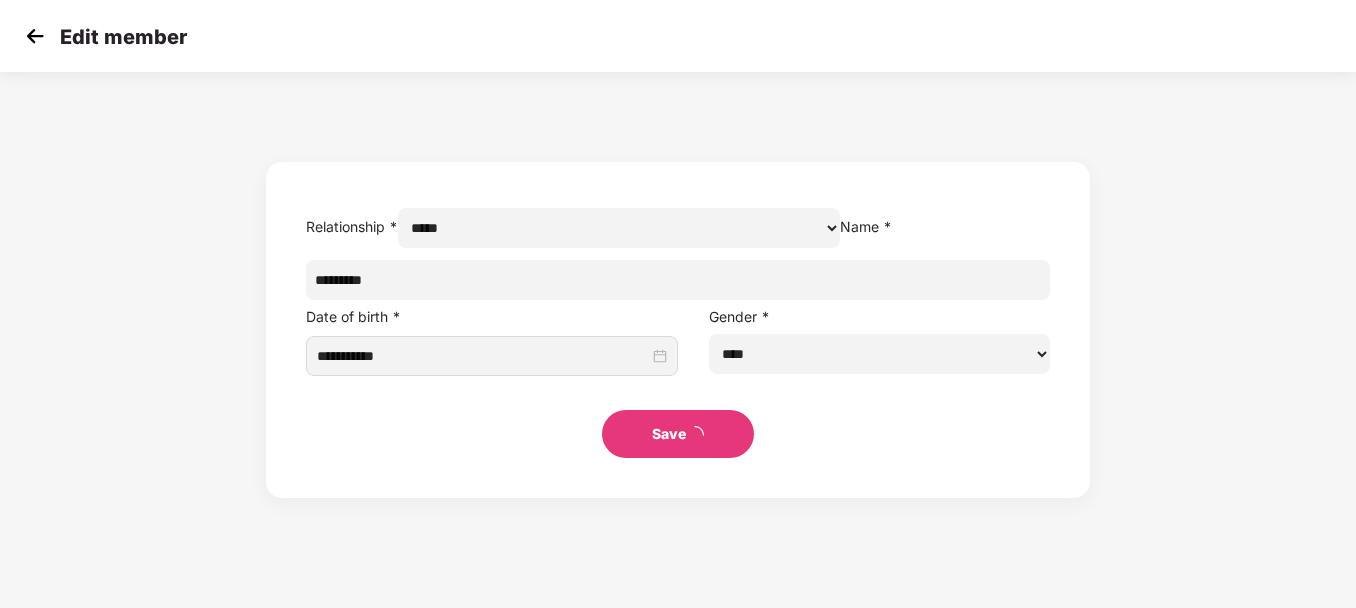 scroll, scrollTop: 0, scrollLeft: 0, axis: both 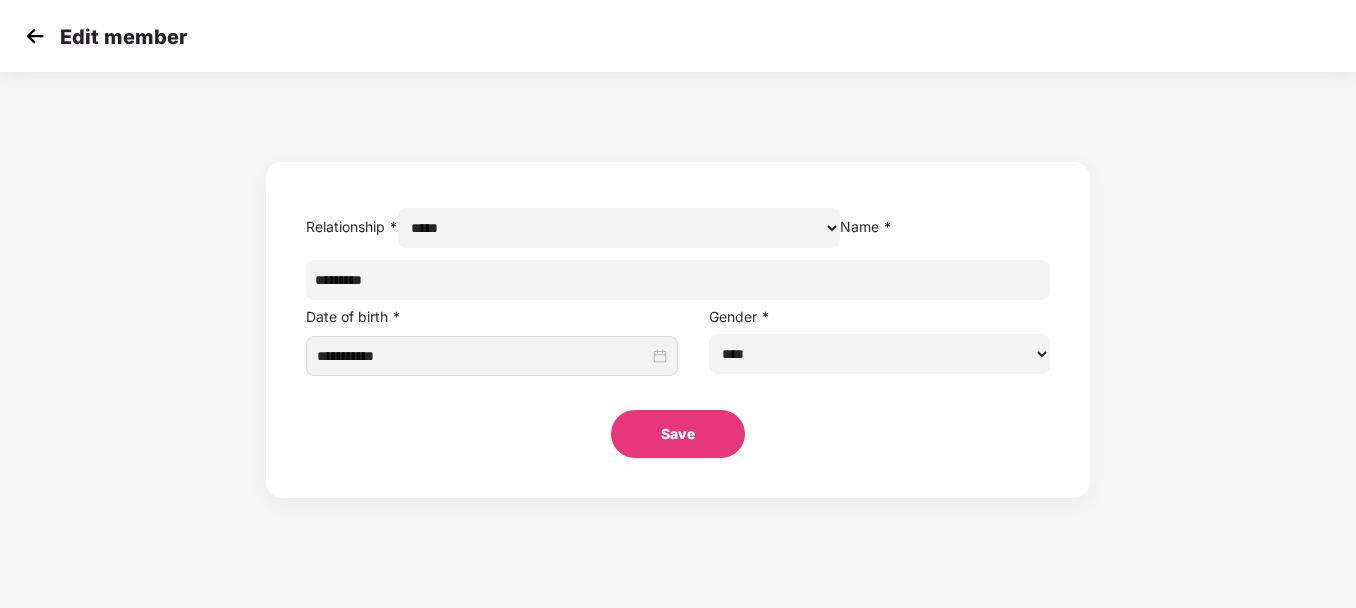 click on "Save" at bounding box center (678, 434) 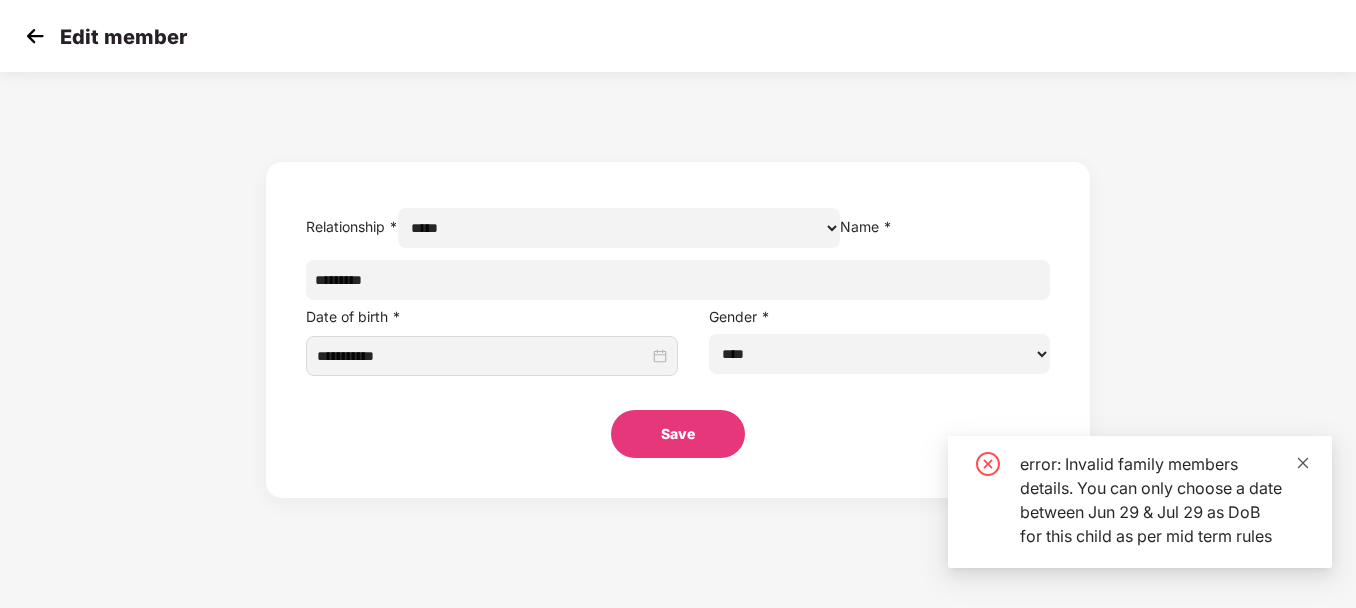 click at bounding box center (1303, 463) 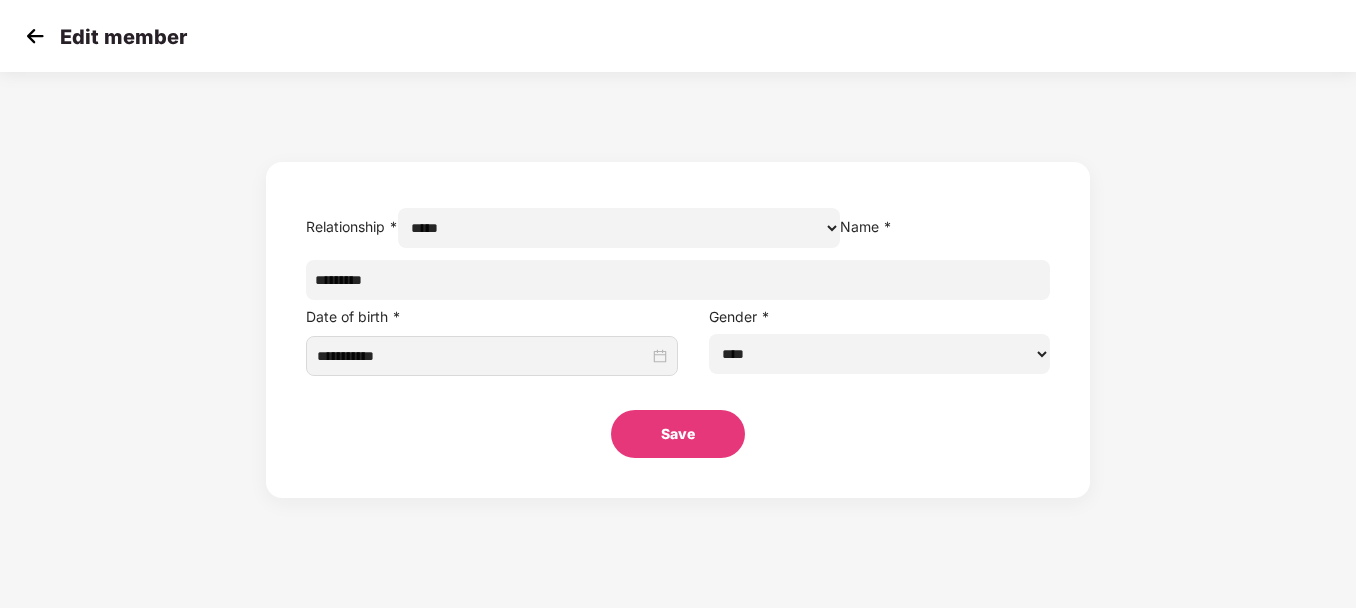 click on "Relationship * [RELATIONSHIP] [NAME] * [NAME] Date of birth * [DATE] [MONTH] [YEAR] Gender * [GENDER] [DATE] [MONTH] [YEAR] Save" at bounding box center [678, 290] 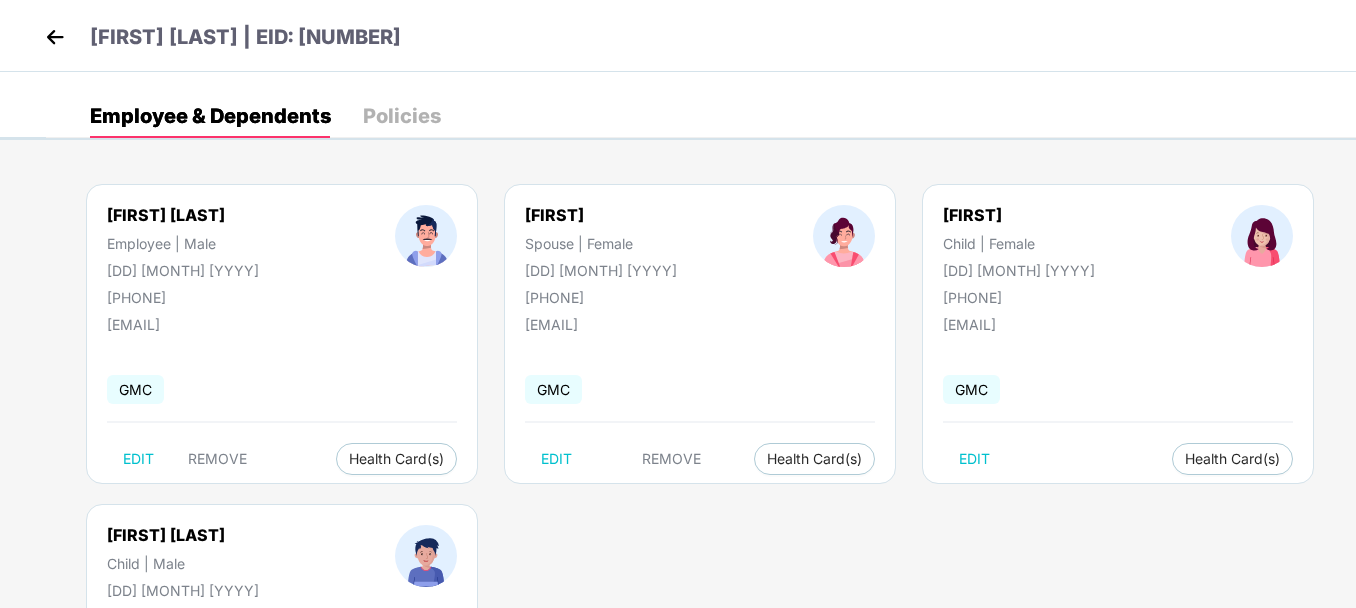 click on "[FIRST] [LAST] Employee | Male [DD] [MONTH] [YYYY] [PHONE] [EMAIL] GMC EDIT REMOVE Health Card(s) [FIRST] [LAST] Spouse | Female [DD] [MONTH] [YYYY] [PHONE] [EMAIL] GMC EDIT REMOVE Health Card(s) [FIRST] [LAST] Child | Female [DD] [MONTH] [YYYY] [PHONE] [EMAIL] GMC EDIT Health Card(s) [FIRST] [LAST] Child | Male [DD] [MONTH] [YYYY] [PHONE] [EMAIL] GMC EDIT" at bounding box center [701, 504] 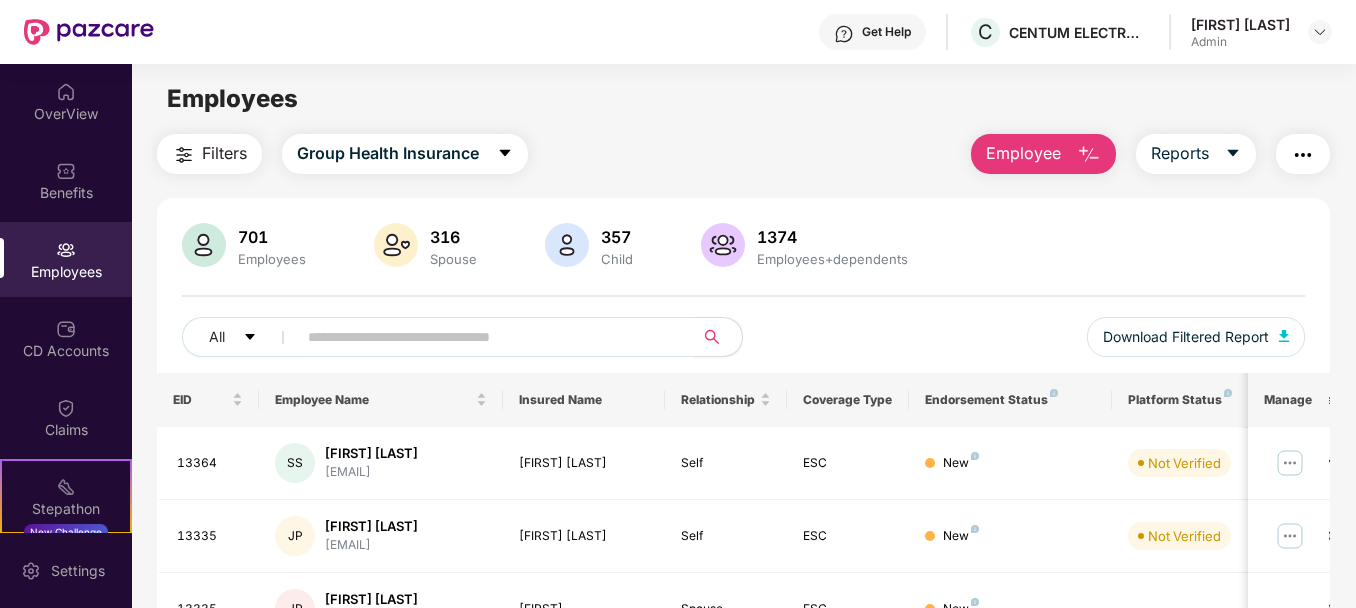 click at bounding box center [487, 337] 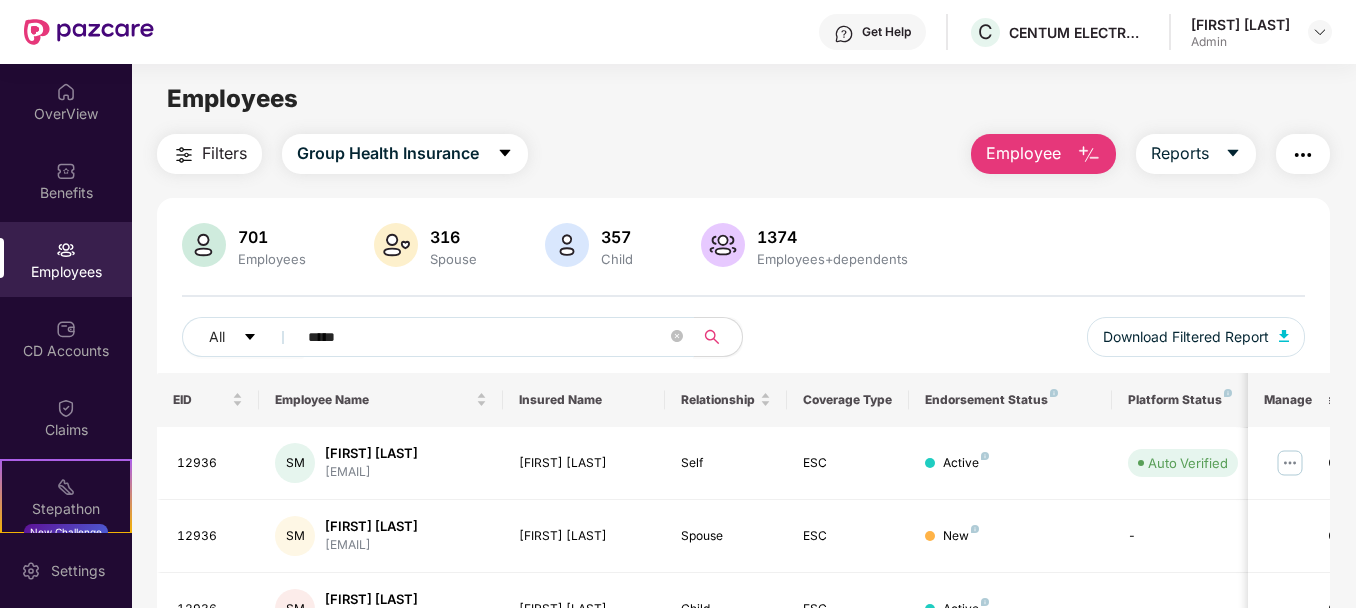 type on "*****" 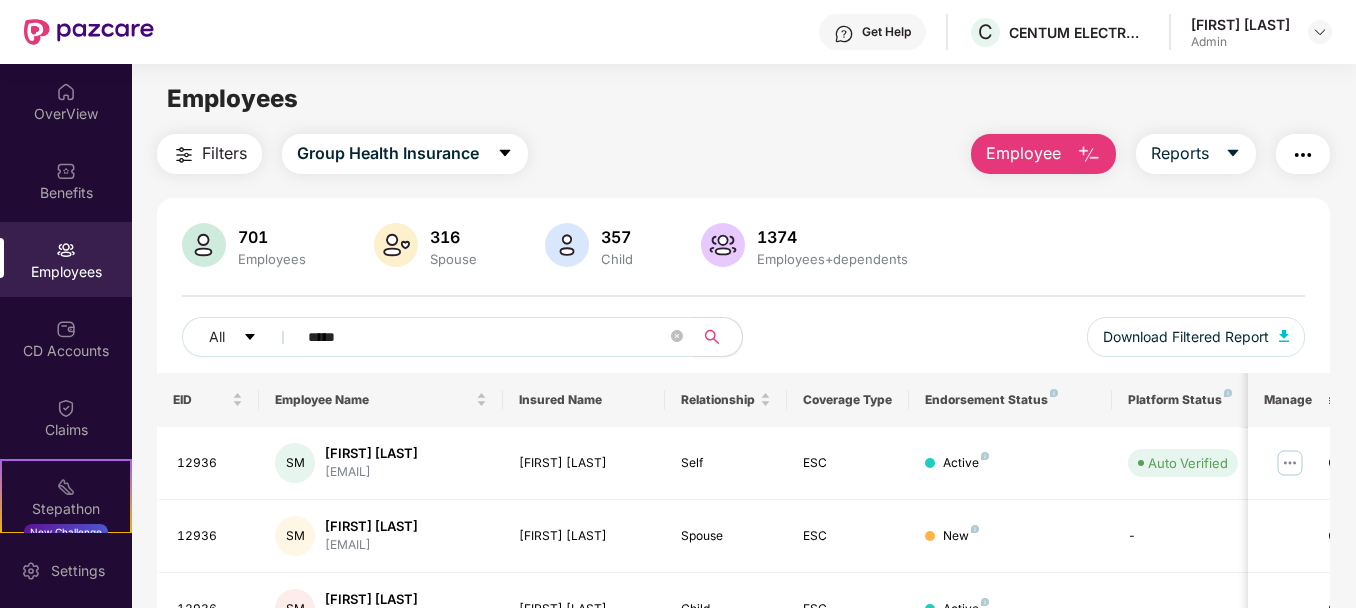 click on "All ***** Download Filtered Report" at bounding box center [743, 345] 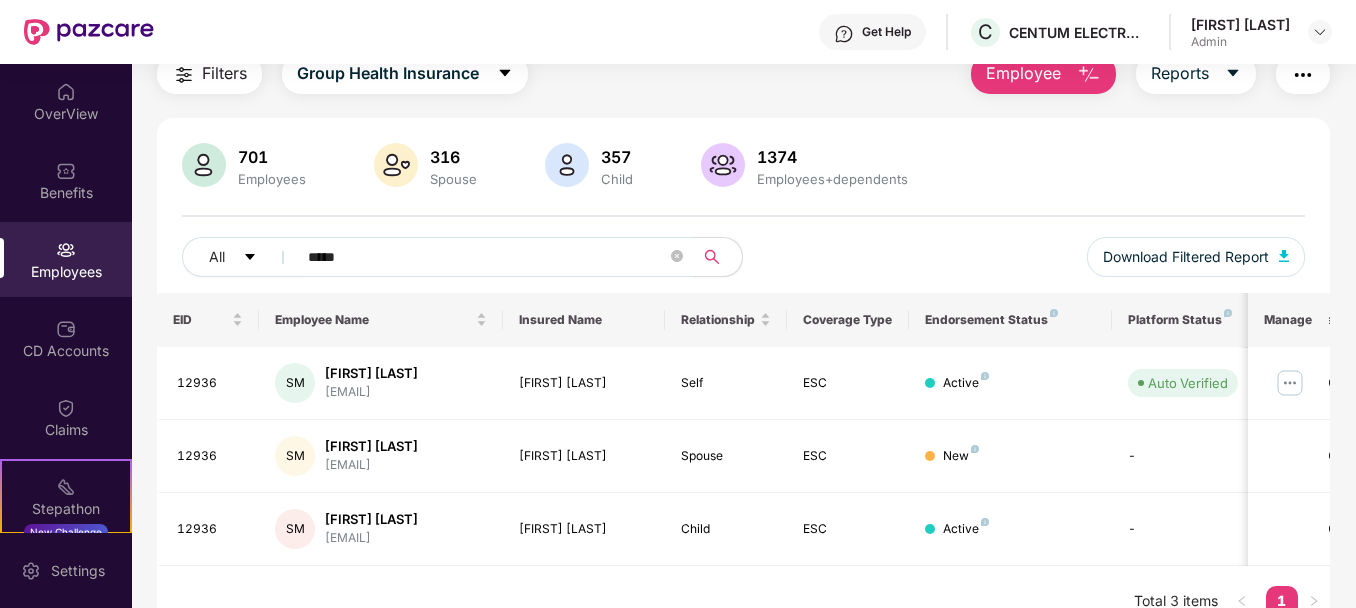 scroll, scrollTop: 110, scrollLeft: 0, axis: vertical 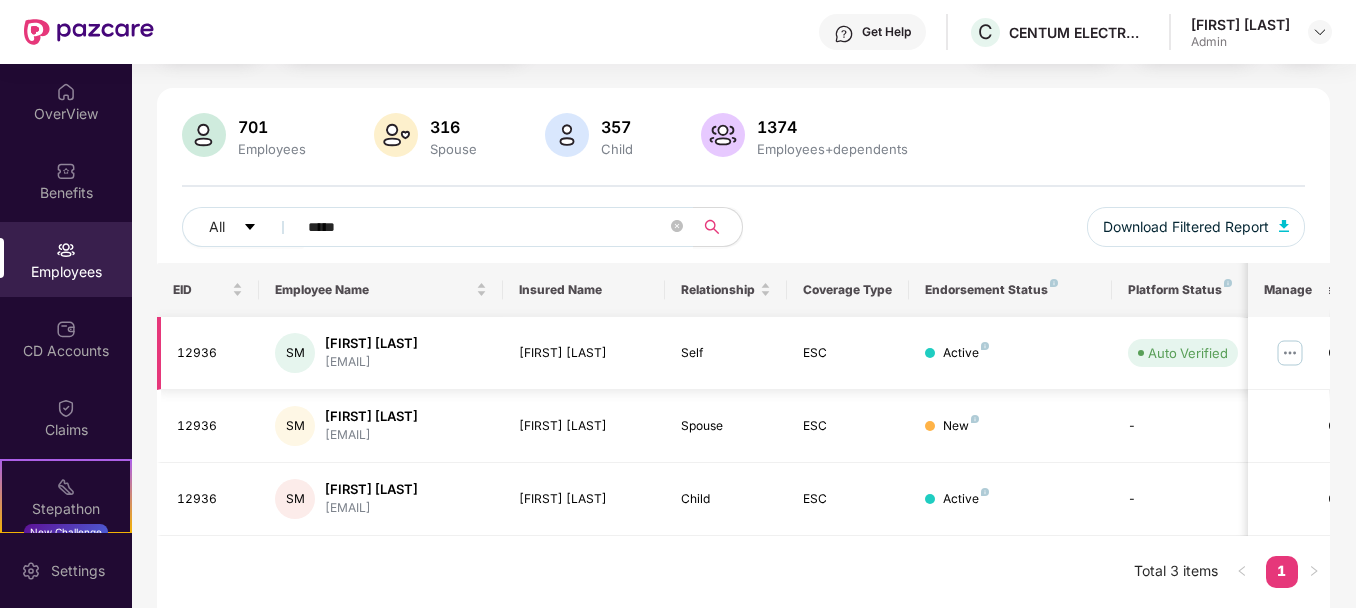 click at bounding box center [1290, 353] 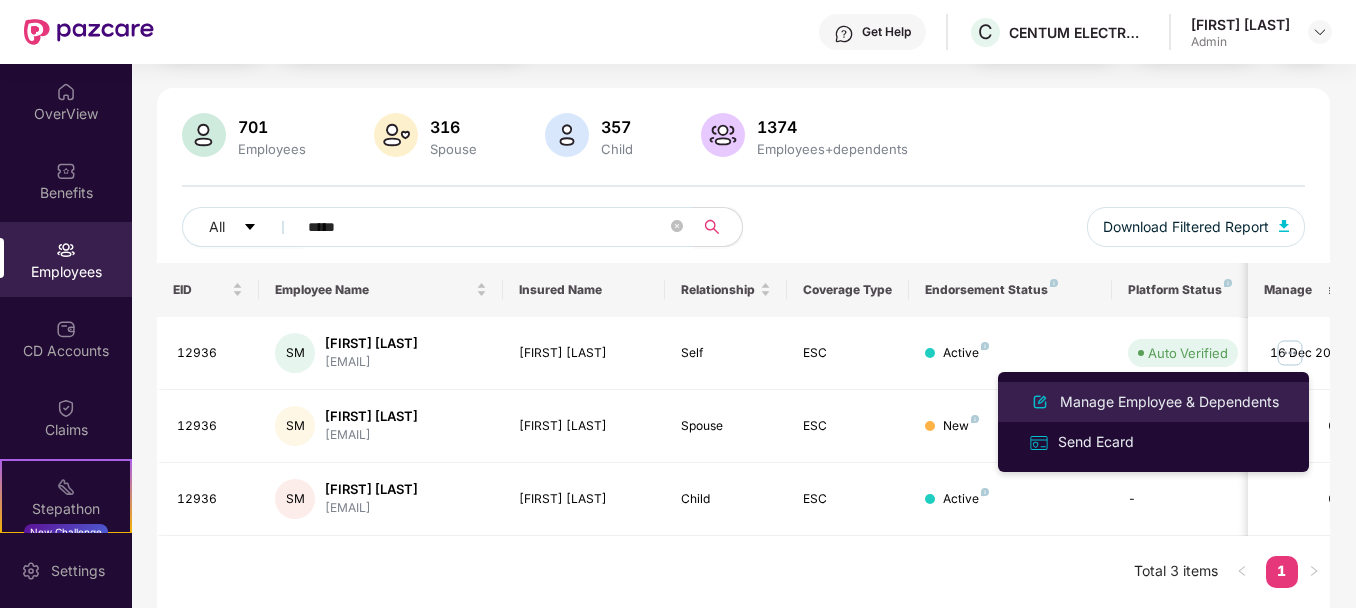 click on "Manage Employee & Dependents" at bounding box center (1169, 402) 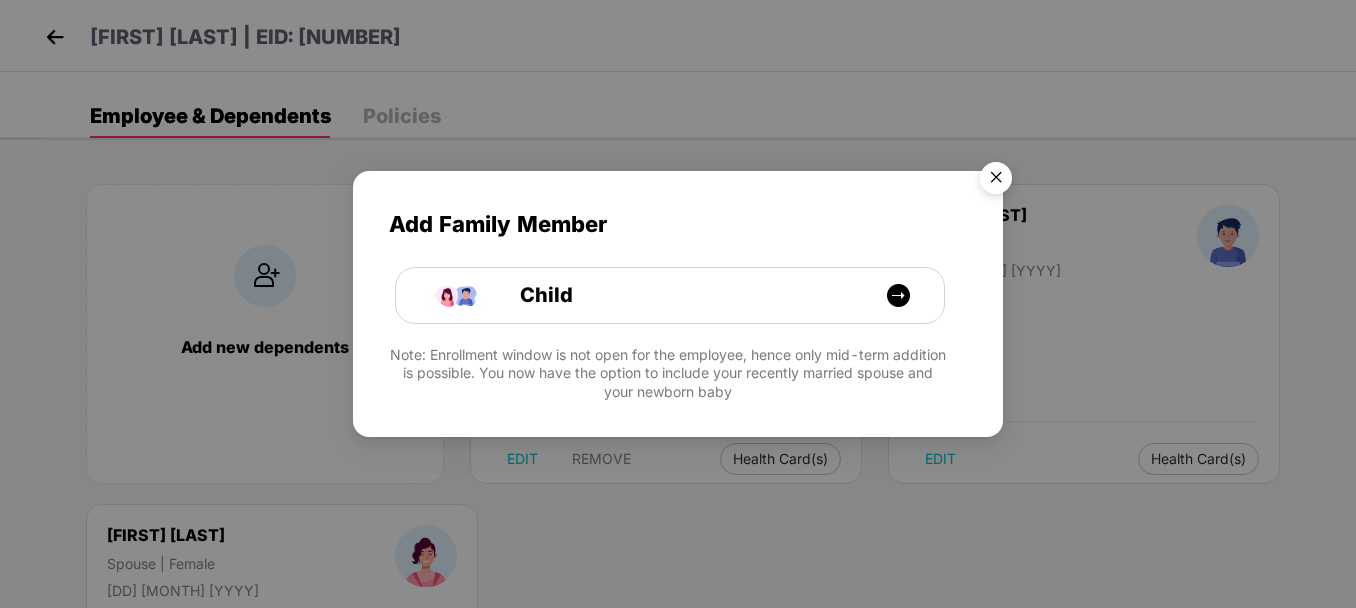 click at bounding box center (996, 181) 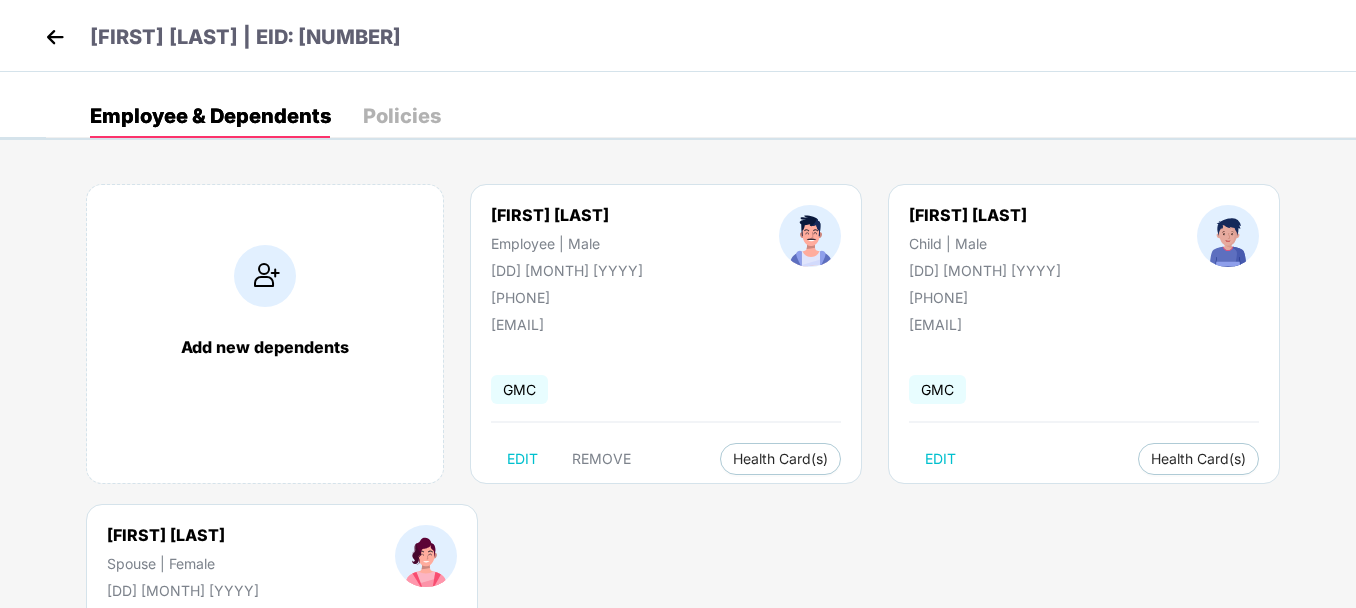 click at bounding box center (55, 37) 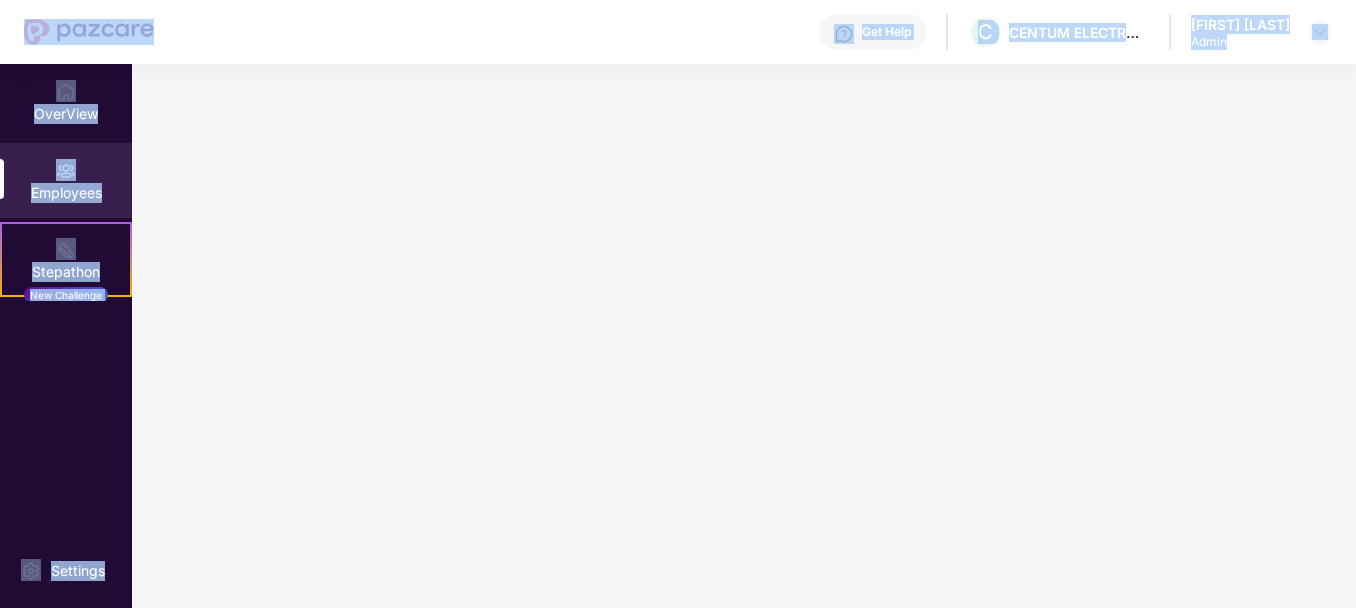 click at bounding box center (89, 32) 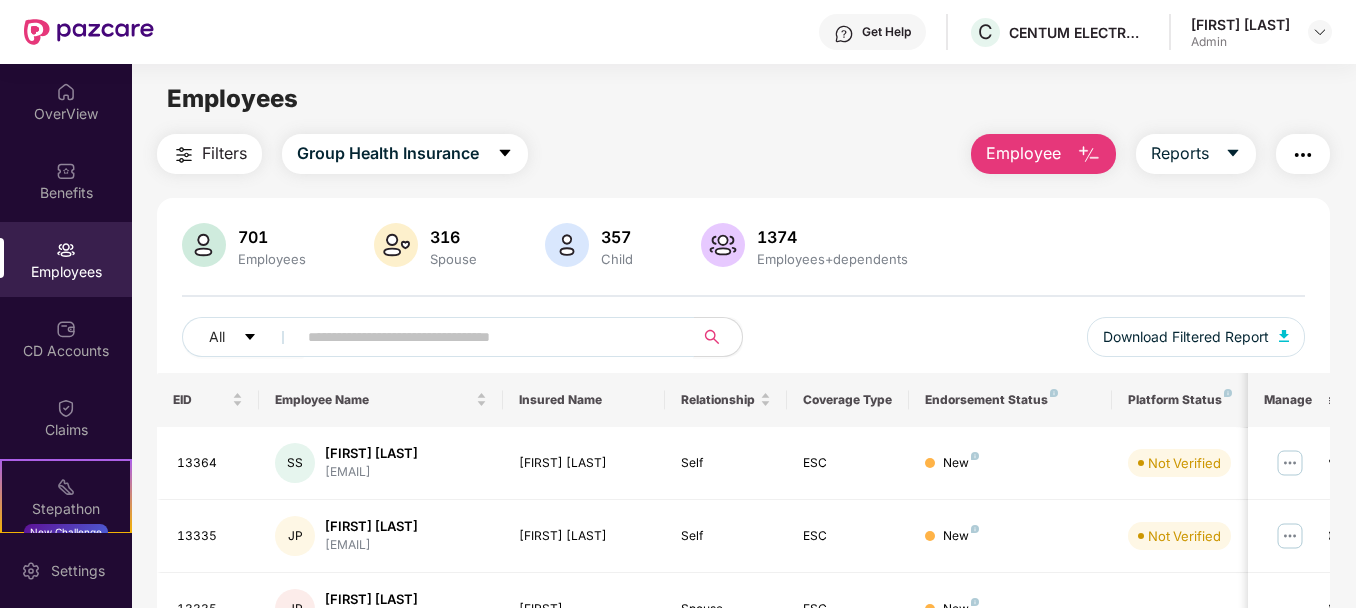 click at bounding box center (487, 337) 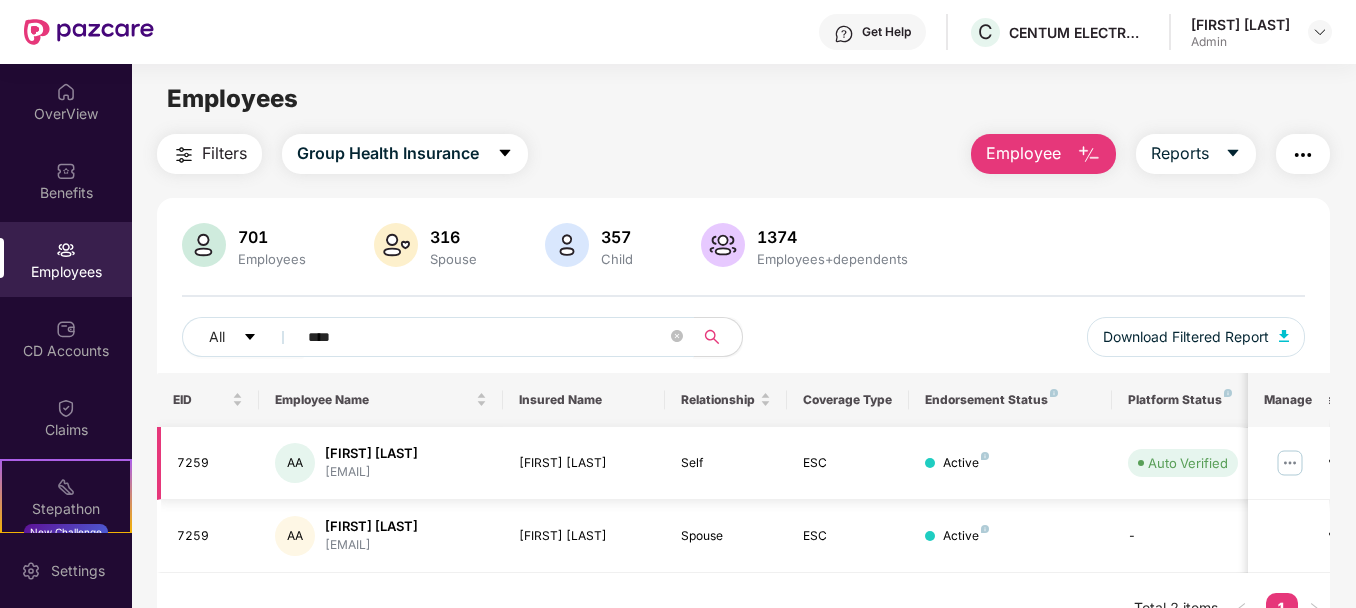 type on "****" 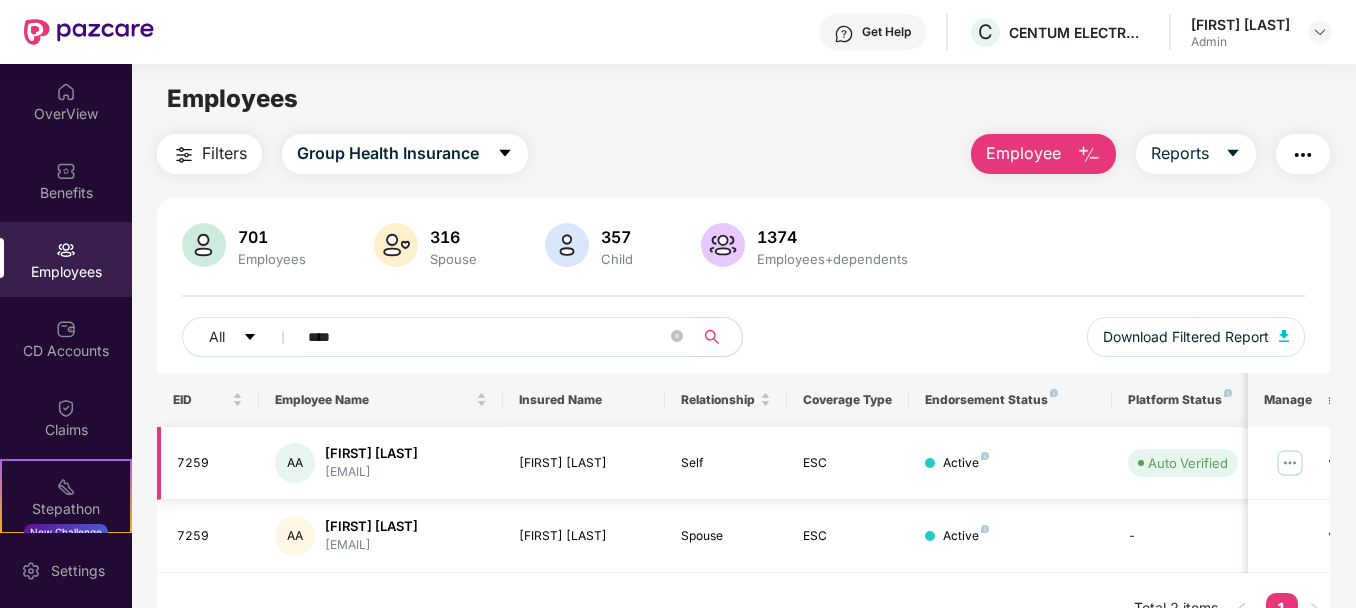 click at bounding box center [1290, 463] 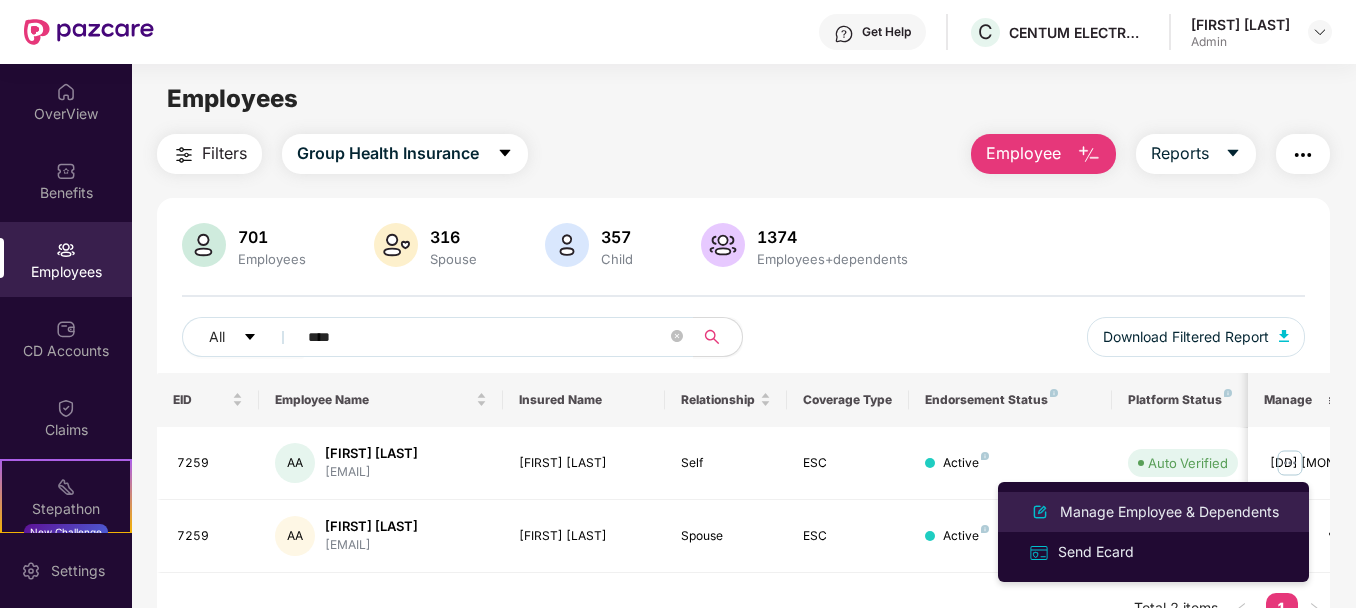 click on "Manage Employee & Dependents" at bounding box center (1169, 512) 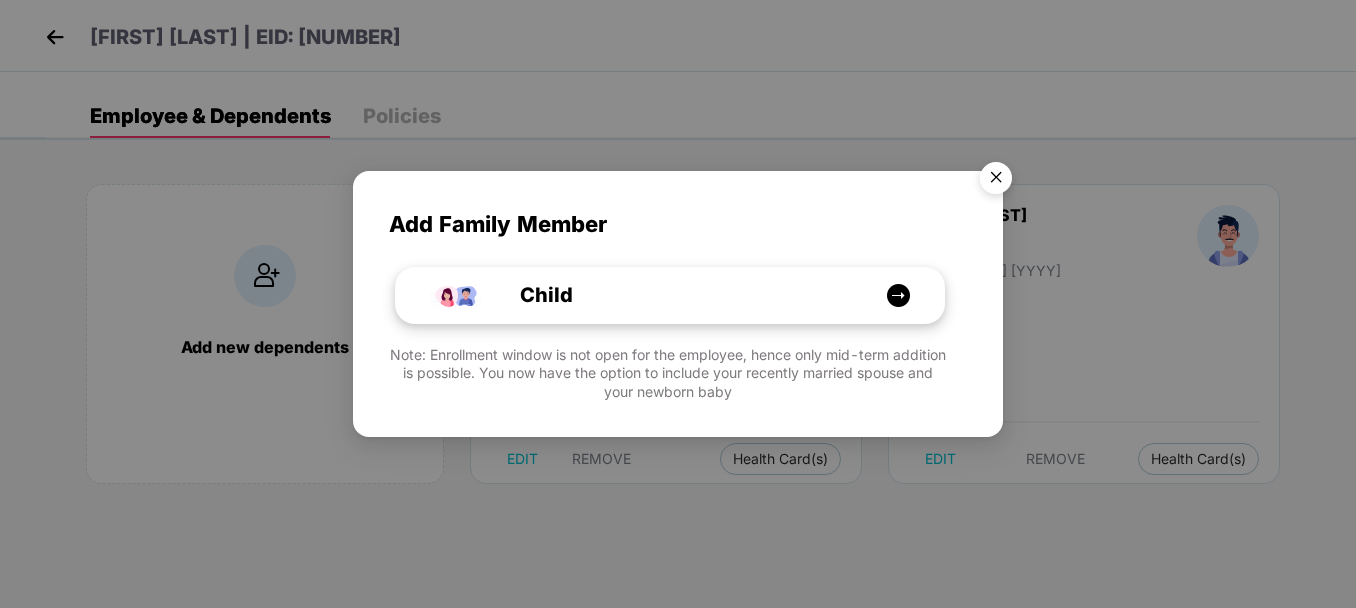 click on "Child" at bounding box center (680, 295) 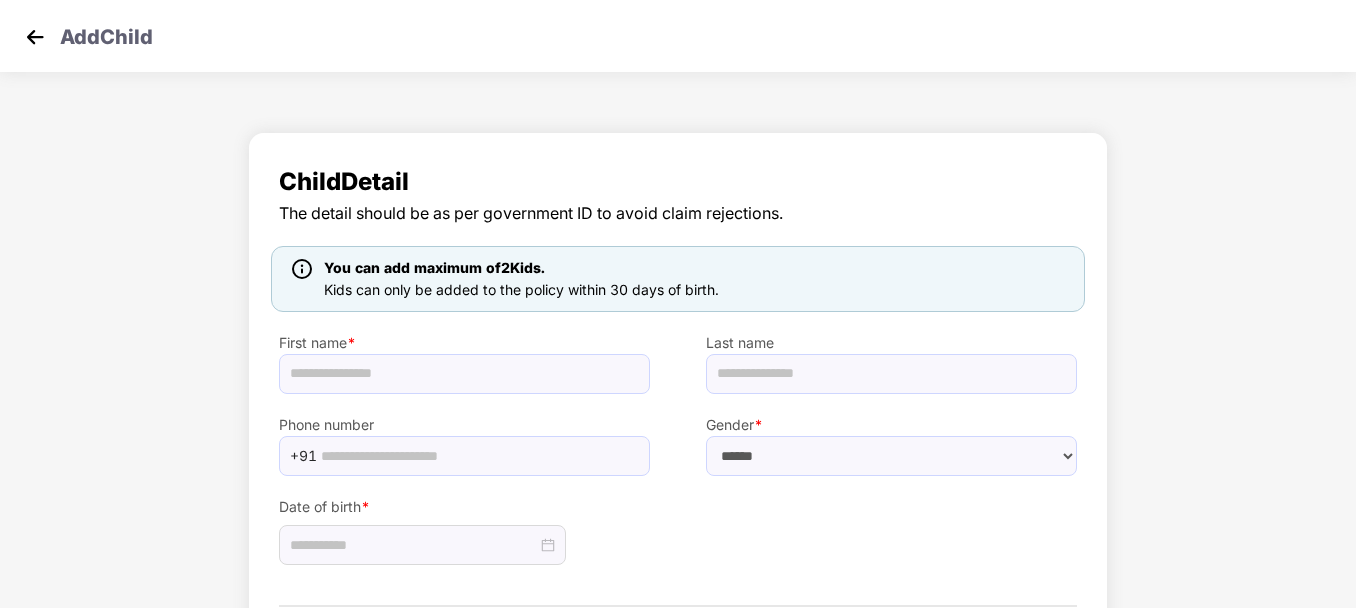 click at bounding box center [464, 374] 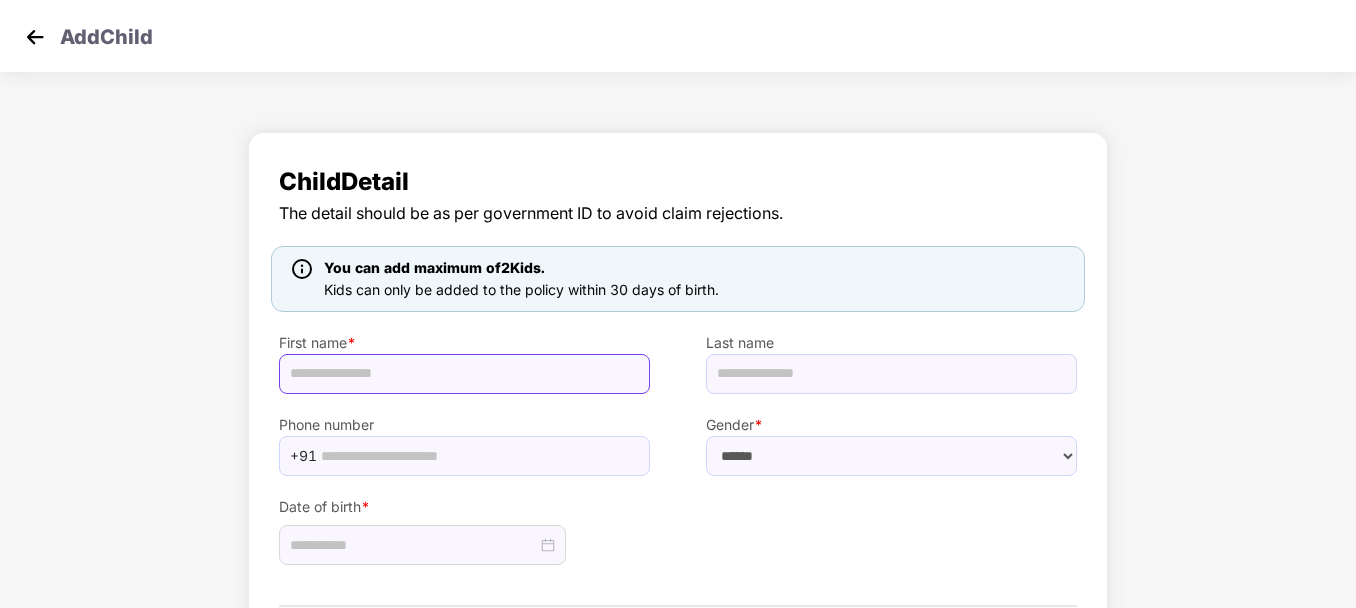 paste on "********" 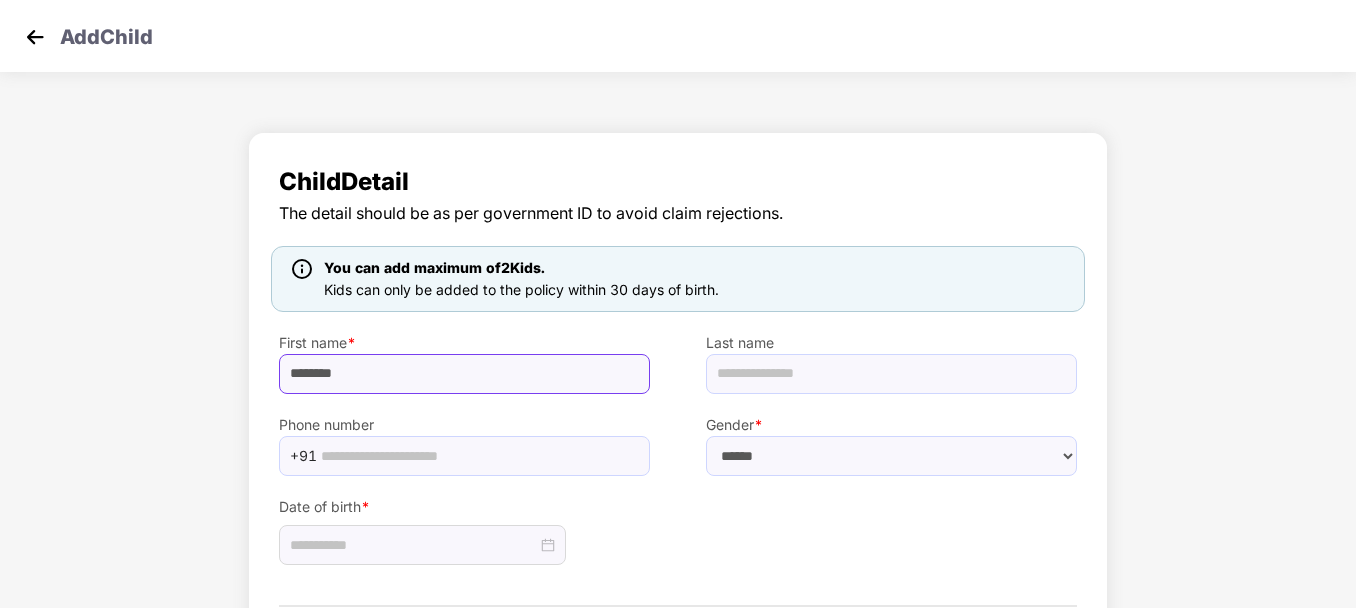 type on "********" 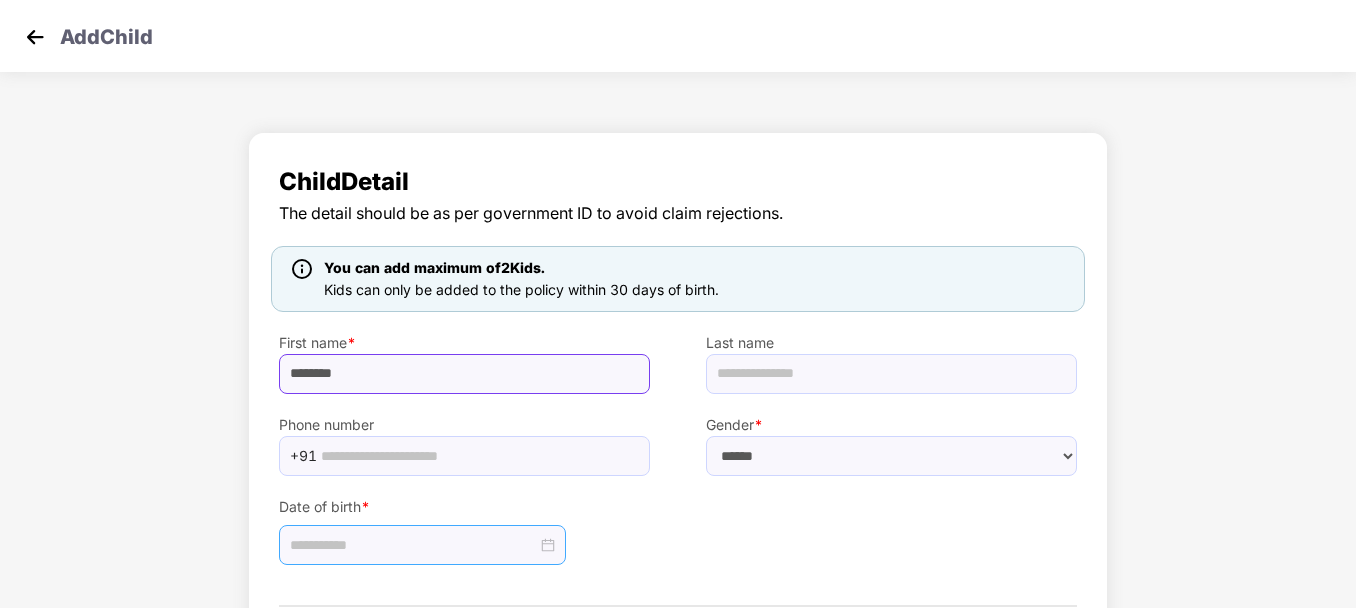 drag, startPoint x: 493, startPoint y: 376, endPoint x: 550, endPoint y: 536, distance: 169.84993 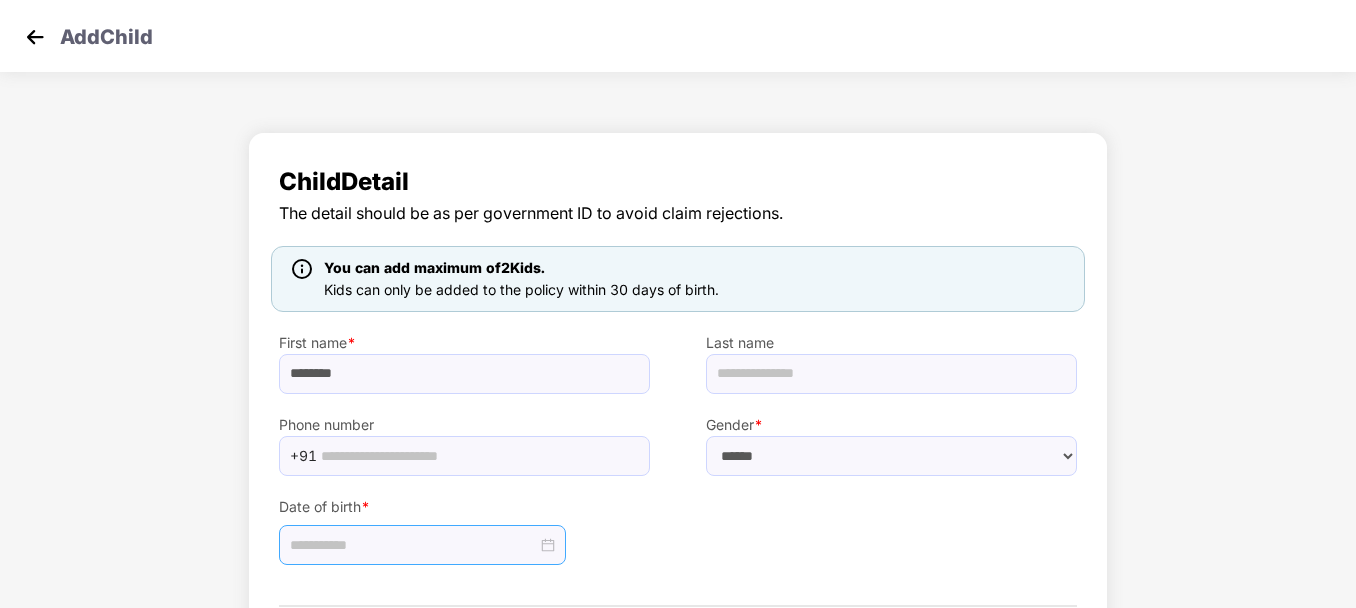click at bounding box center (422, 545) 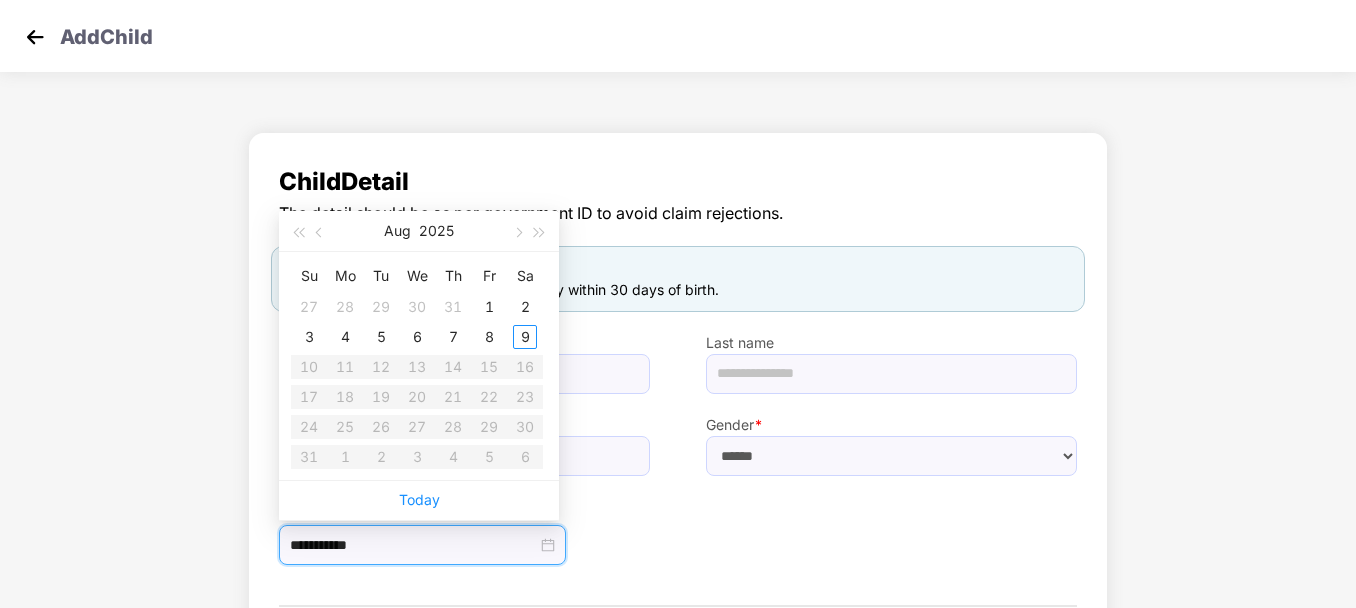 type on "**********" 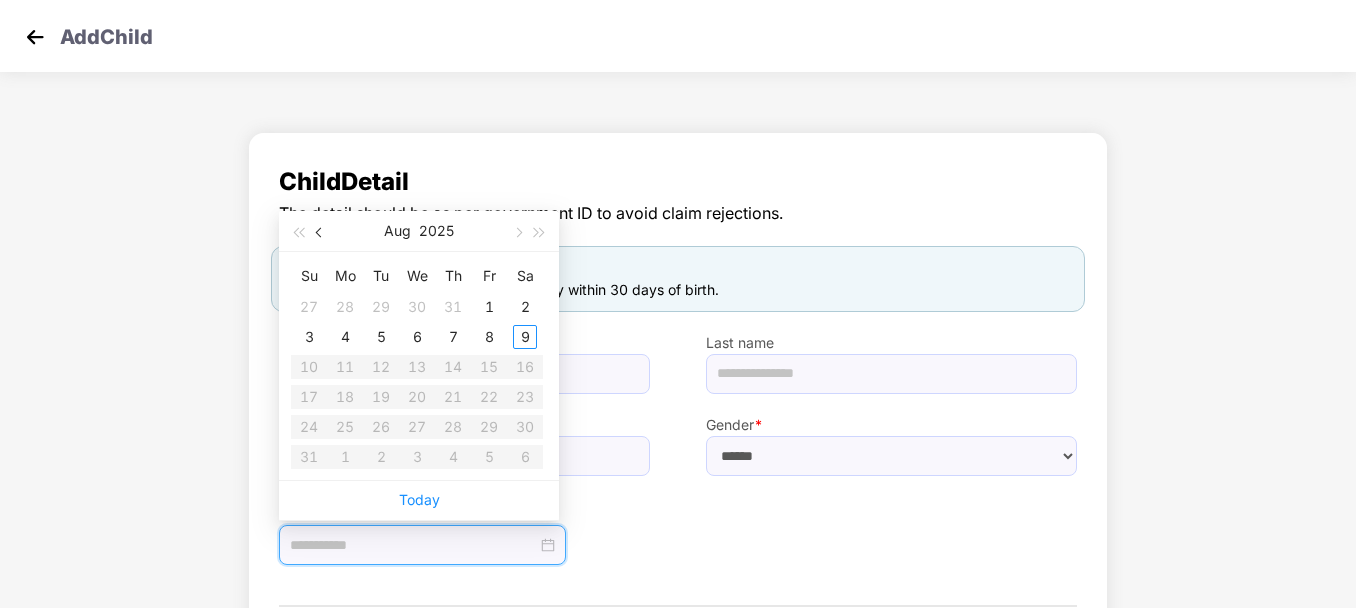 click at bounding box center [321, 233] 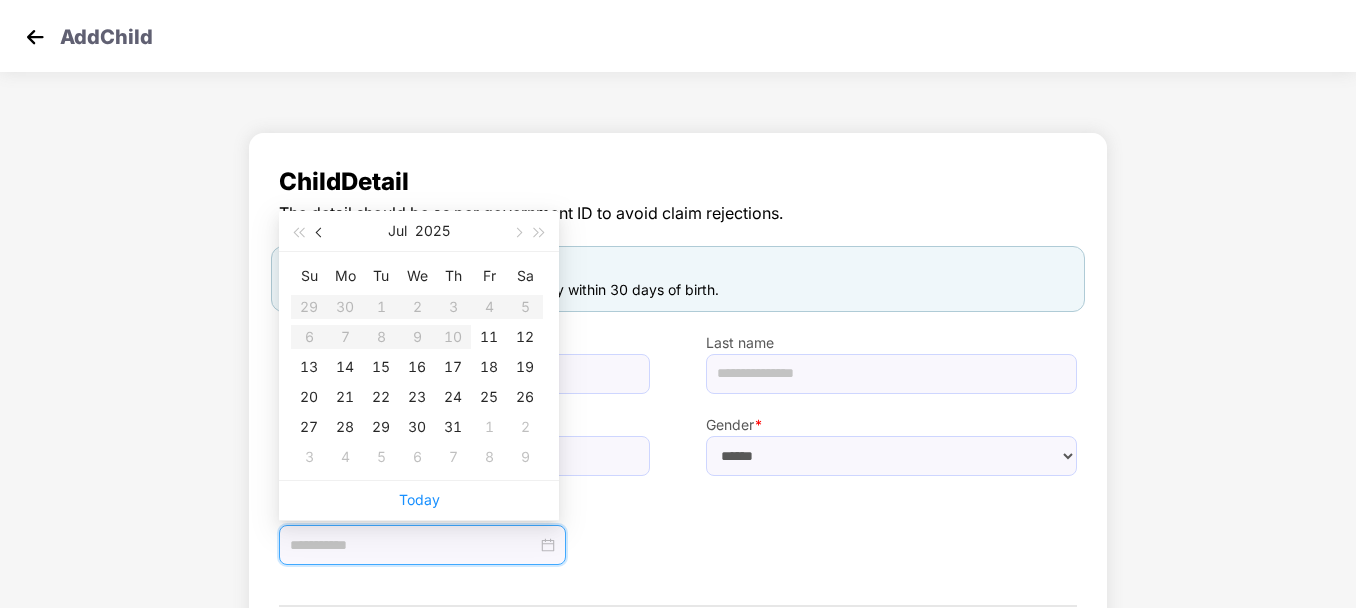 click at bounding box center [321, 233] 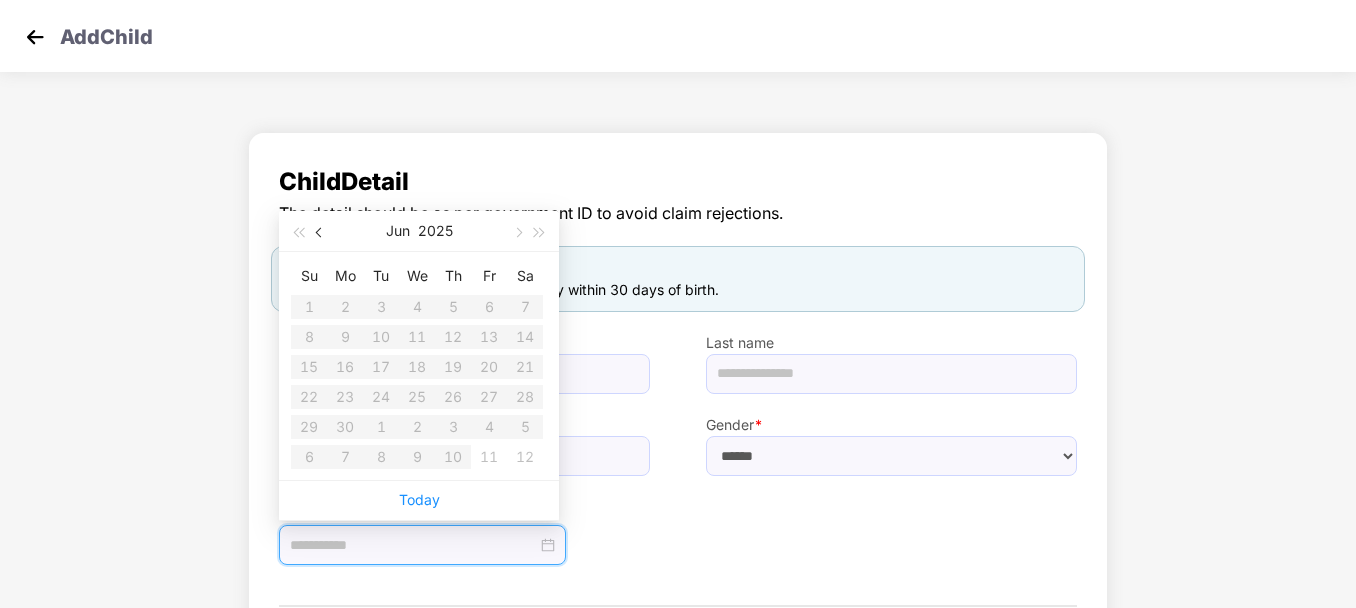 click at bounding box center (321, 233) 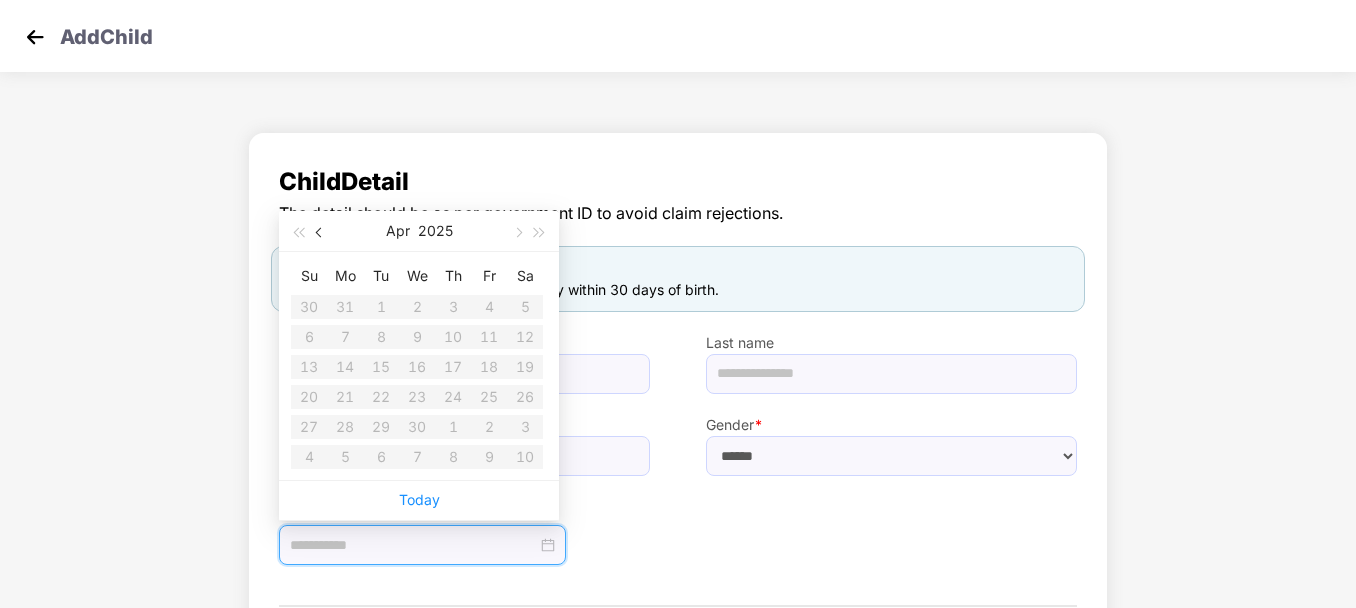click at bounding box center [321, 233] 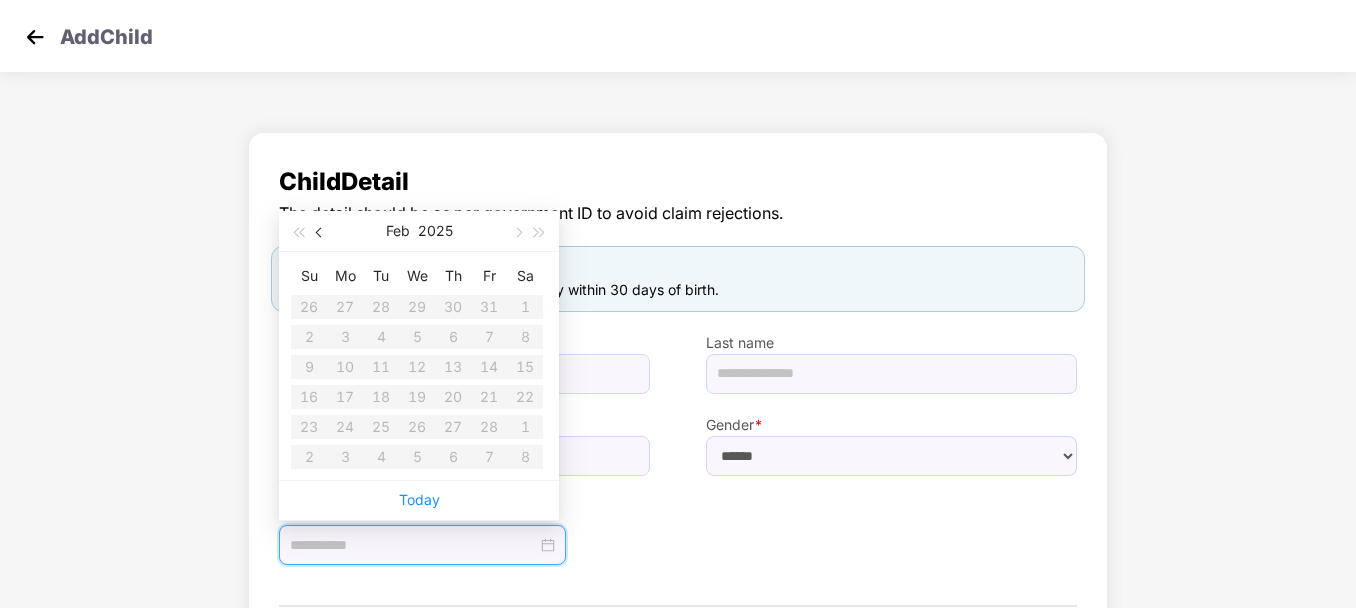 click at bounding box center [321, 233] 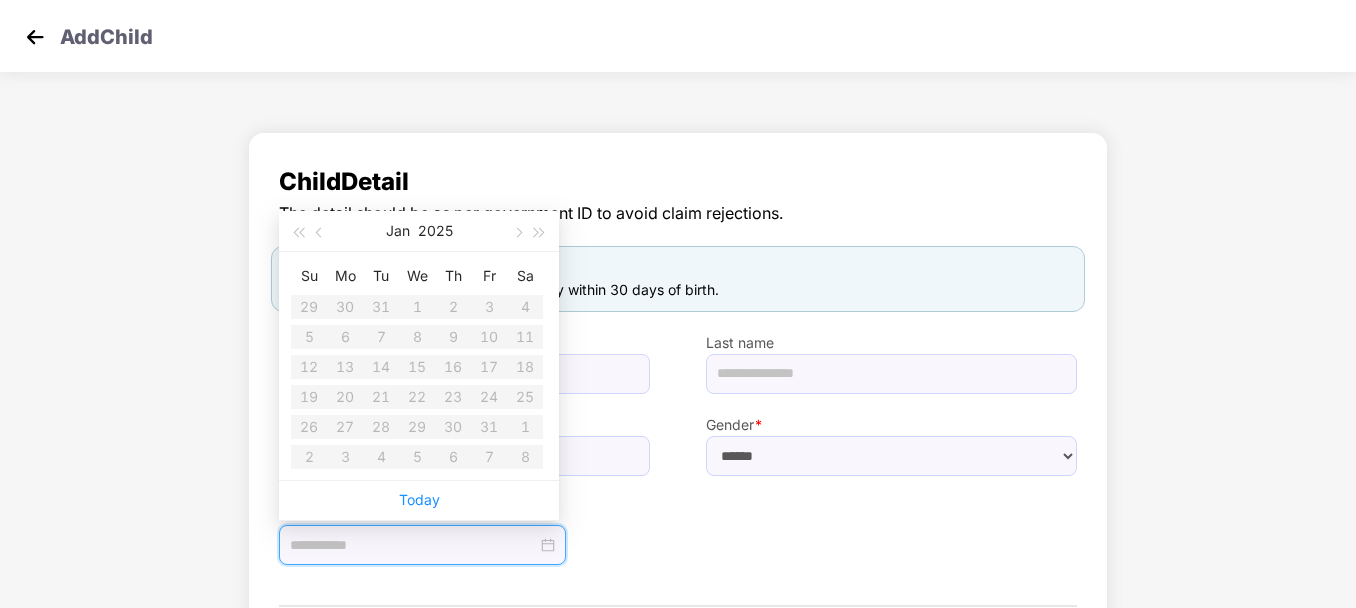 click on "Su Mo Tu We Th Fr Sa 29 30 31 1 2 3 4 5 6 7 8 9 10 11 12 13 14 15 16 17 18 19 20 21 22 23 24 25 26 27 28 29 30 31 1 2 3 4 5 6 7 8" at bounding box center [417, 366] 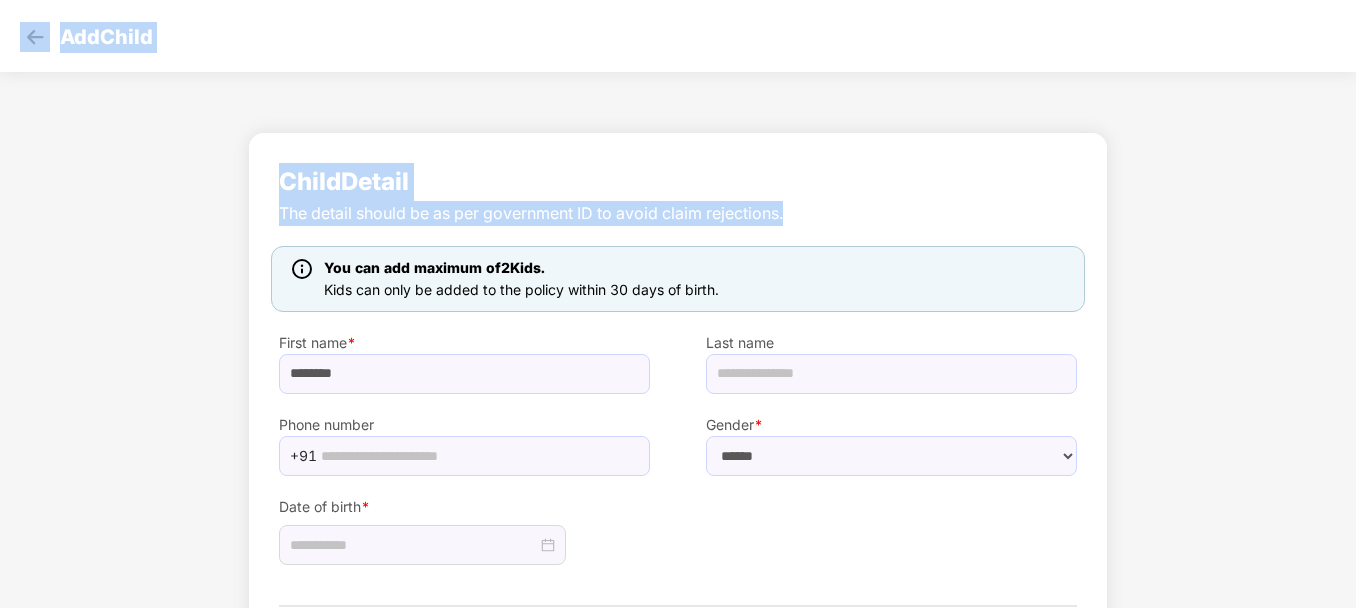 drag, startPoint x: 1185, startPoint y: 208, endPoint x: 41, endPoint y: 37, distance: 1156.7096 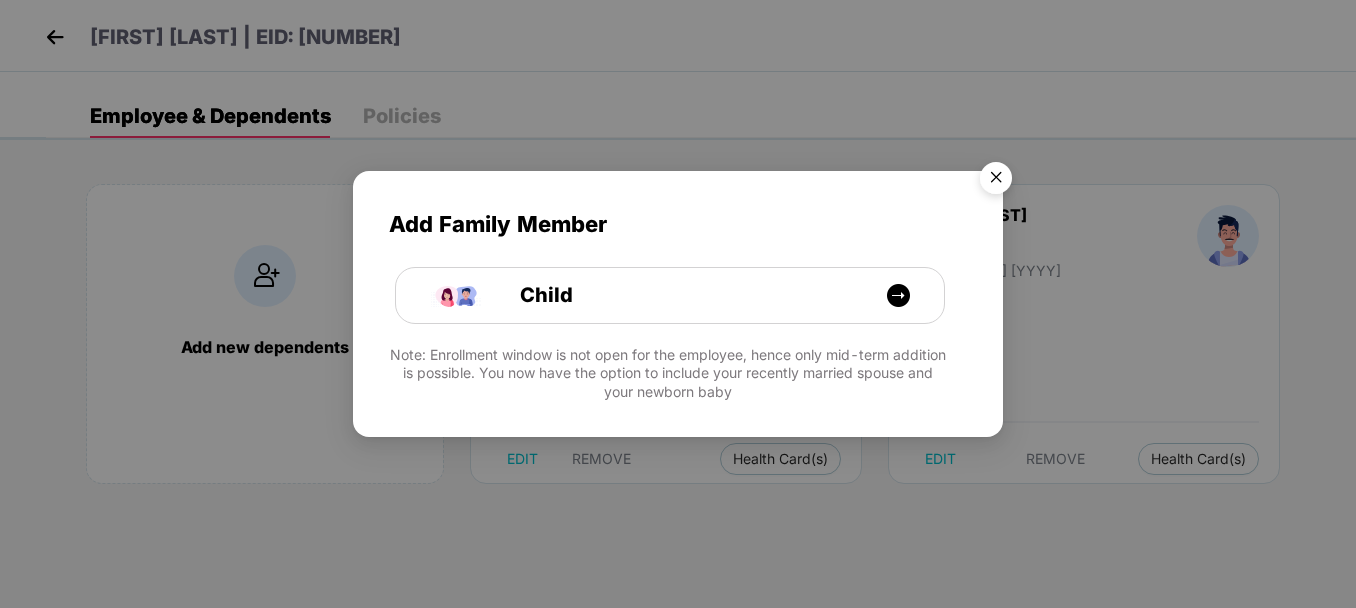 click at bounding box center (996, 181) 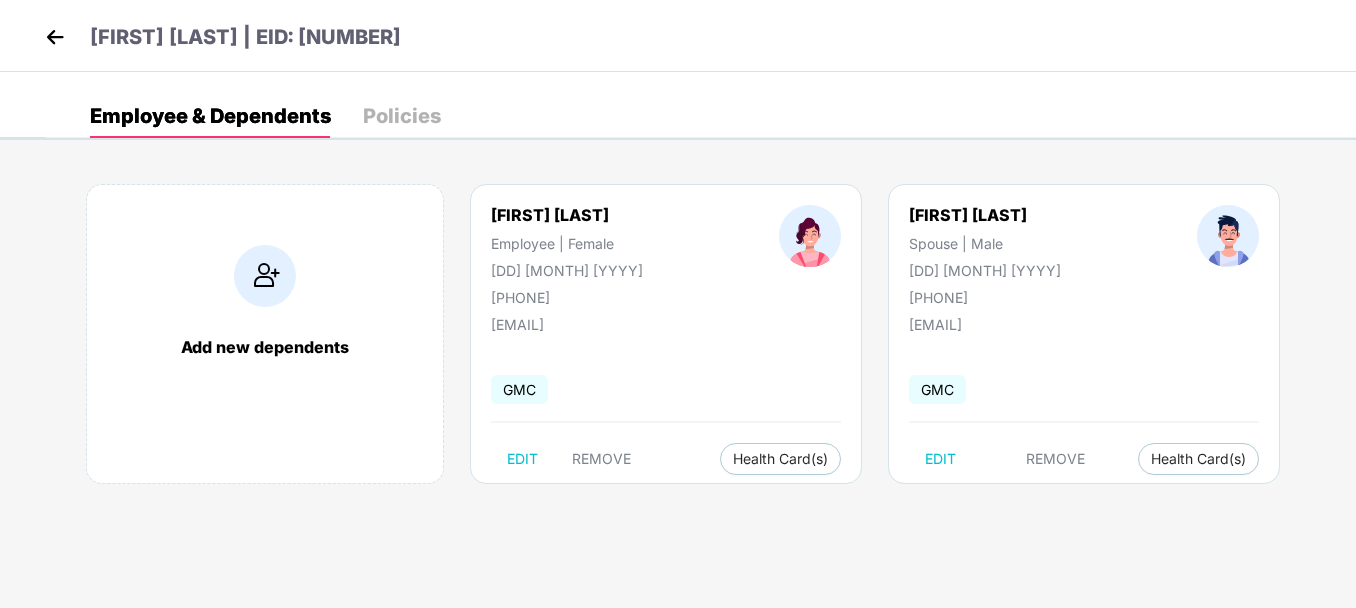 click at bounding box center [55, 37] 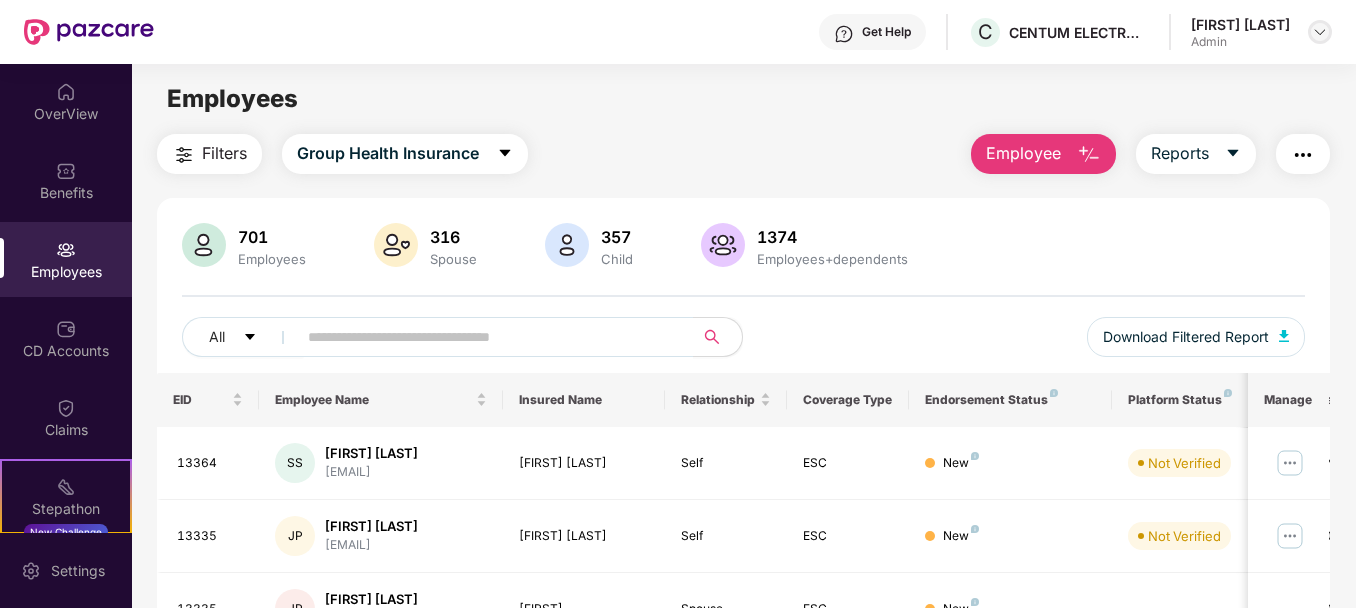 click at bounding box center [1320, 32] 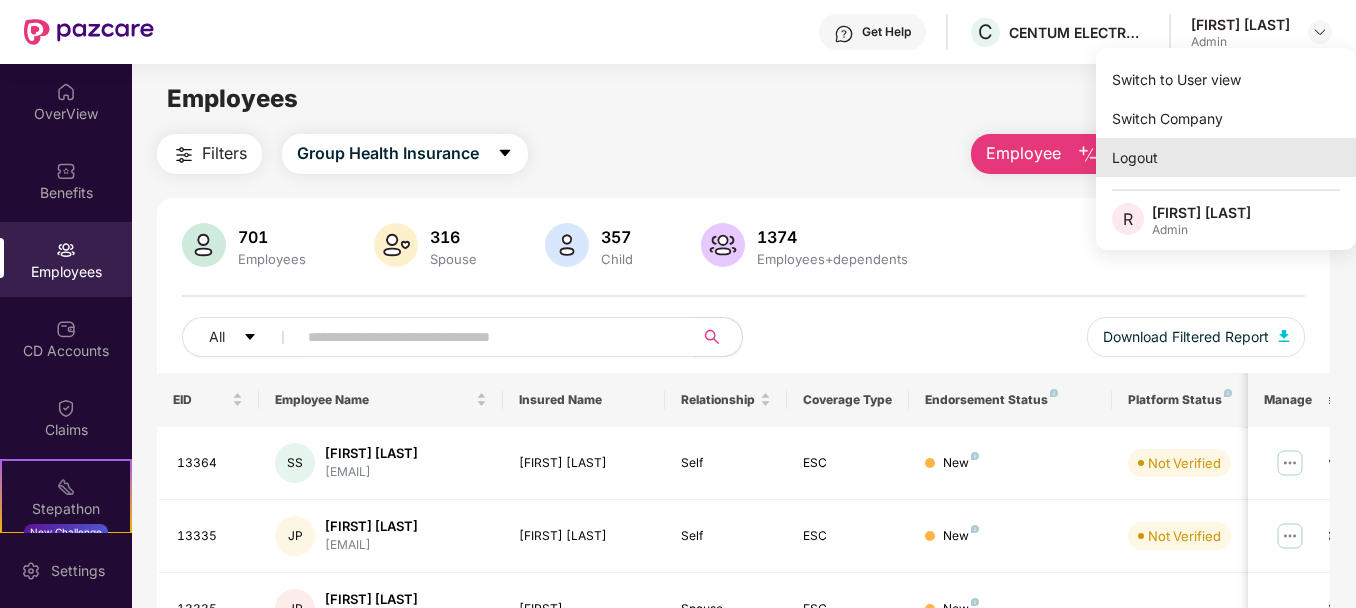 click on "Logout" at bounding box center (1226, 157) 